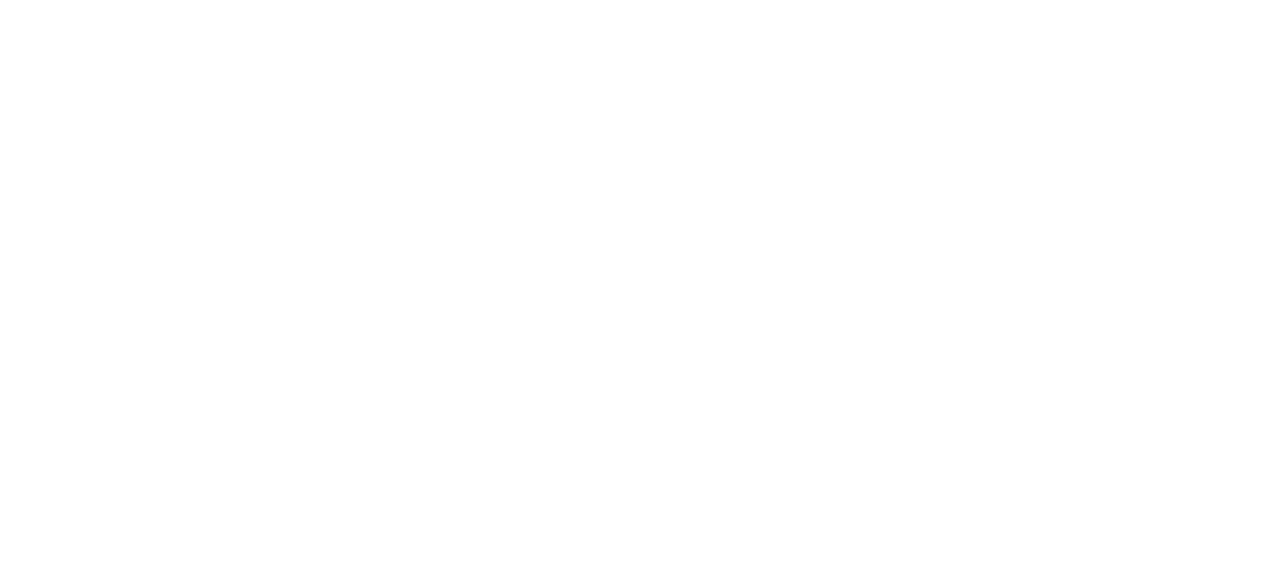 scroll, scrollTop: 0, scrollLeft: 0, axis: both 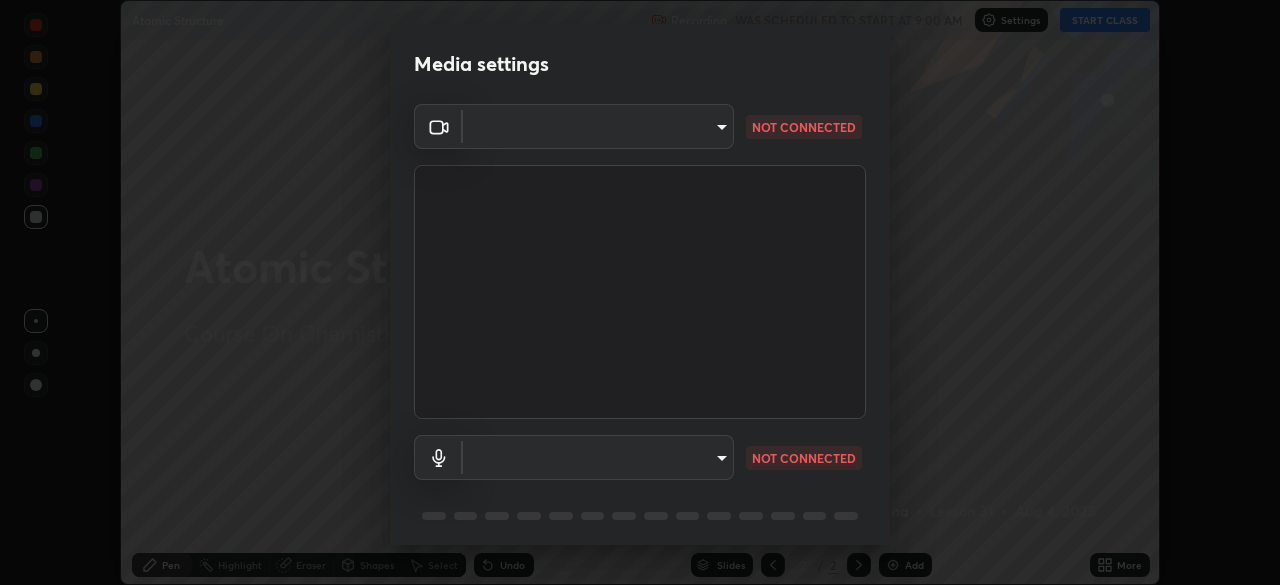 type on "718deecf834a2402e9859888758a2701a1d92989cf10273566d2a6ce3300f65d" 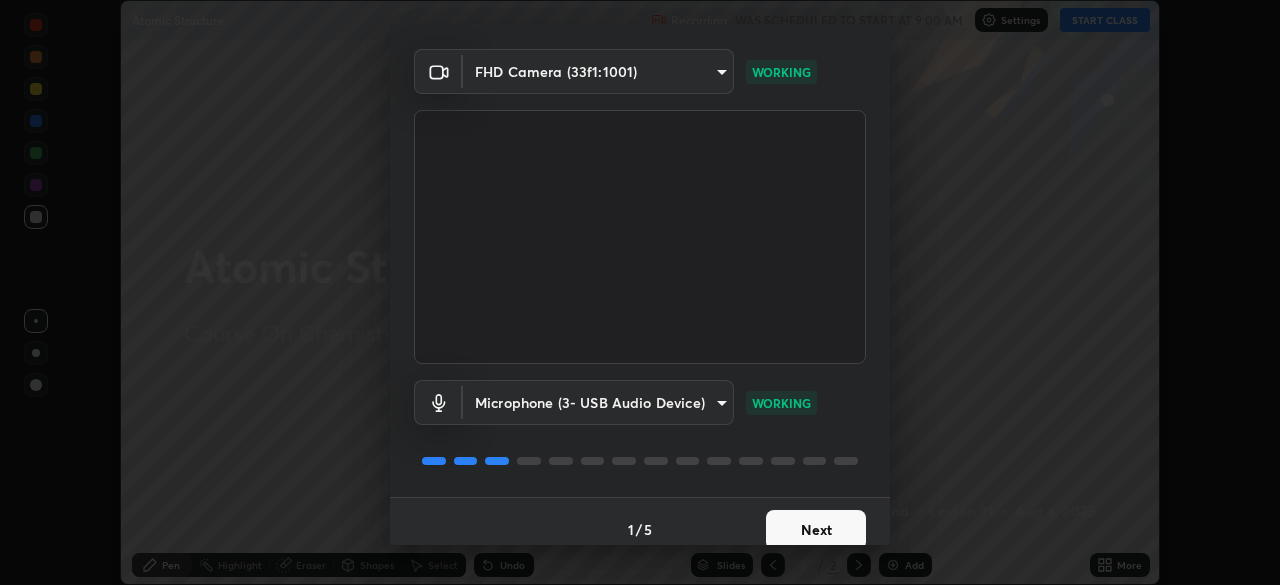 scroll, scrollTop: 70, scrollLeft: 0, axis: vertical 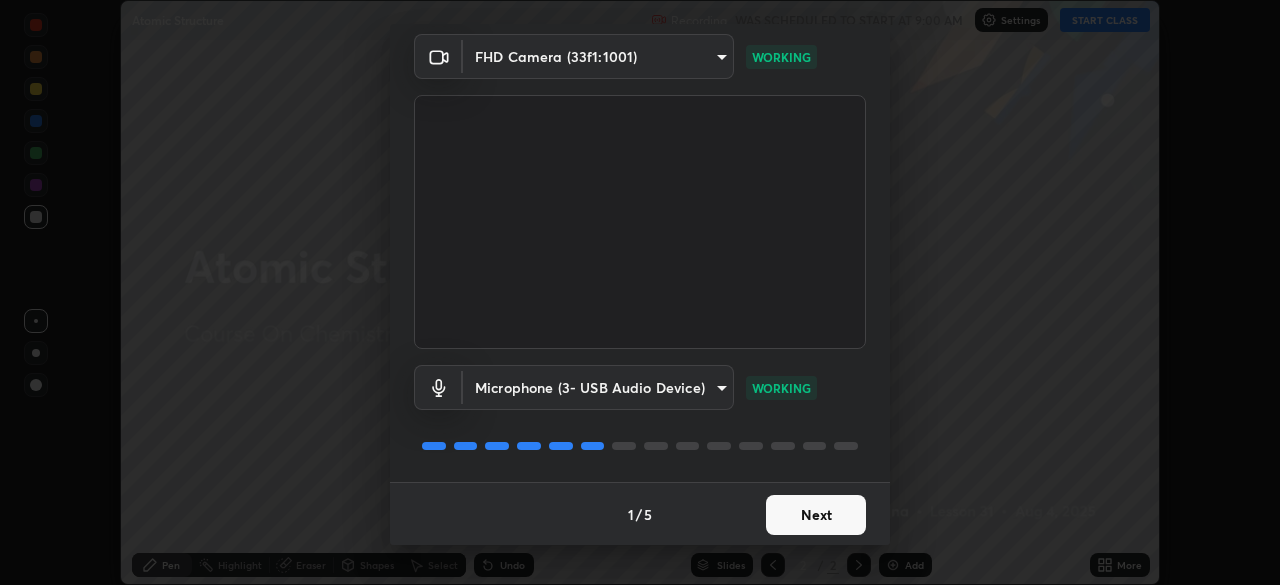 click on "Next" at bounding box center [816, 515] 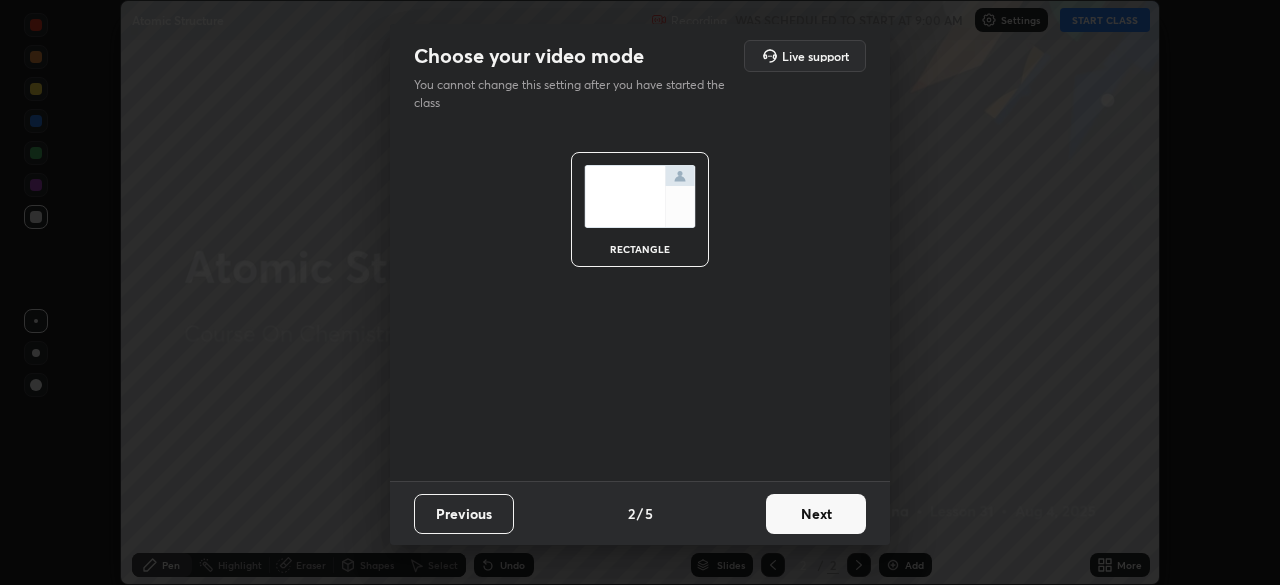 scroll, scrollTop: 0, scrollLeft: 0, axis: both 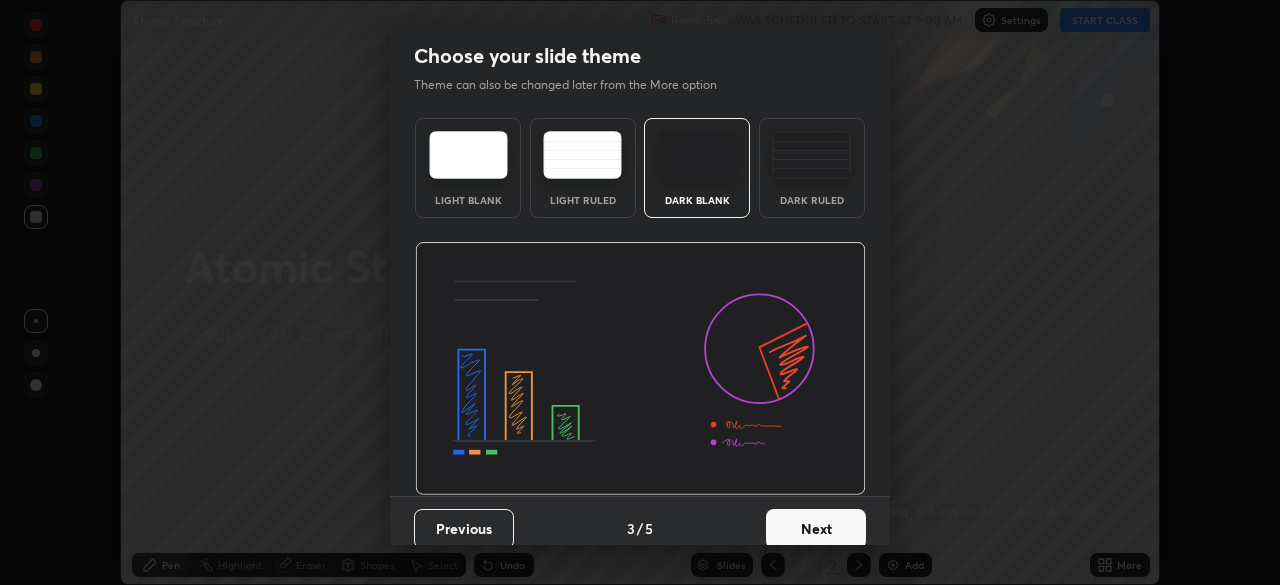click on "Next" at bounding box center (816, 529) 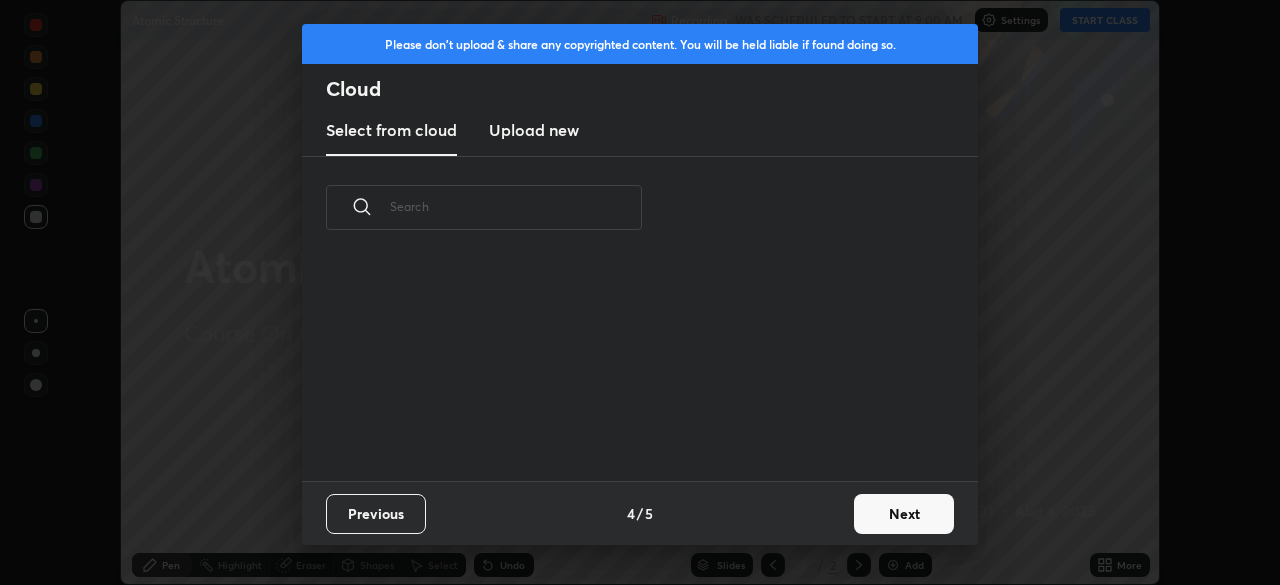 scroll, scrollTop: 222, scrollLeft: 642, axis: both 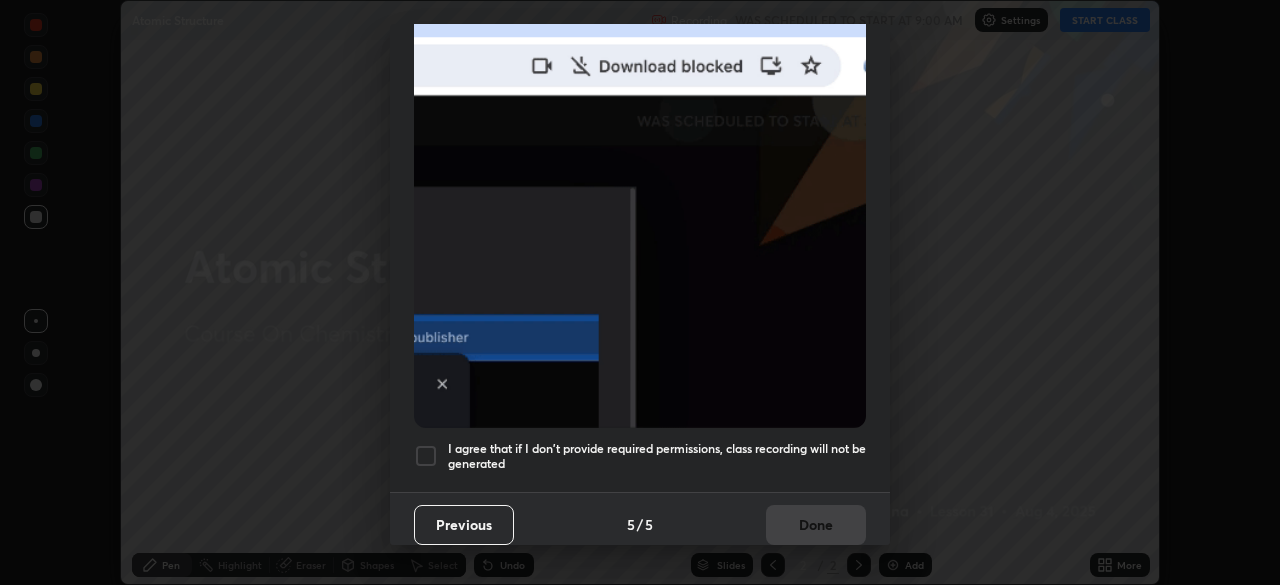 click at bounding box center [426, 456] 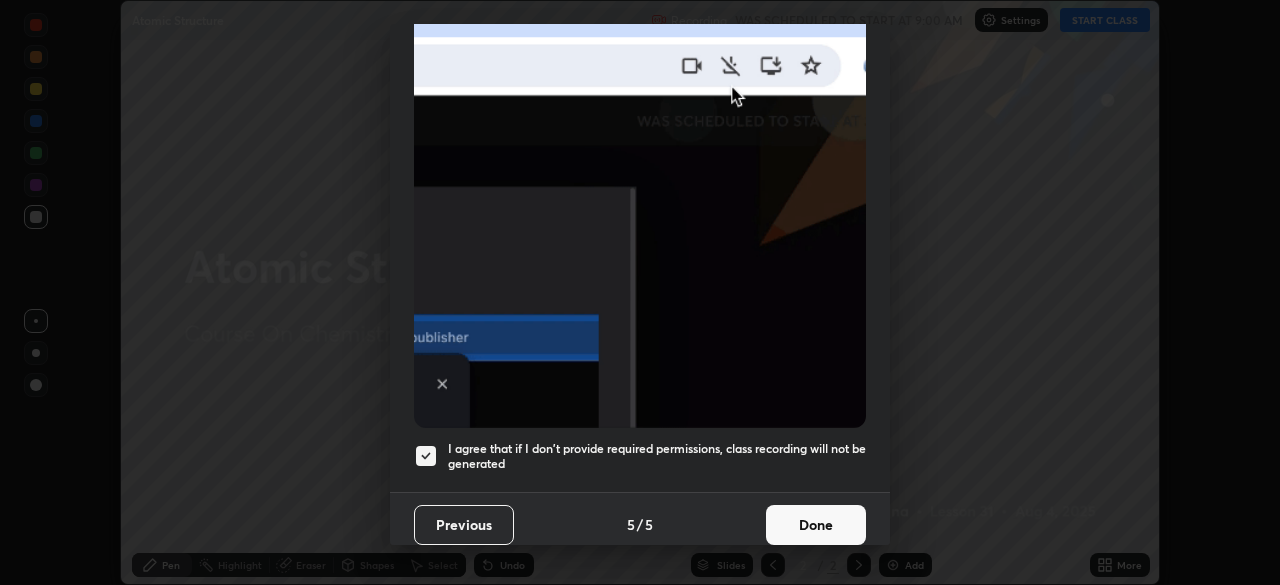 click on "Done" at bounding box center (816, 525) 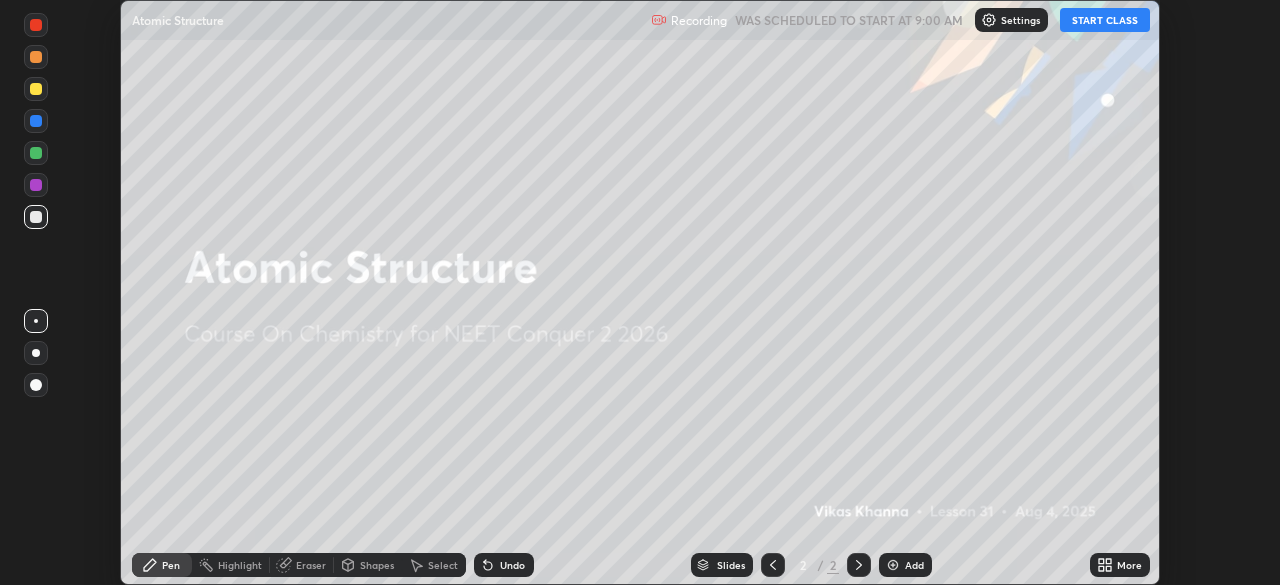 click on "START CLASS" at bounding box center [1105, 20] 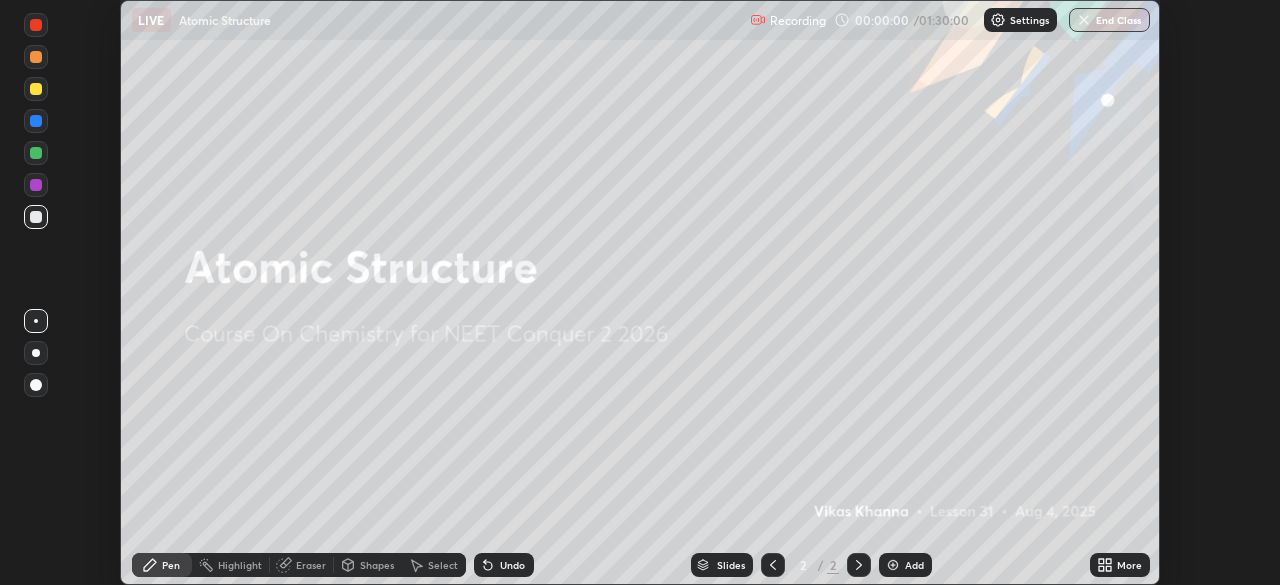 click 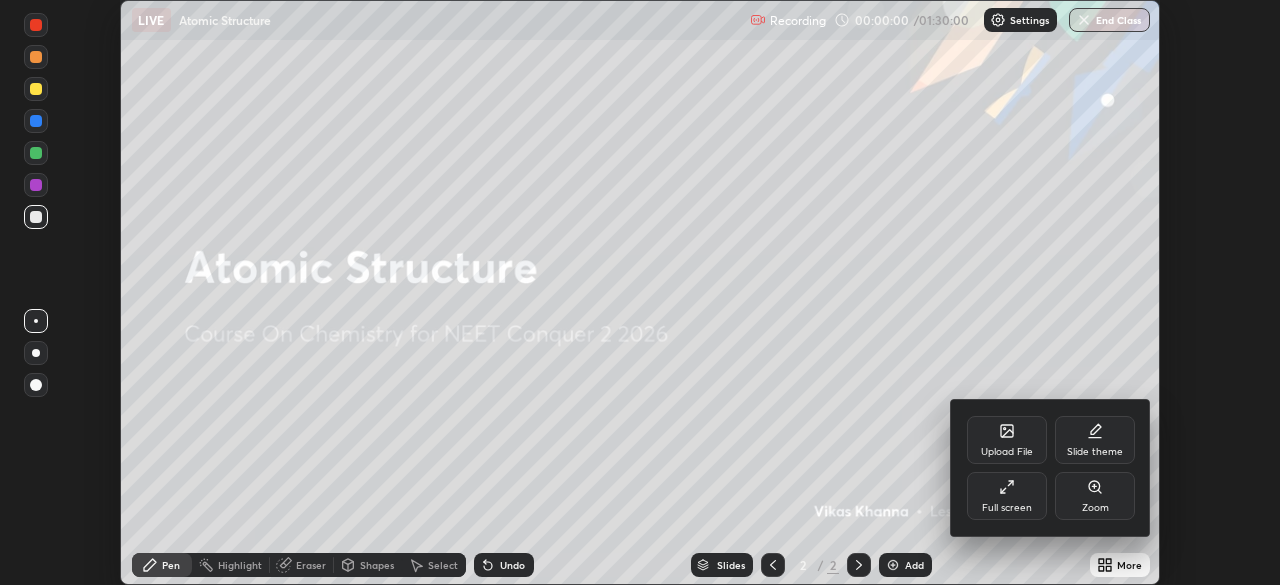 click on "Full screen" at bounding box center (1007, 496) 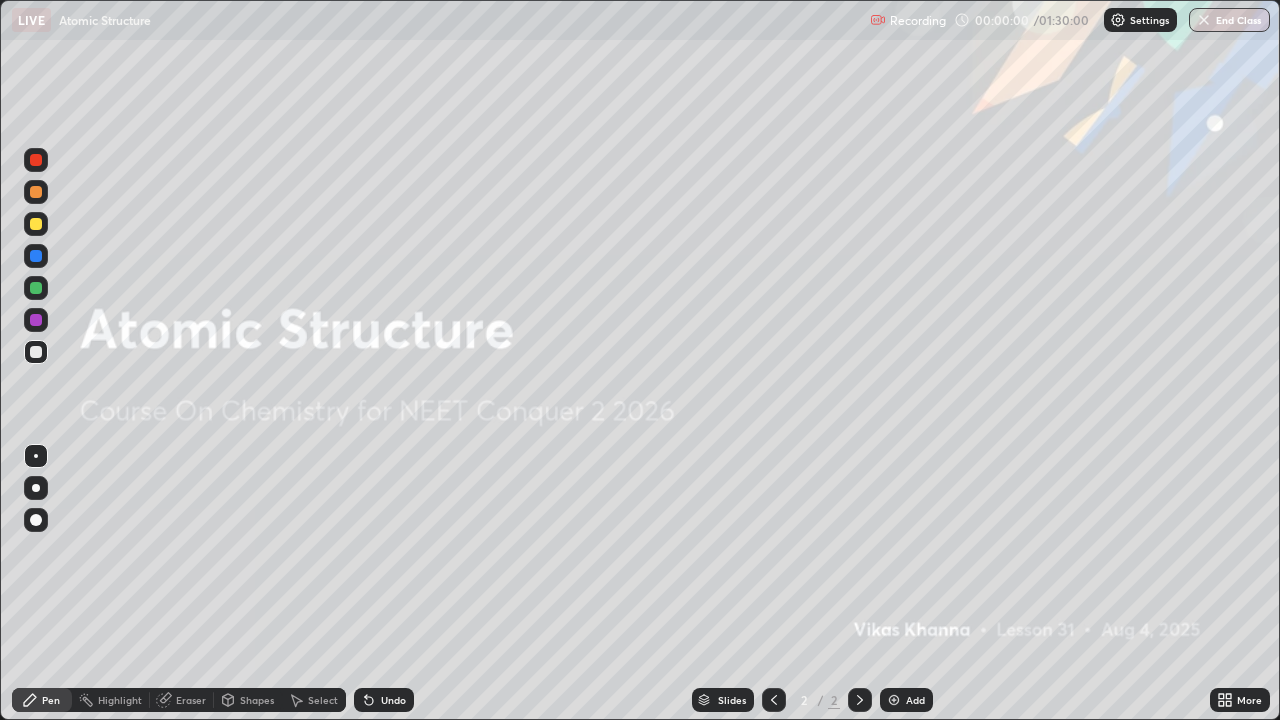 scroll, scrollTop: 99280, scrollLeft: 98720, axis: both 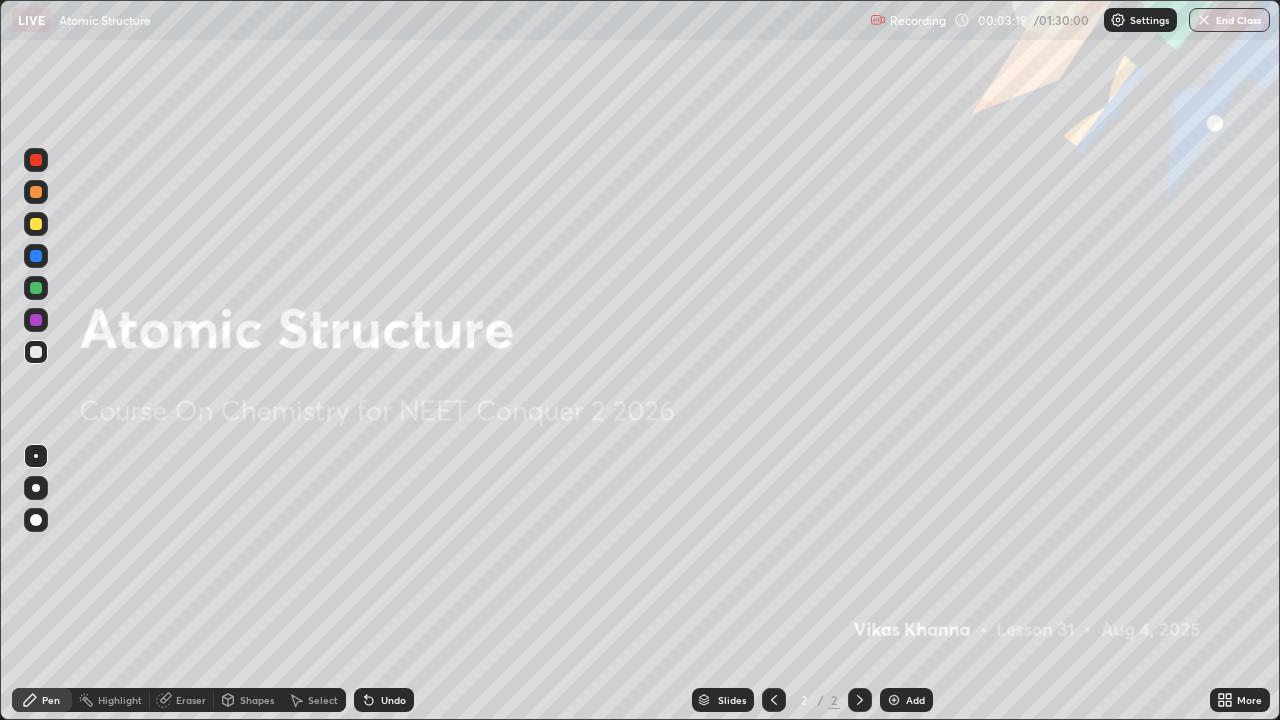 click on "Add" at bounding box center (915, 700) 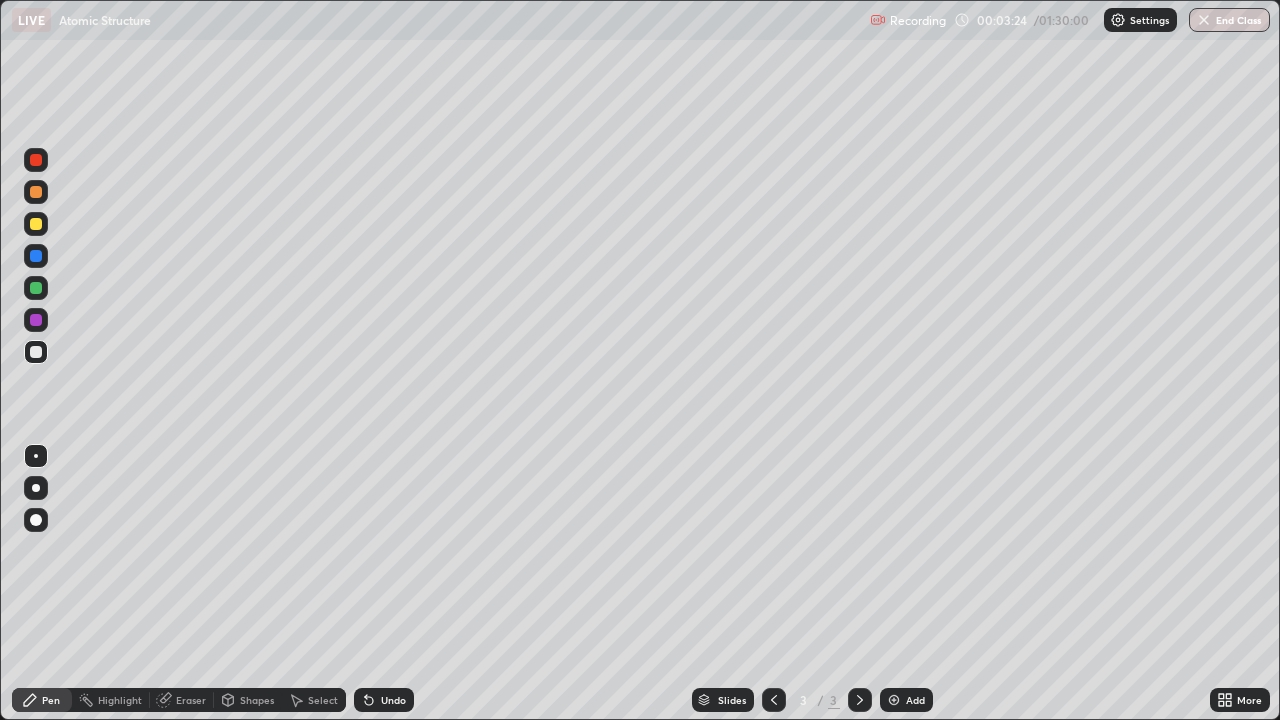 click on "Shapes" at bounding box center (257, 700) 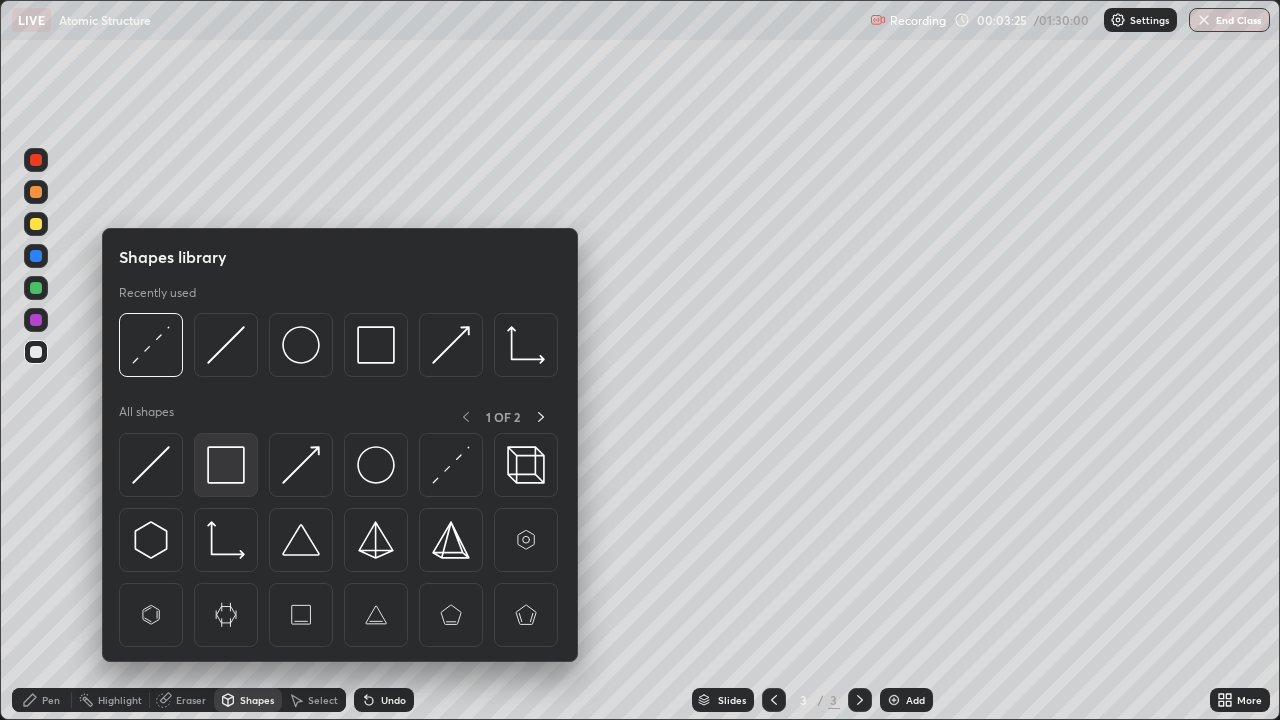 click at bounding box center [226, 465] 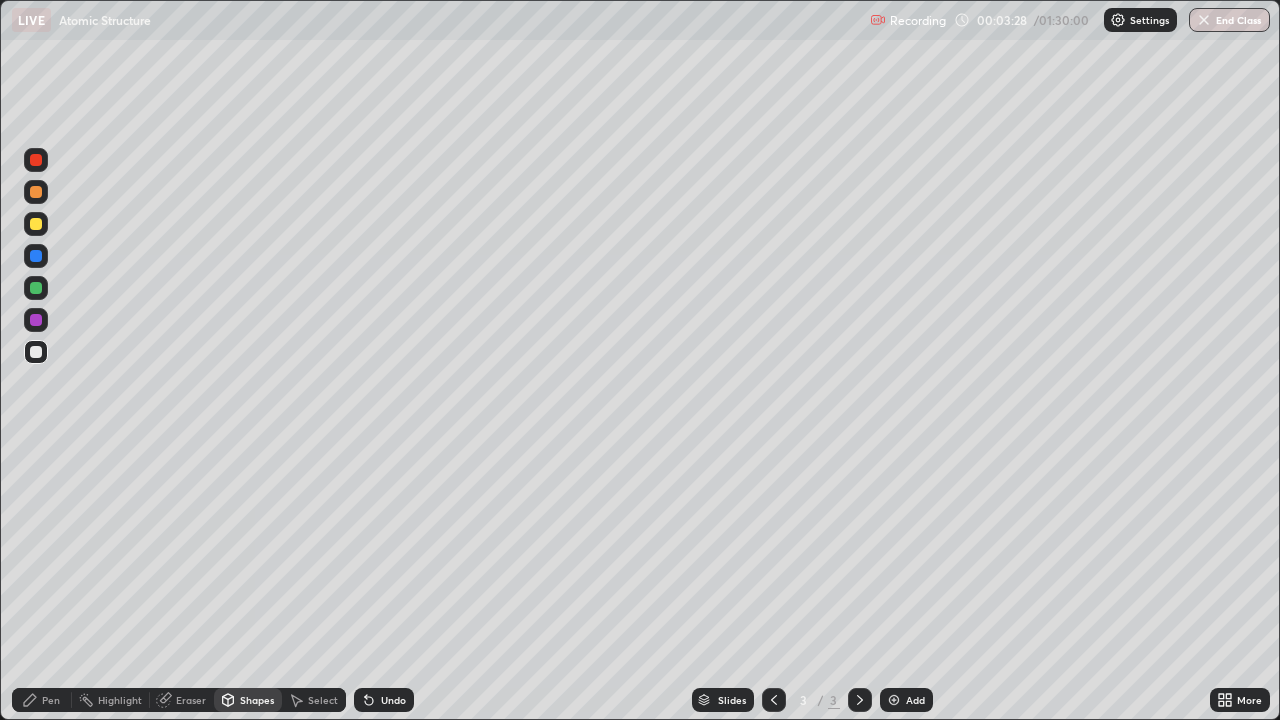 click 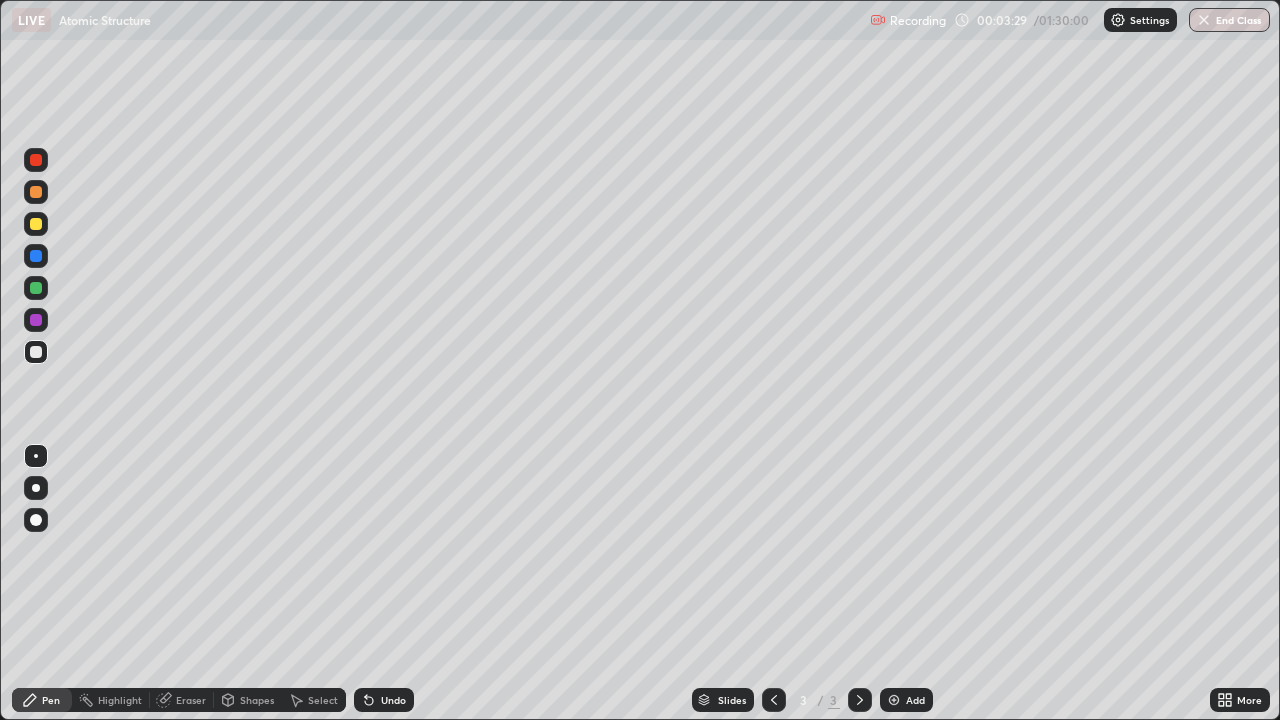 click at bounding box center (36, 520) 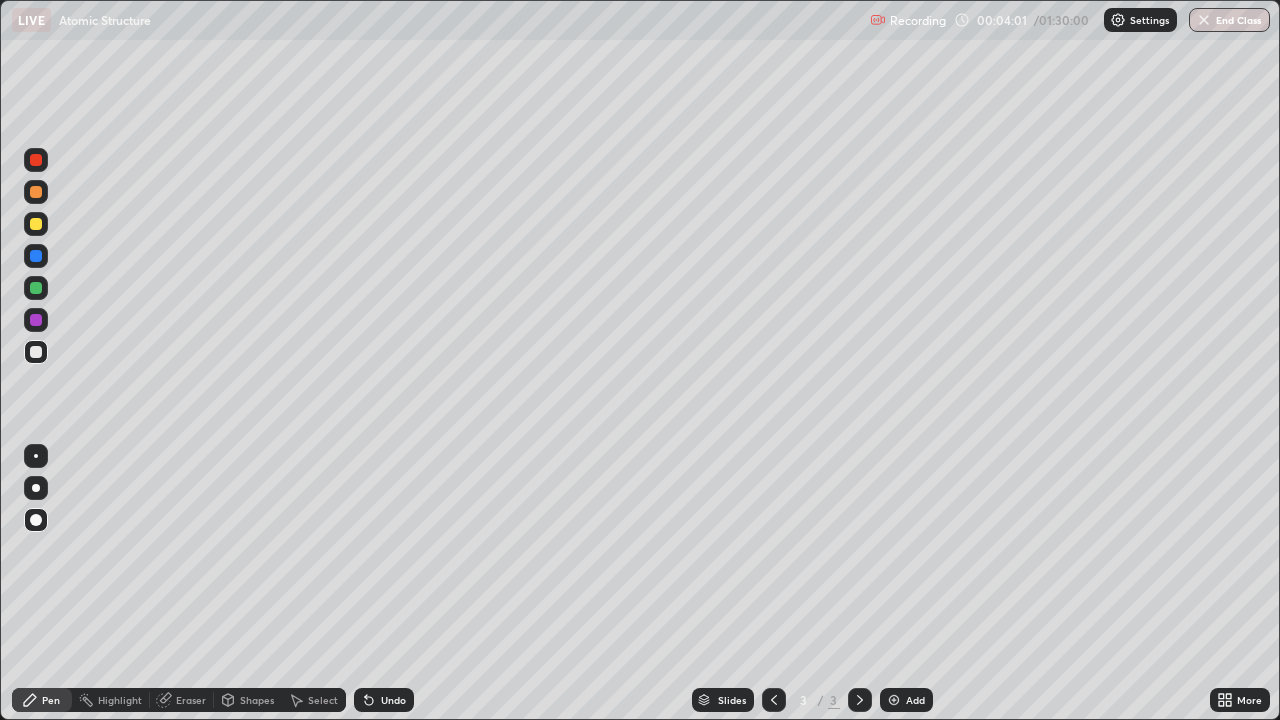 click on "Undo" at bounding box center (384, 700) 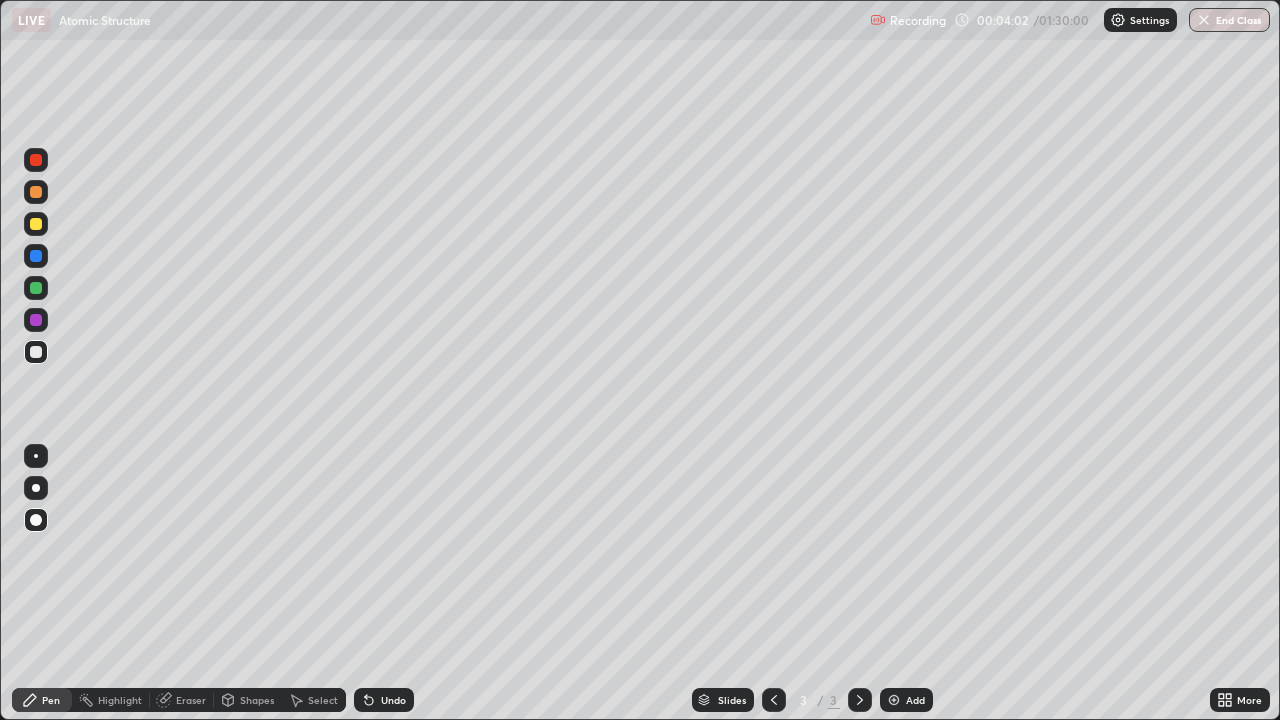 click on "Undo" at bounding box center [393, 700] 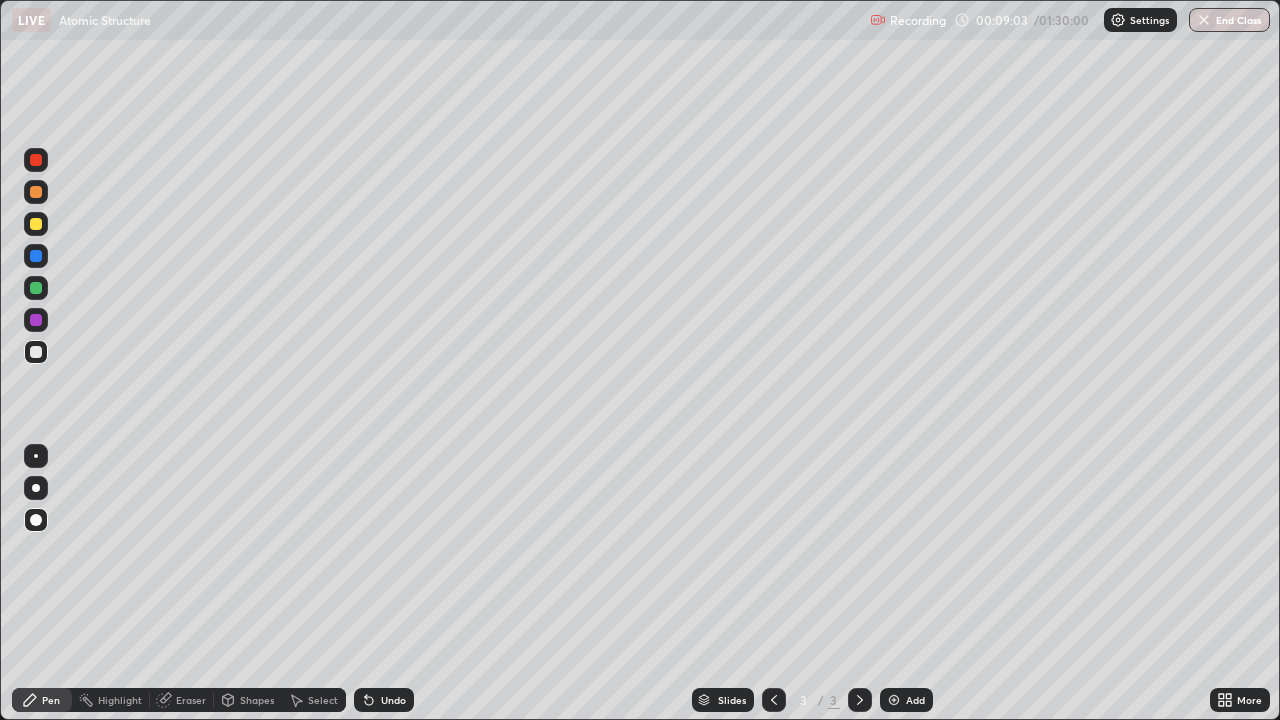 click at bounding box center [36, 224] 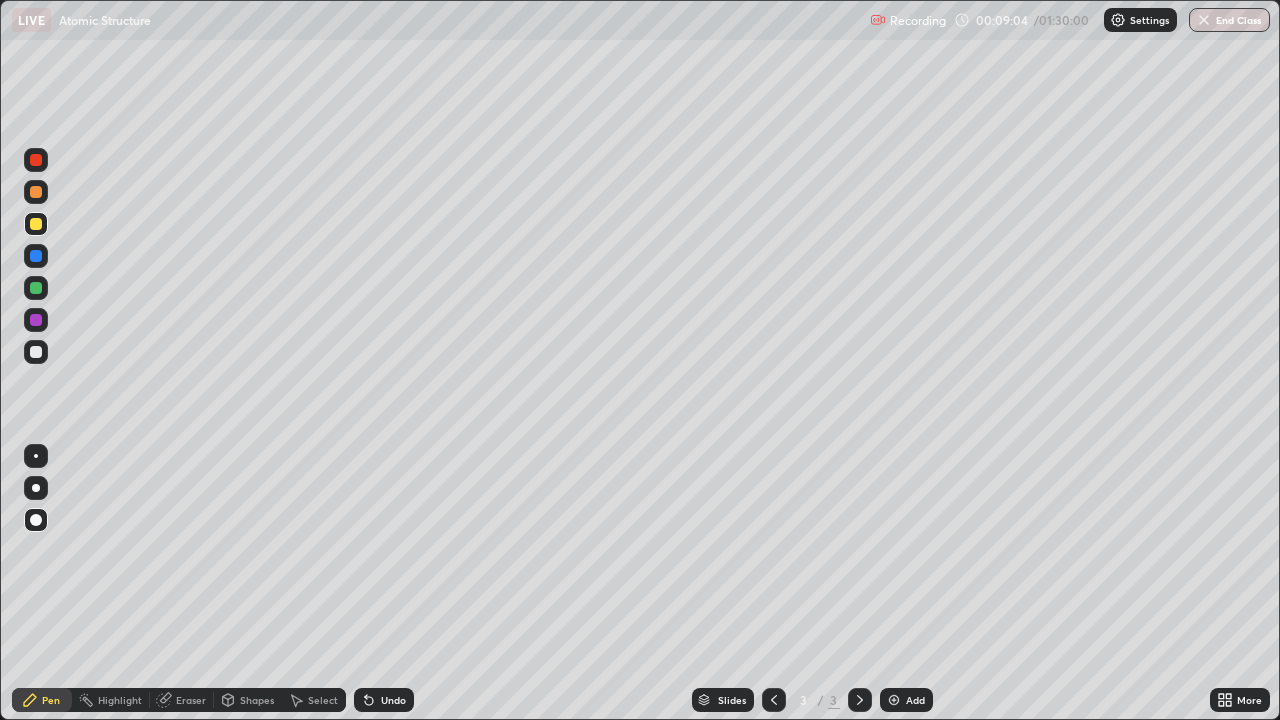 click on "Shapes" at bounding box center (248, 700) 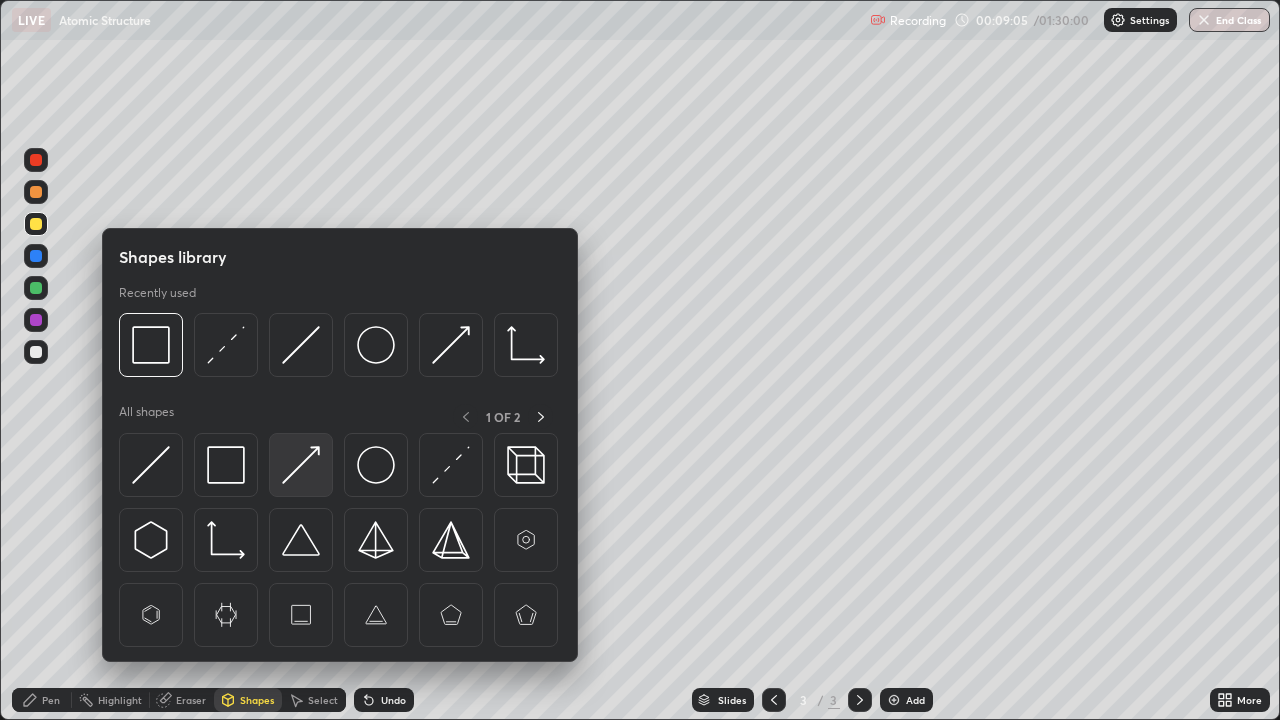click at bounding box center (301, 465) 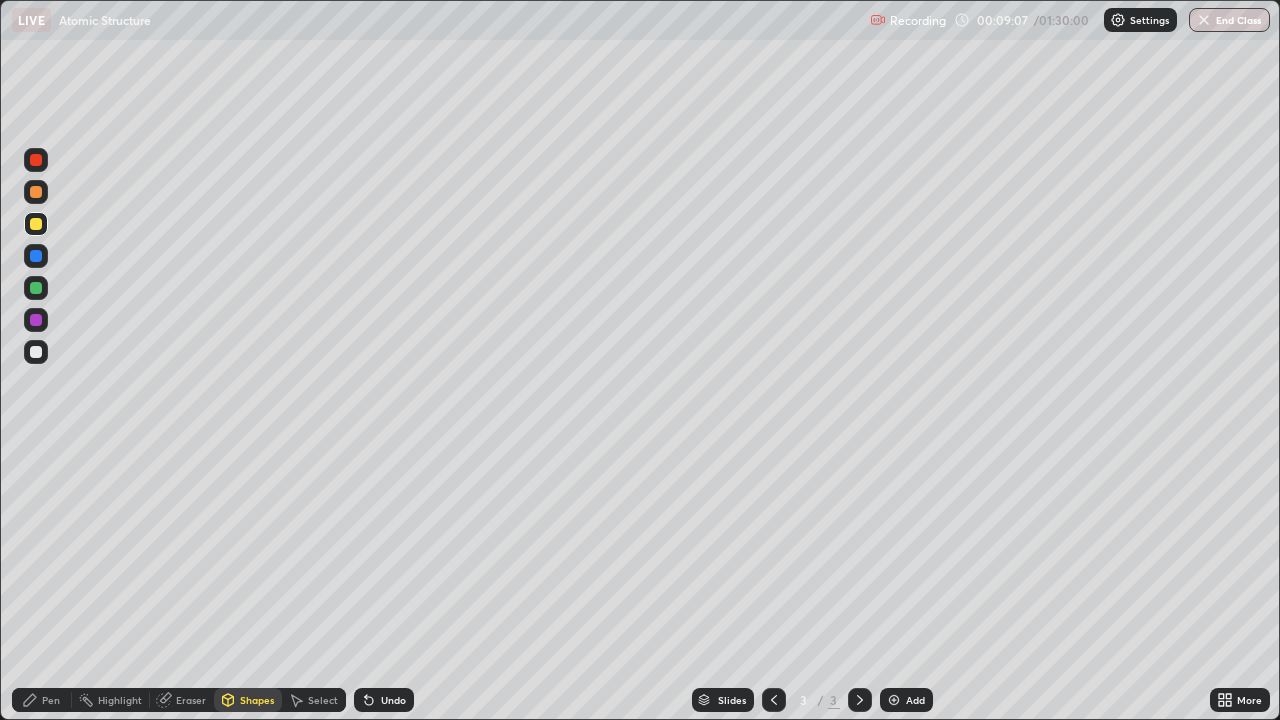 click on "Pen" at bounding box center (42, 700) 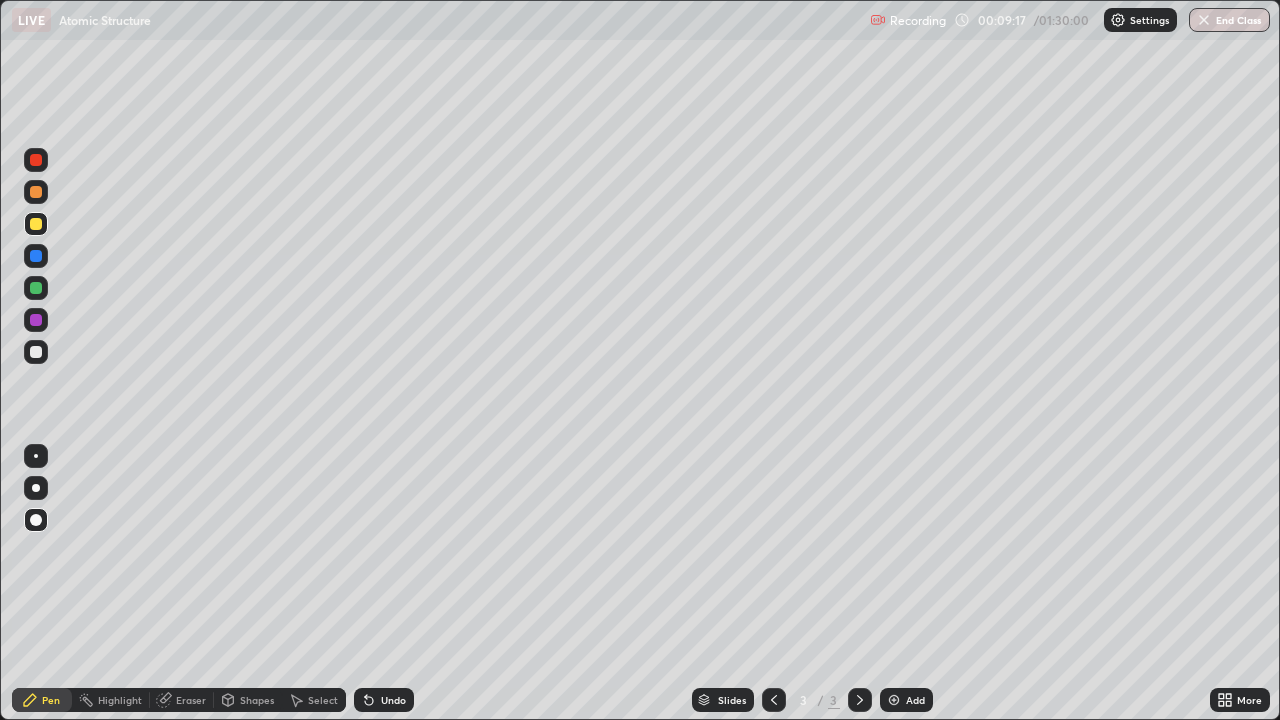 click on "Eraser" at bounding box center [191, 700] 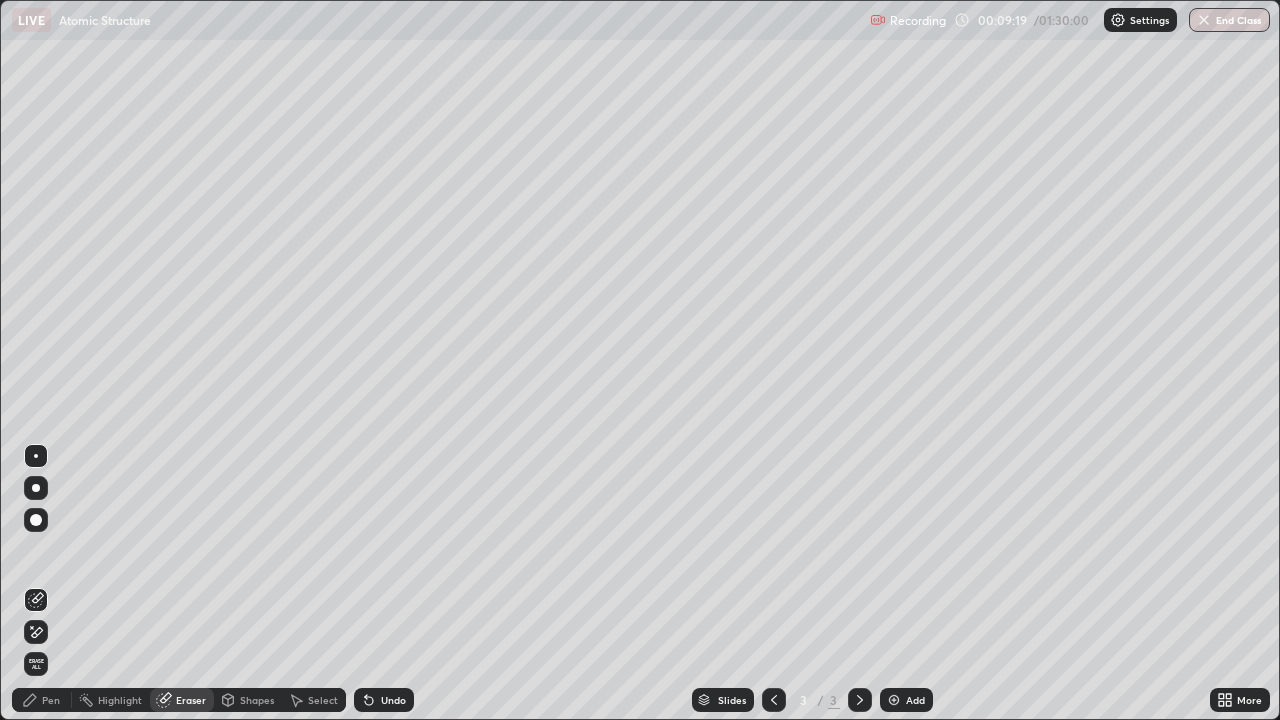 click on "Pen" at bounding box center (51, 700) 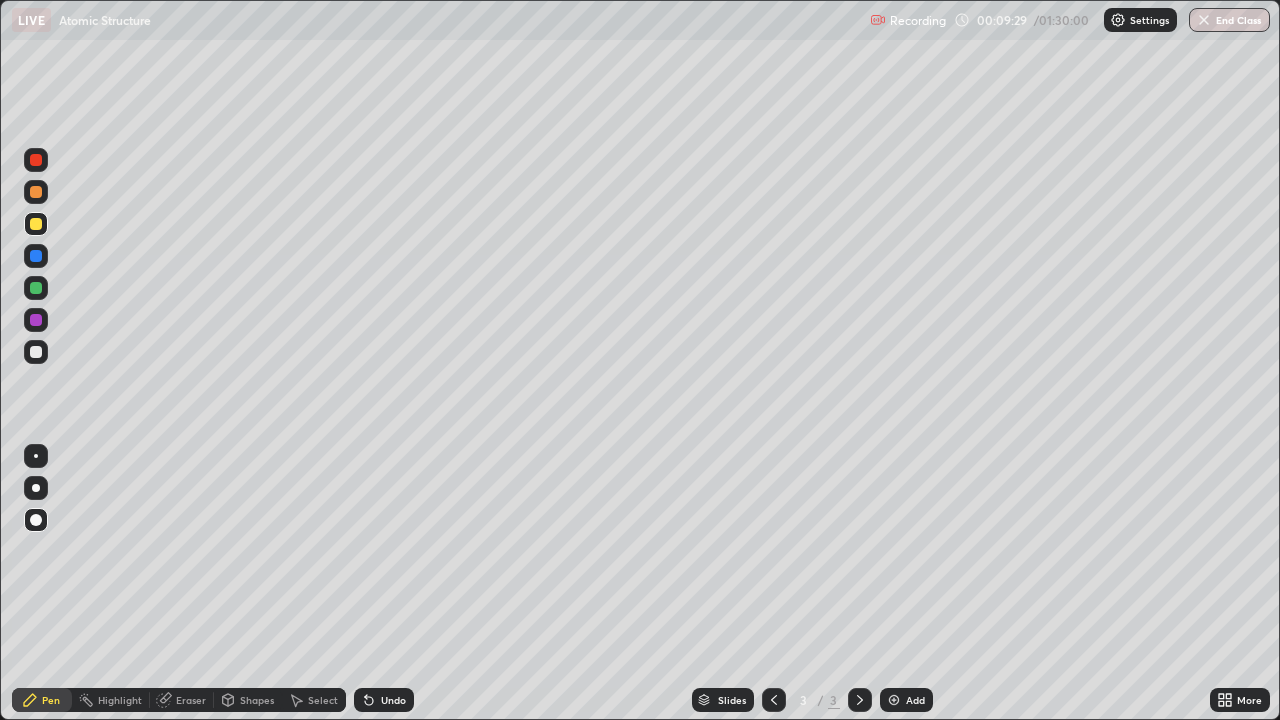 click on "Undo" at bounding box center (384, 700) 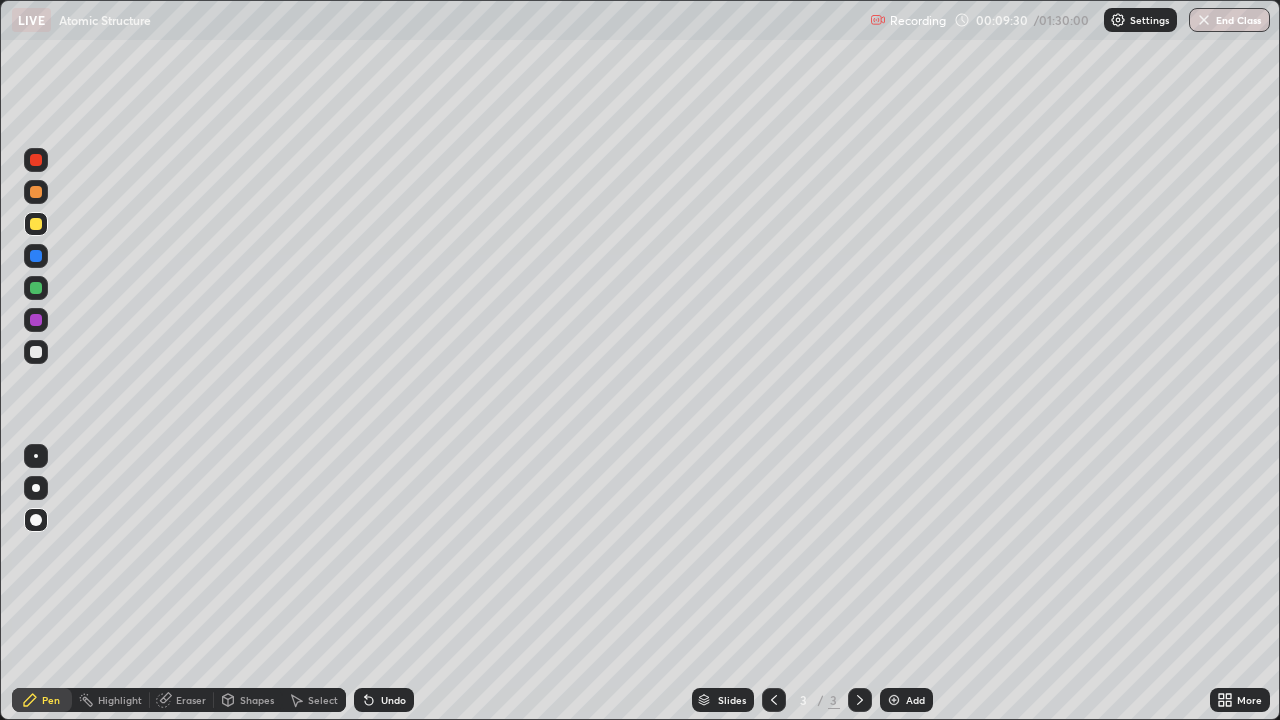 click on "Undo" at bounding box center (393, 700) 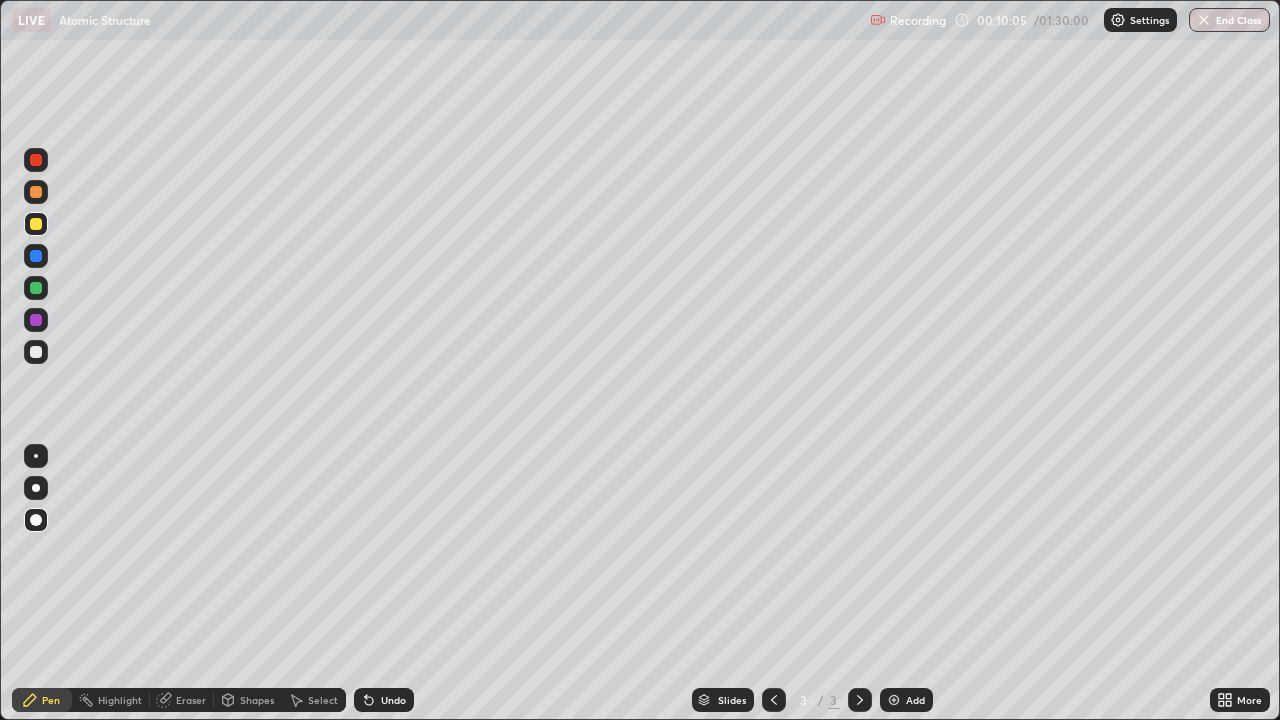 click on "Add" at bounding box center (915, 700) 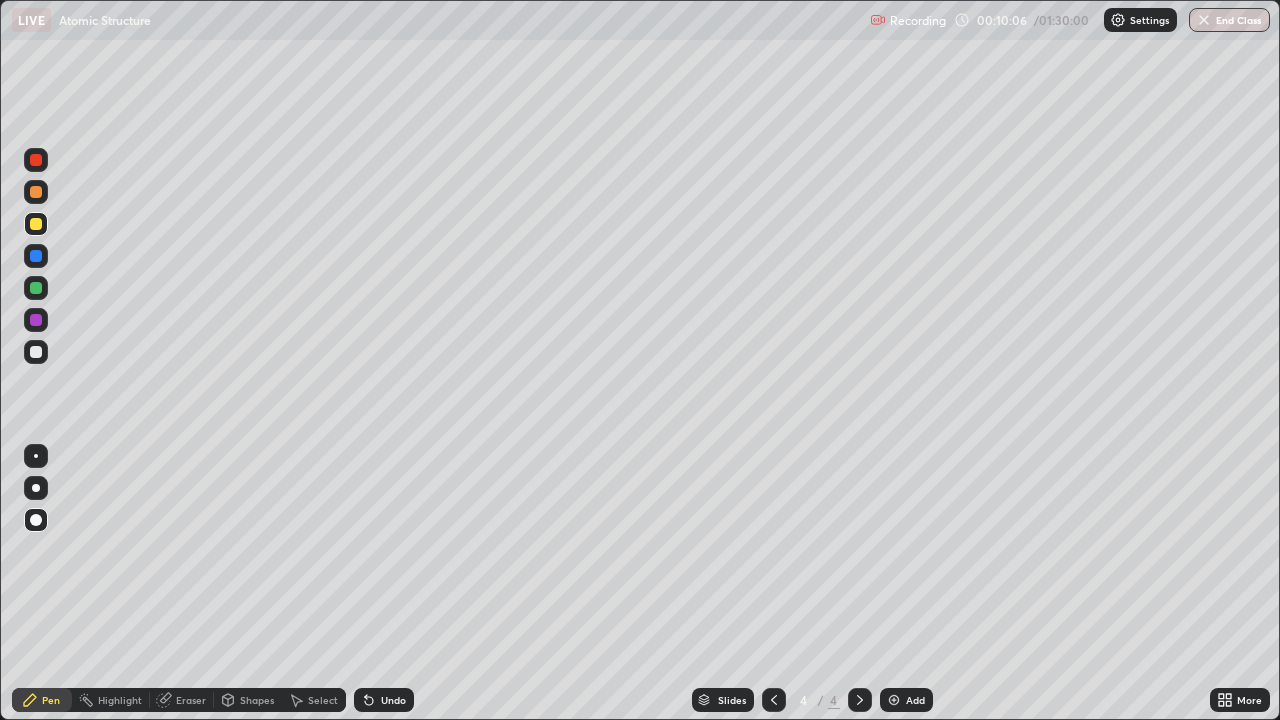 click on "Pen" at bounding box center (51, 700) 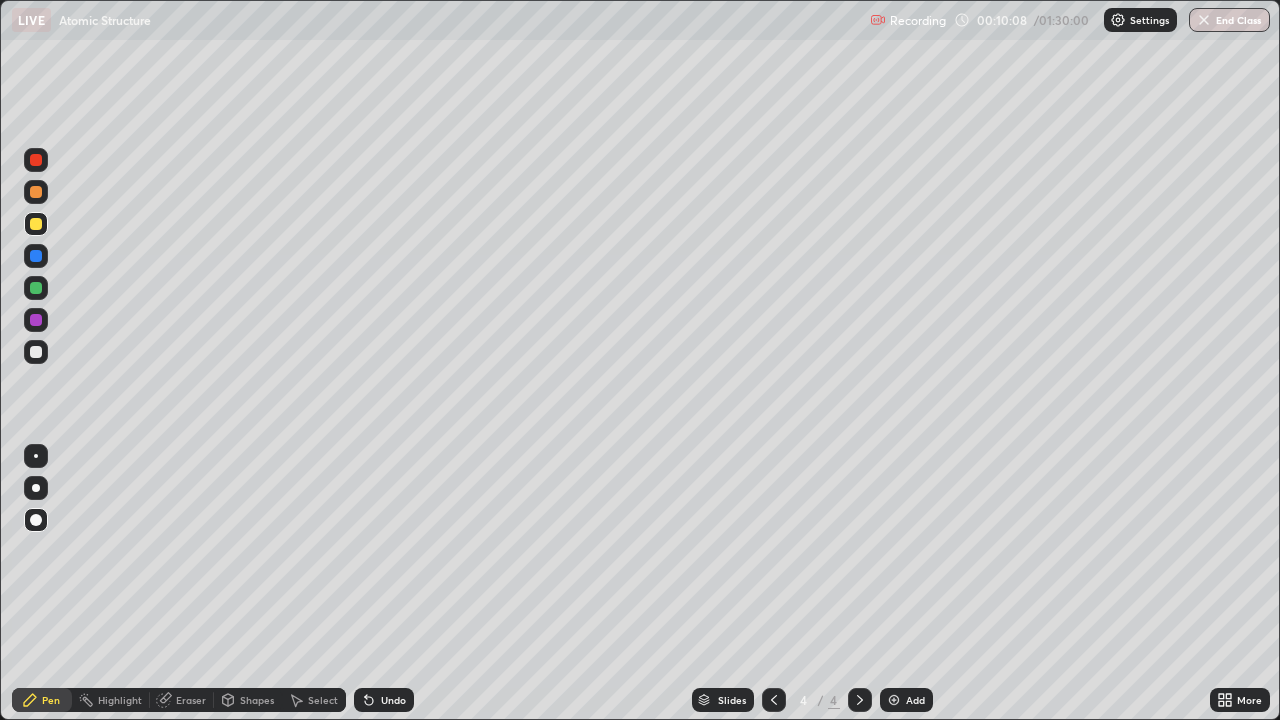 click at bounding box center (36, 256) 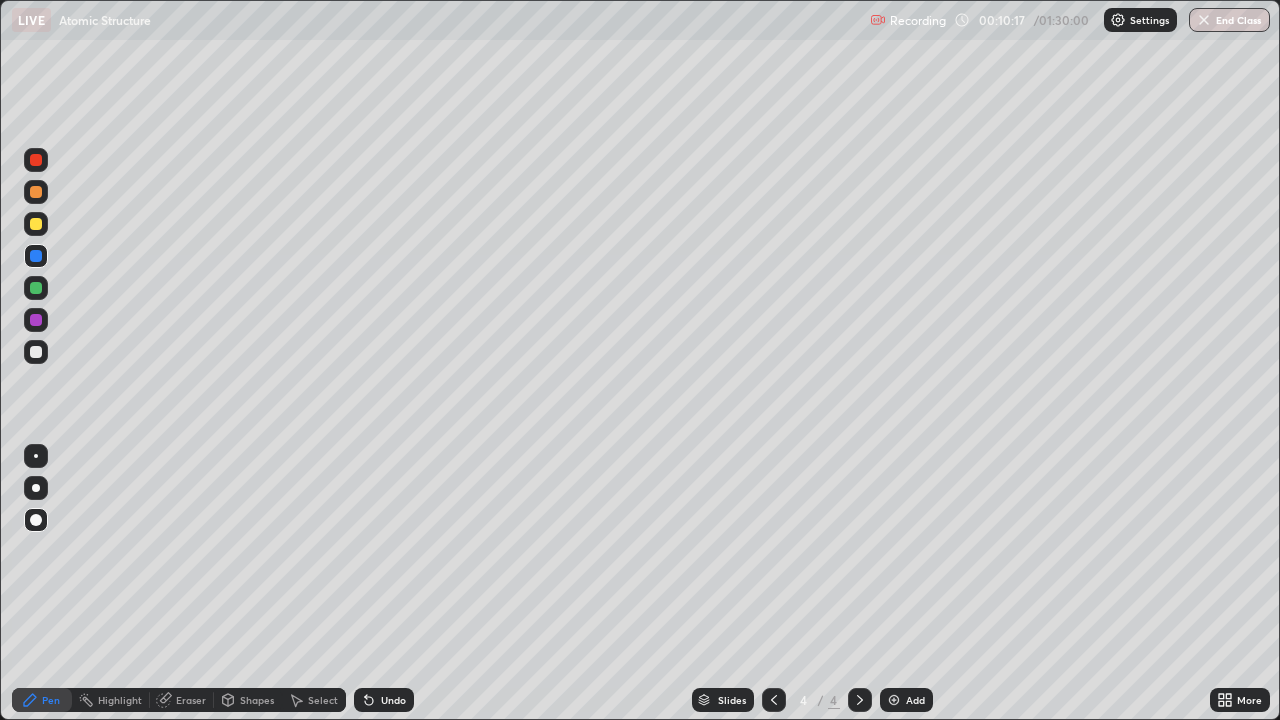 click on "Shapes" at bounding box center (257, 700) 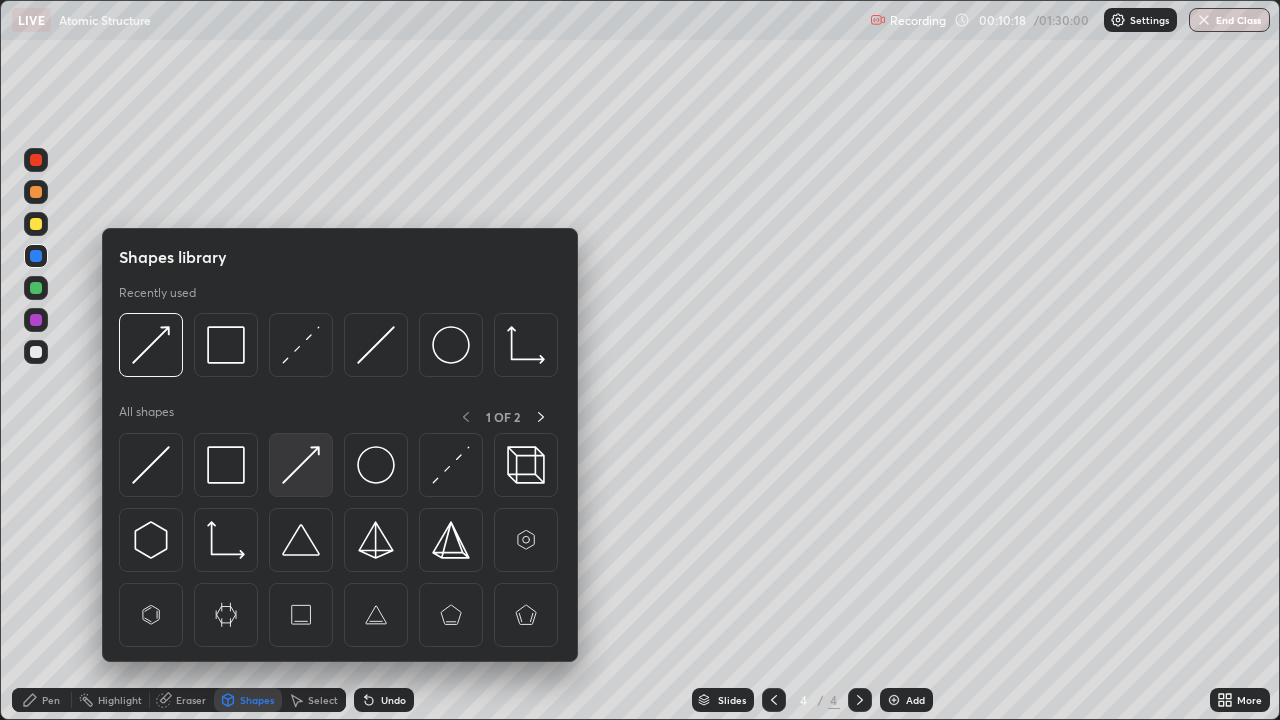 click at bounding box center (301, 465) 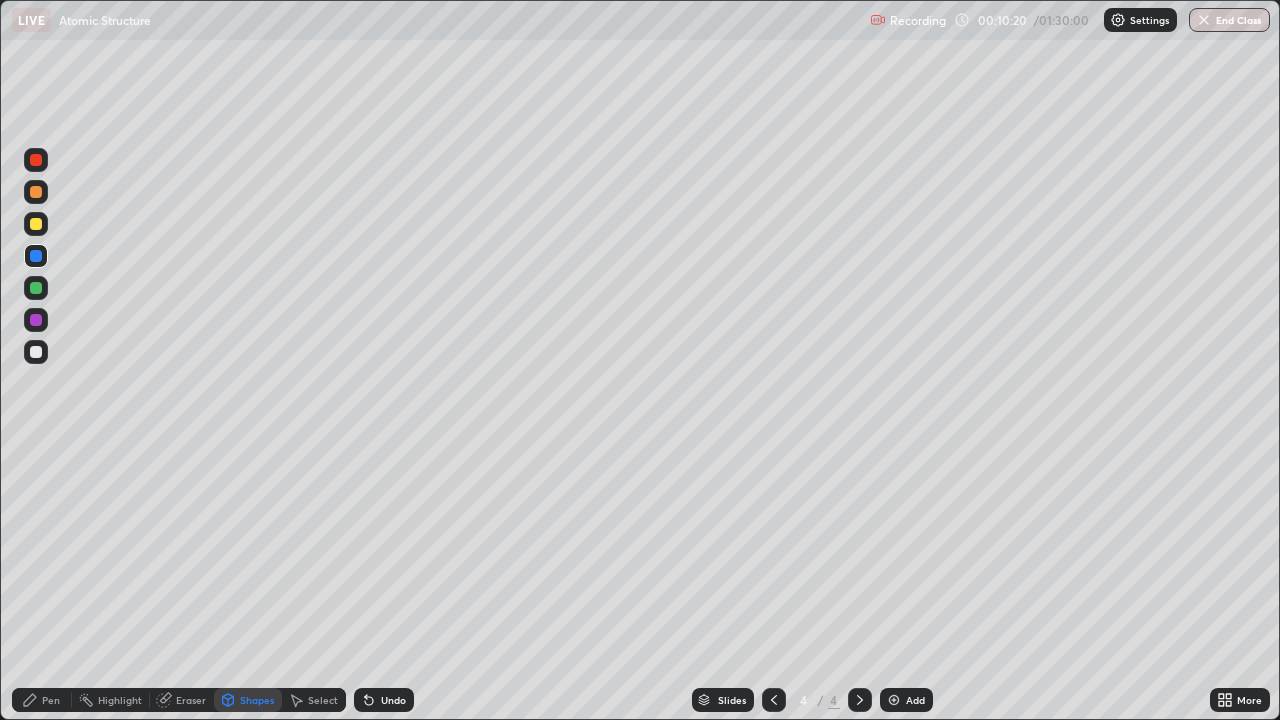 click on "Pen" at bounding box center (42, 700) 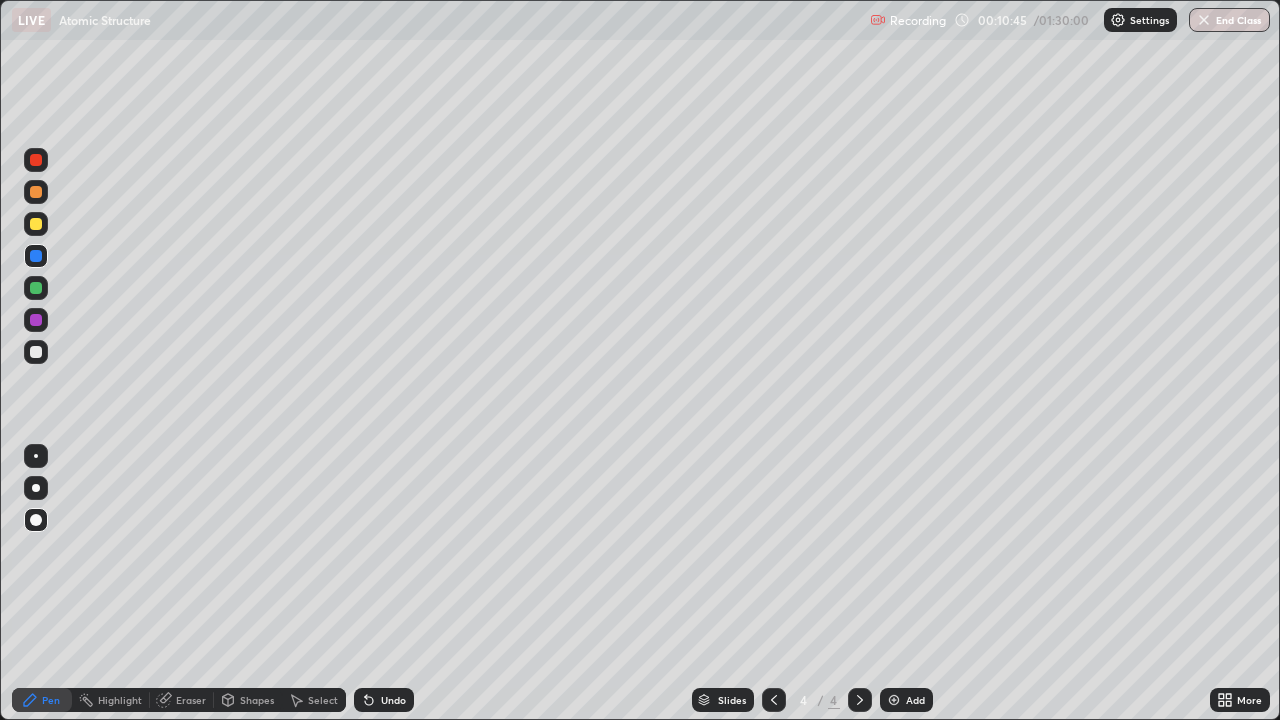 click on "Shapes" at bounding box center [257, 700] 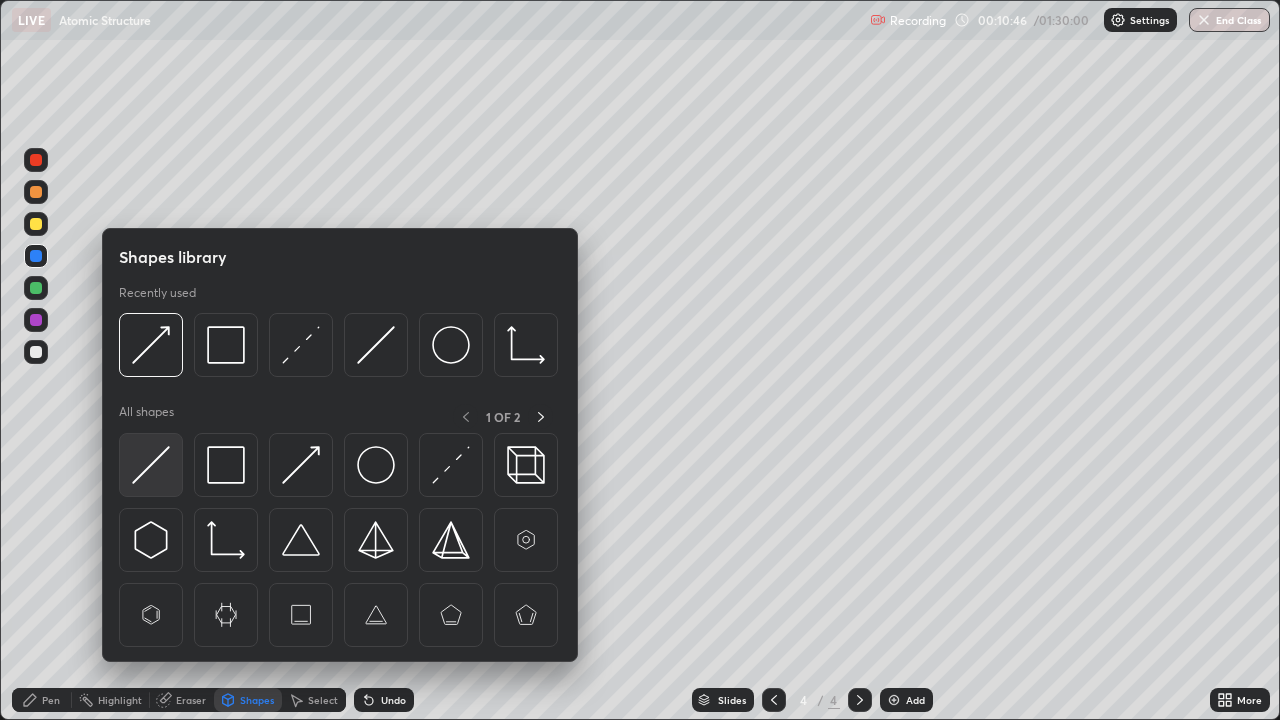 click at bounding box center [151, 465] 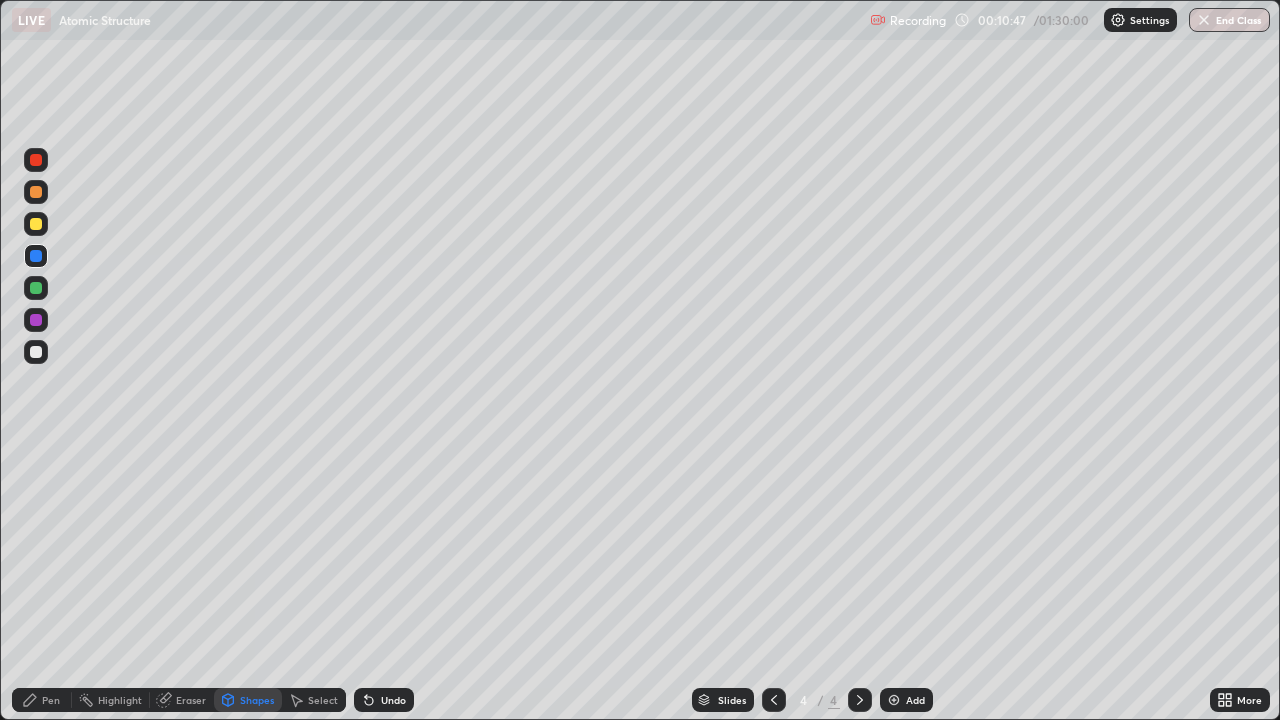 click at bounding box center [36, 288] 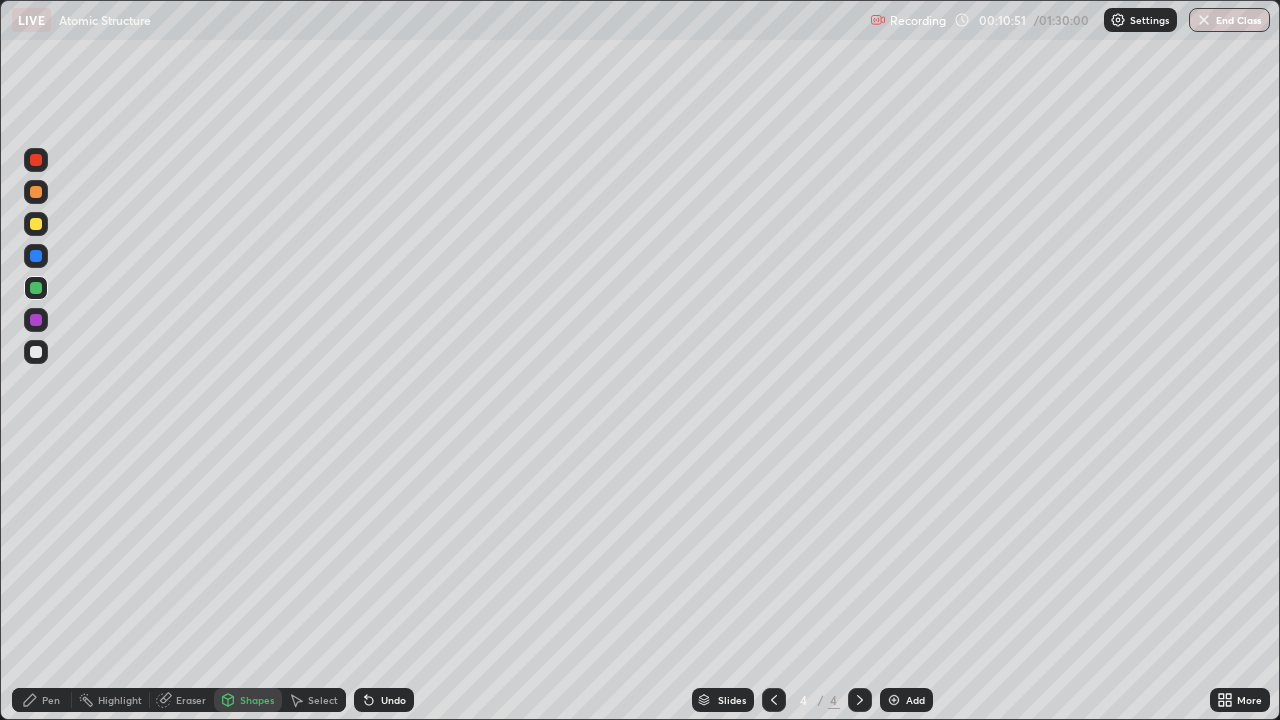 click on "Pen" at bounding box center [51, 700] 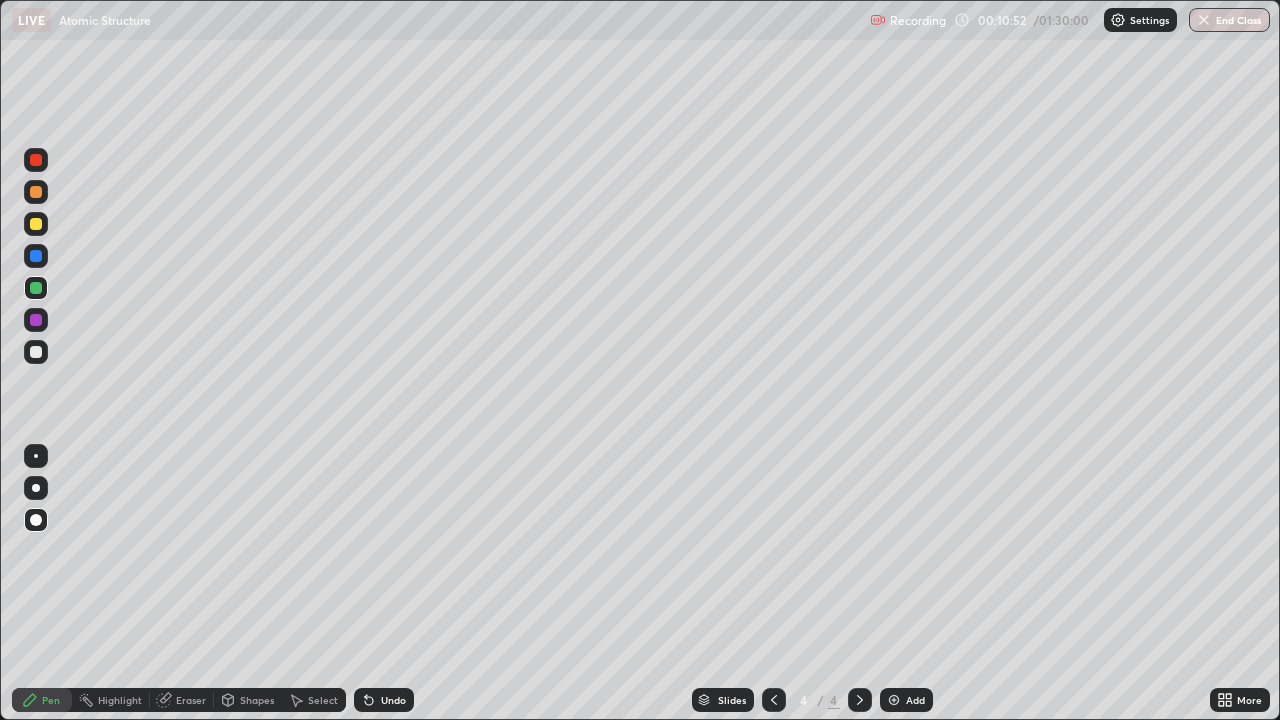 click on "Shapes" at bounding box center (257, 700) 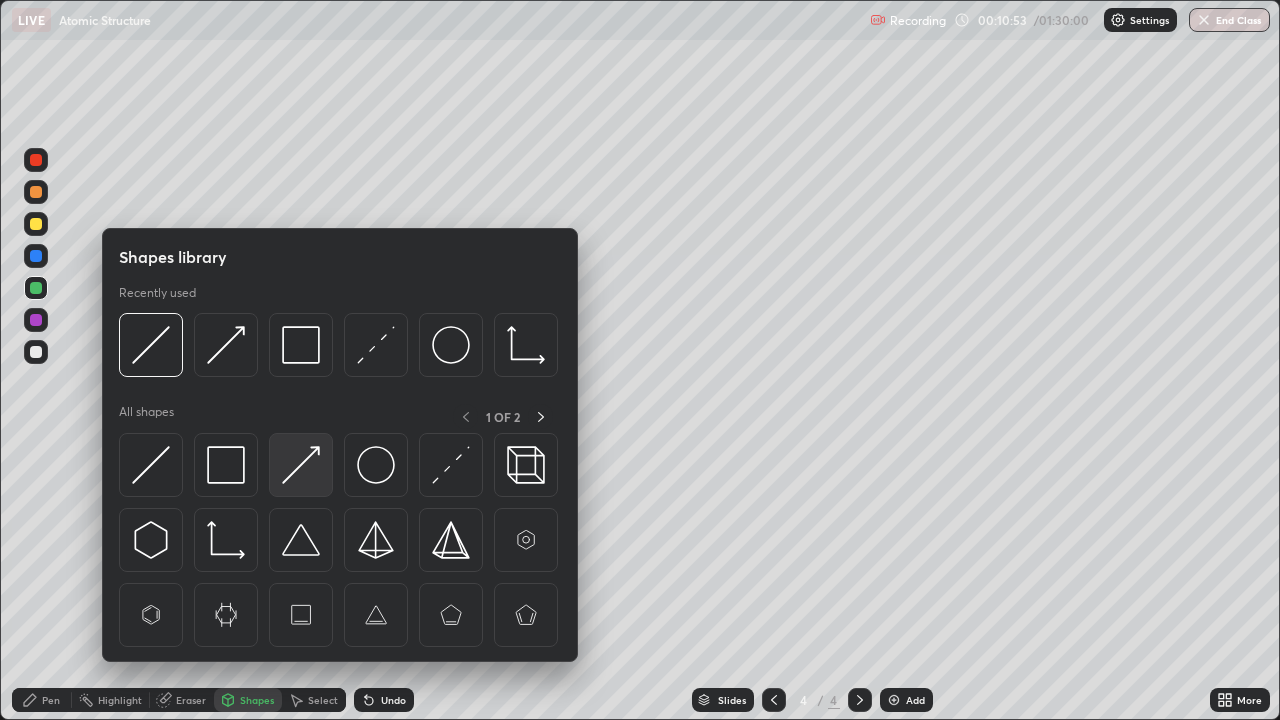 click at bounding box center (301, 465) 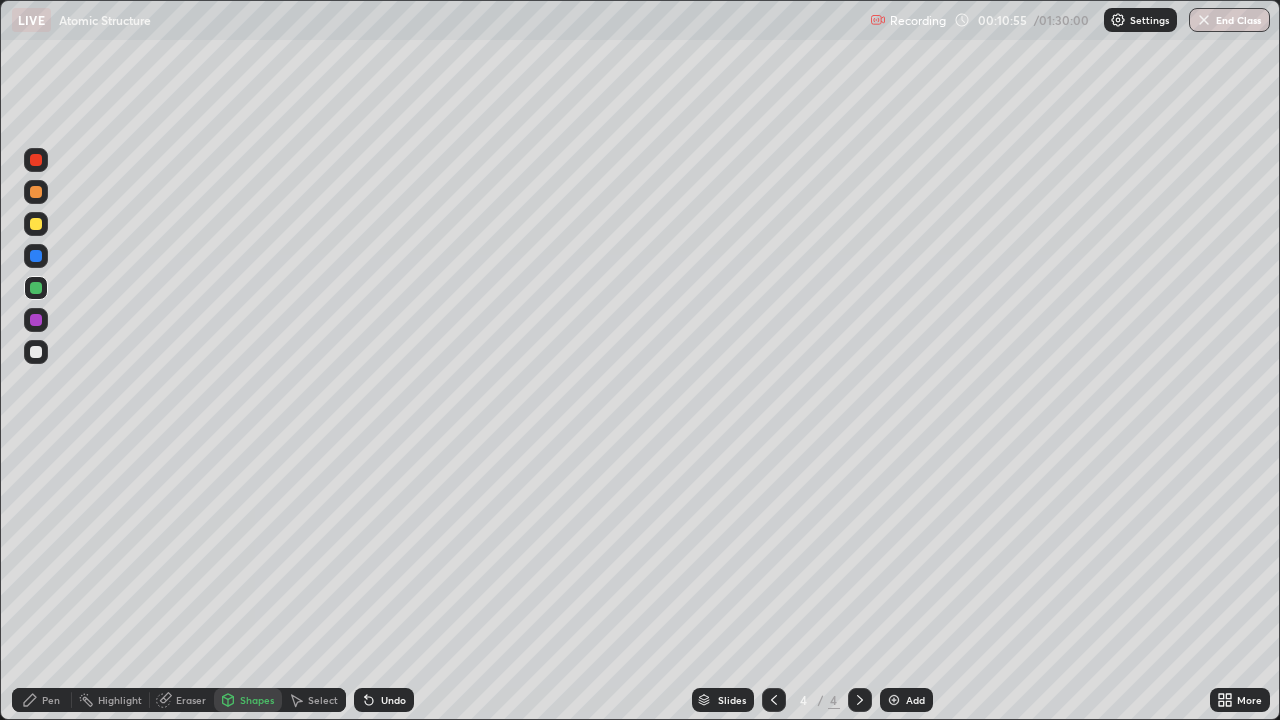 click on "Pen" at bounding box center (42, 700) 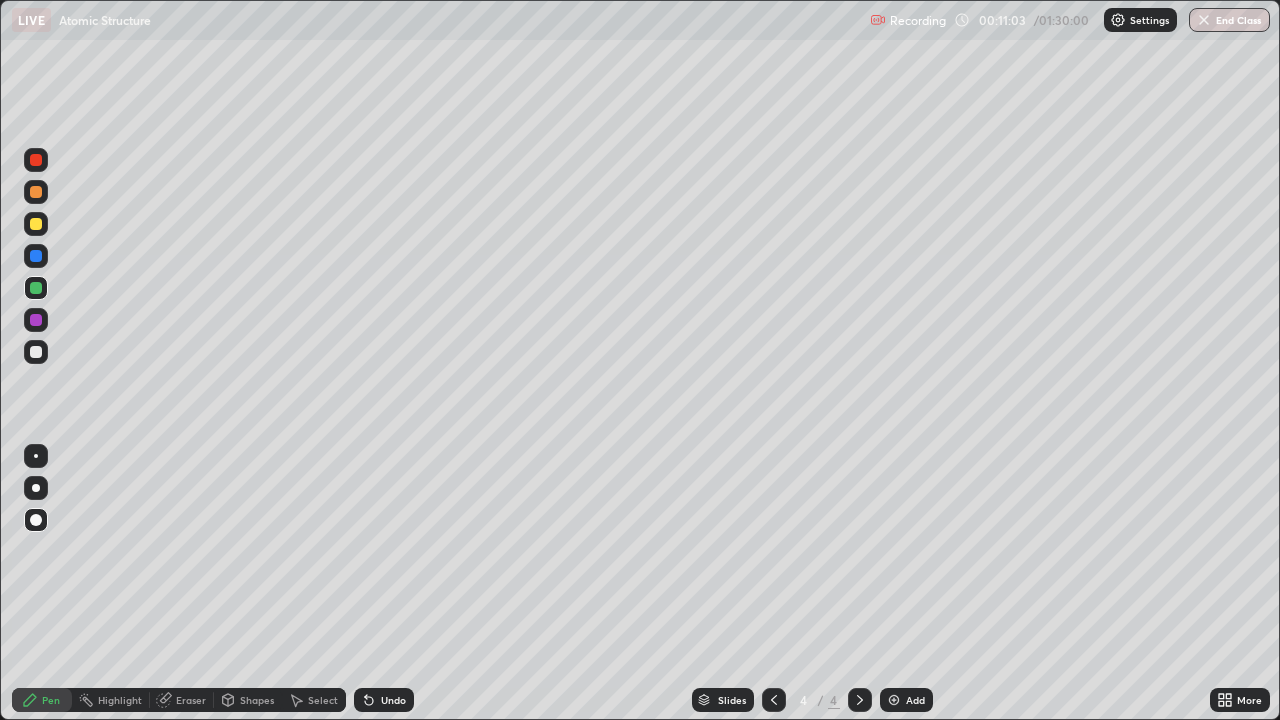 click on "Undo" at bounding box center (393, 700) 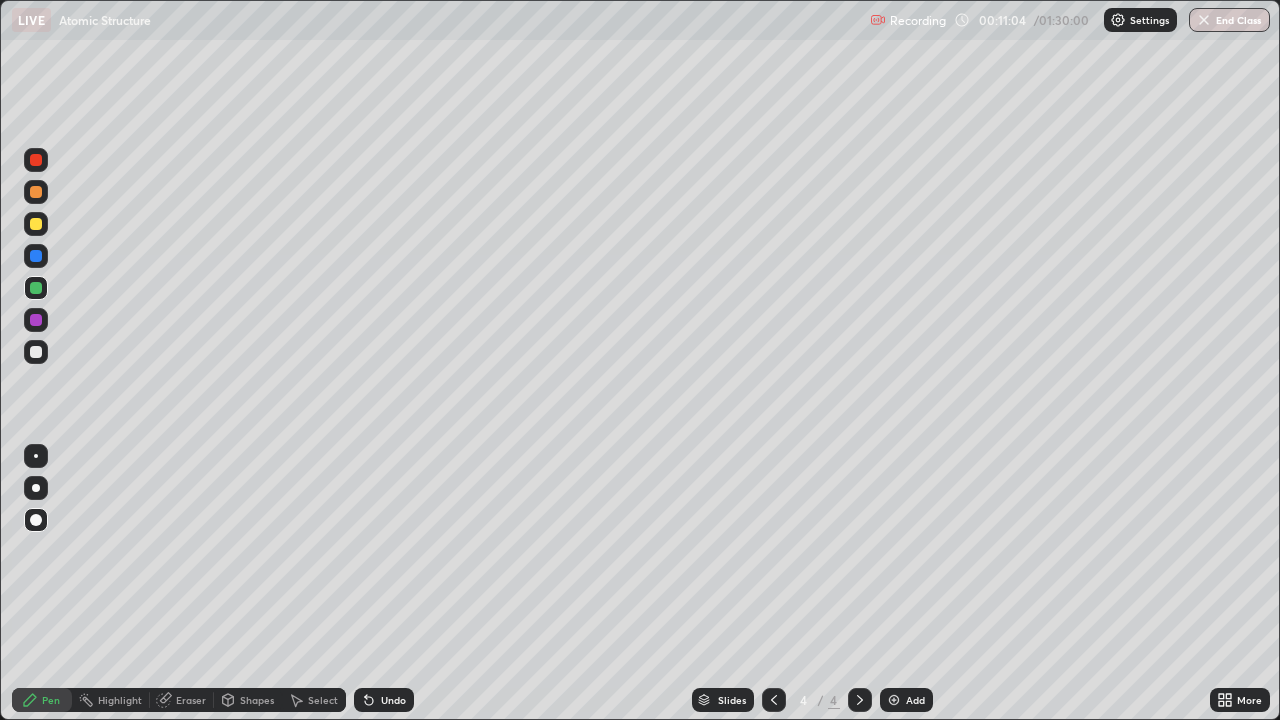 click on "Undo" at bounding box center (384, 700) 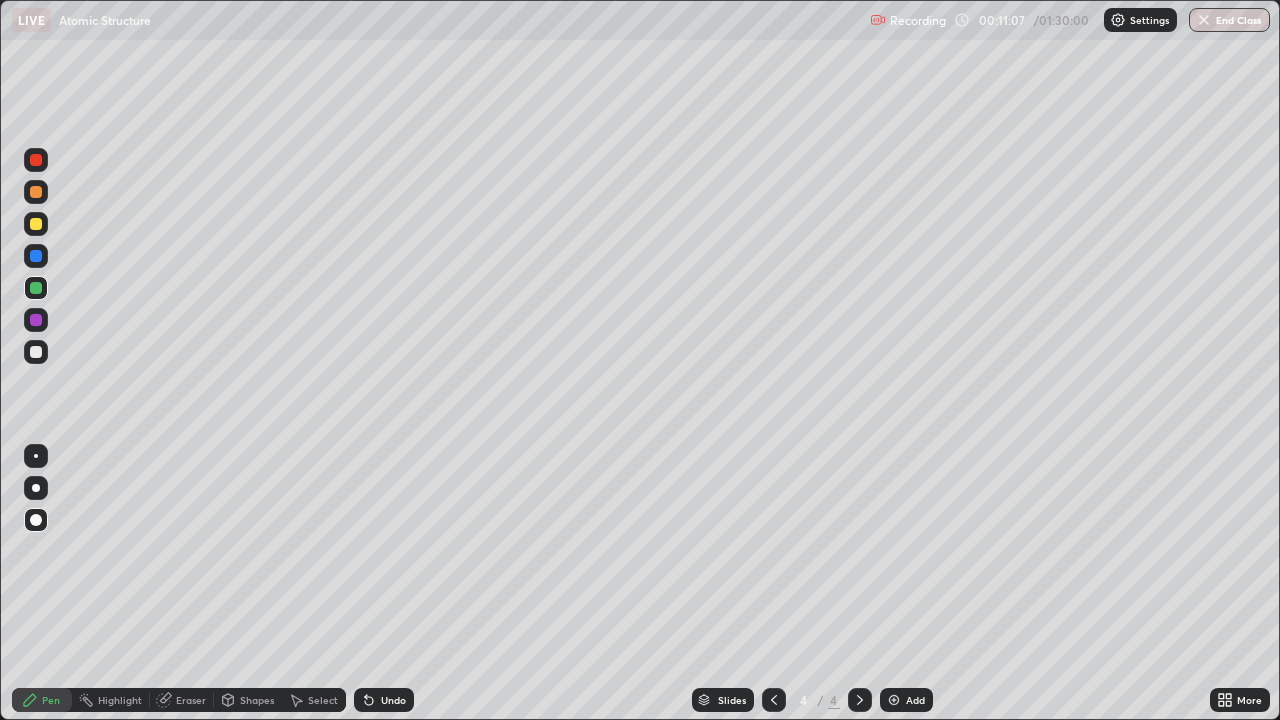 click on "Pen" at bounding box center (51, 700) 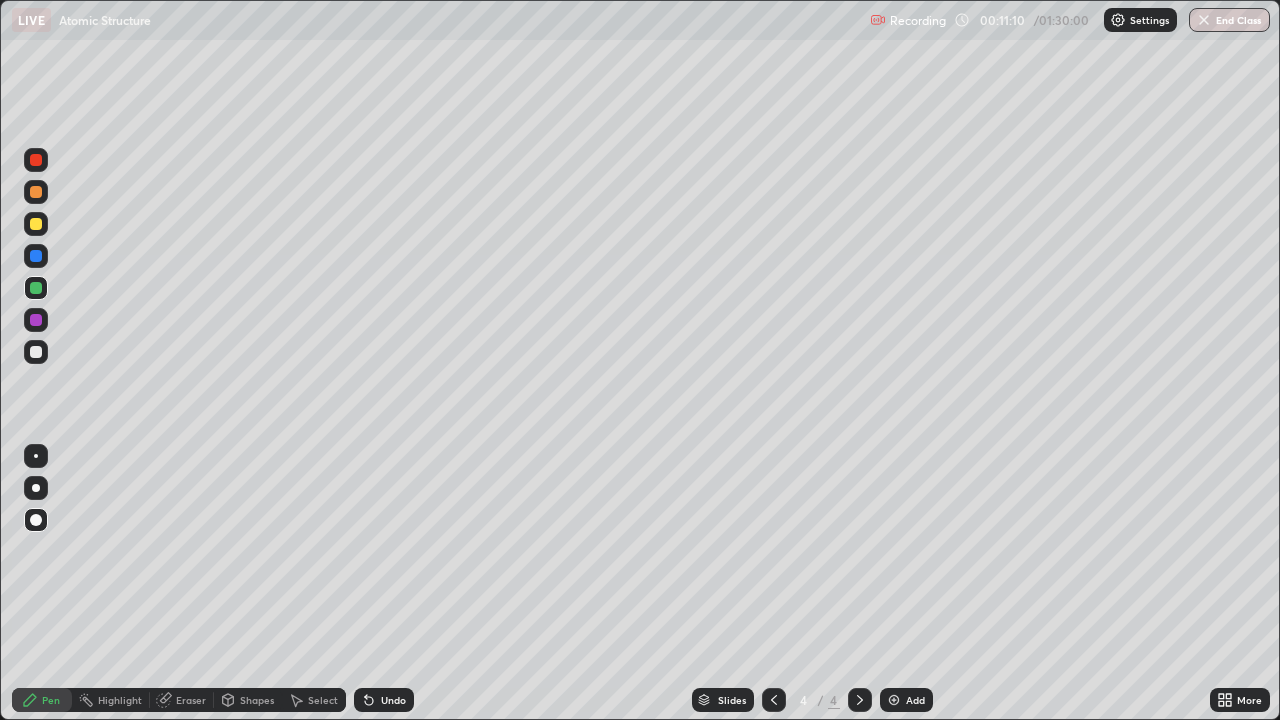 click on "Shapes" at bounding box center [257, 700] 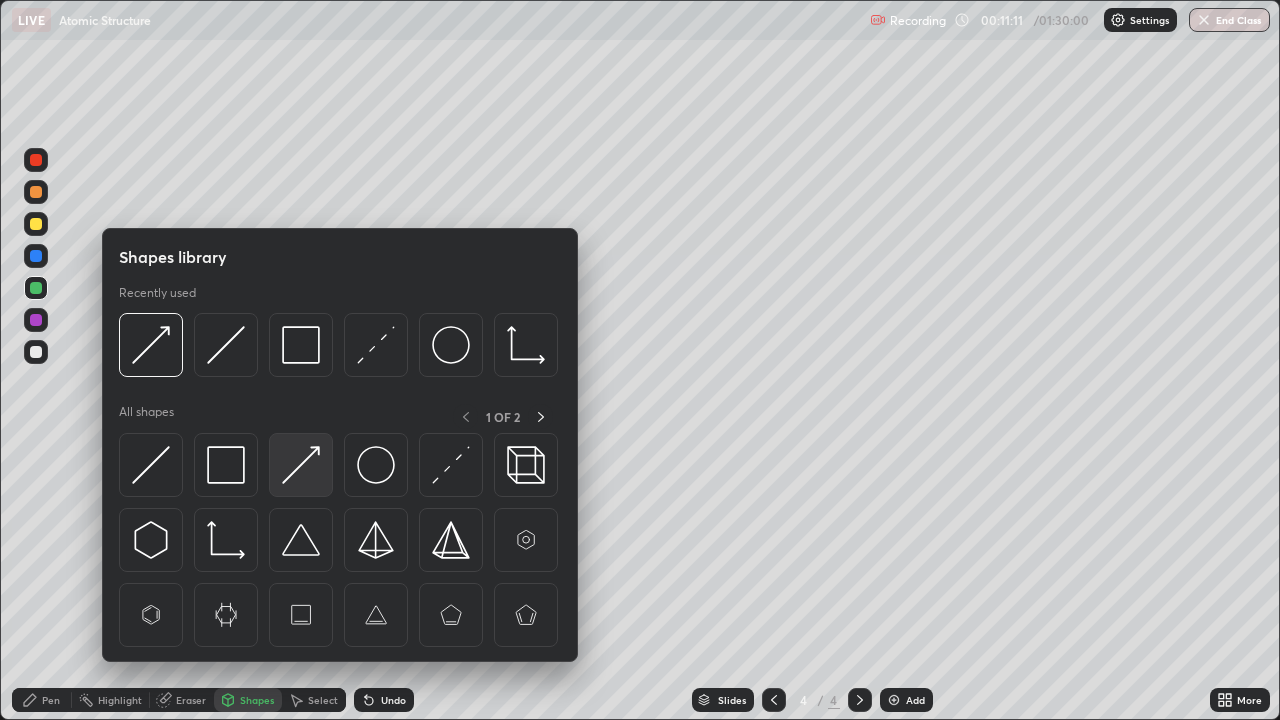 click at bounding box center (301, 465) 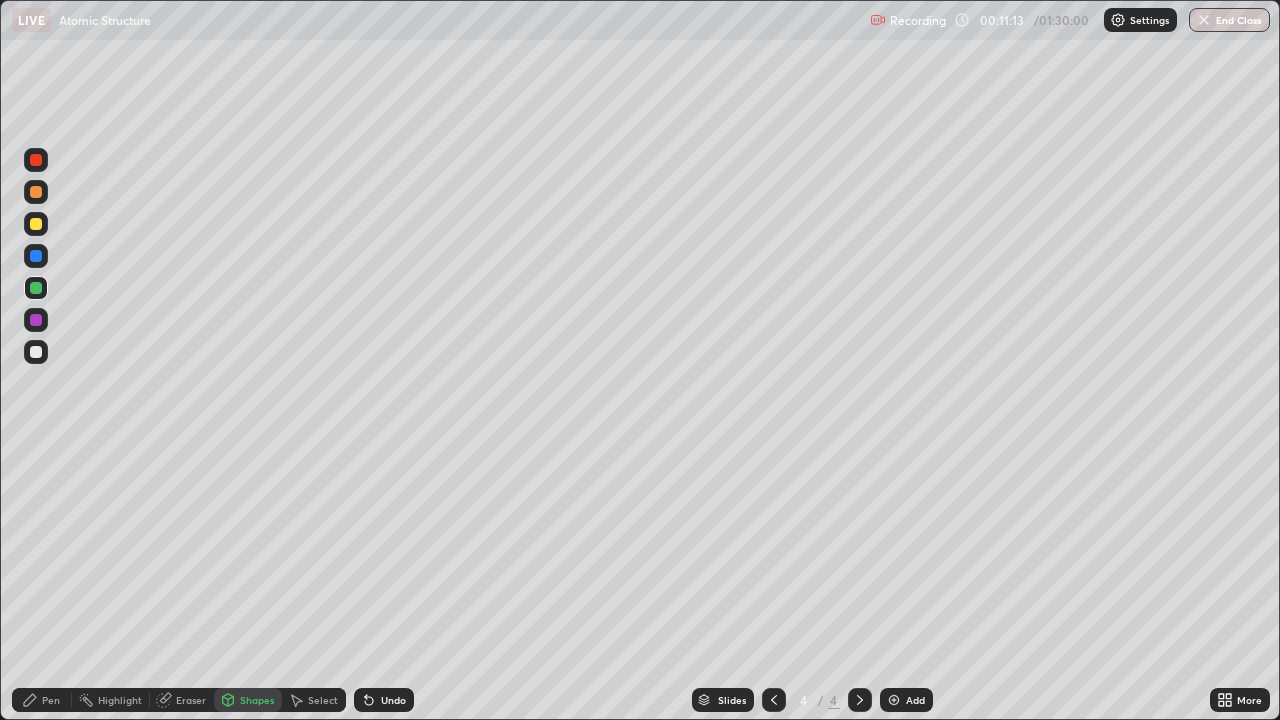 click 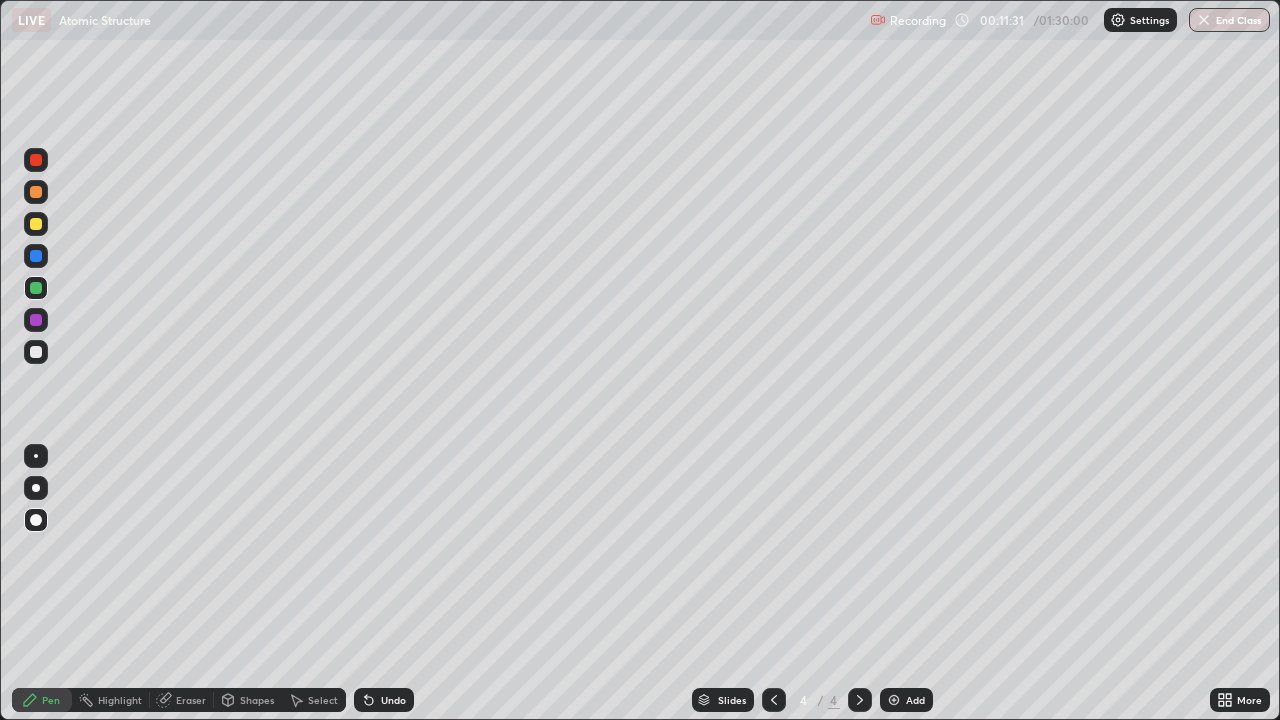 click at bounding box center [894, 700] 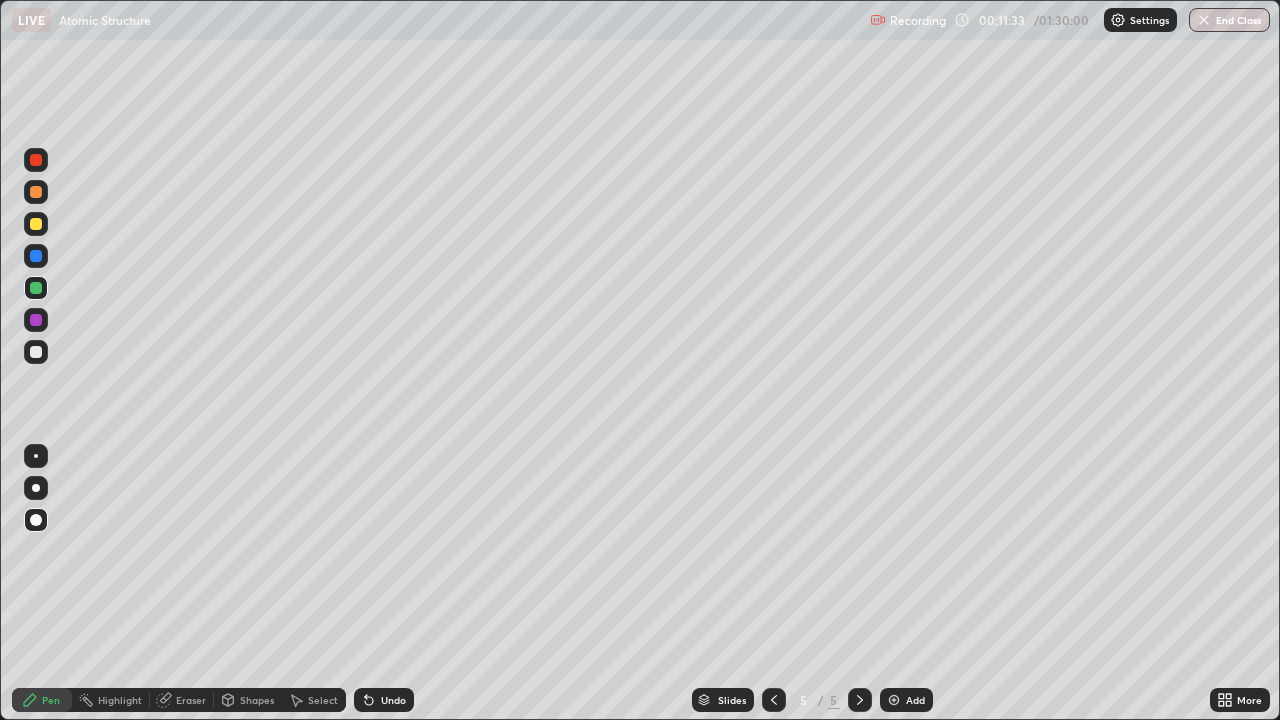 click on "Shapes" at bounding box center (257, 700) 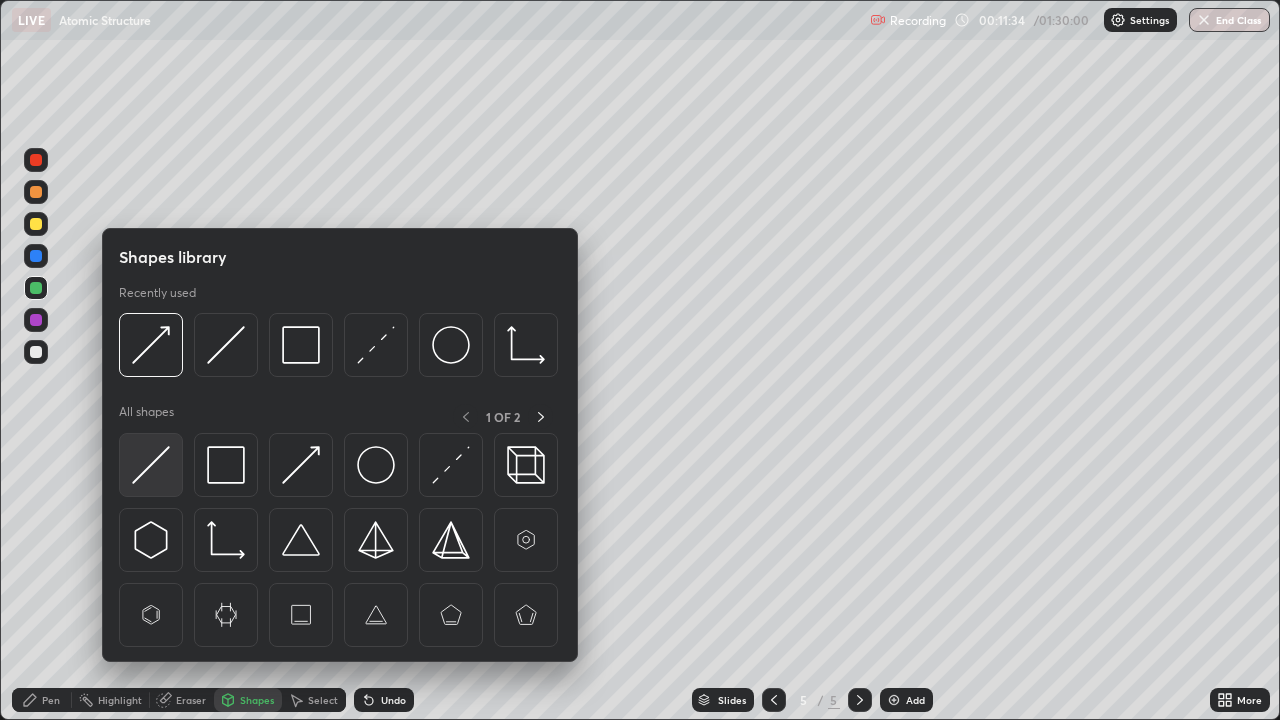 click at bounding box center (151, 465) 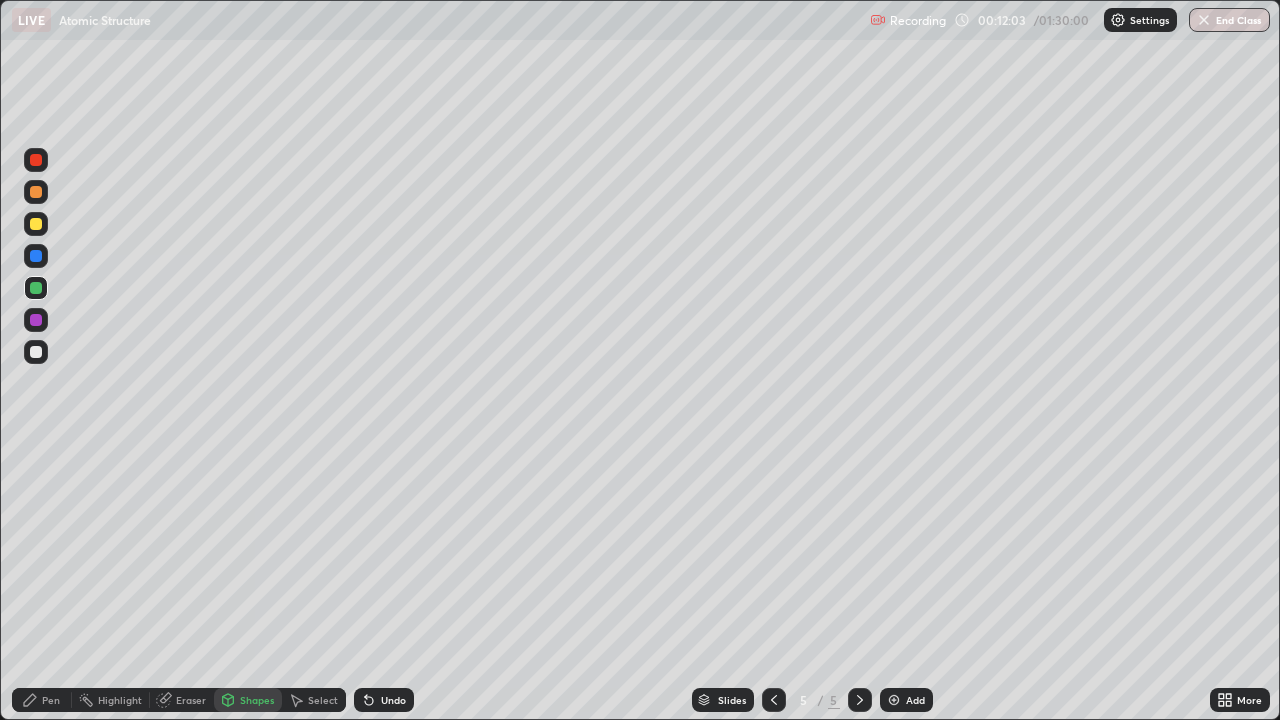 click on "Shapes" at bounding box center (257, 700) 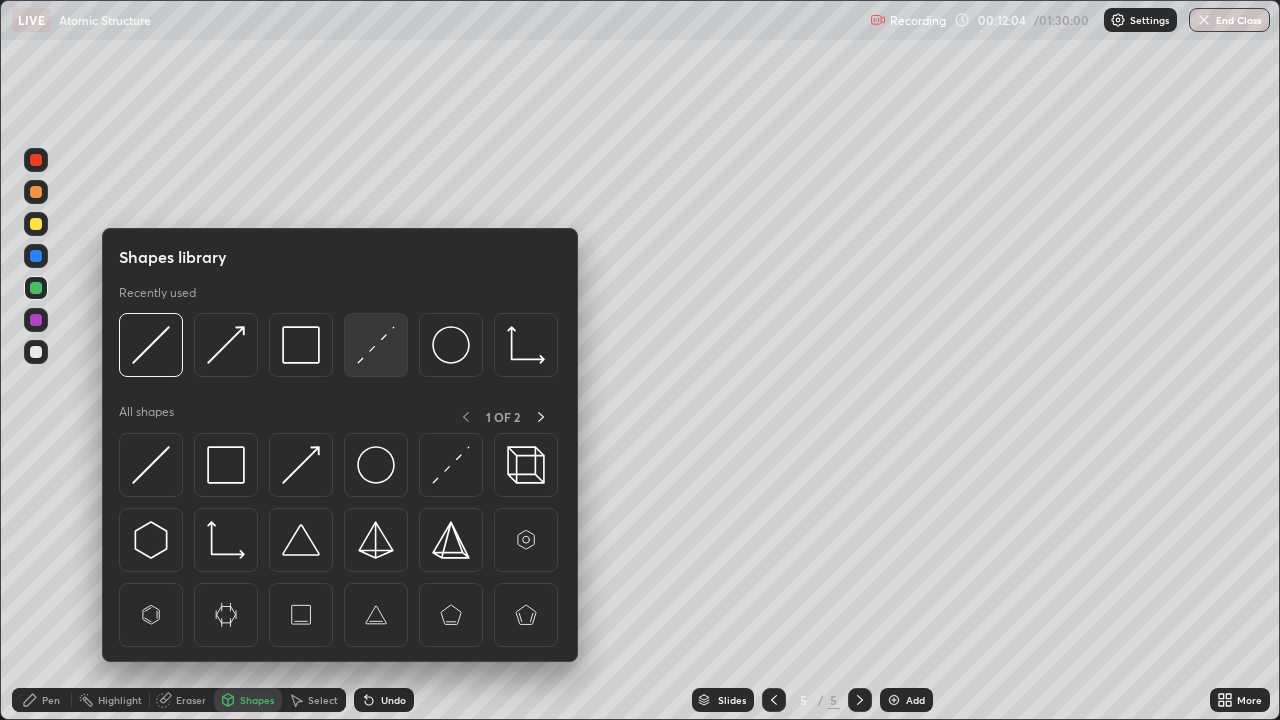 click at bounding box center (376, 345) 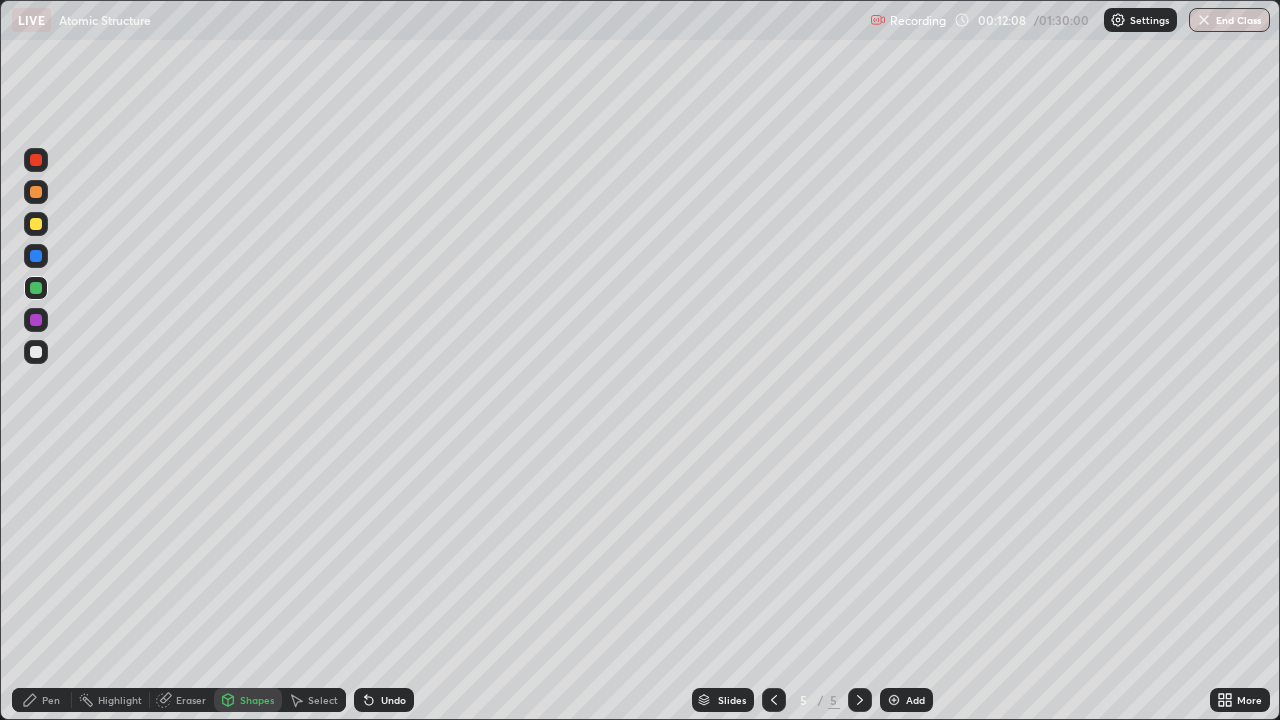 click on "Pen" at bounding box center [42, 700] 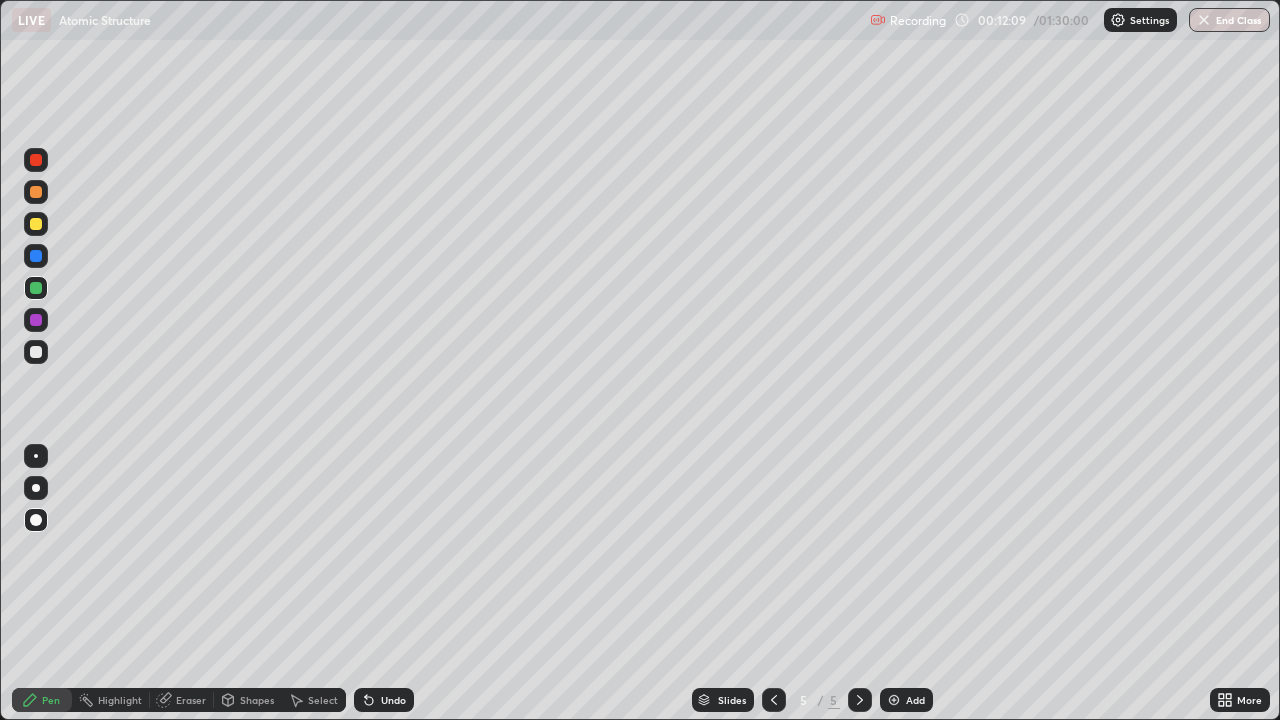 click at bounding box center [36, 320] 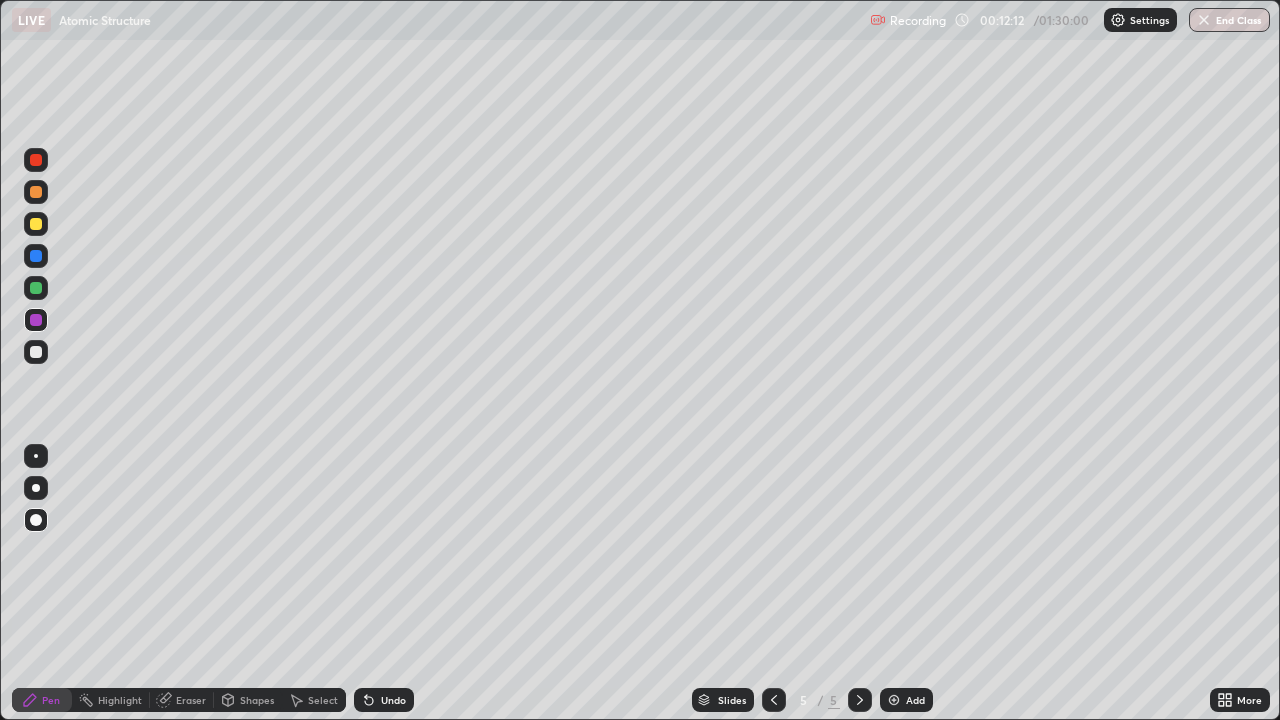 click on "Undo" at bounding box center (393, 700) 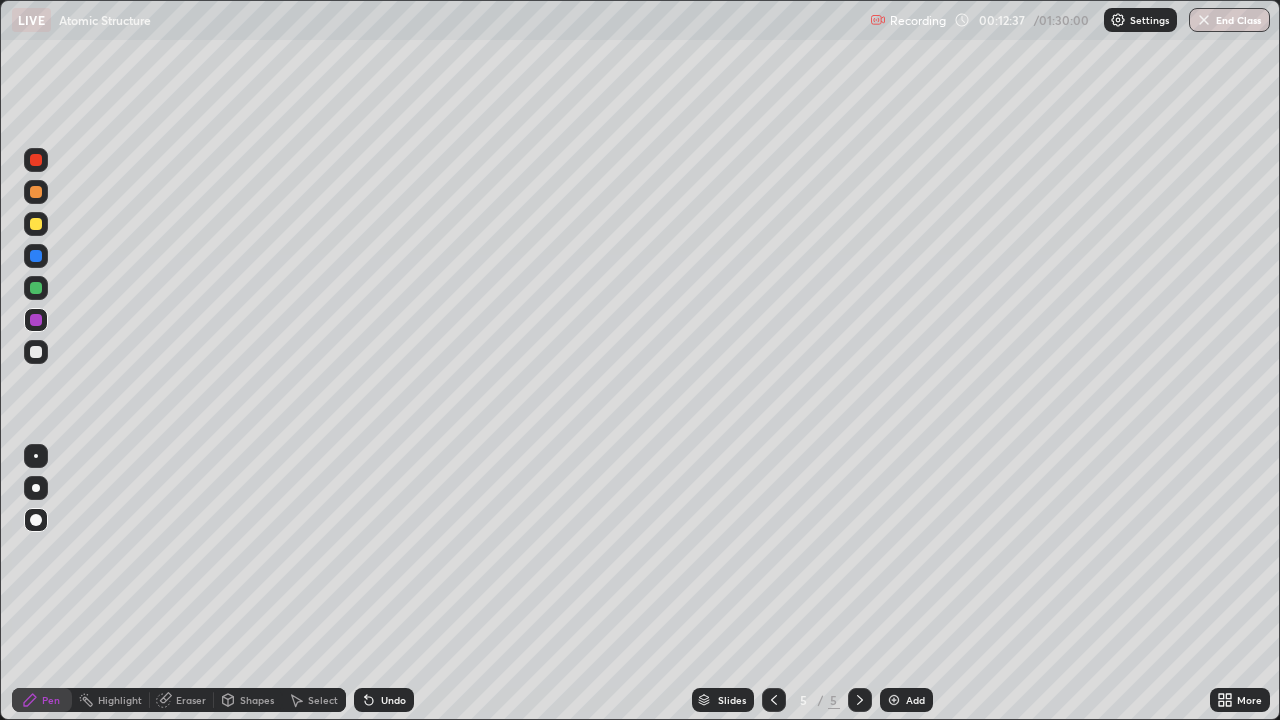 click on "Shapes" at bounding box center [257, 700] 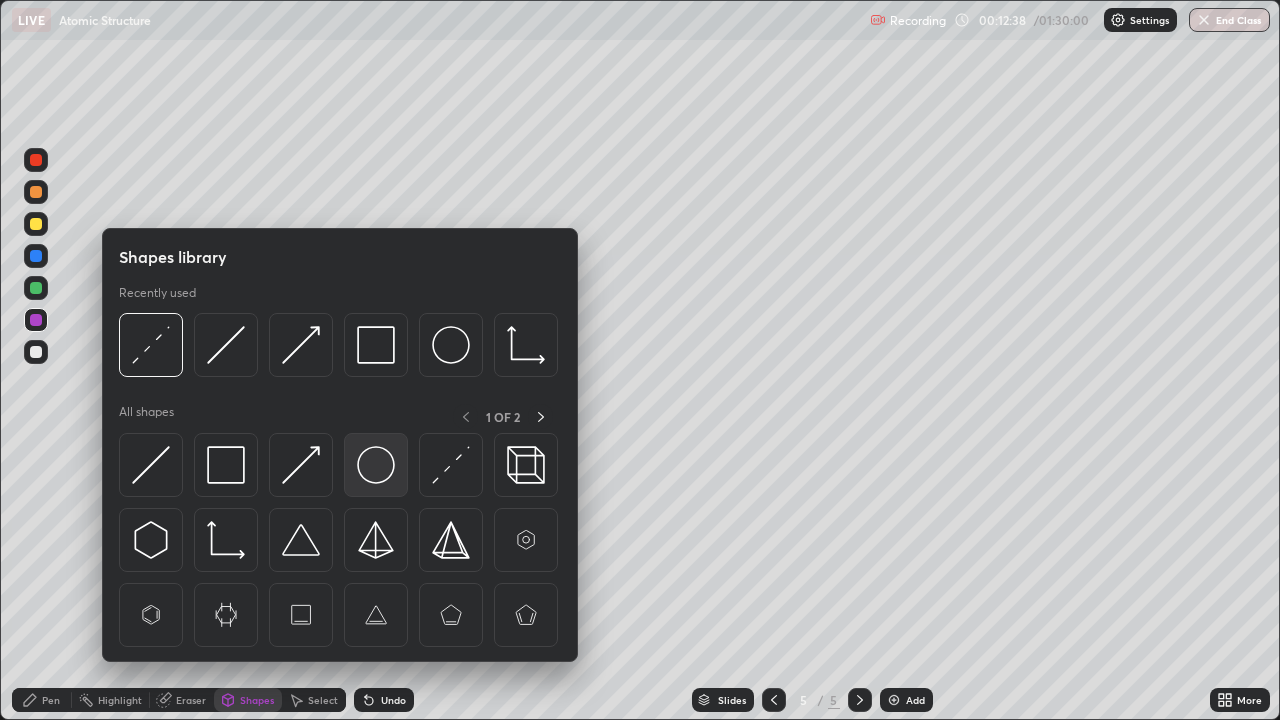 click at bounding box center [376, 465] 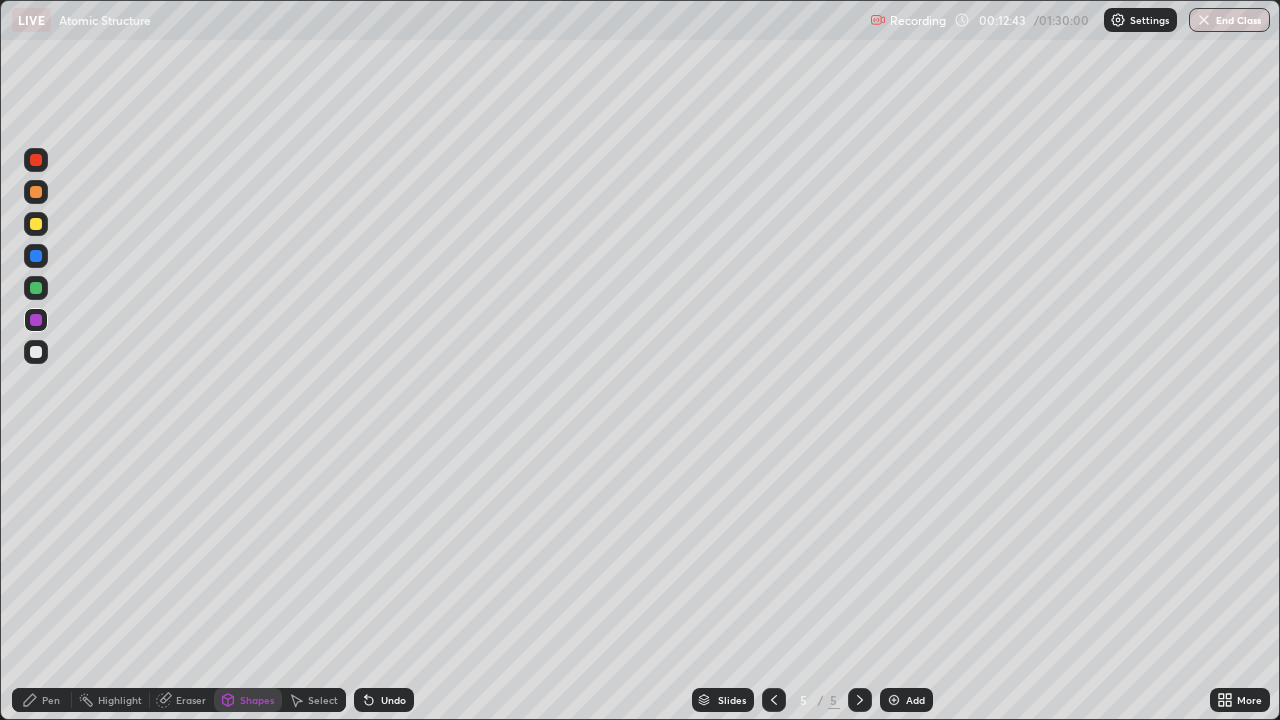 click on "Pen" at bounding box center [51, 700] 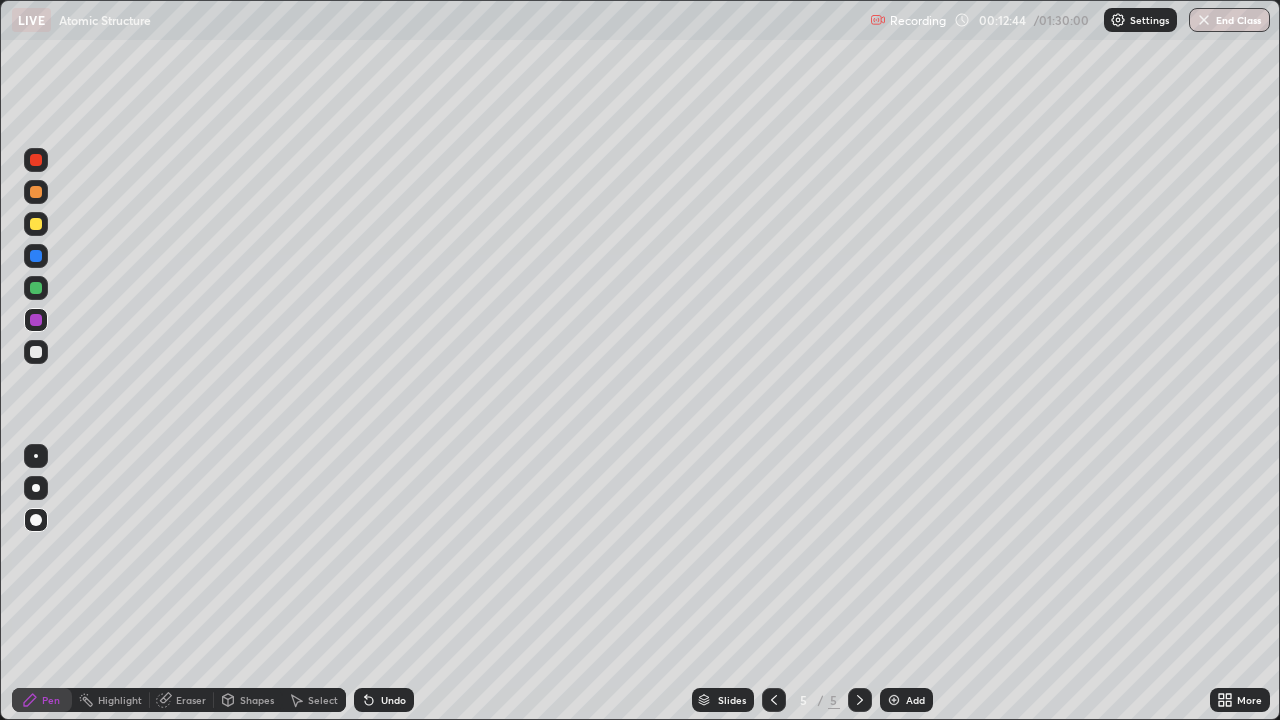 click at bounding box center (36, 224) 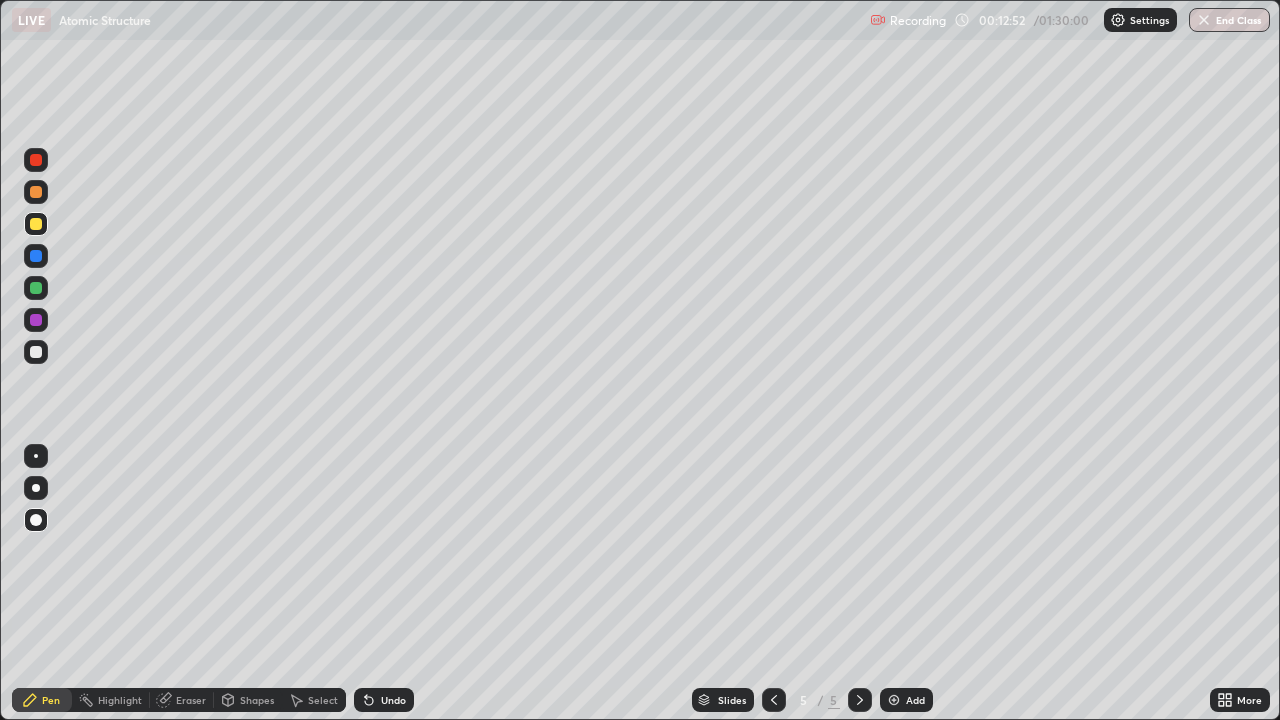 click on "Slides 5 / 5 Add" at bounding box center (812, 700) 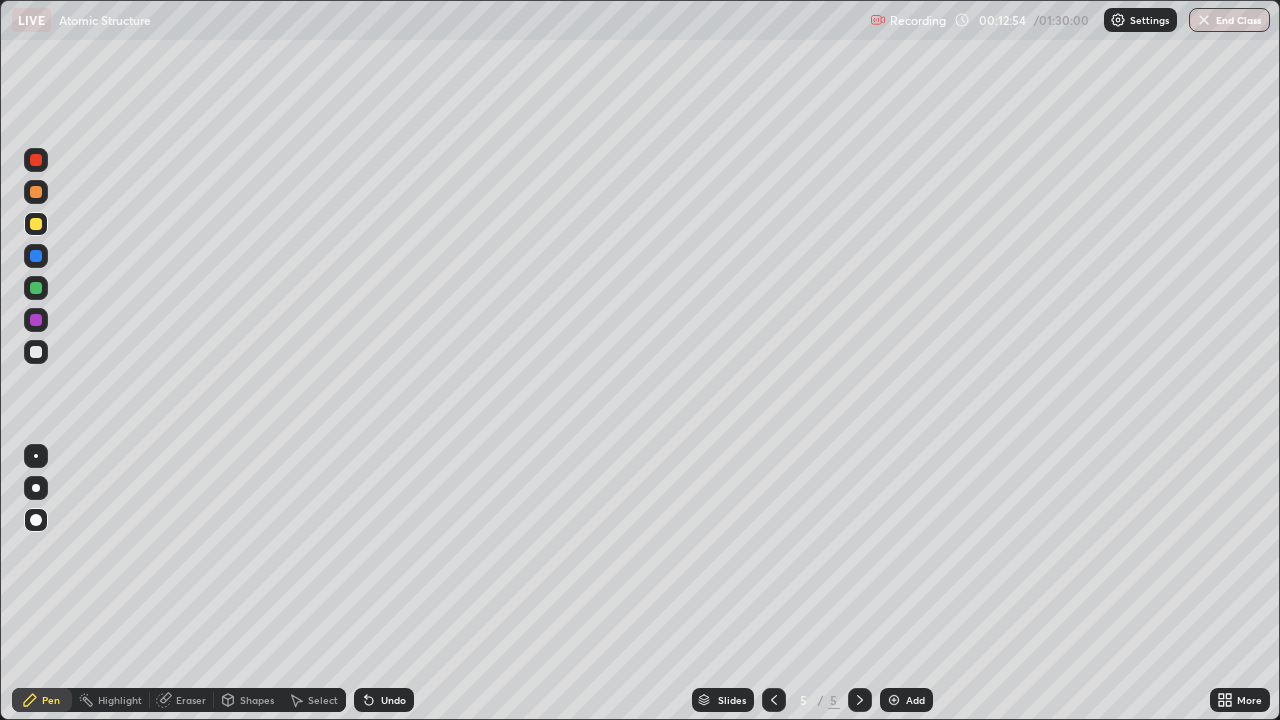 click on "Shapes" at bounding box center [257, 700] 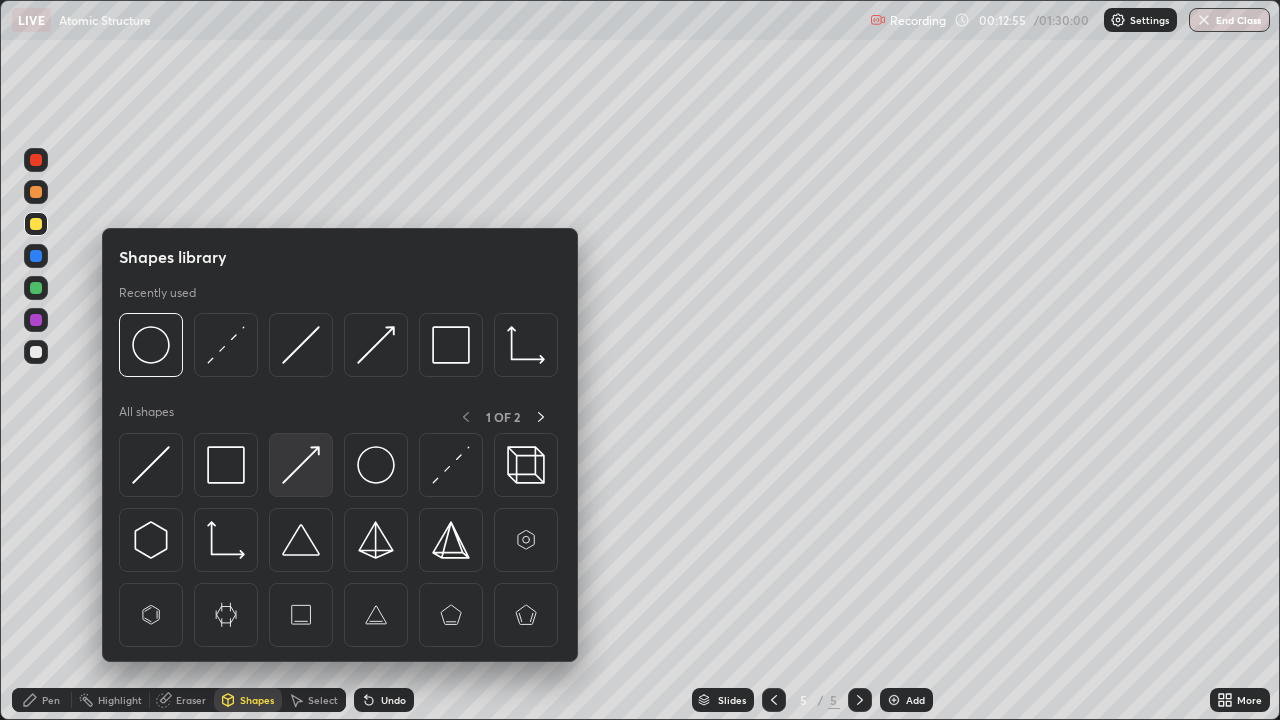 click at bounding box center (301, 465) 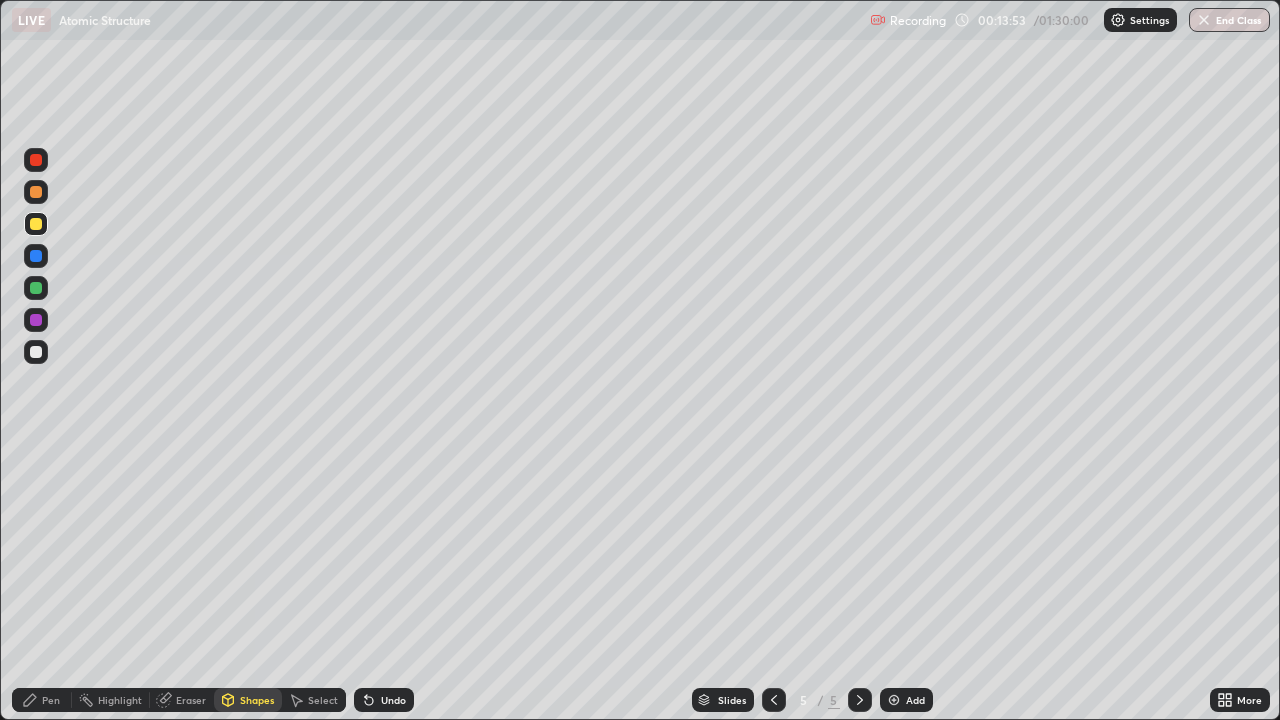 click on "Pen" at bounding box center [42, 700] 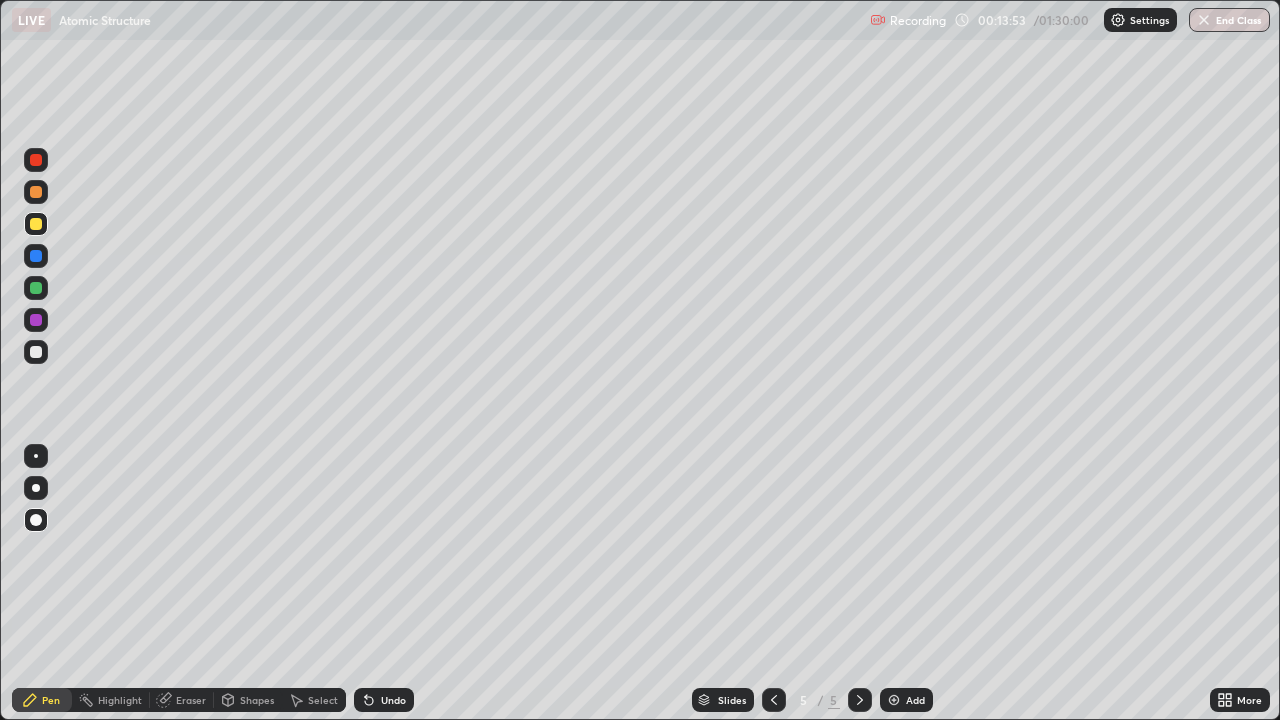 click at bounding box center [36, 320] 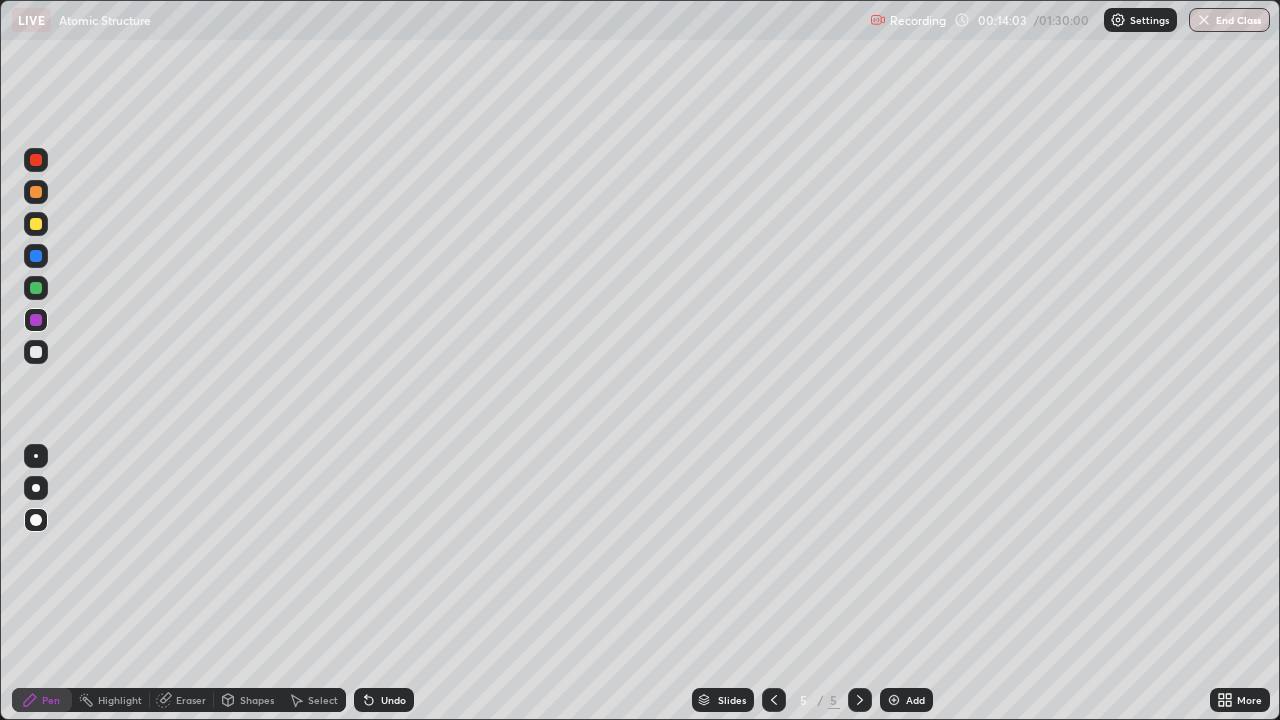 click on "Undo" at bounding box center (393, 700) 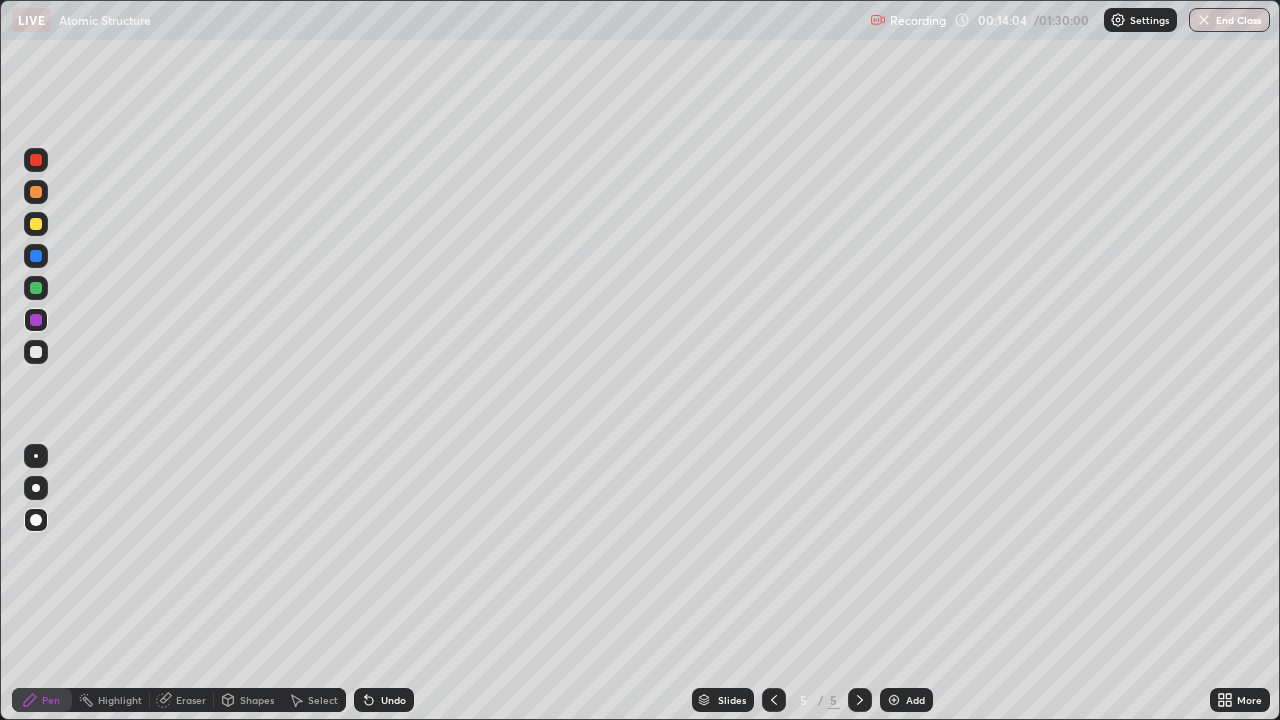 click on "Undo" at bounding box center (393, 700) 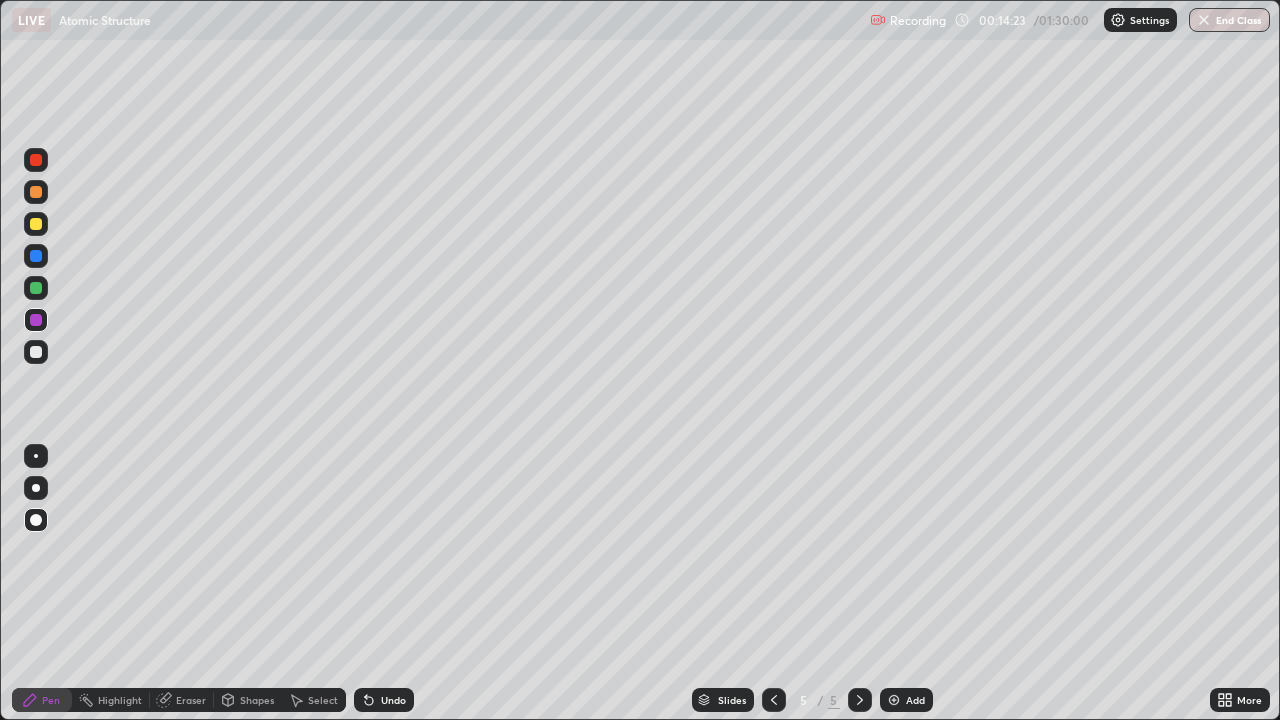 click on "Undo" at bounding box center (393, 700) 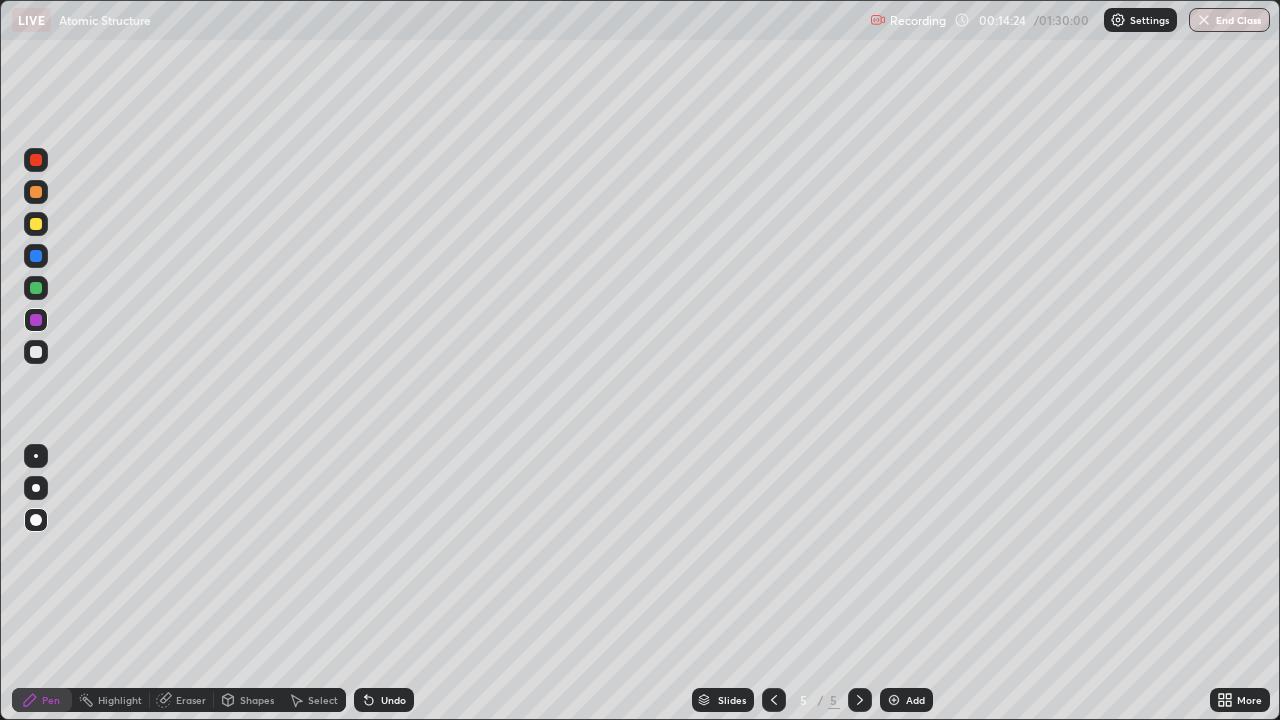 click on "Undo" at bounding box center (393, 700) 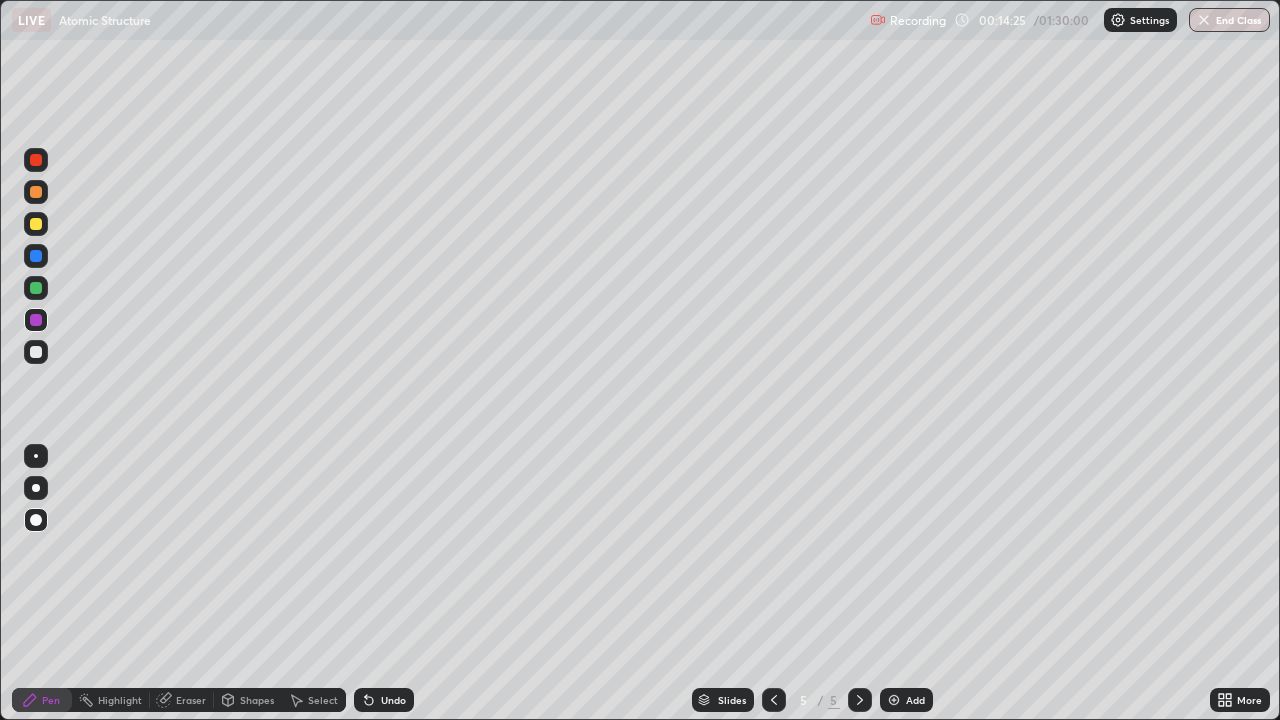 click on "Undo" at bounding box center [384, 700] 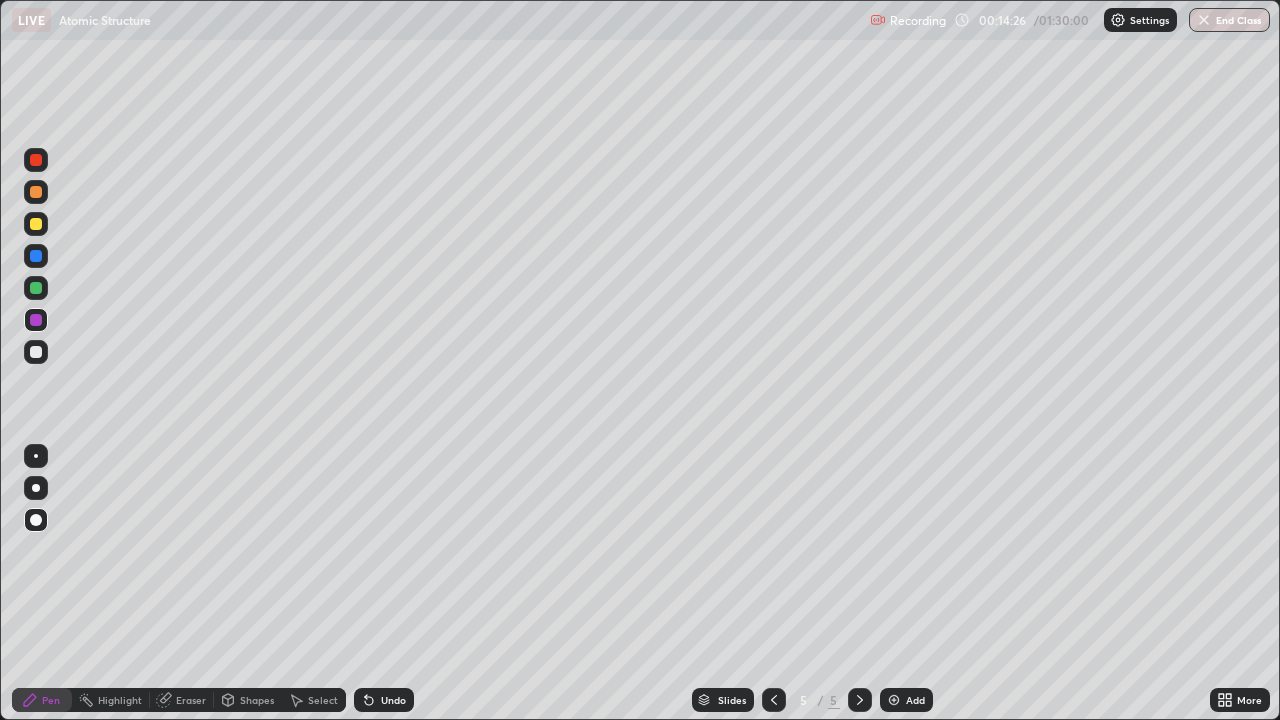 click on "Undo" at bounding box center [384, 700] 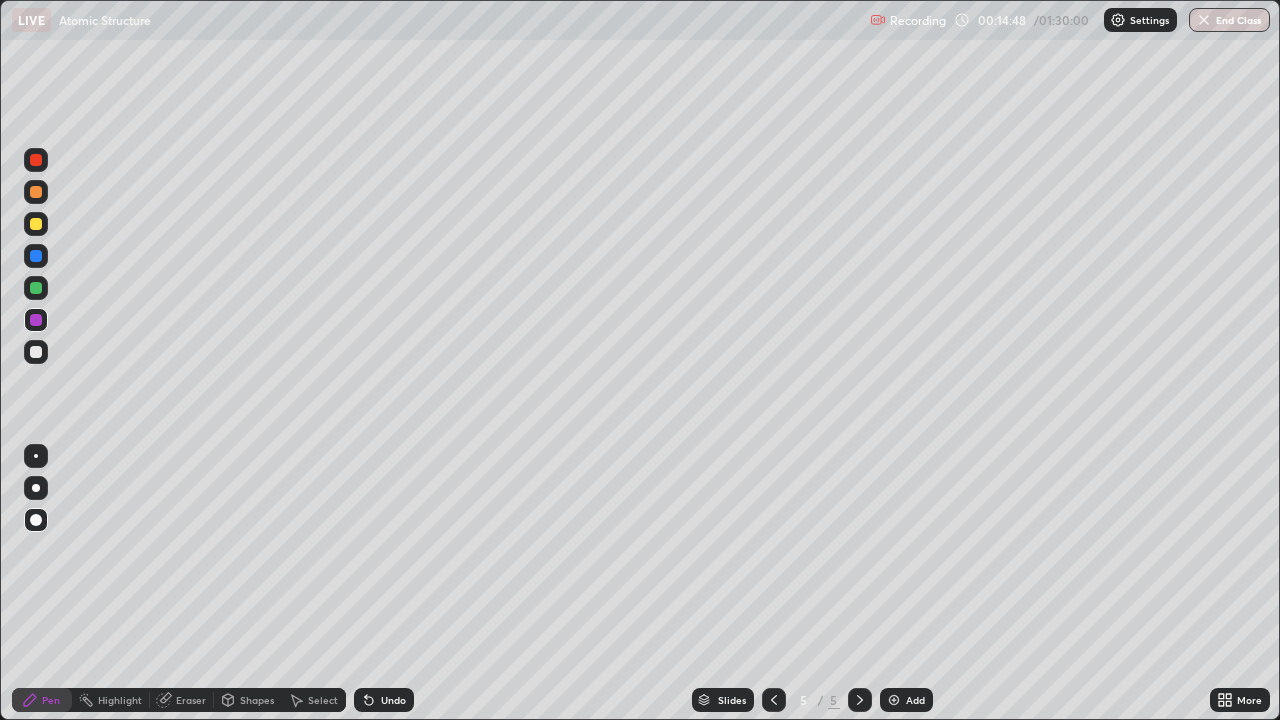 click at bounding box center (36, 256) 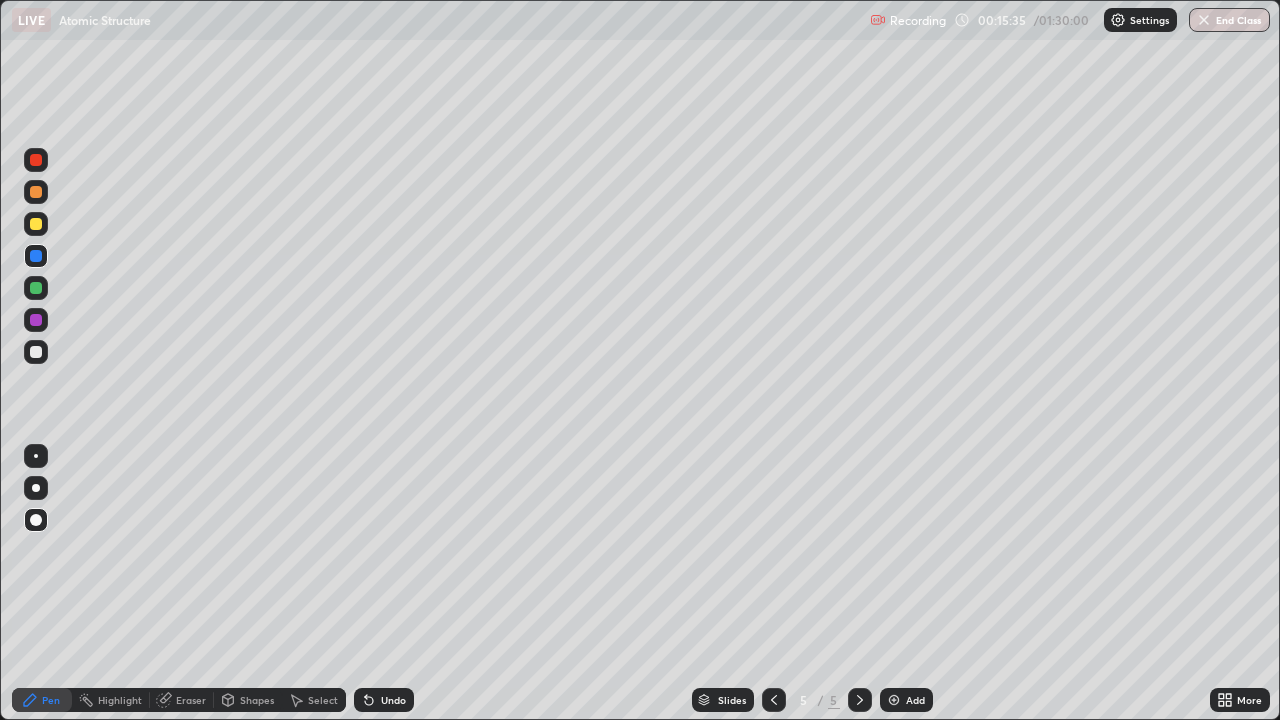 click at bounding box center [774, 700] 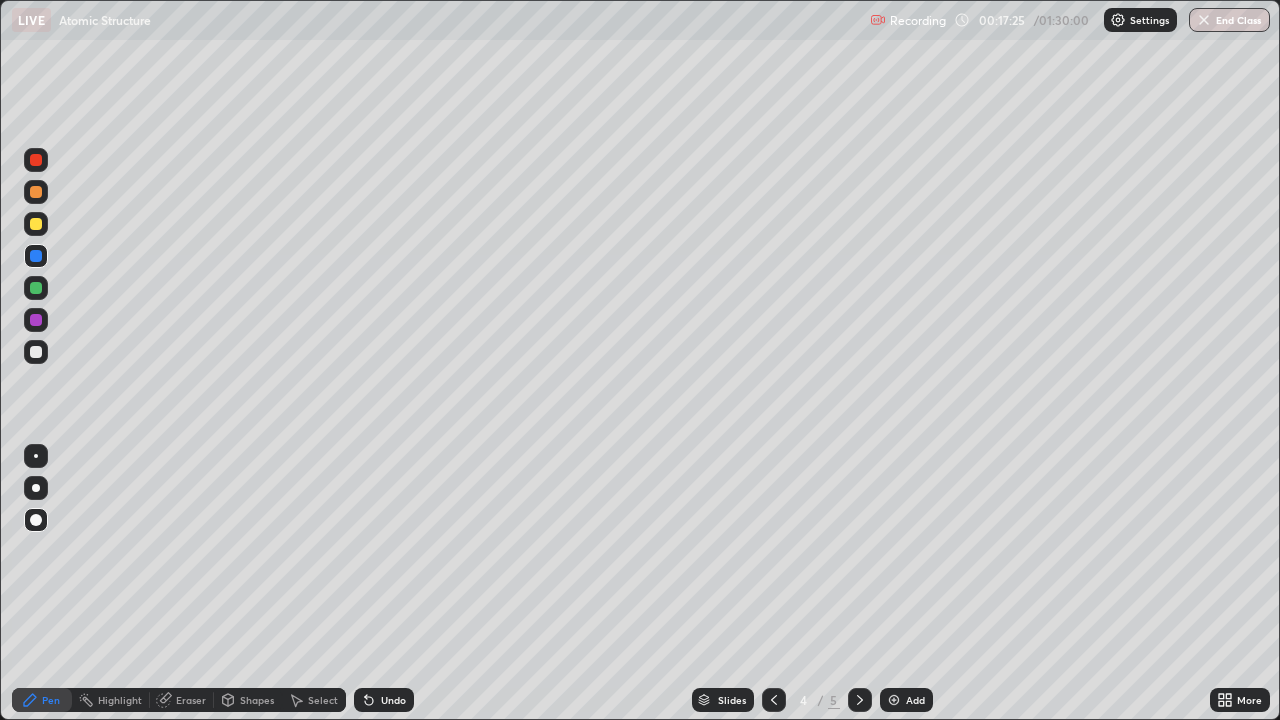 click 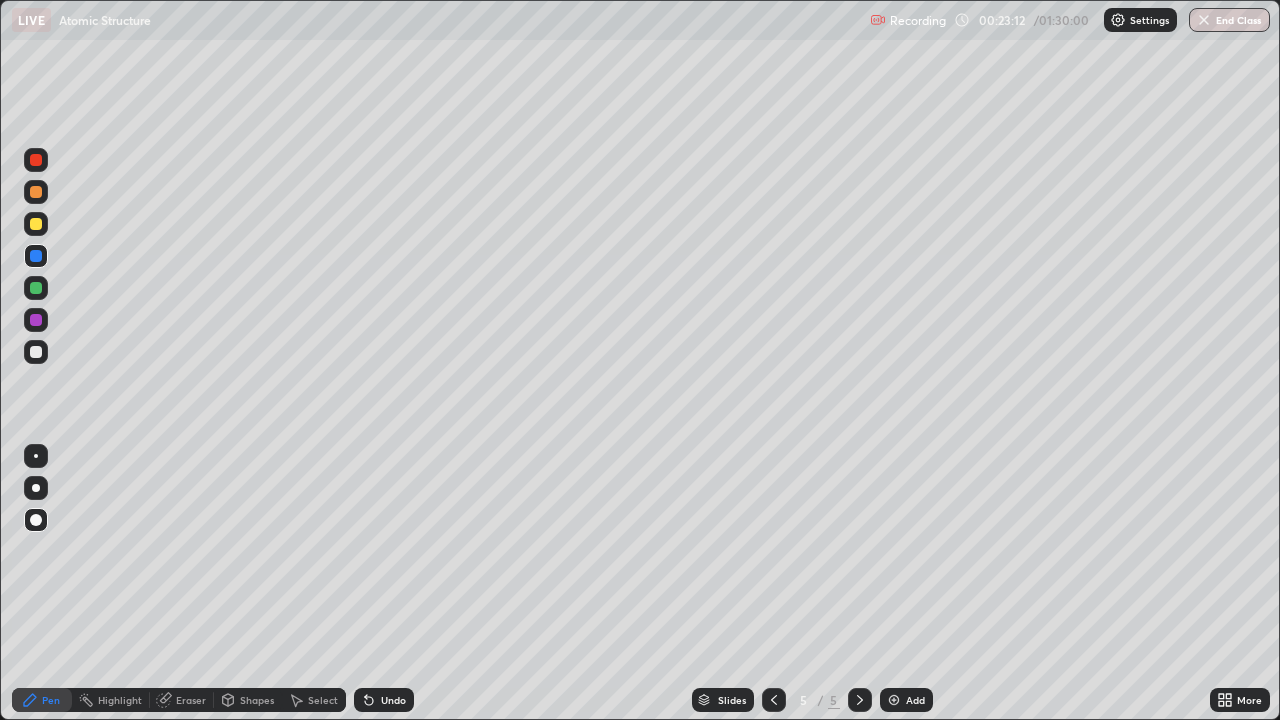 click on "Add" at bounding box center (915, 700) 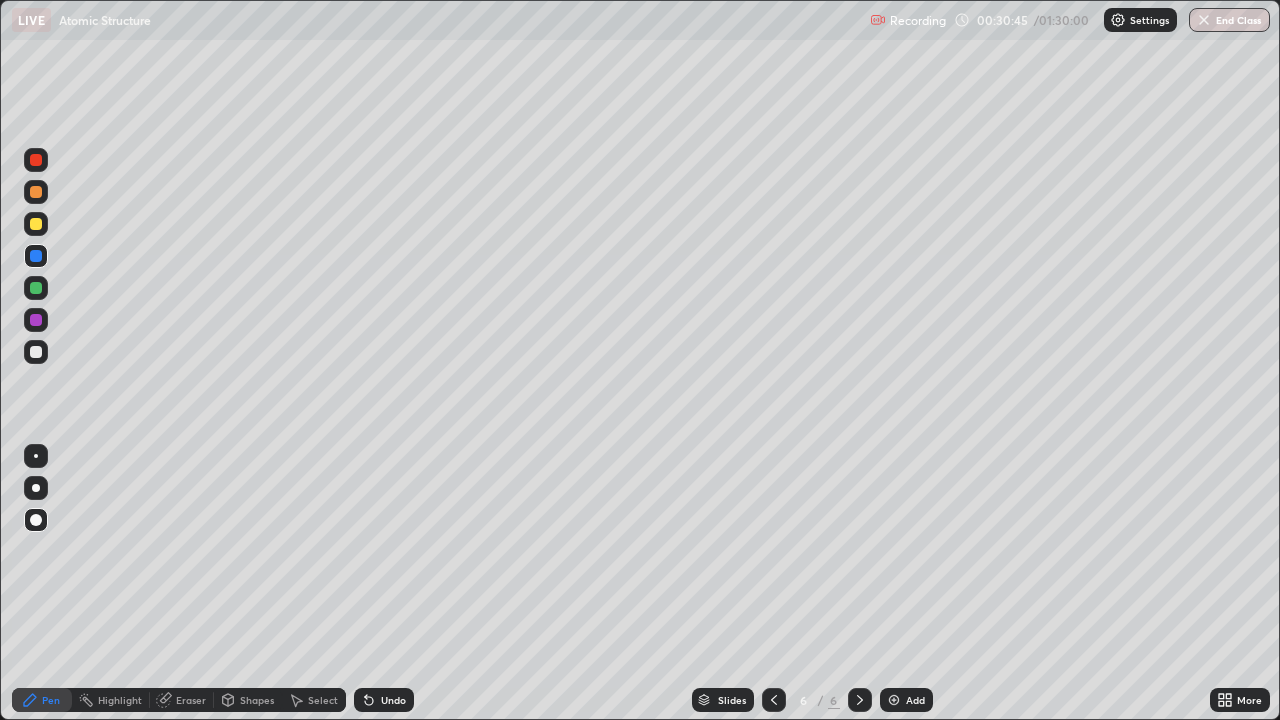 click 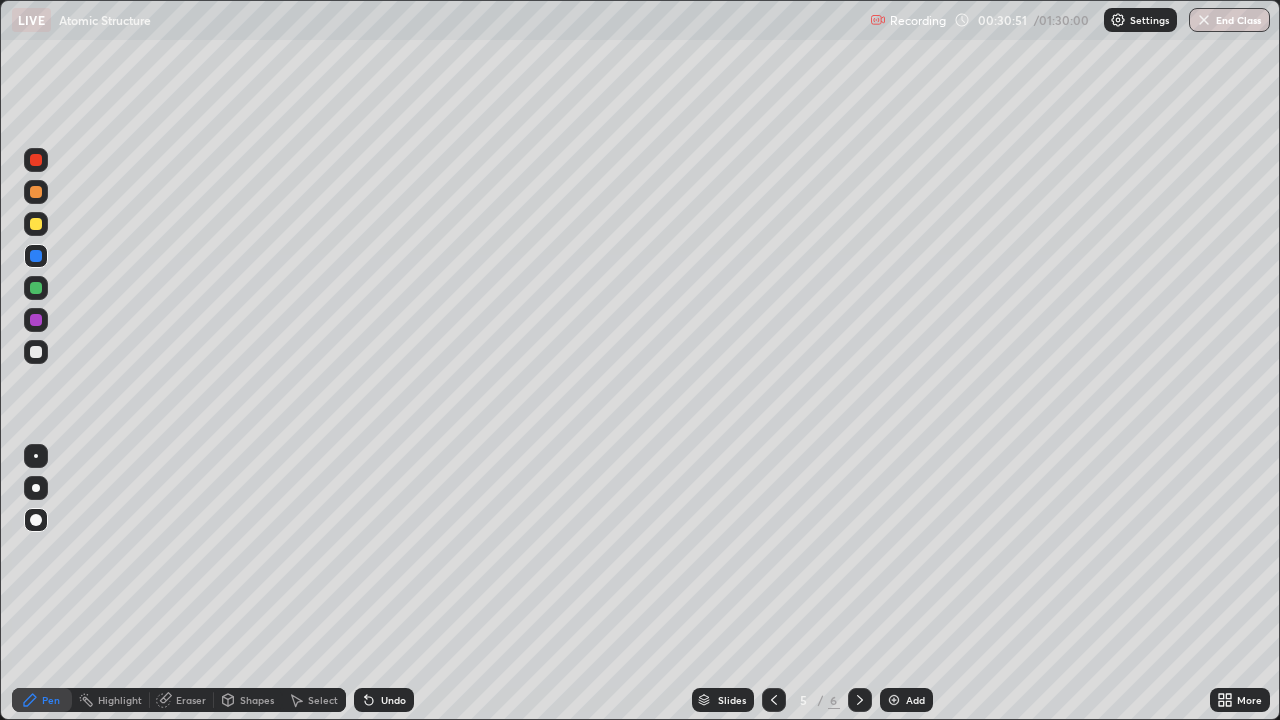 click 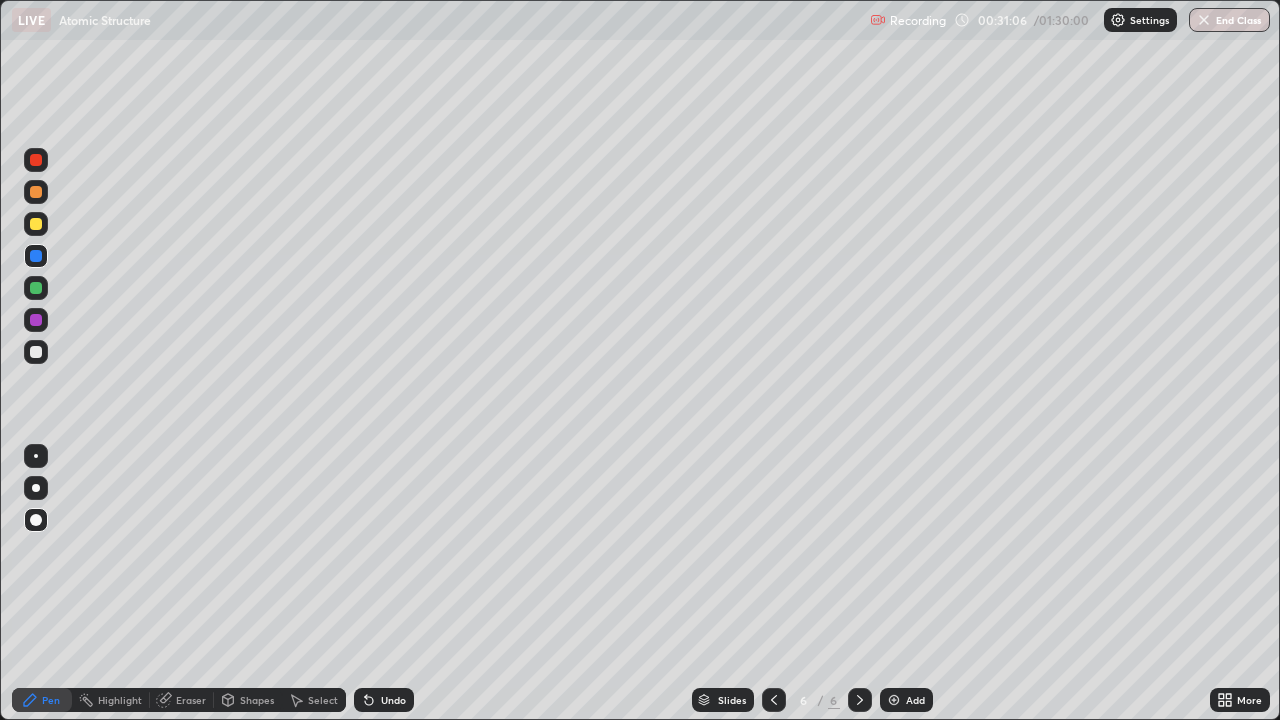 click at bounding box center (894, 700) 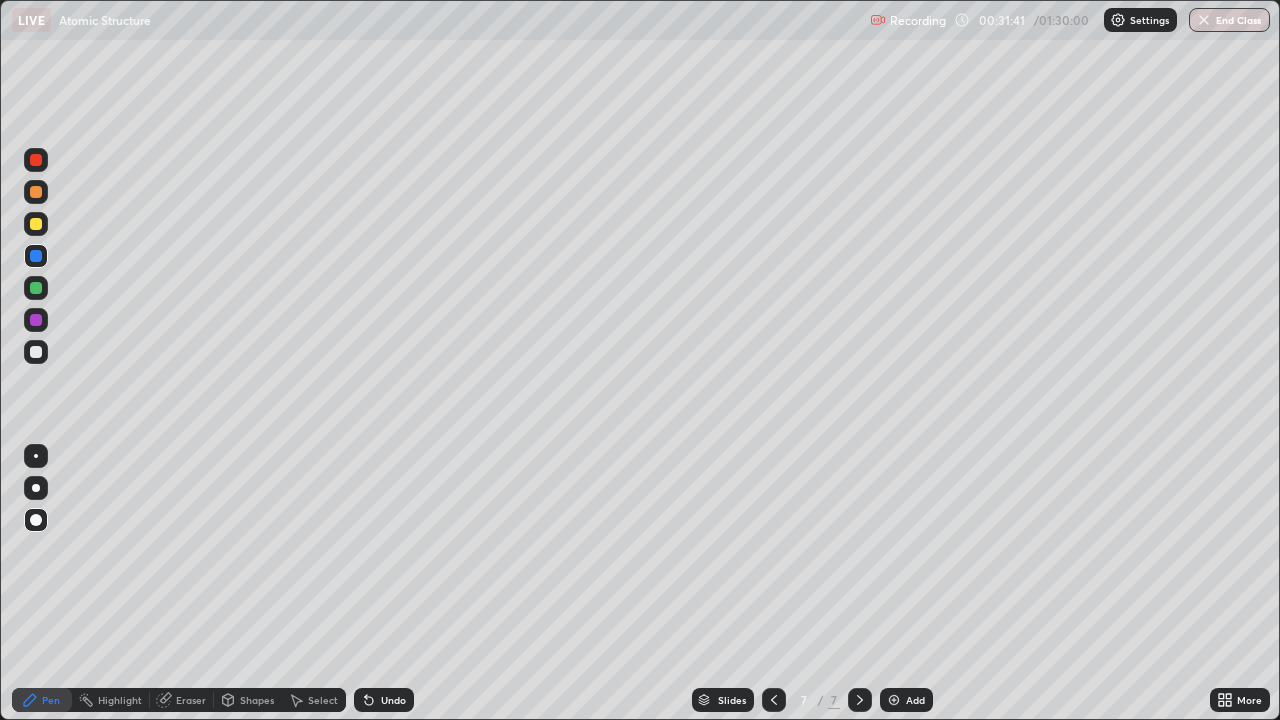 click on "Shapes" at bounding box center (257, 700) 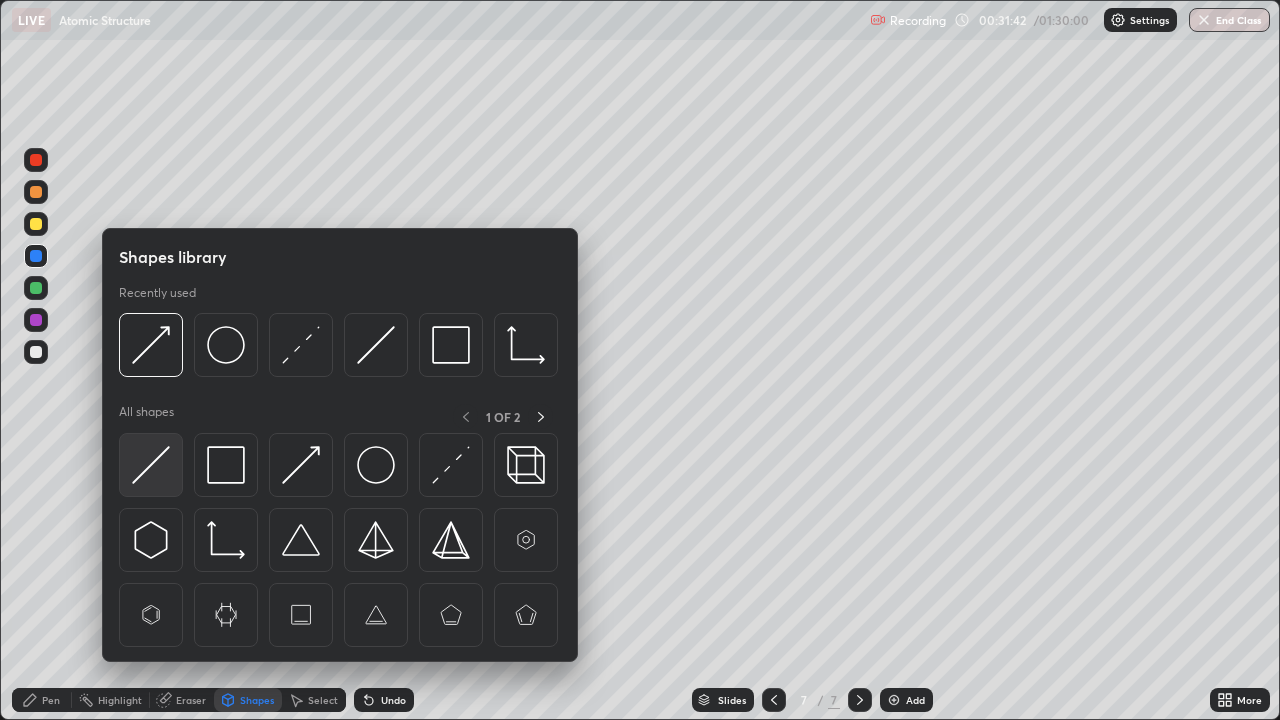 click at bounding box center (151, 465) 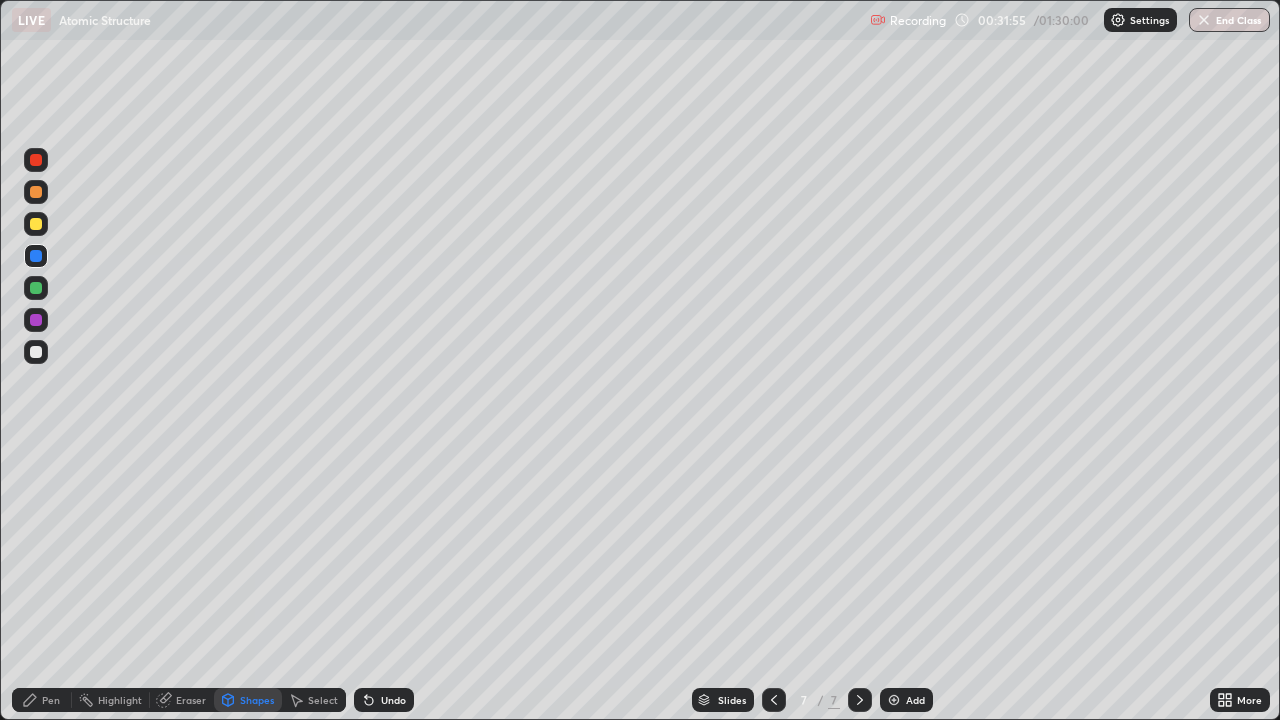 click on "Shapes" at bounding box center (257, 700) 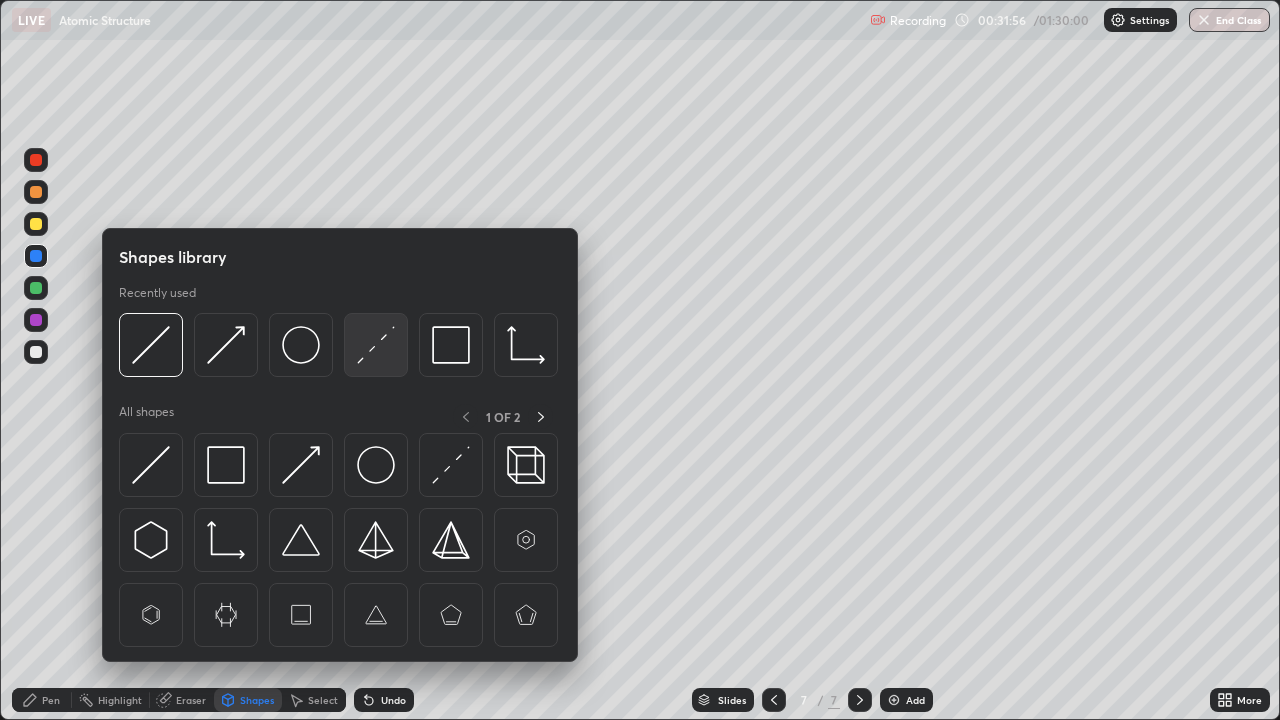 click at bounding box center [376, 345] 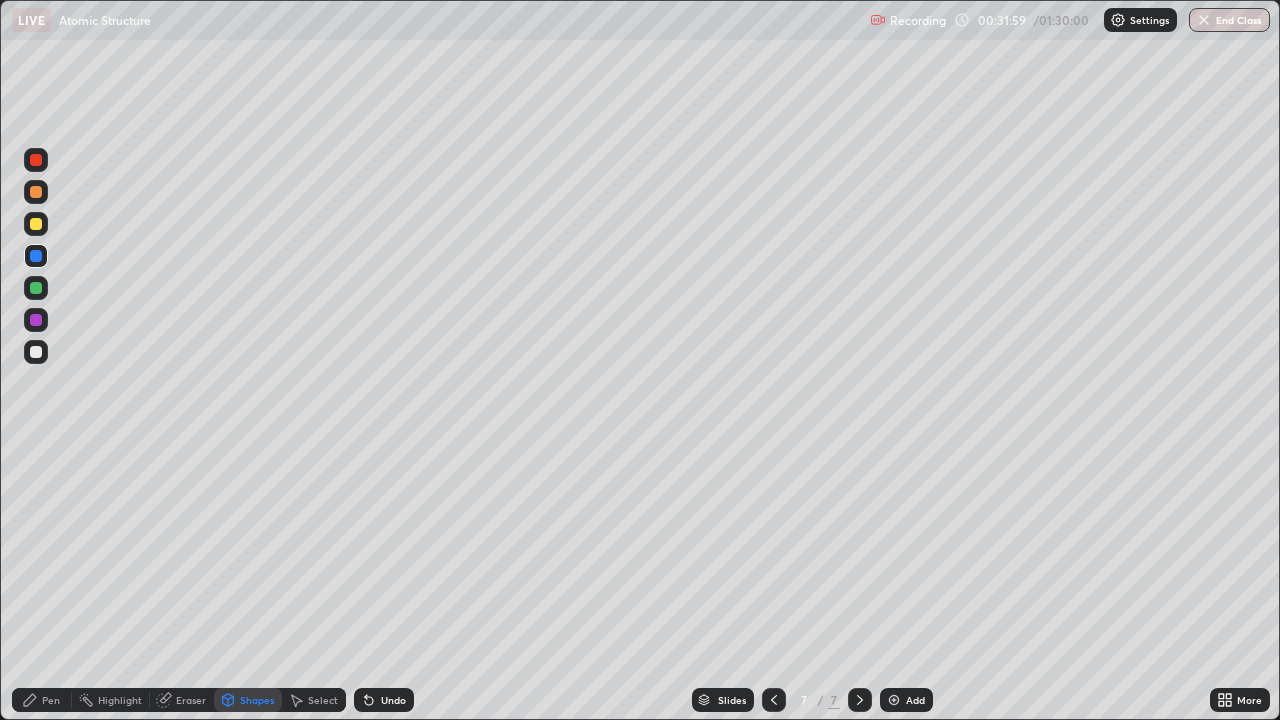 click on "Pen" at bounding box center [42, 700] 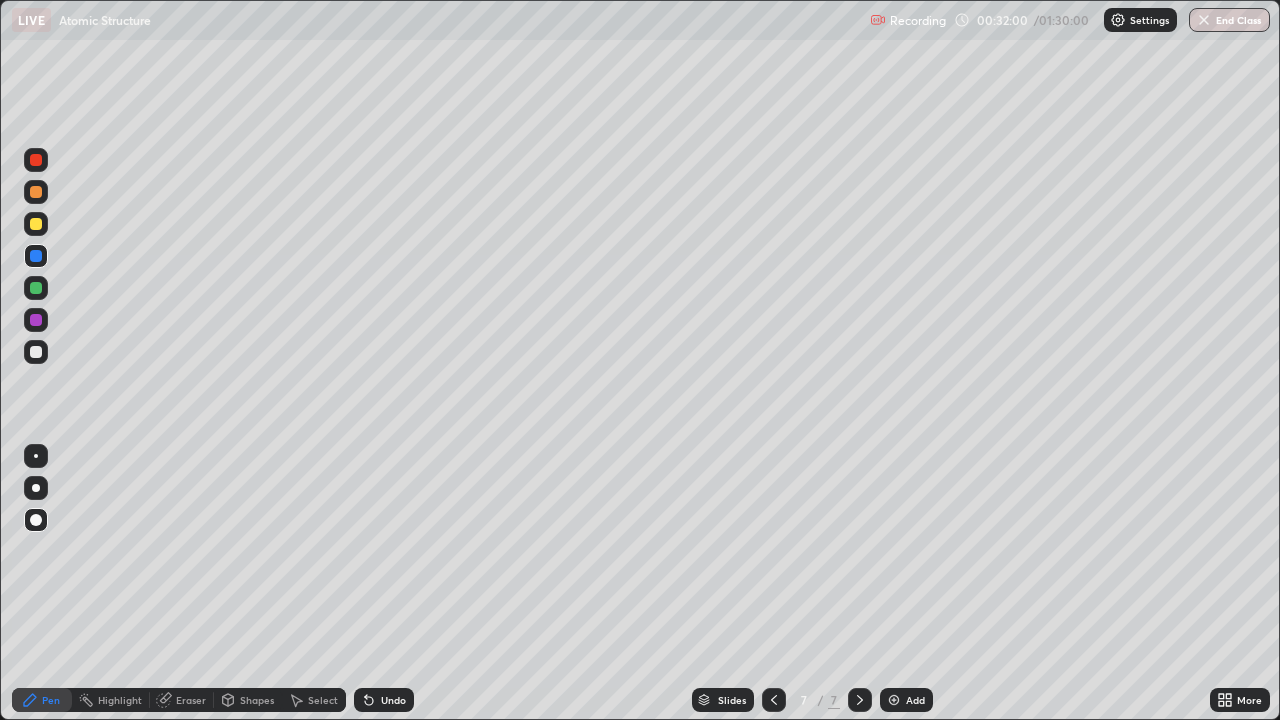click at bounding box center (36, 320) 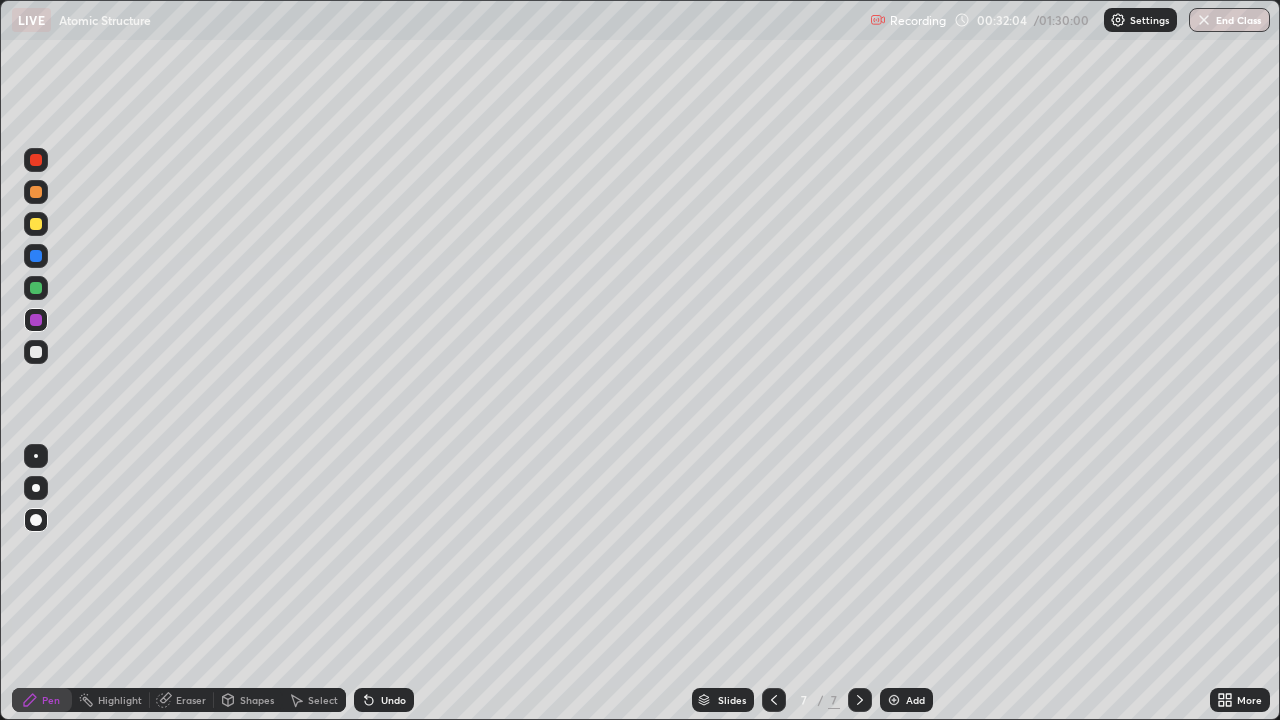 click on "Undo" at bounding box center (384, 700) 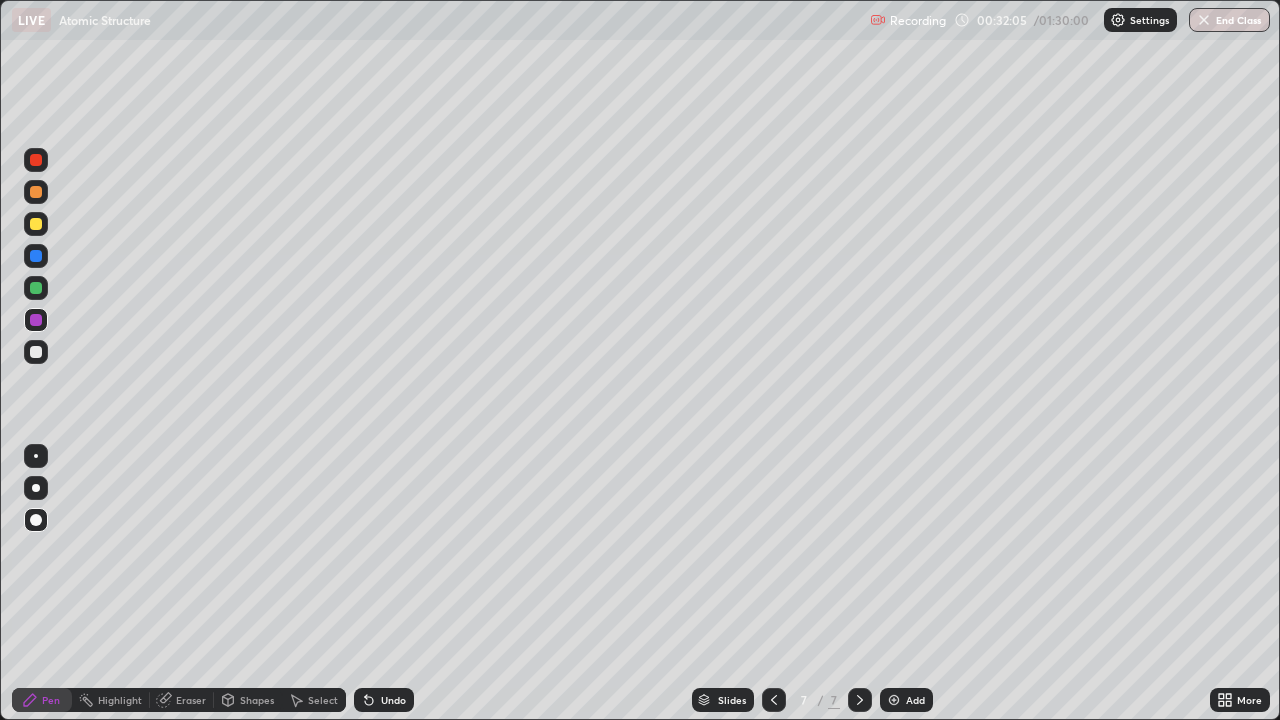 click on "Undo" at bounding box center (393, 700) 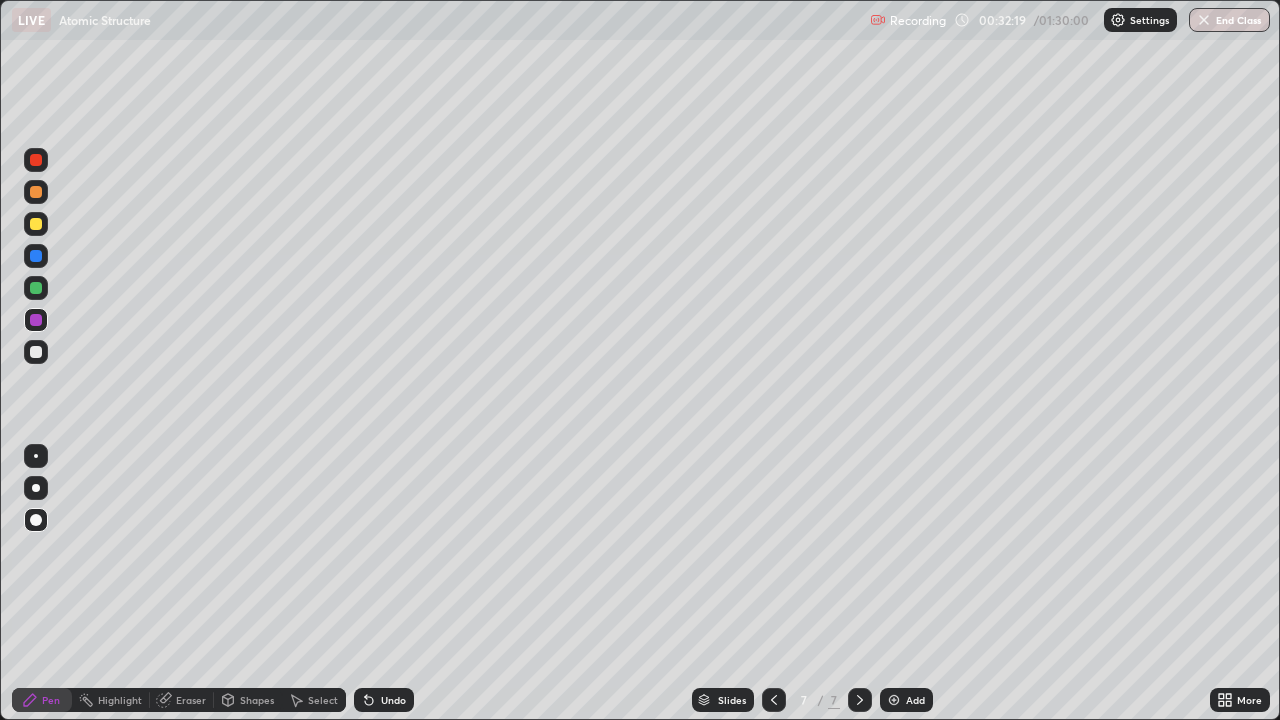 click on "Shapes" at bounding box center [257, 700] 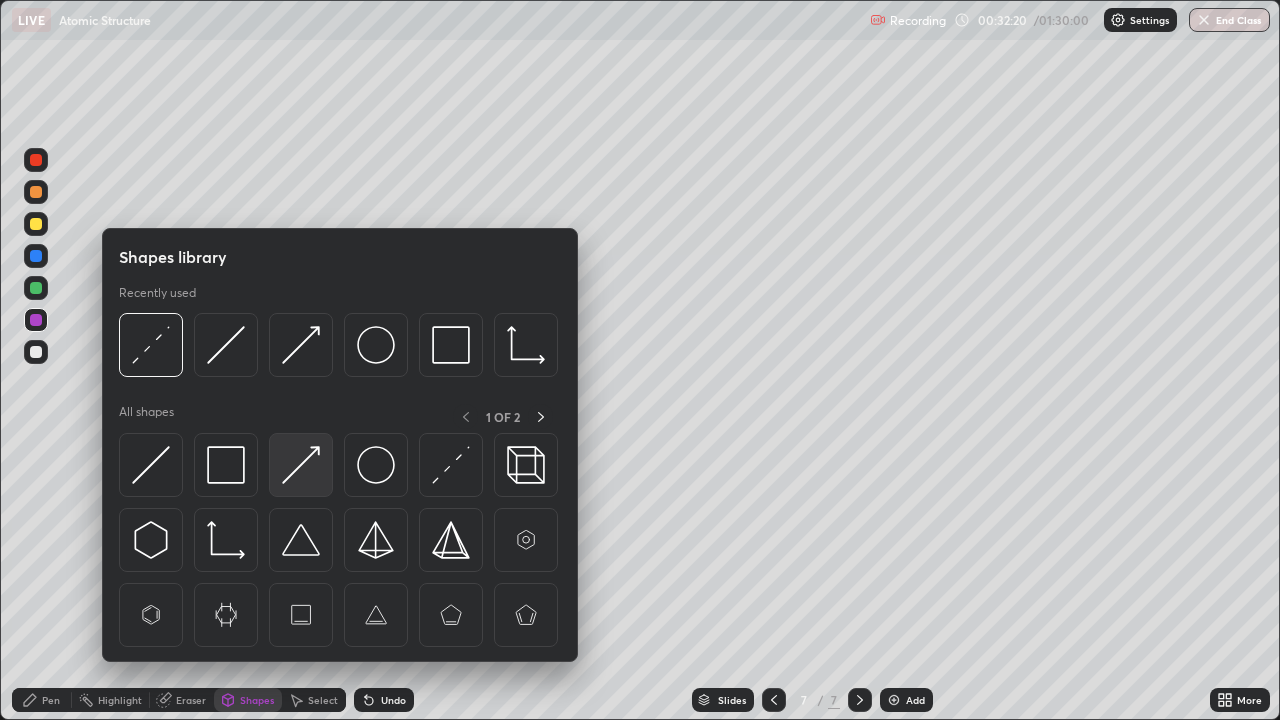 click at bounding box center (301, 465) 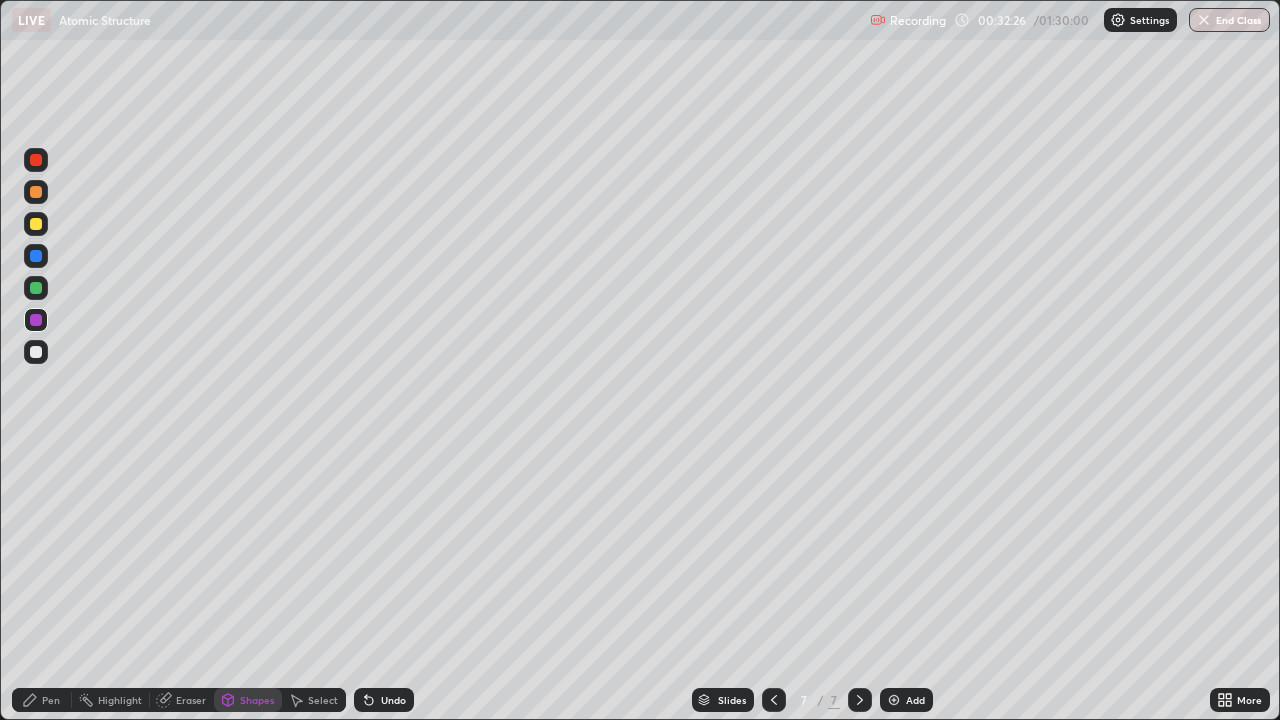 click on "Pen" at bounding box center (42, 700) 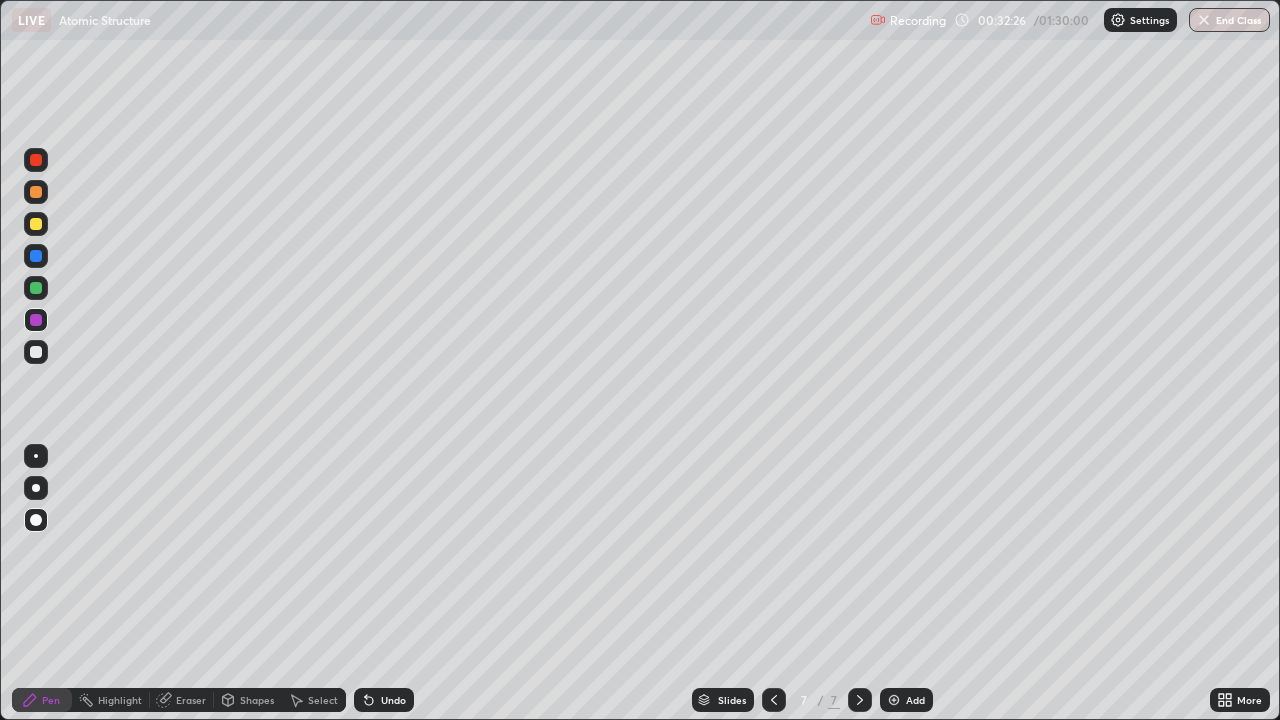click at bounding box center [36, 288] 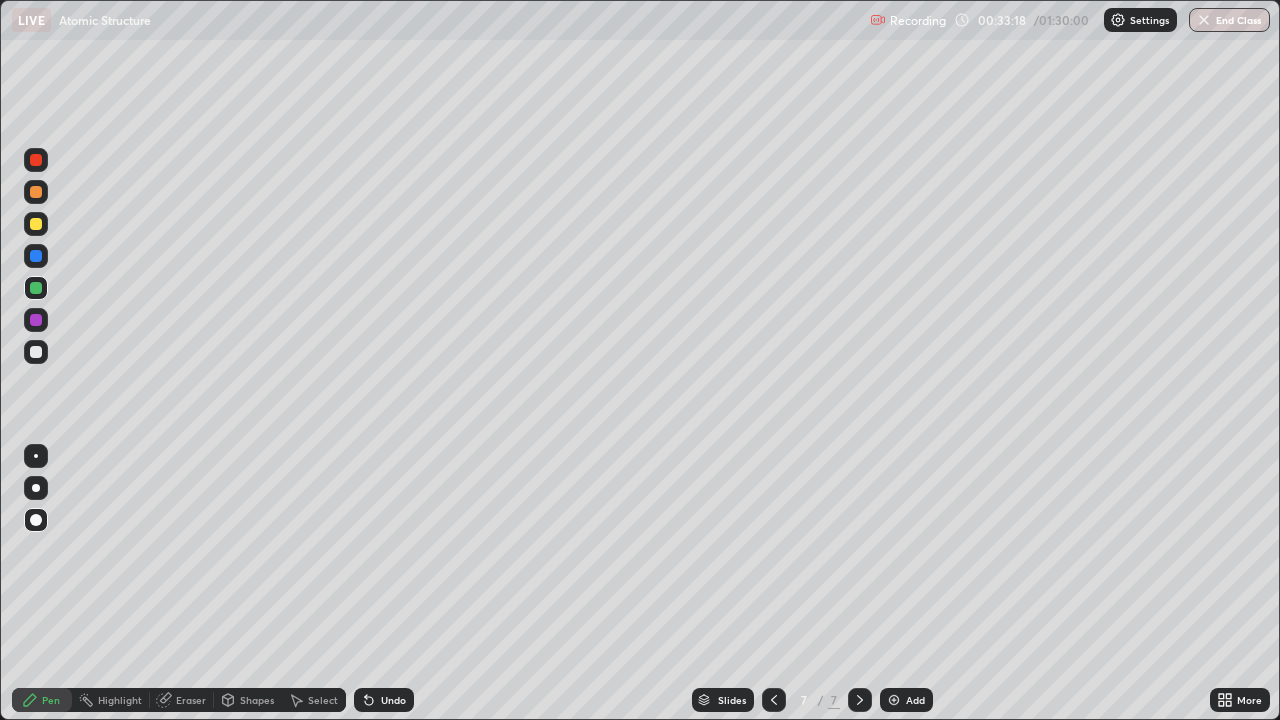 click on "Shapes" at bounding box center [257, 700] 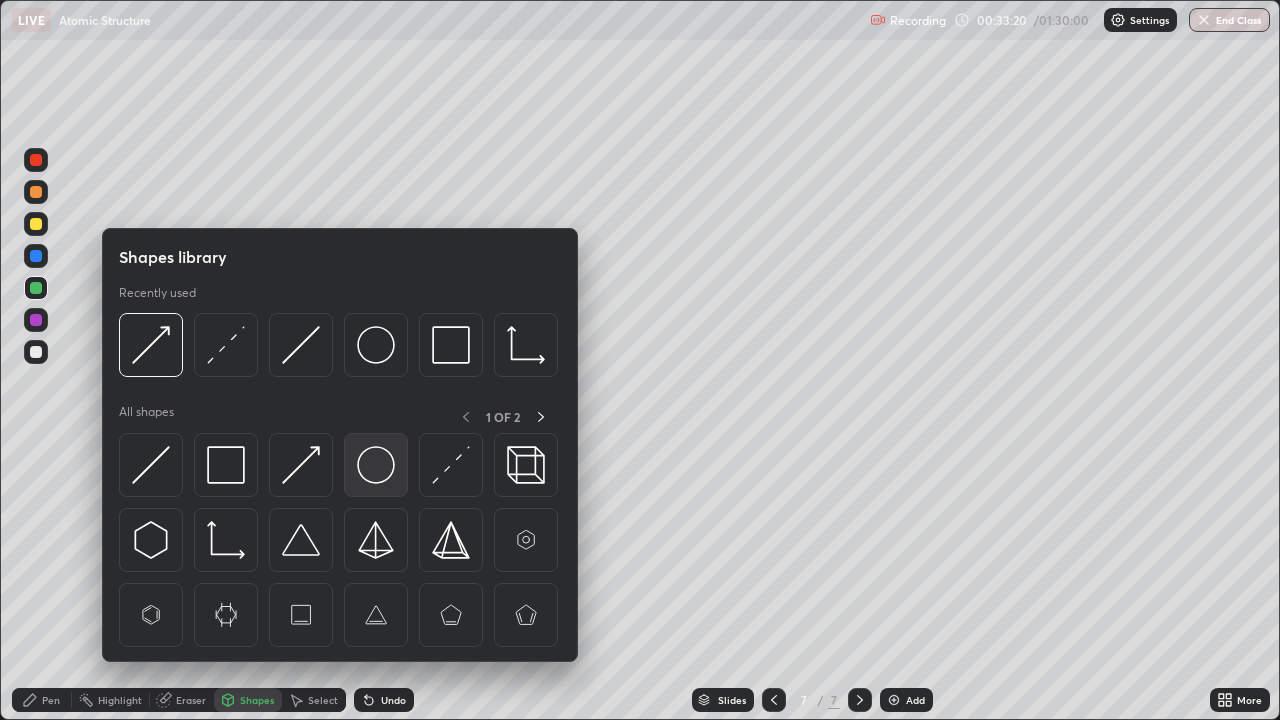 click at bounding box center (376, 465) 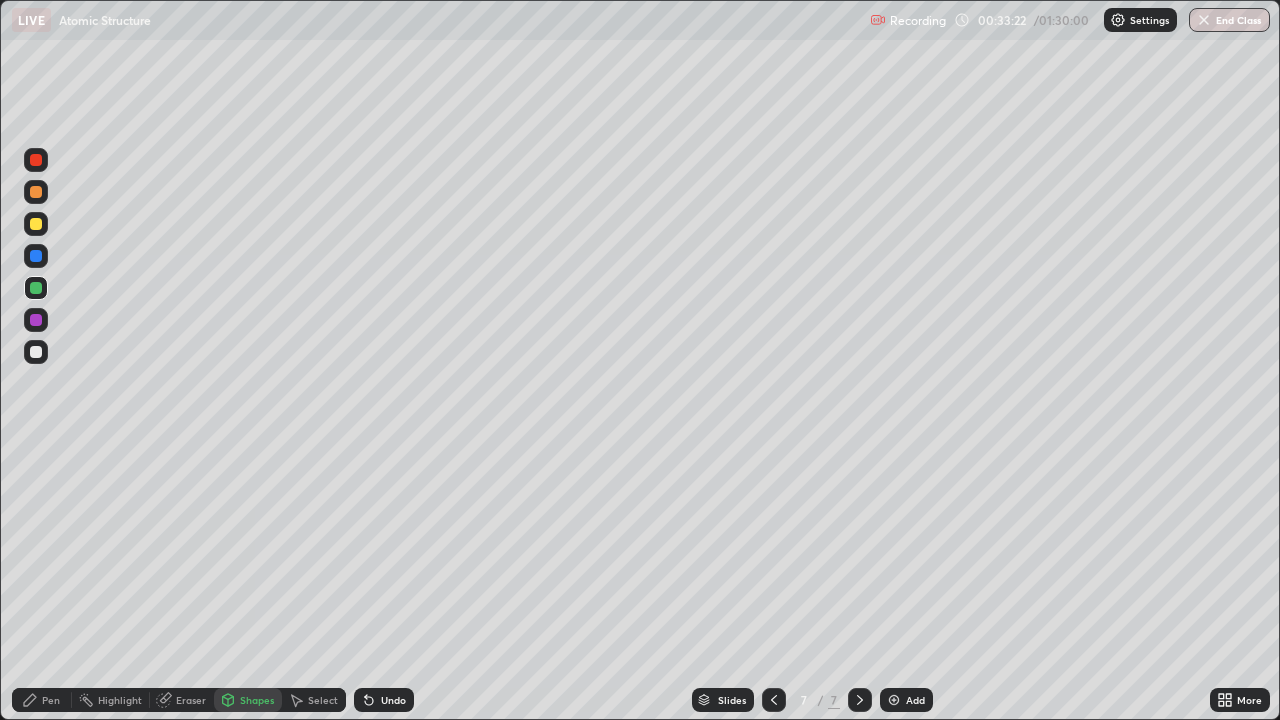 click on "Pen" at bounding box center (51, 700) 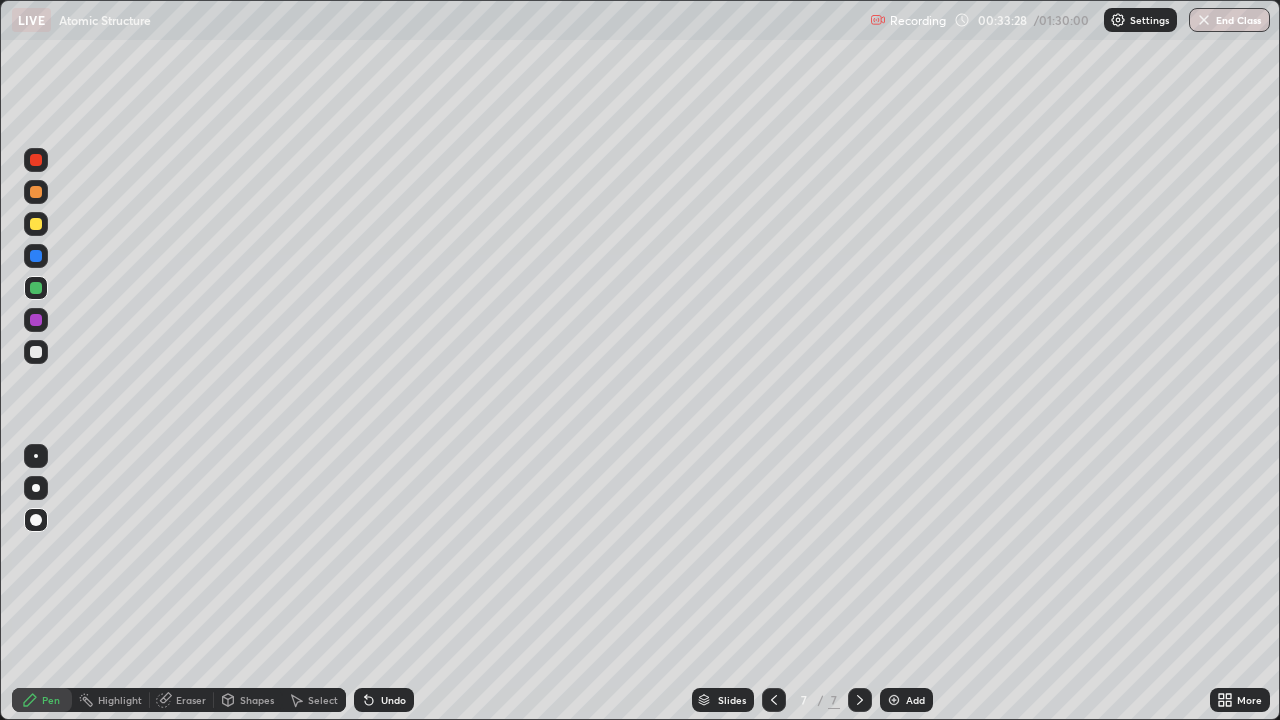 click on "Add" at bounding box center (915, 700) 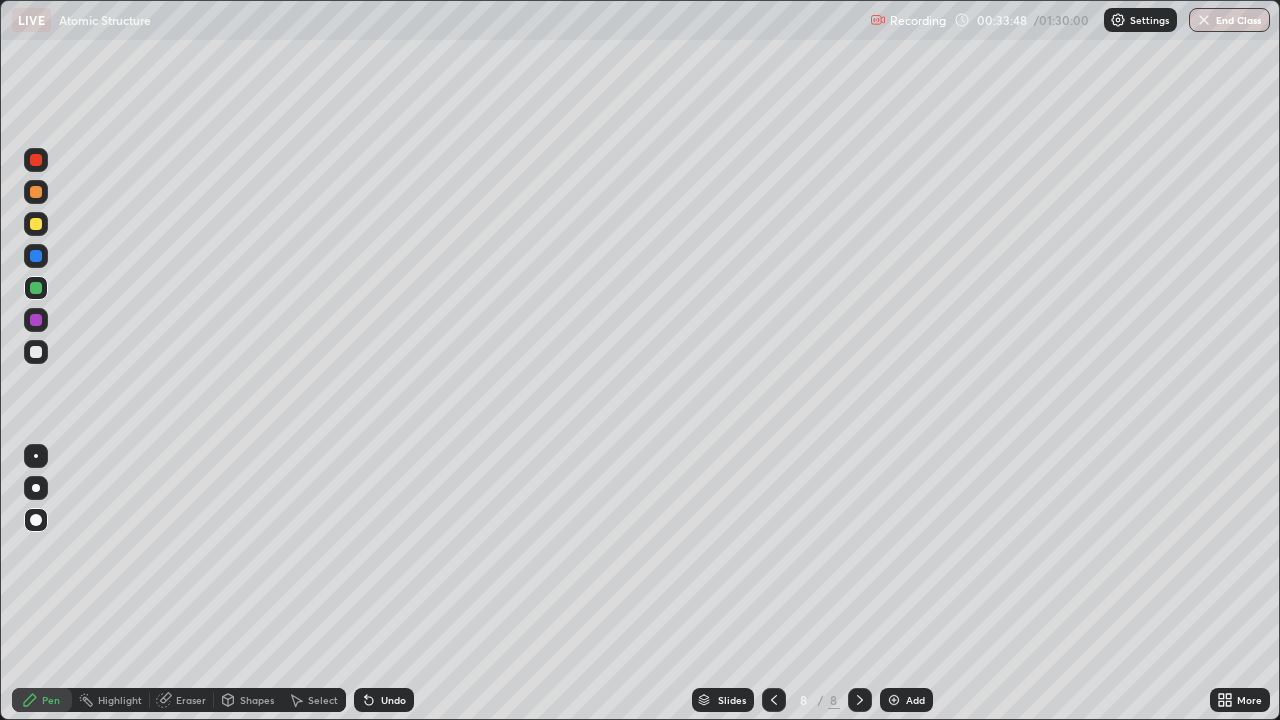 click 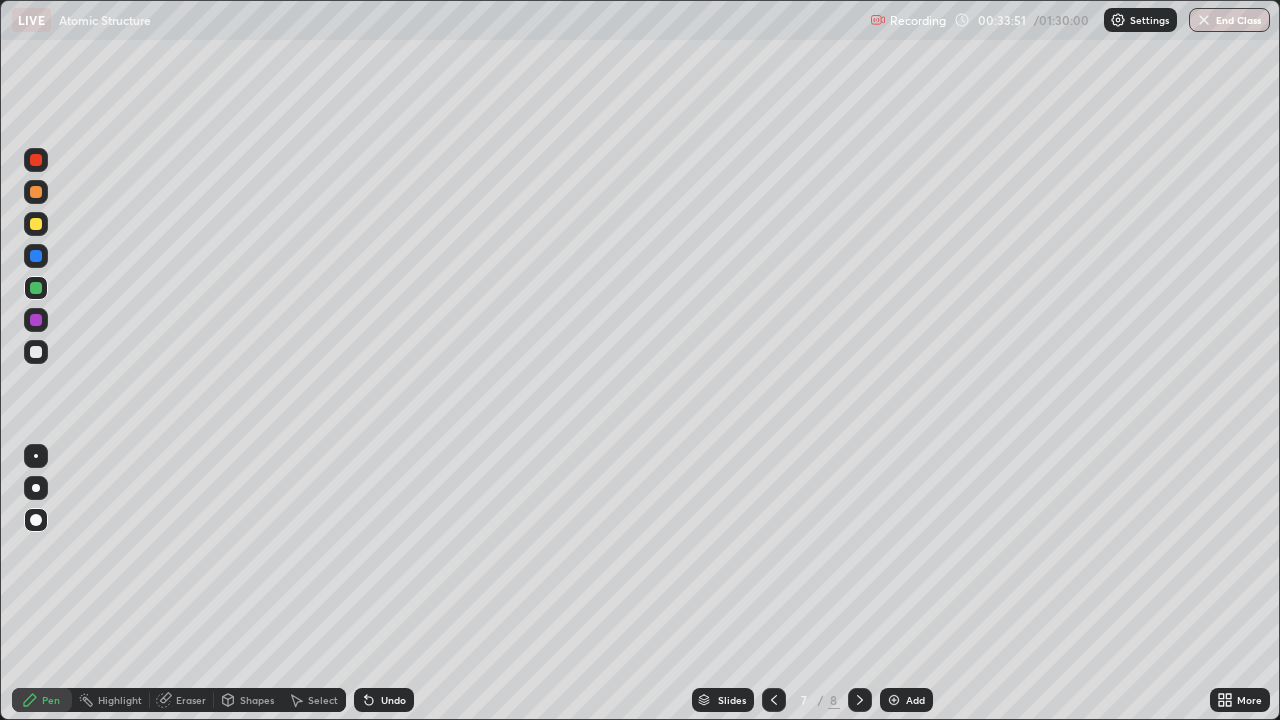 click at bounding box center [860, 700] 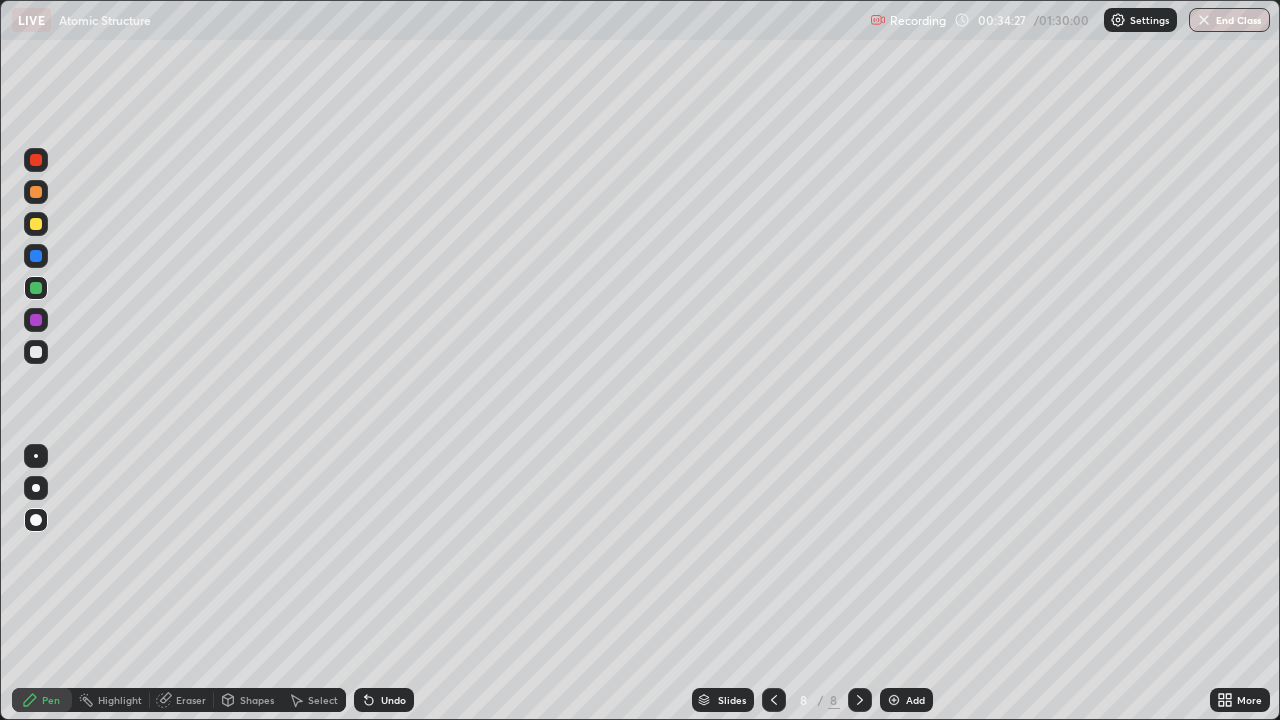 click 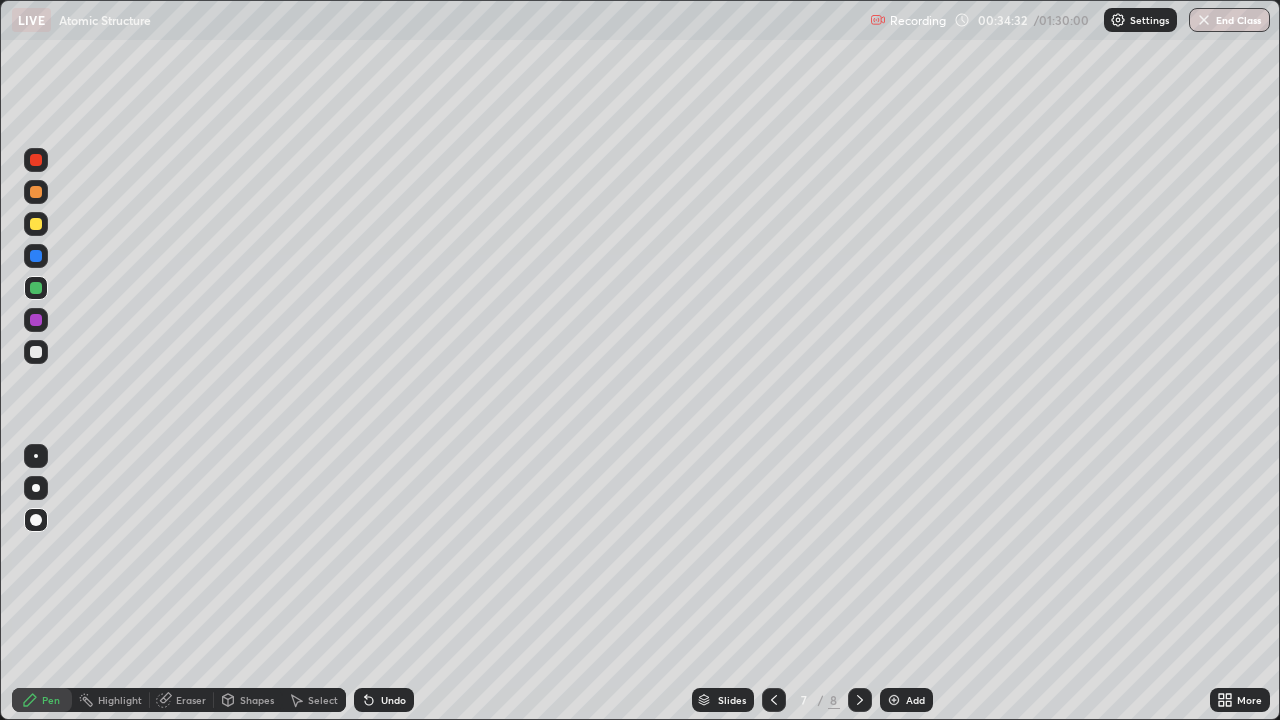 click 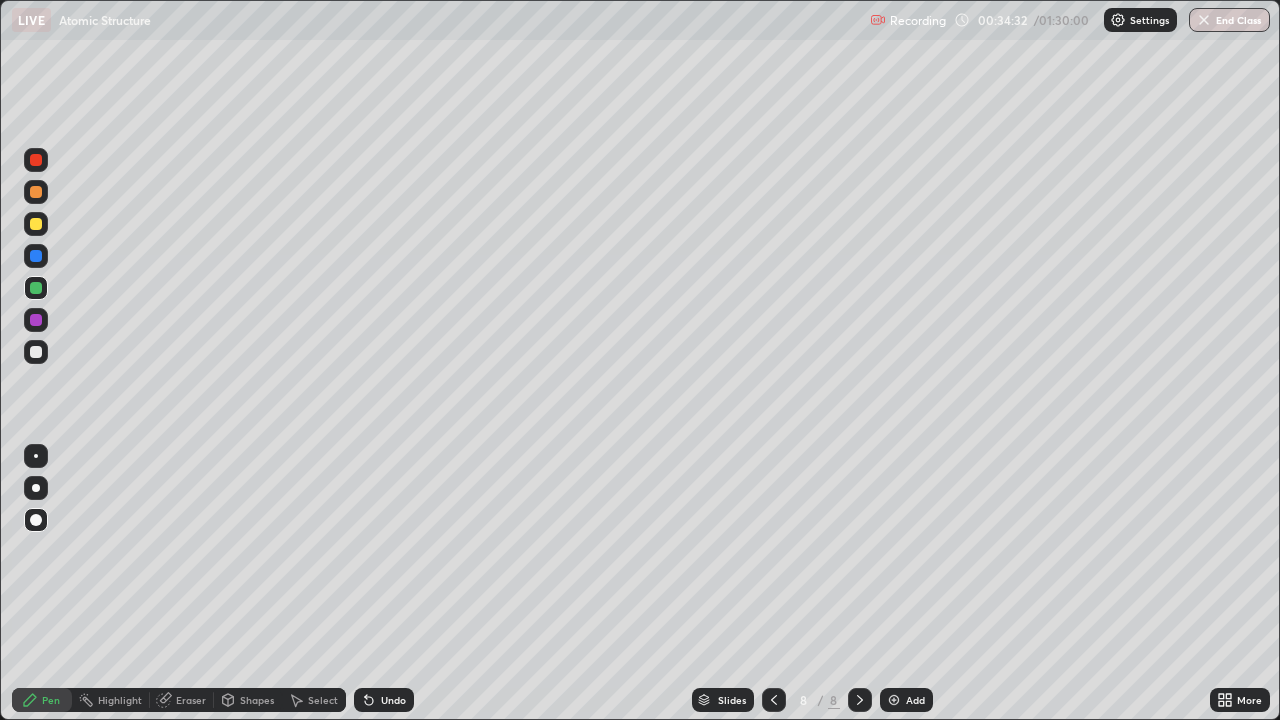 click on "Add" at bounding box center (906, 700) 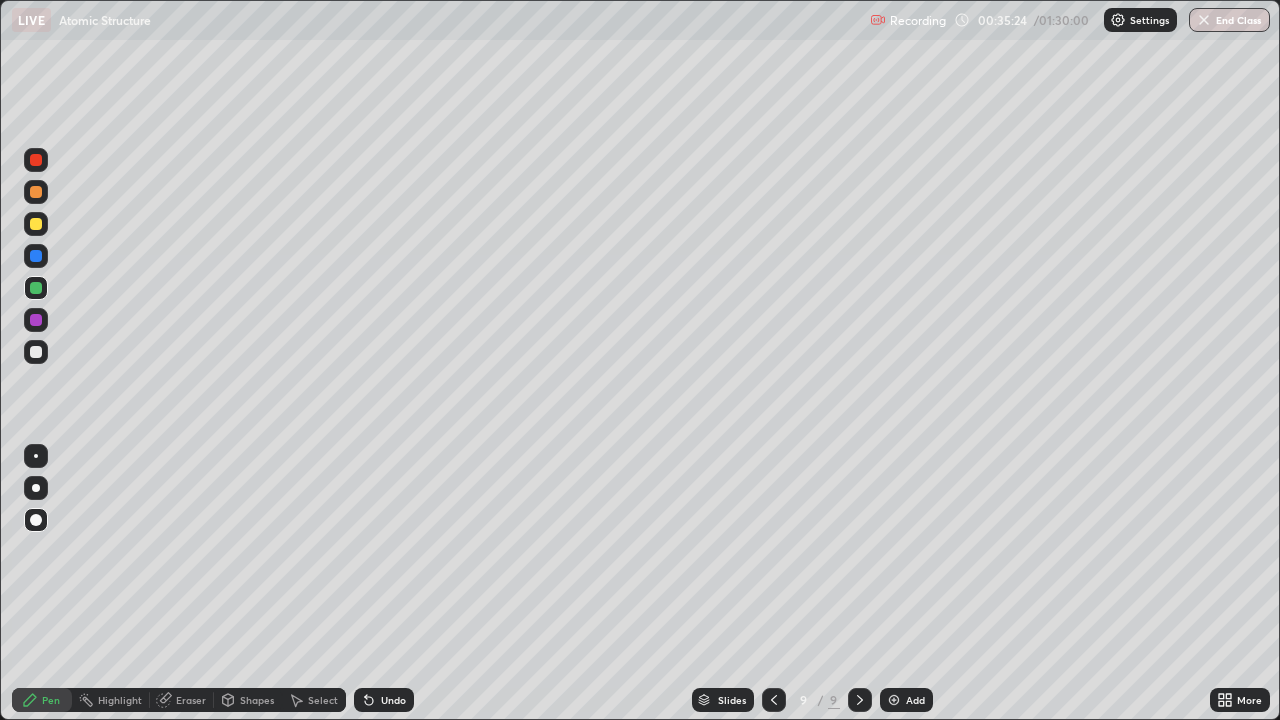 click 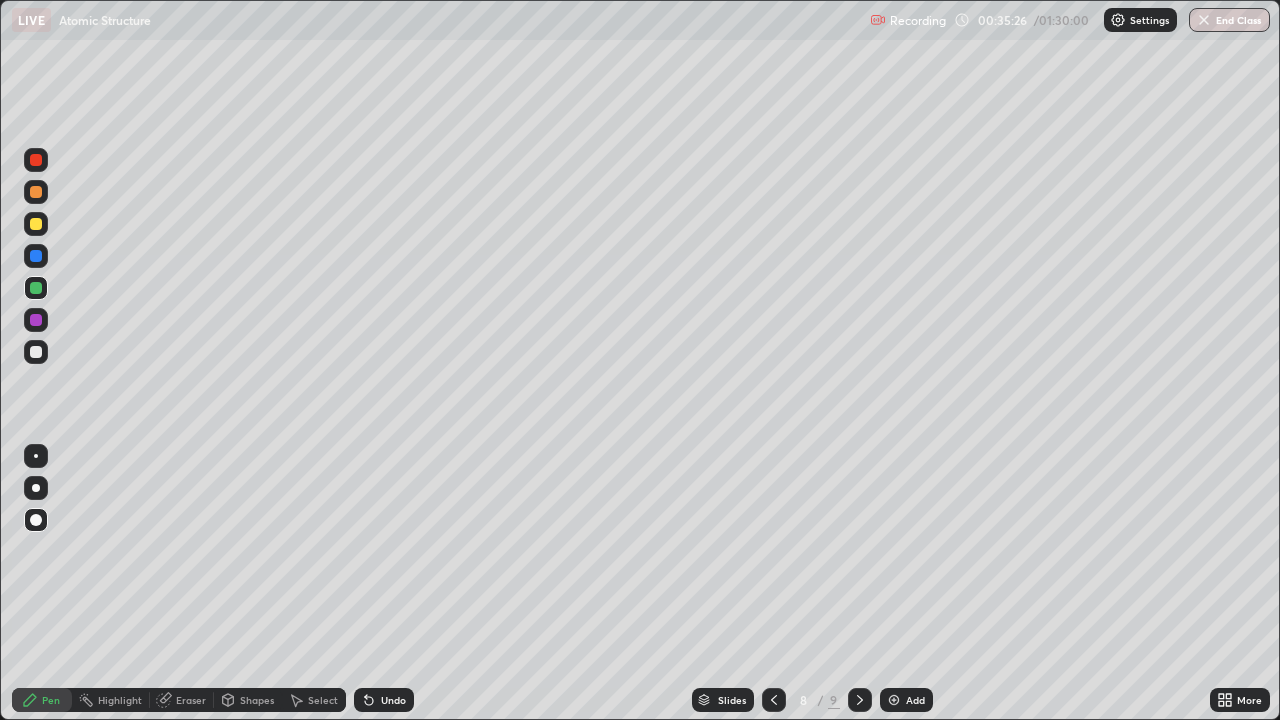 click on "Undo" at bounding box center [384, 700] 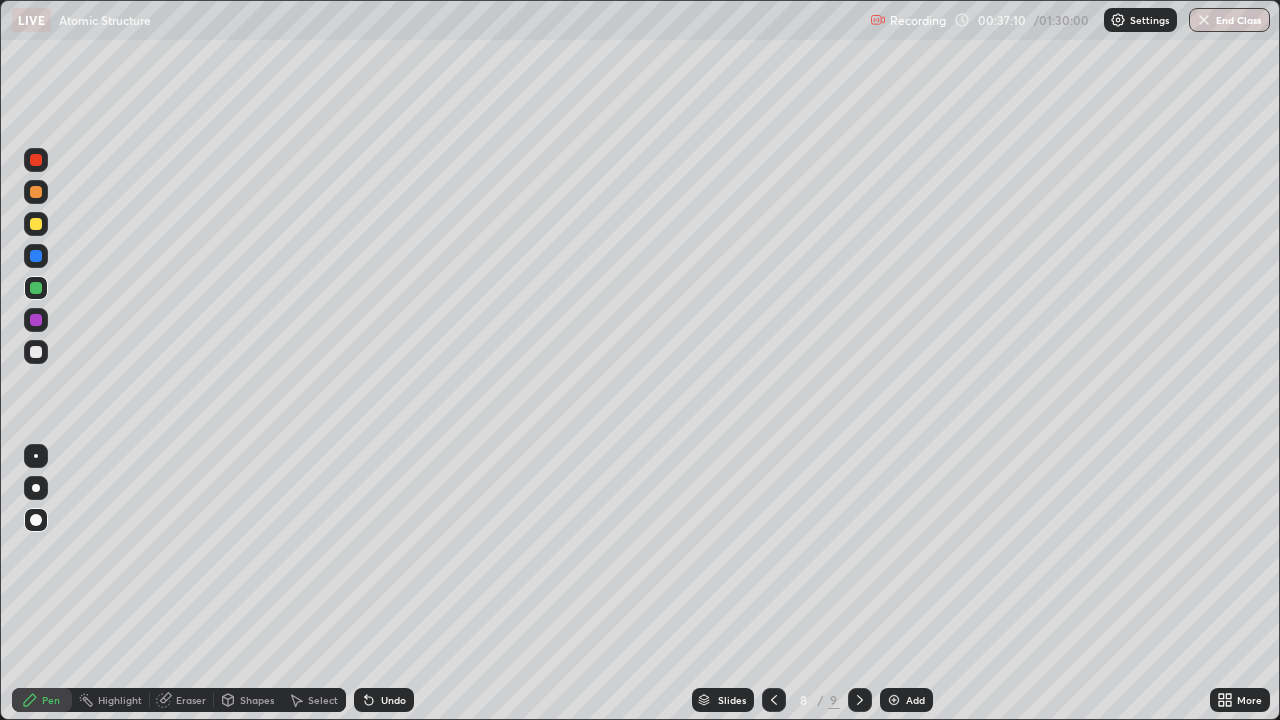 click 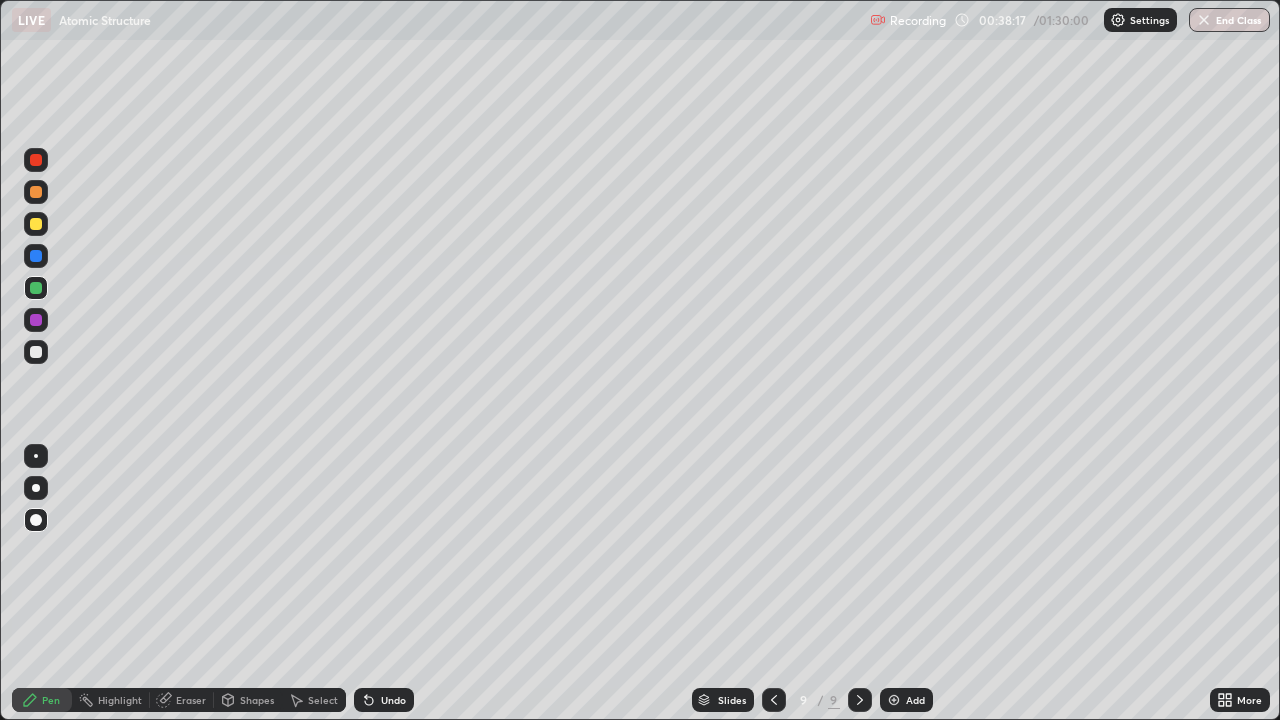 click at bounding box center (894, 700) 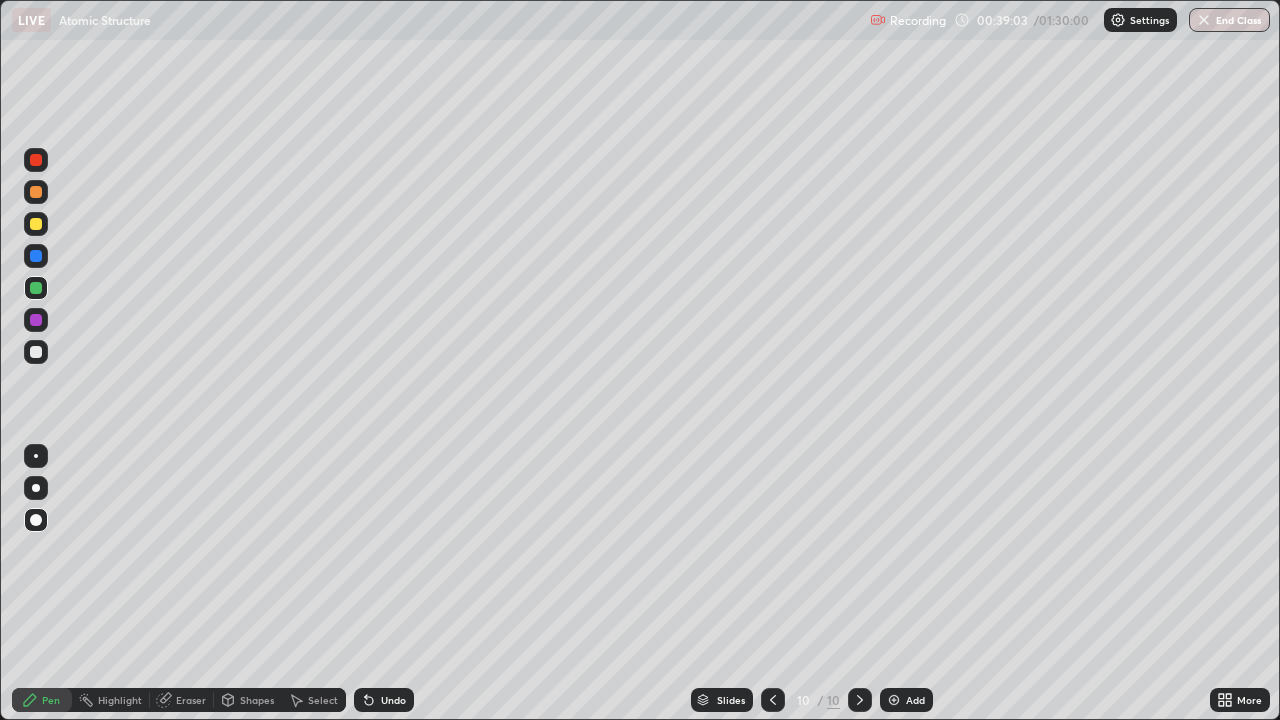 click on "Shapes" at bounding box center [257, 700] 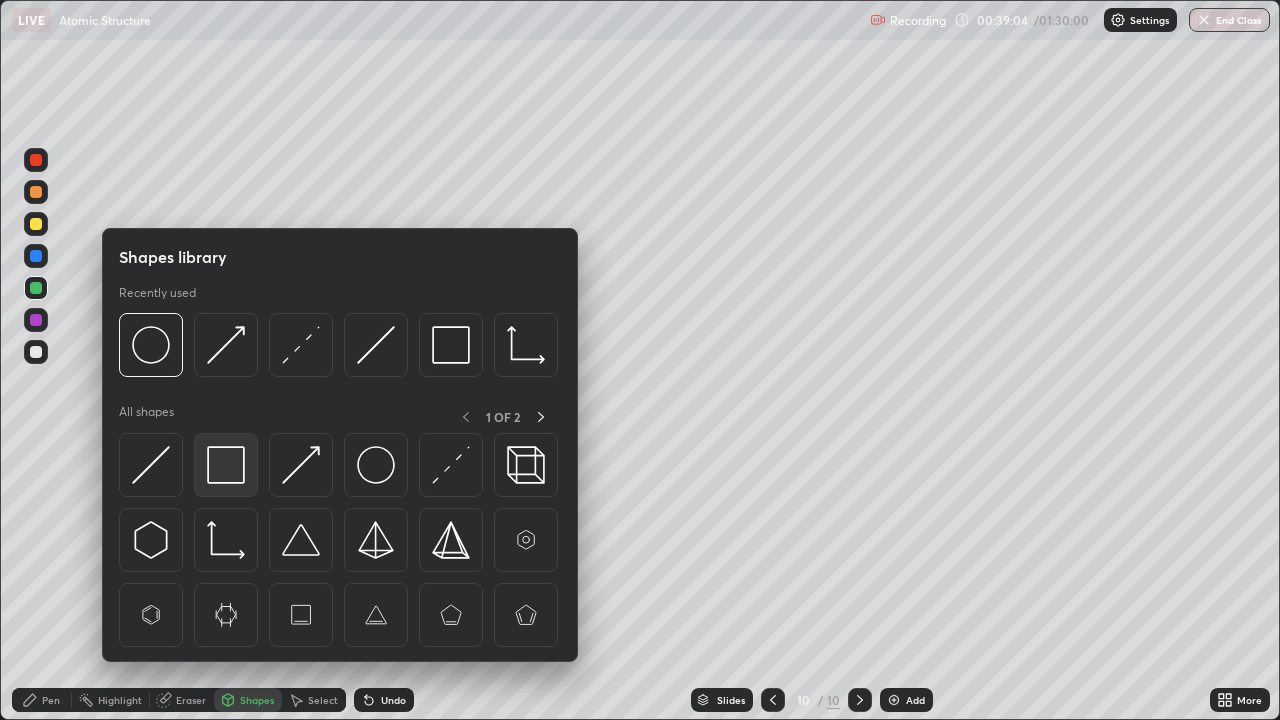click at bounding box center [226, 465] 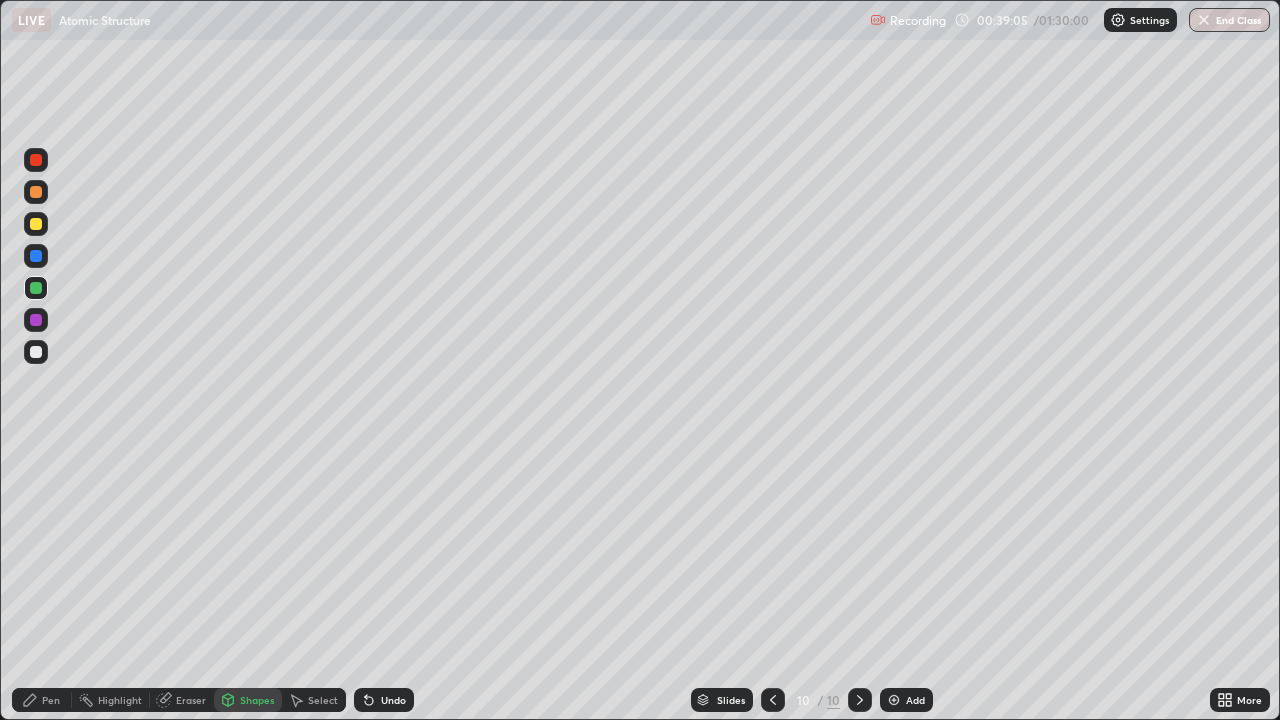 click at bounding box center (36, 224) 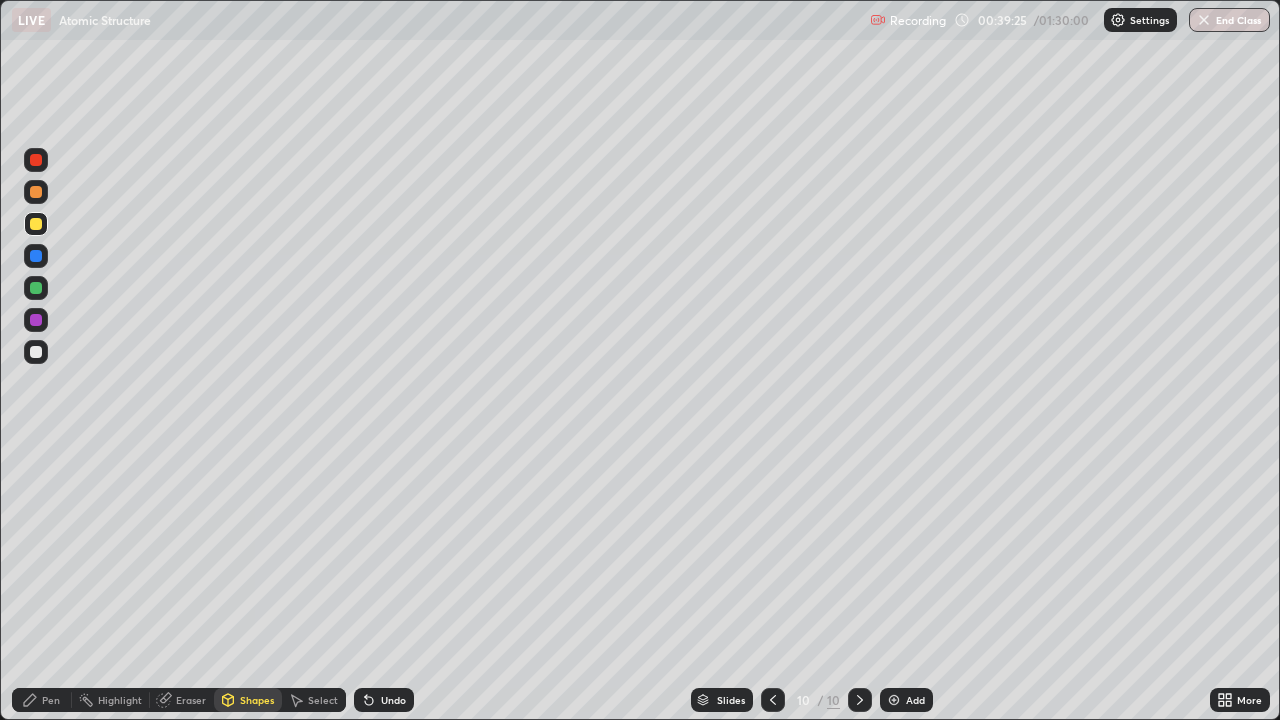 click on "Pen" at bounding box center (51, 700) 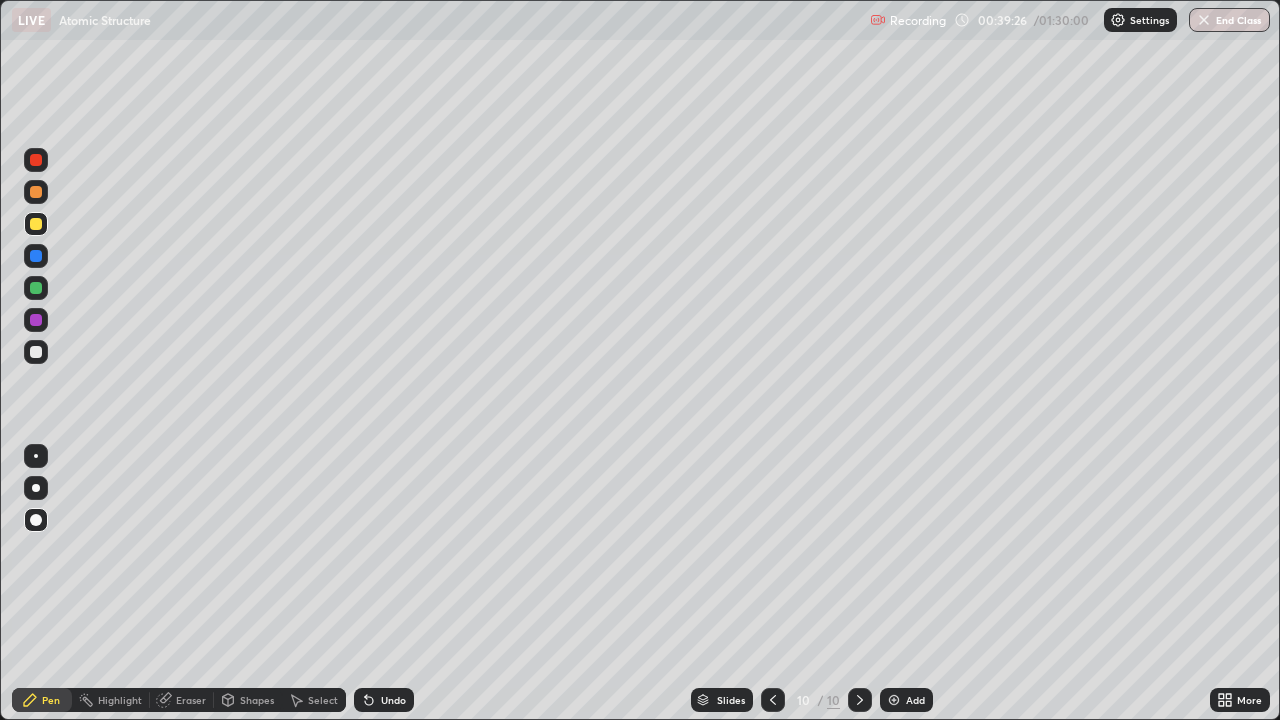 click at bounding box center (36, 256) 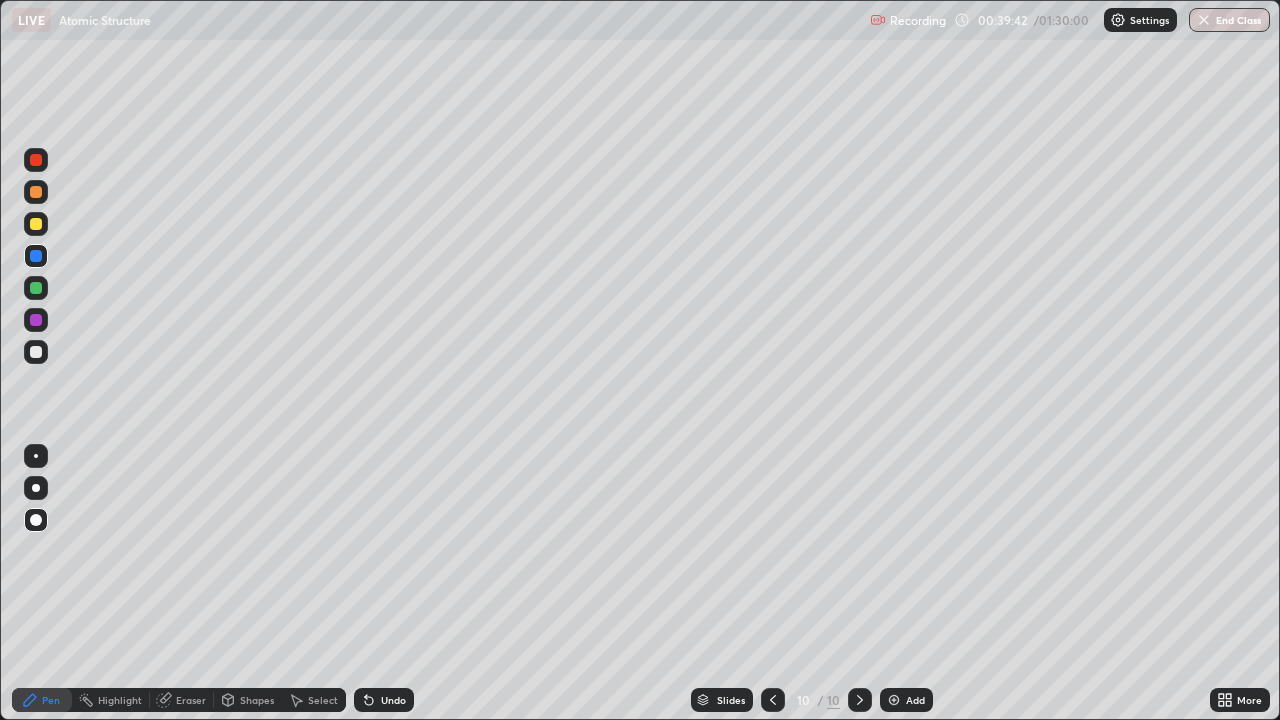 click on "Shapes" at bounding box center [257, 700] 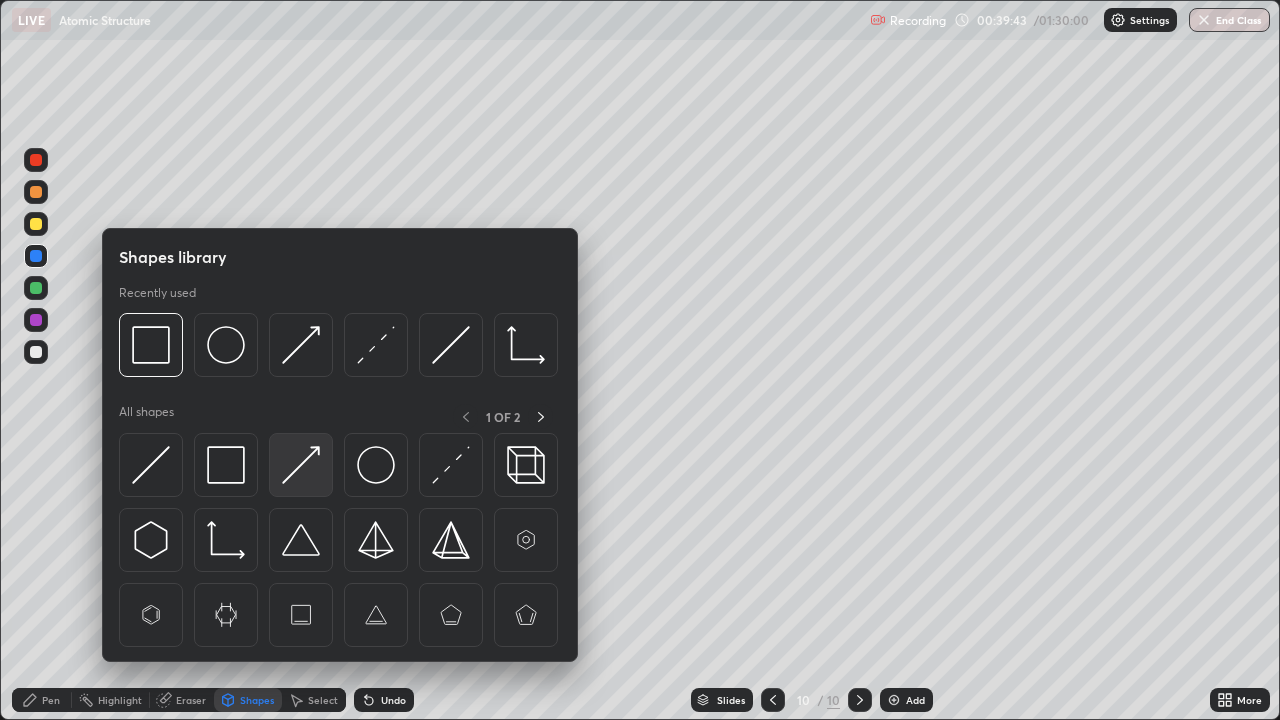 click at bounding box center [301, 465] 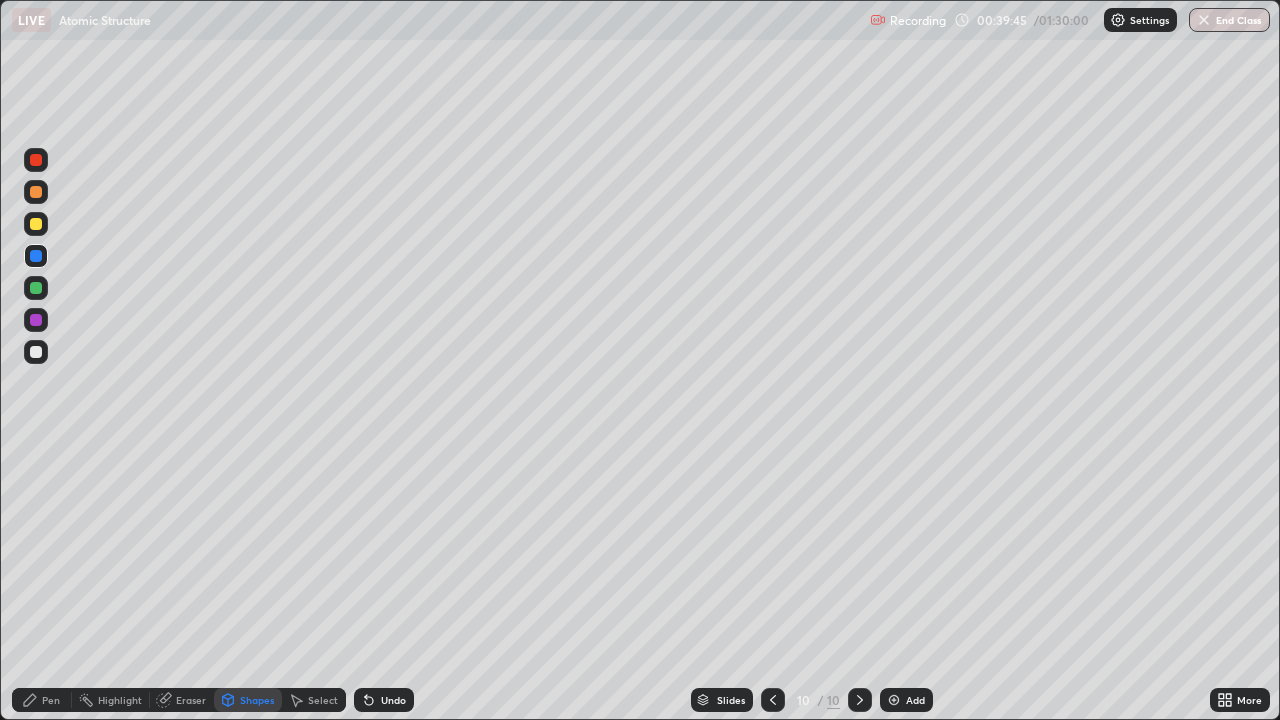 click 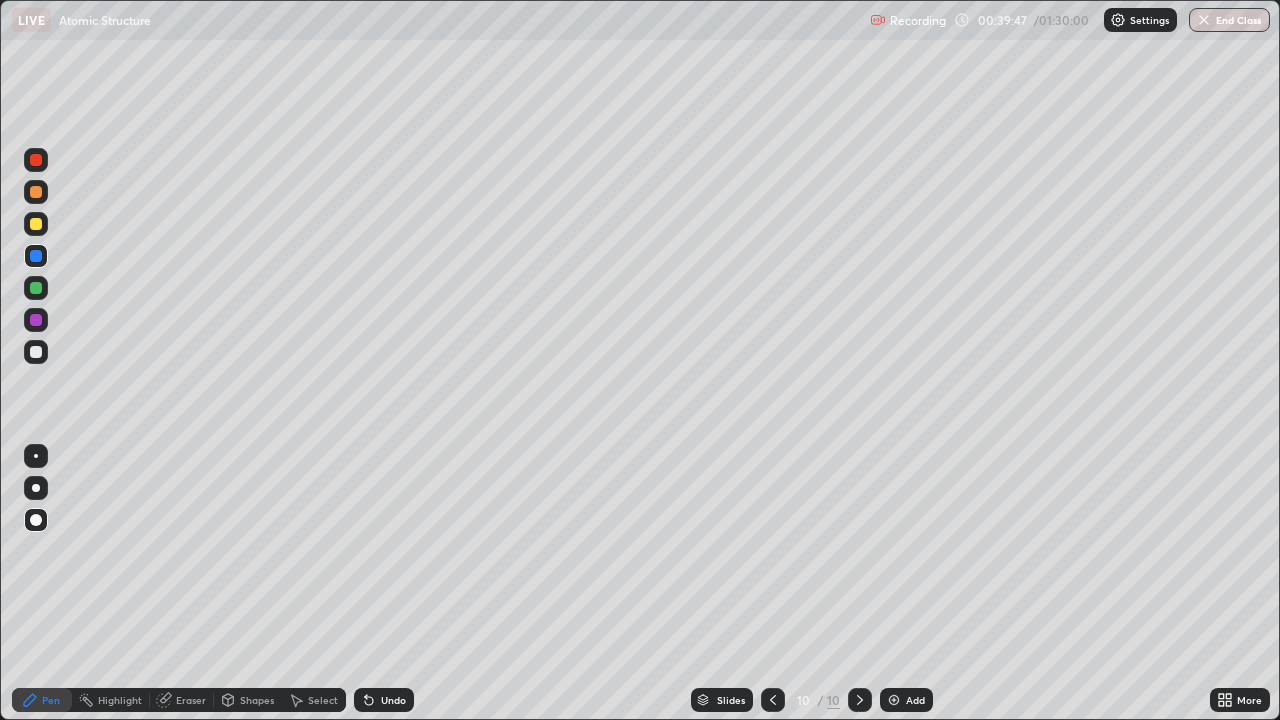 click on "Undo" at bounding box center [393, 700] 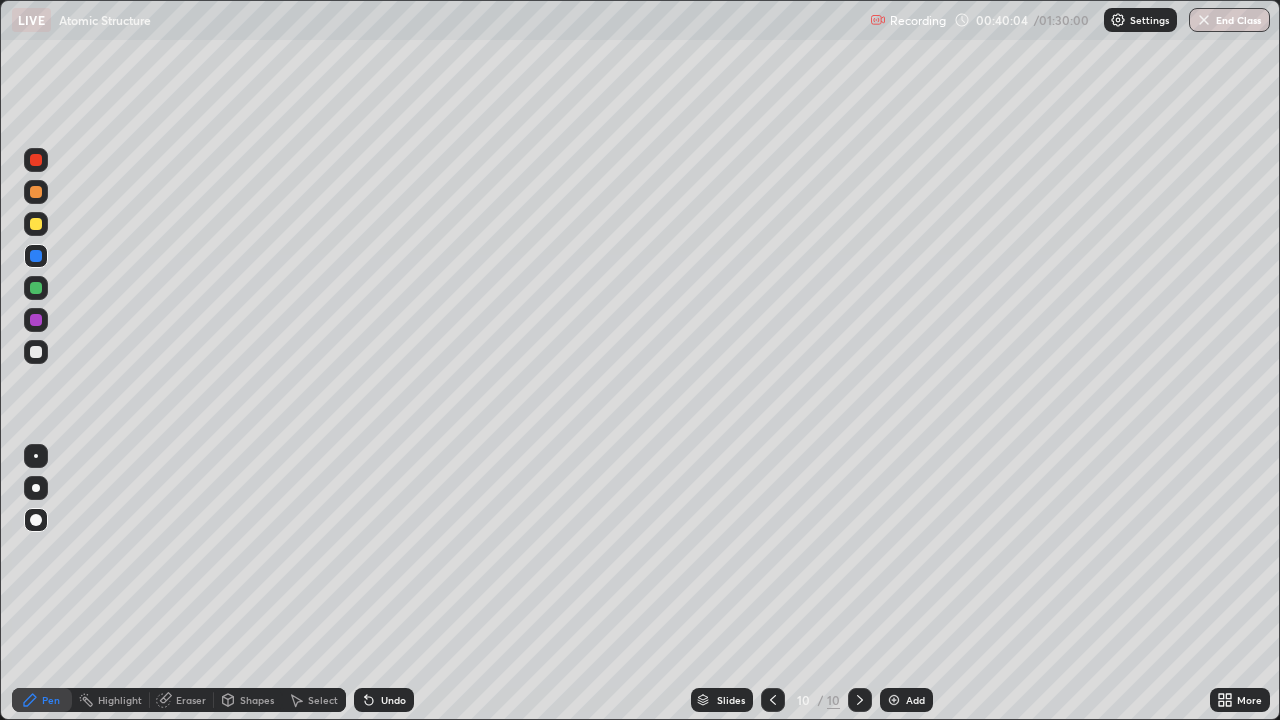 click on "Undo" at bounding box center [393, 700] 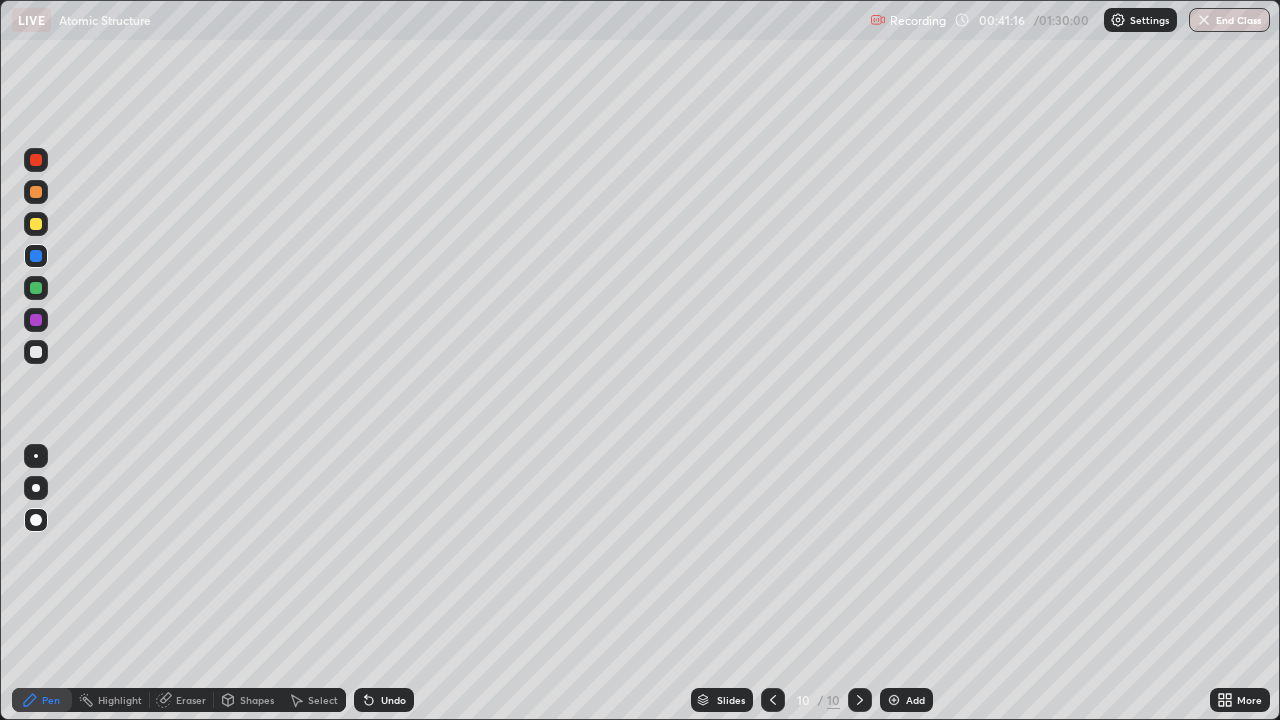 click at bounding box center [894, 700] 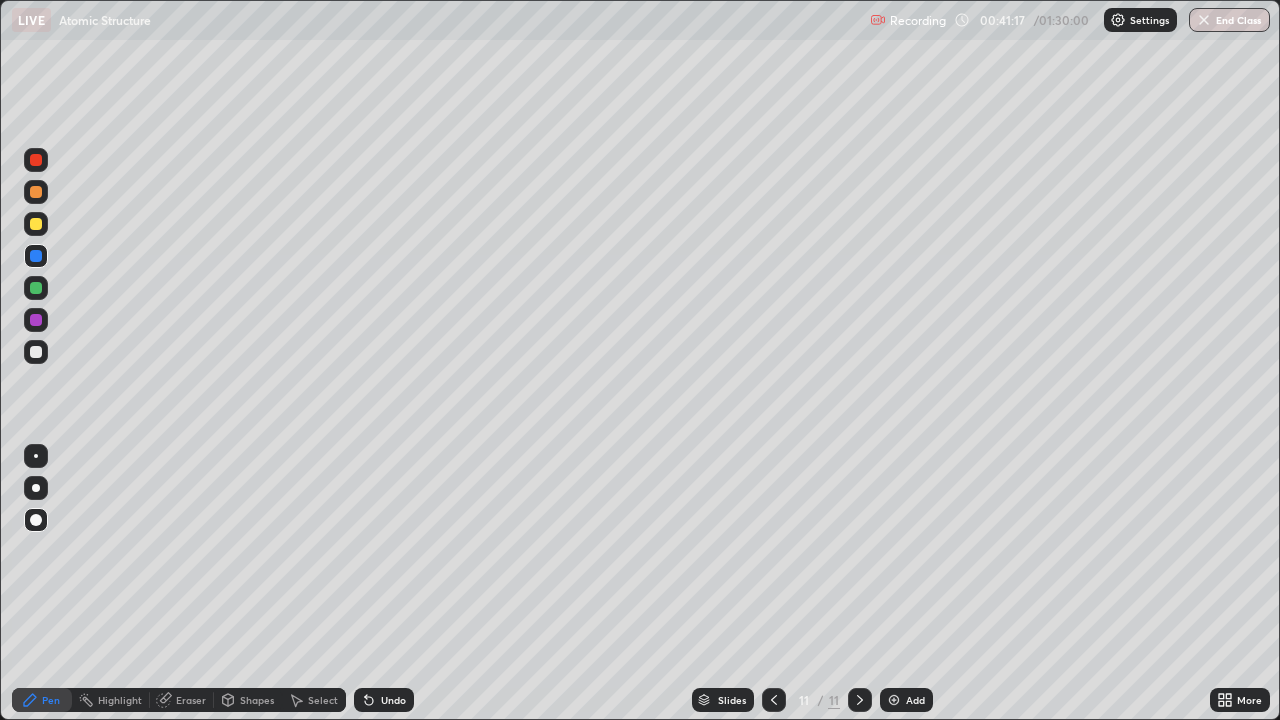click on "Shapes" at bounding box center [257, 700] 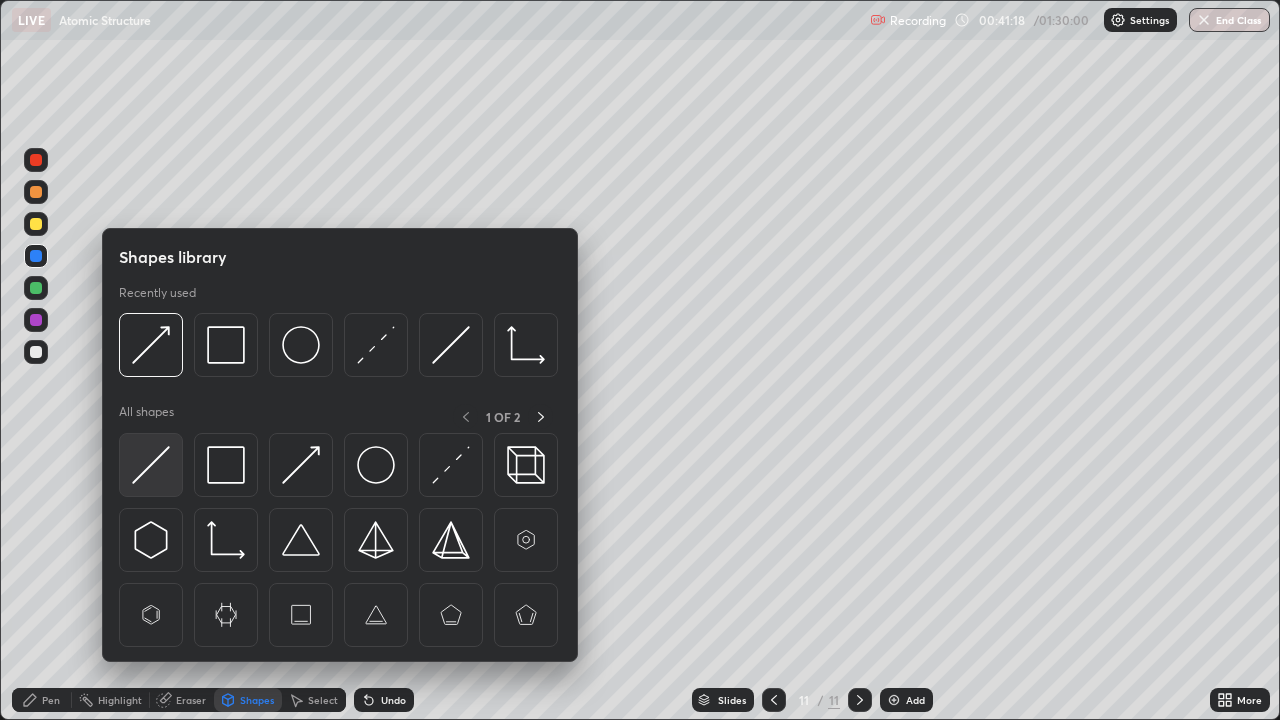click at bounding box center [151, 465] 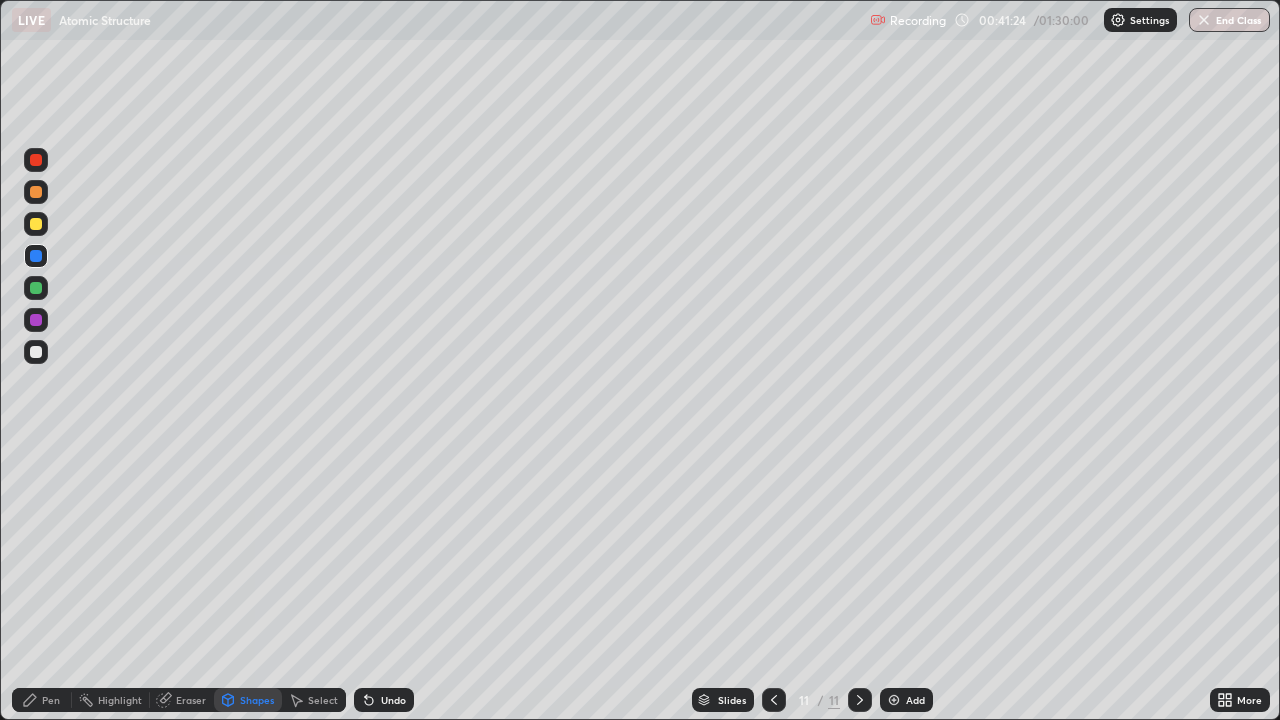 click on "Pen" at bounding box center (51, 700) 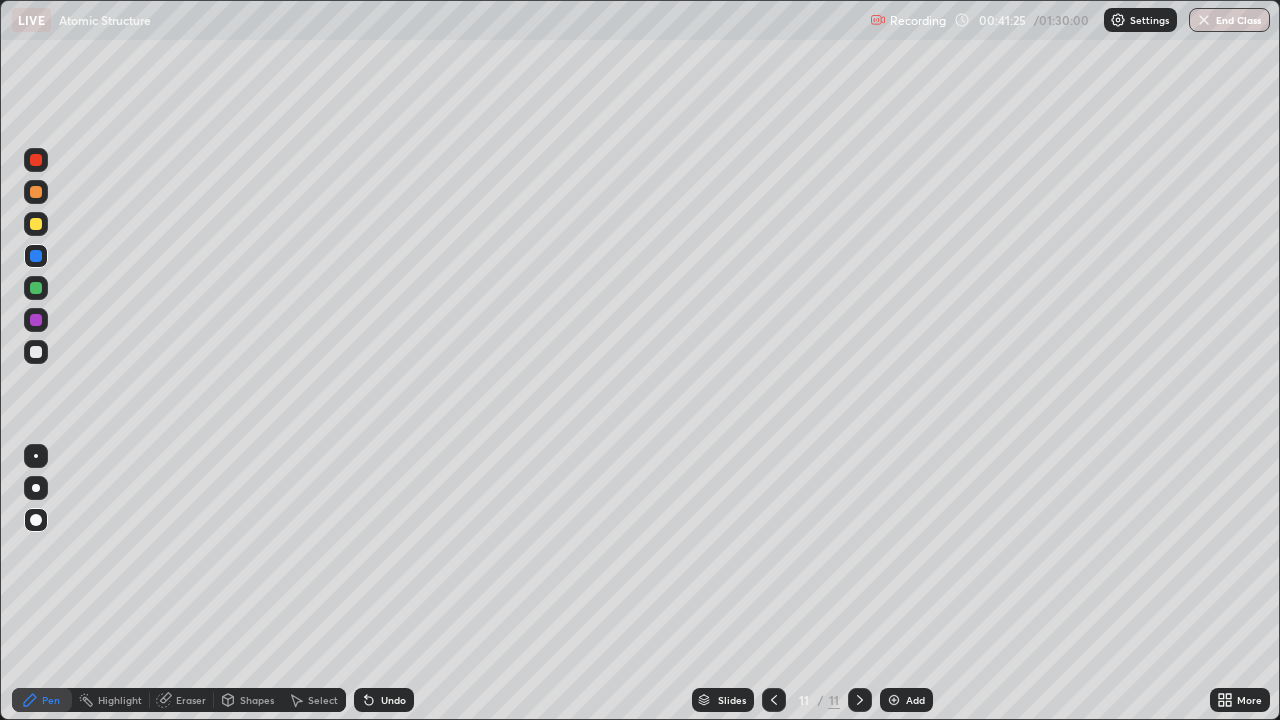 click at bounding box center (36, 224) 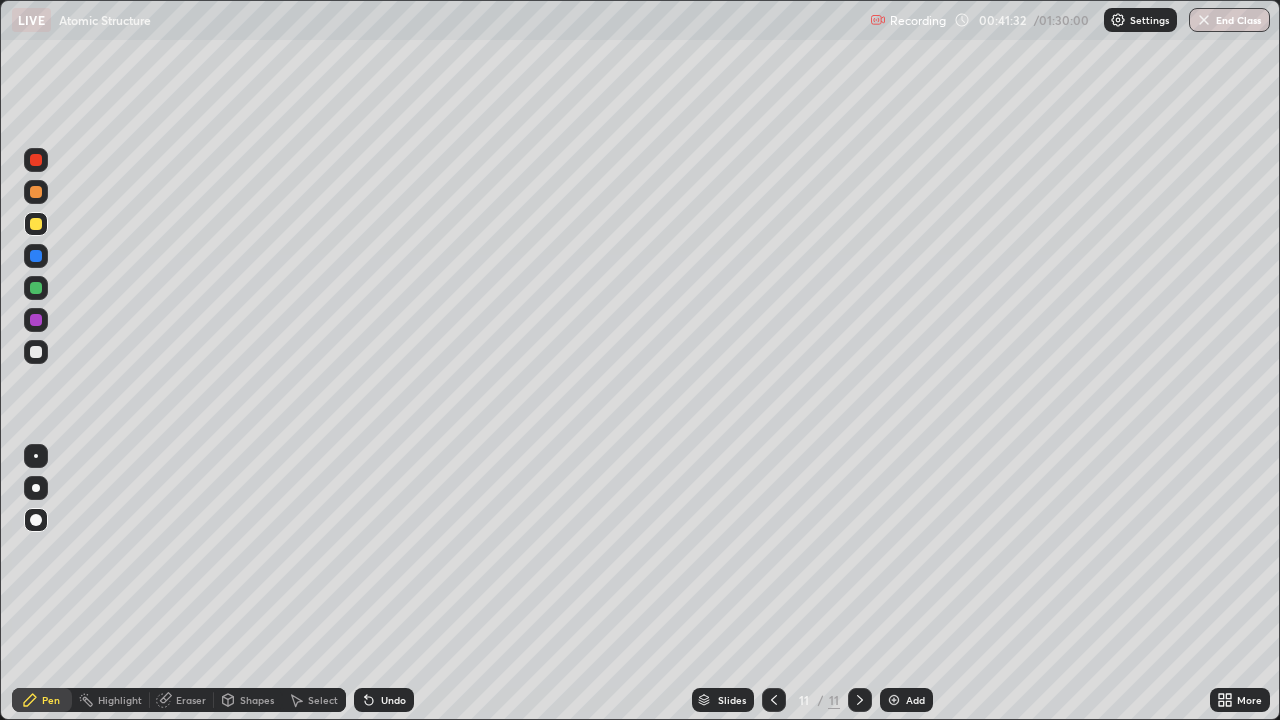 click on "Shapes" at bounding box center [257, 700] 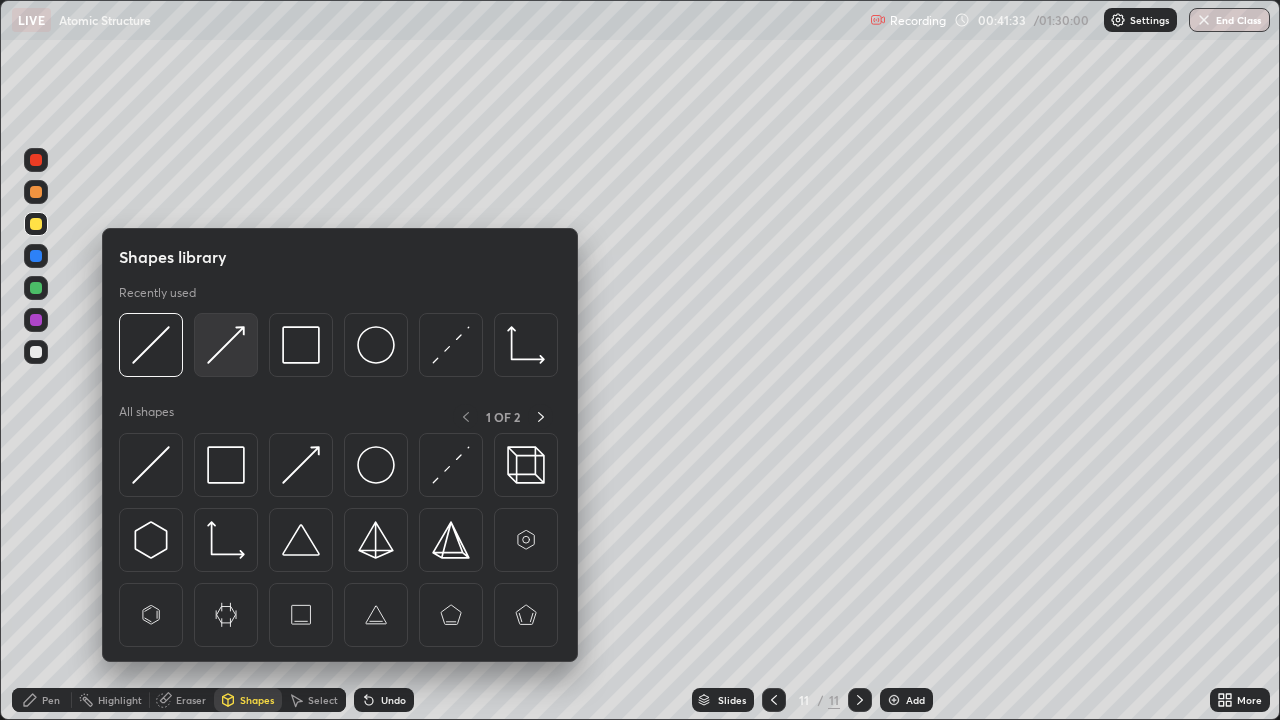 click at bounding box center (226, 345) 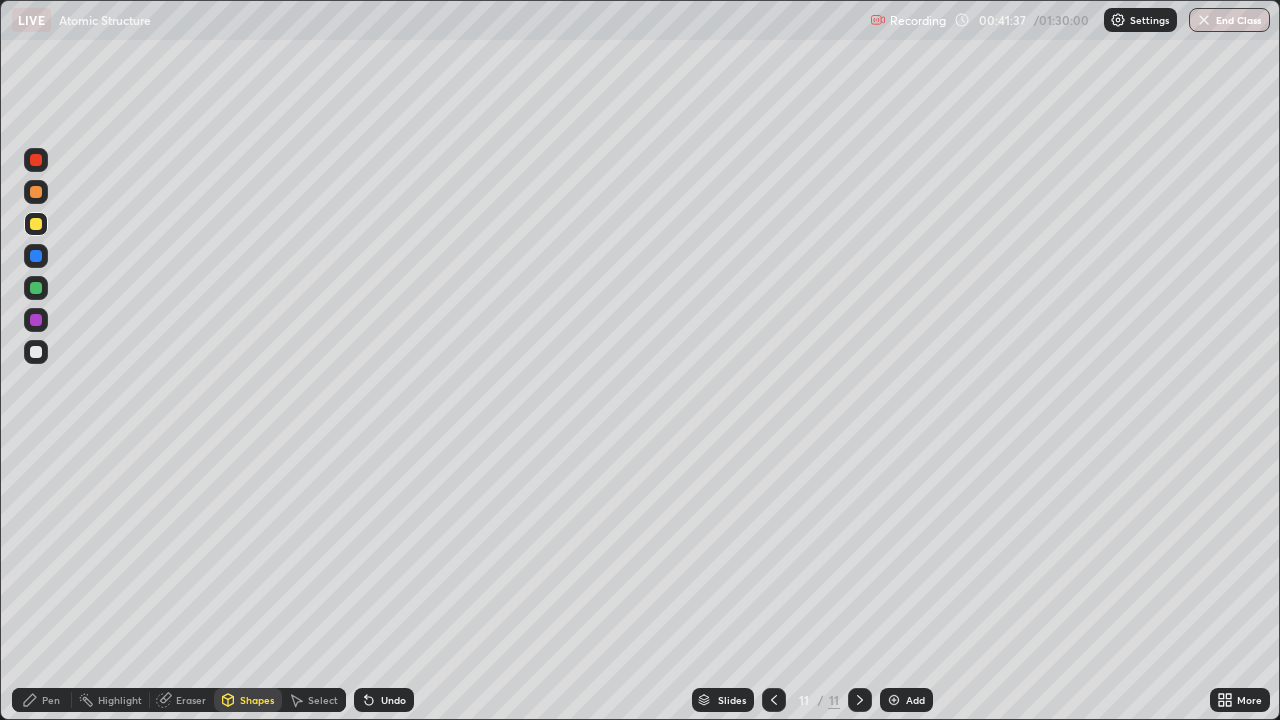 click on "Pen" at bounding box center [42, 700] 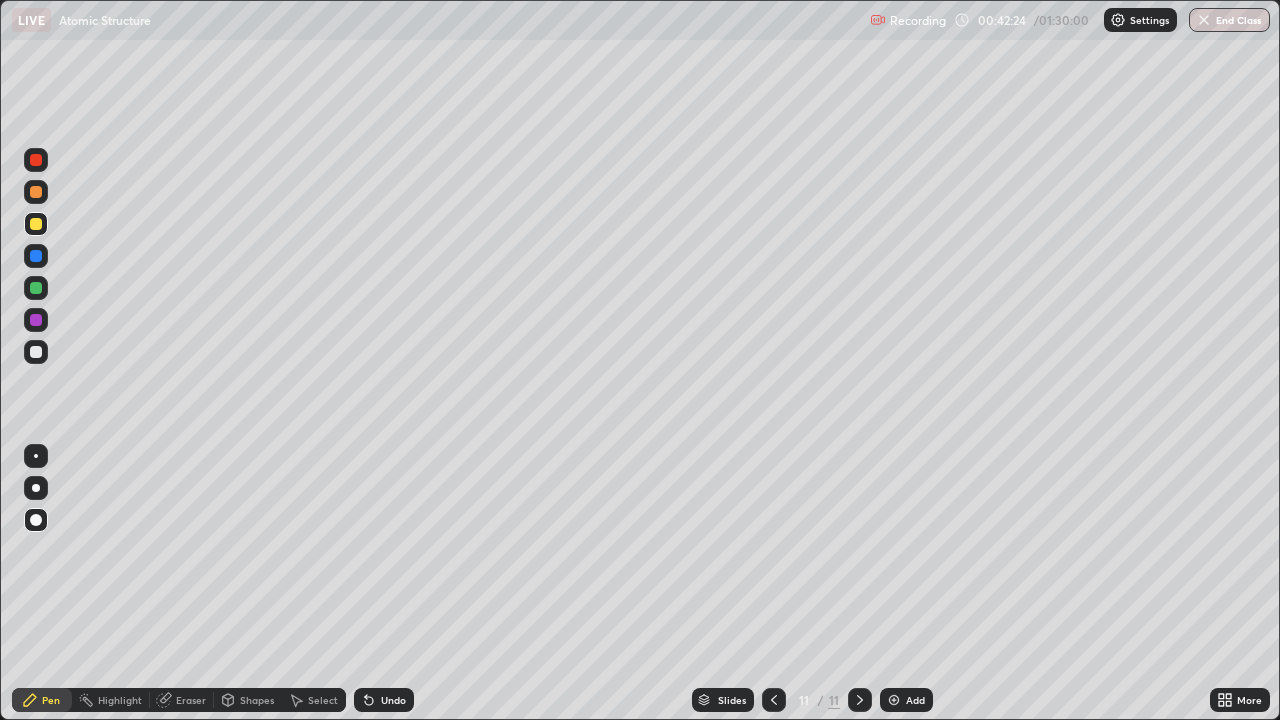 click at bounding box center [36, 256] 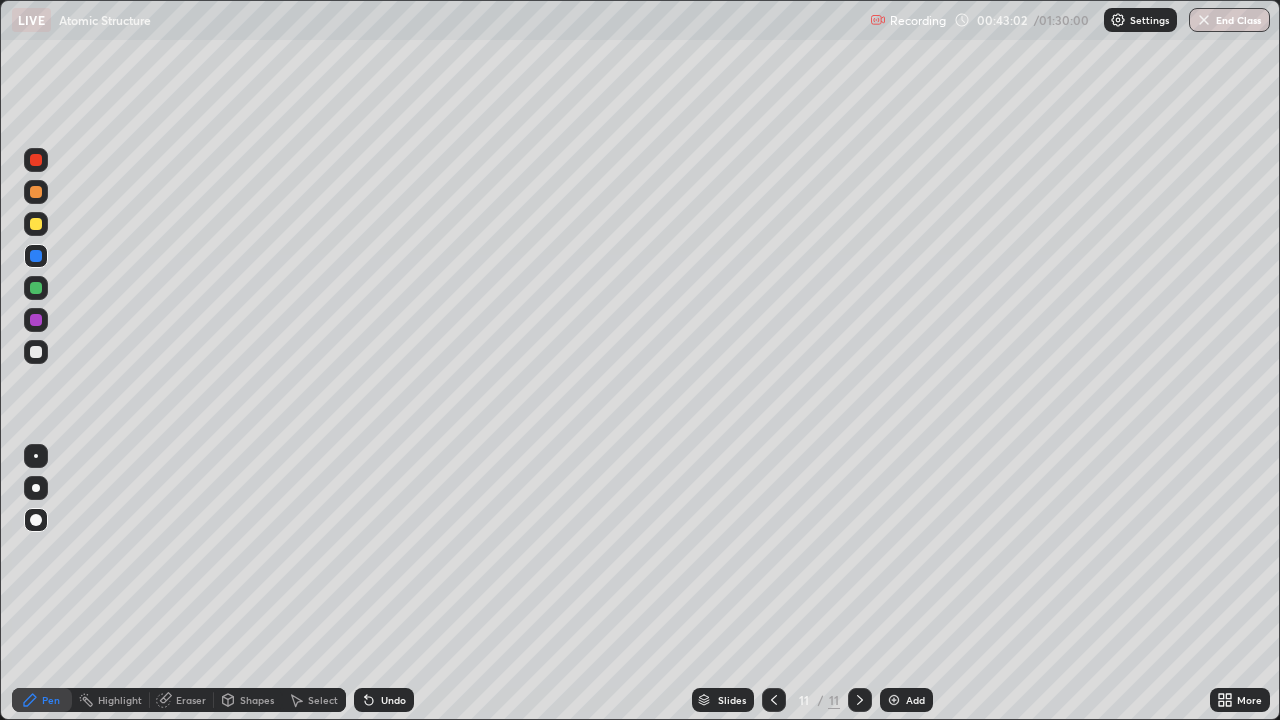 click at bounding box center [36, 224] 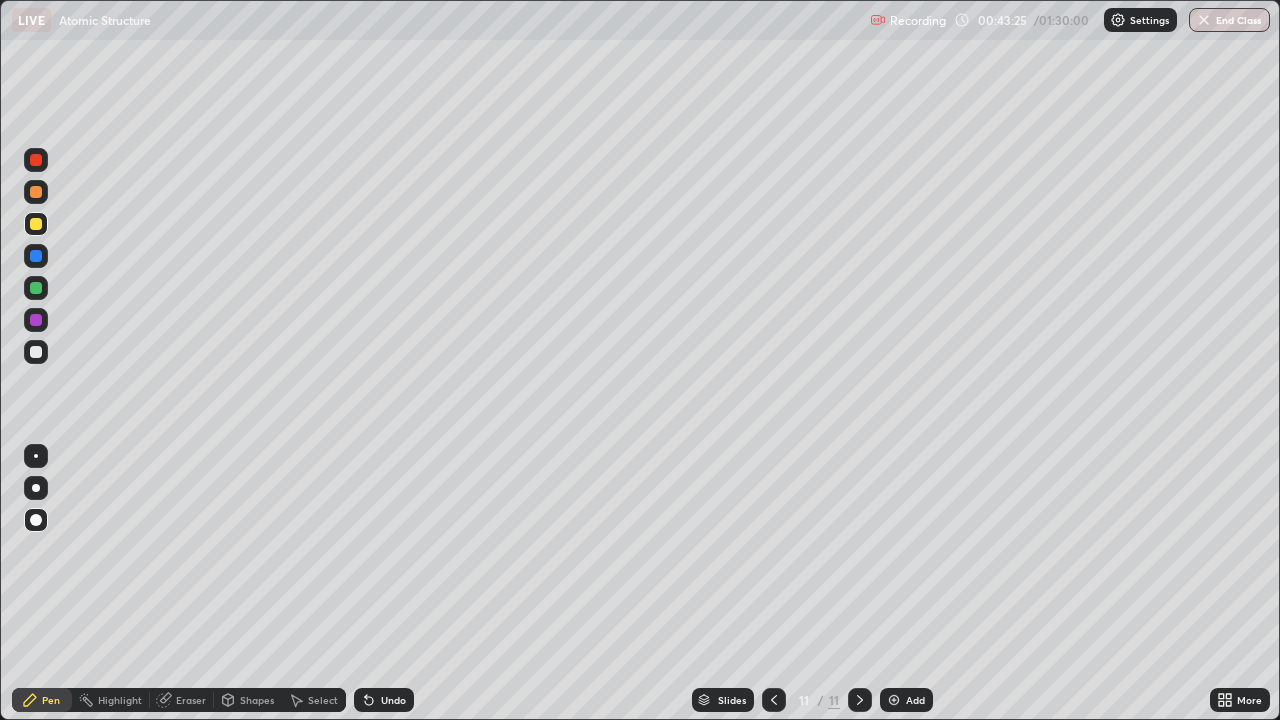 click on "Eraser" at bounding box center [191, 700] 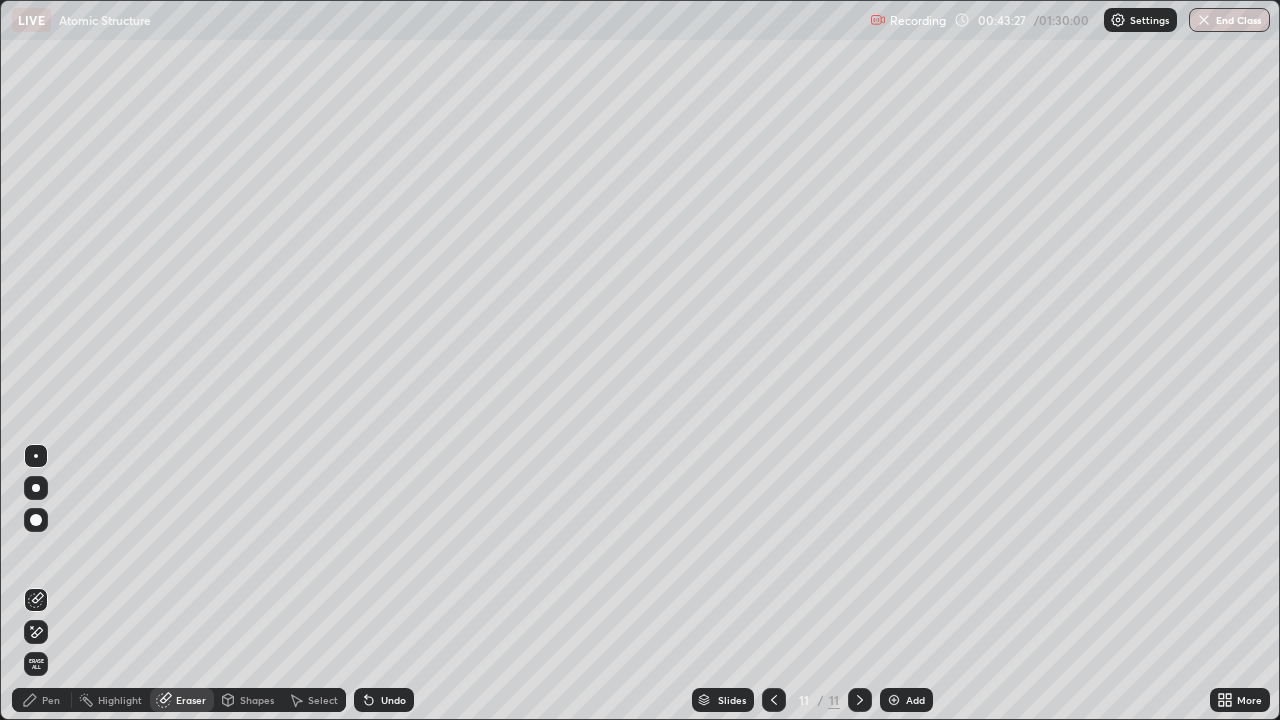 click on "Add" at bounding box center (906, 700) 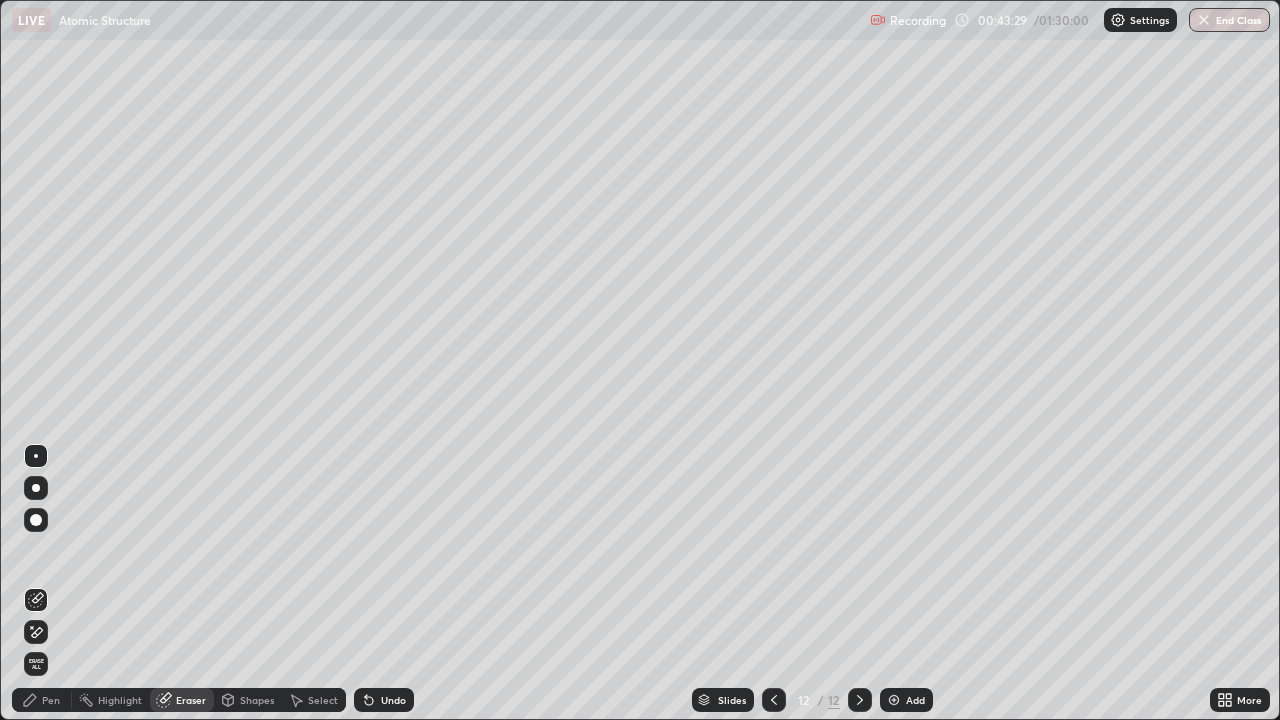 click on "Pen" at bounding box center (51, 700) 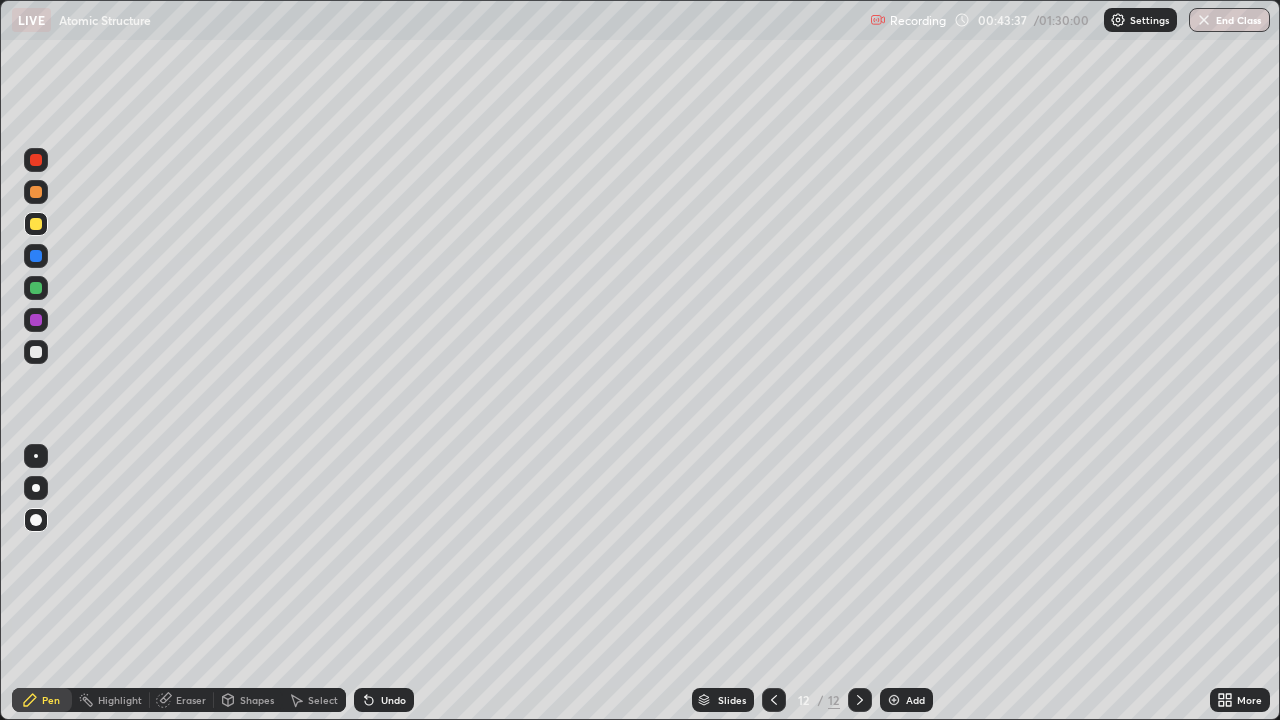 click on "Undo" at bounding box center (393, 700) 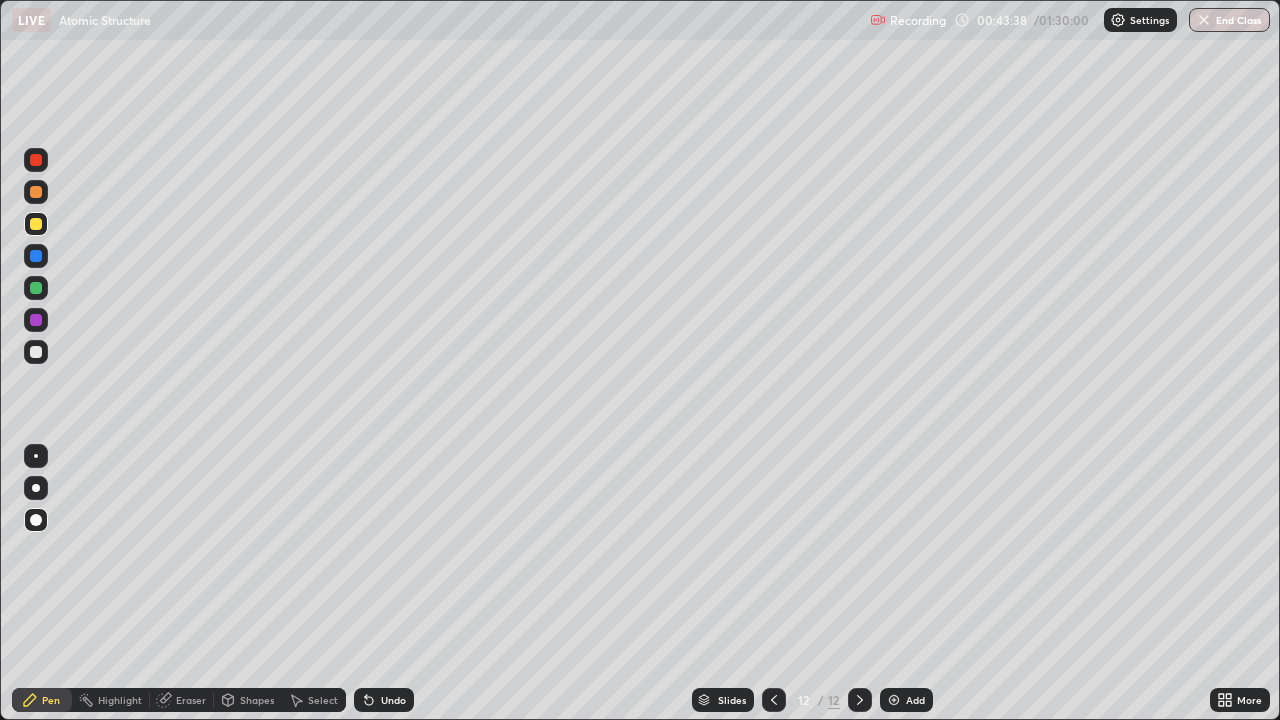 click on "Undo" at bounding box center [393, 700] 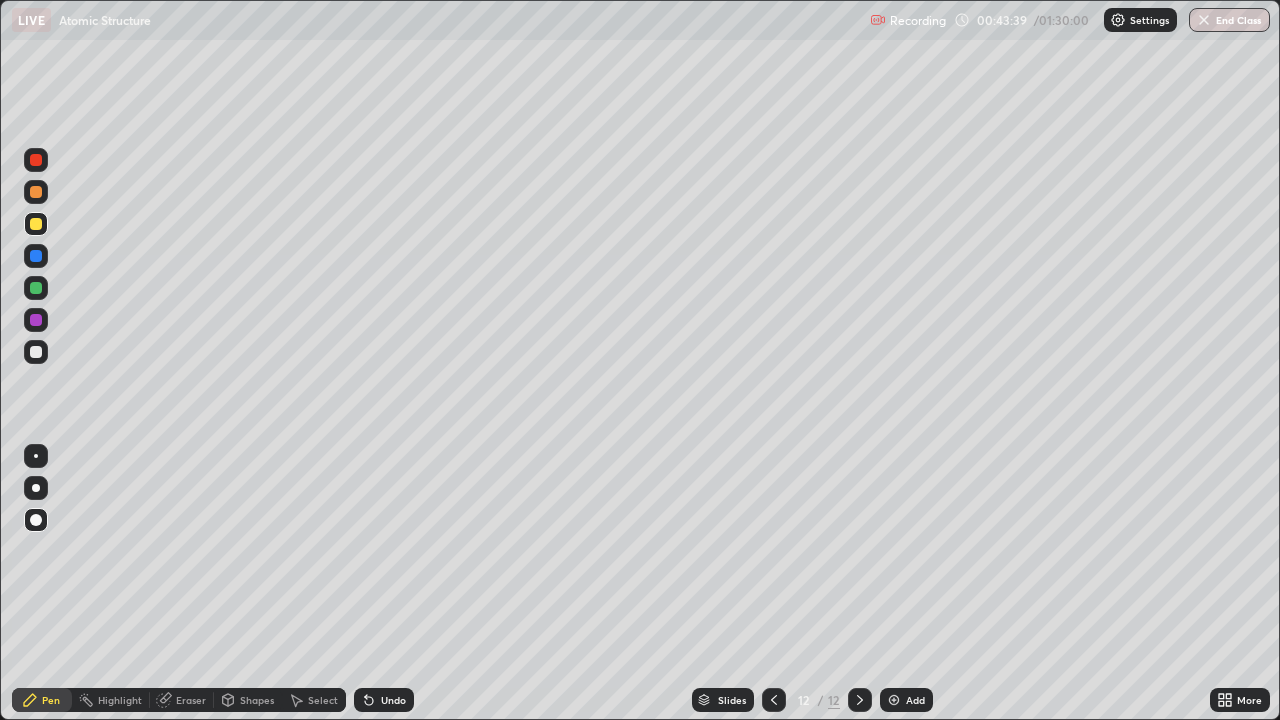 click on "Undo" at bounding box center (393, 700) 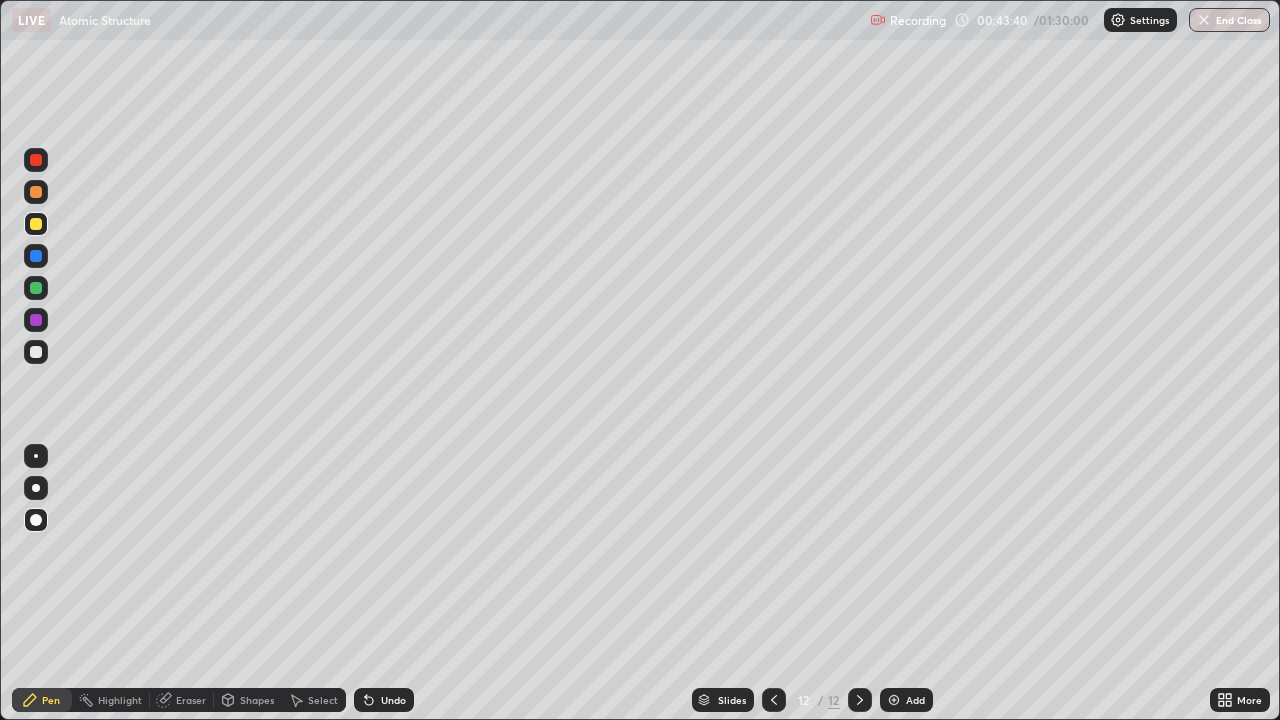 click on "Undo" at bounding box center (393, 700) 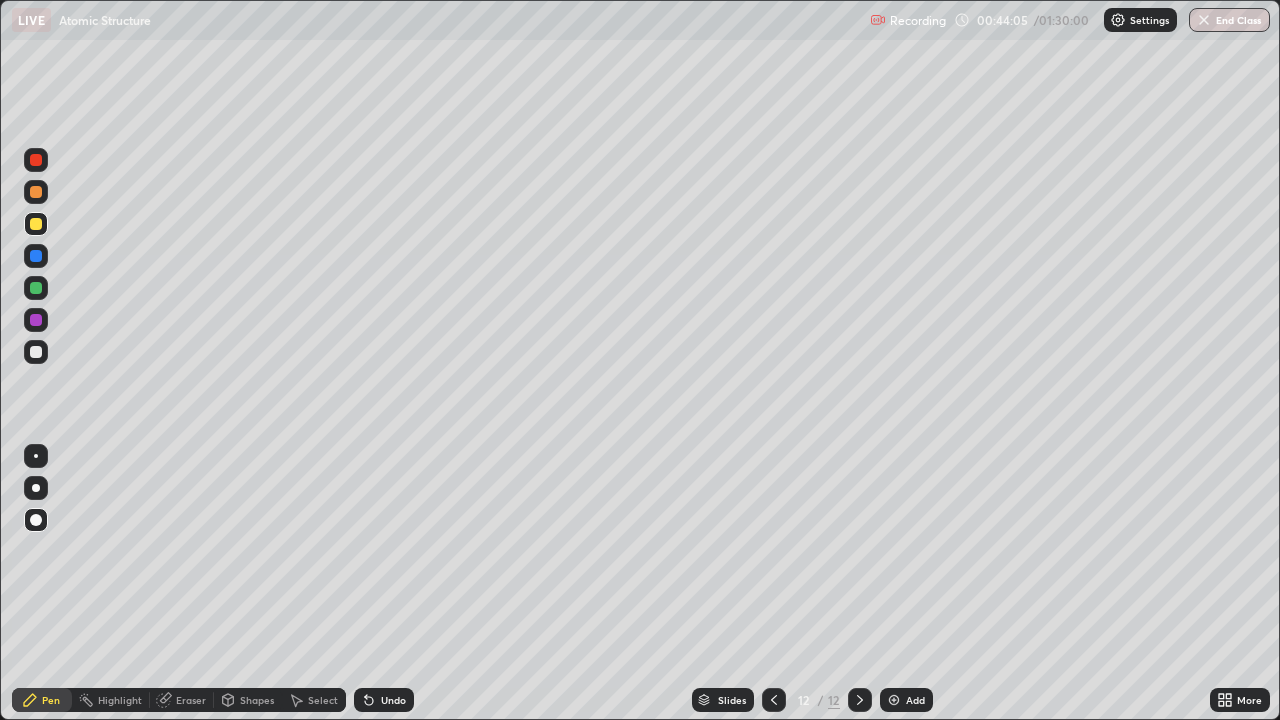click 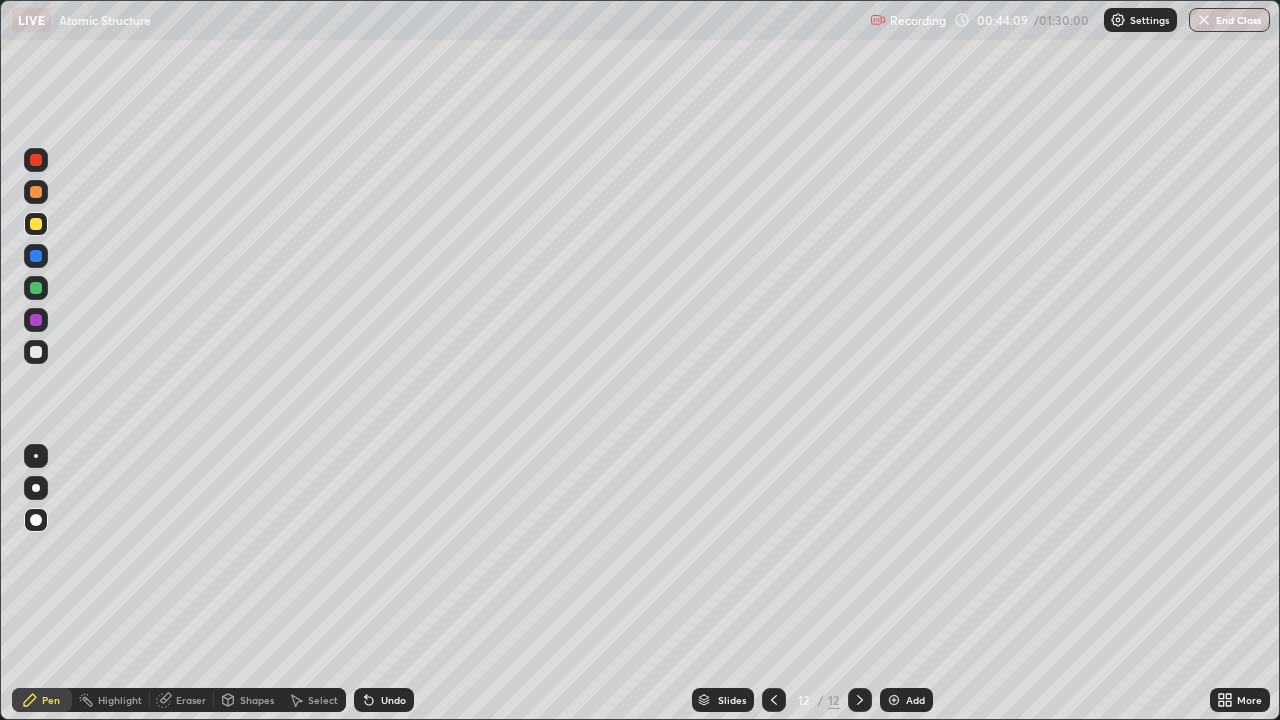 click on "Shapes" at bounding box center [257, 700] 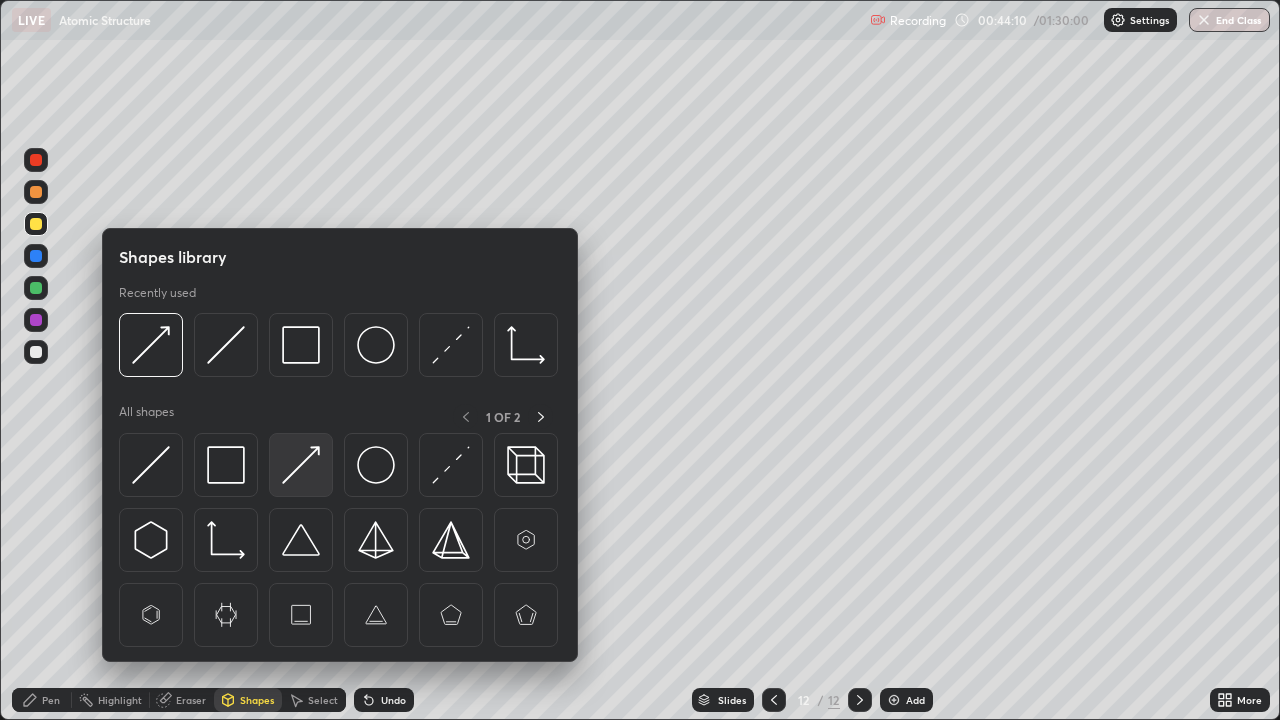 click at bounding box center [301, 465] 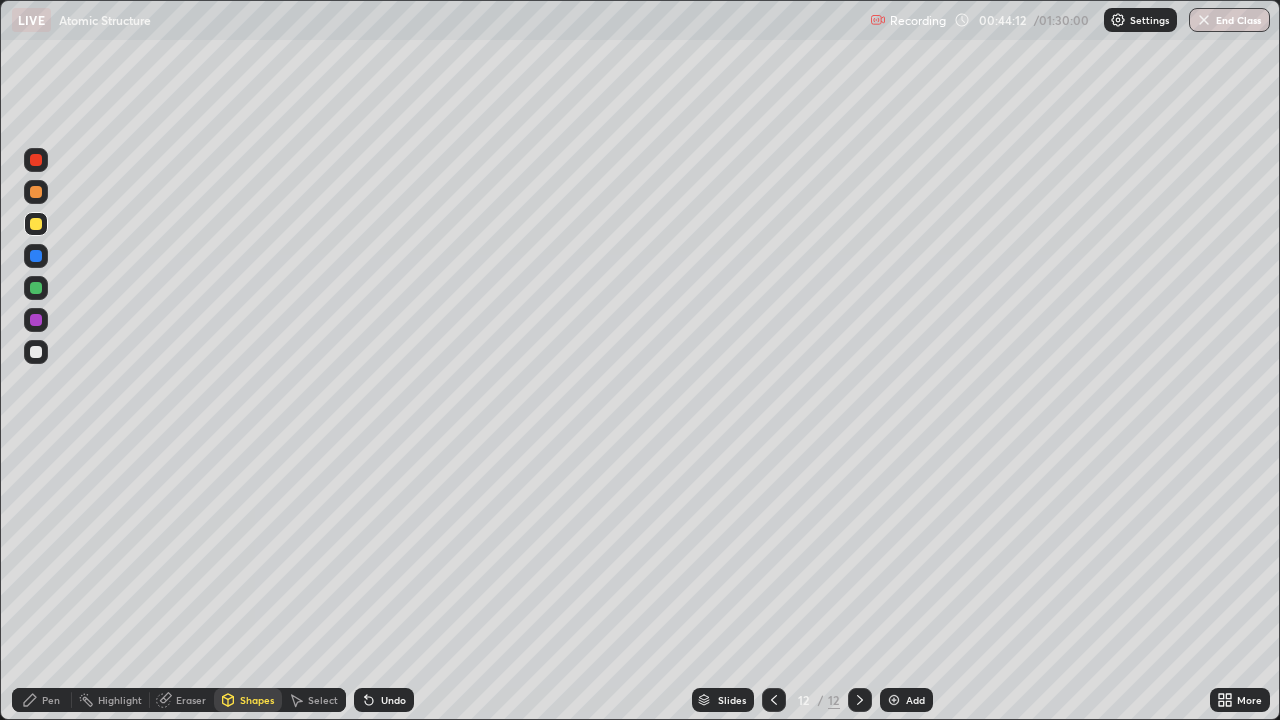 click on "Pen" at bounding box center [51, 700] 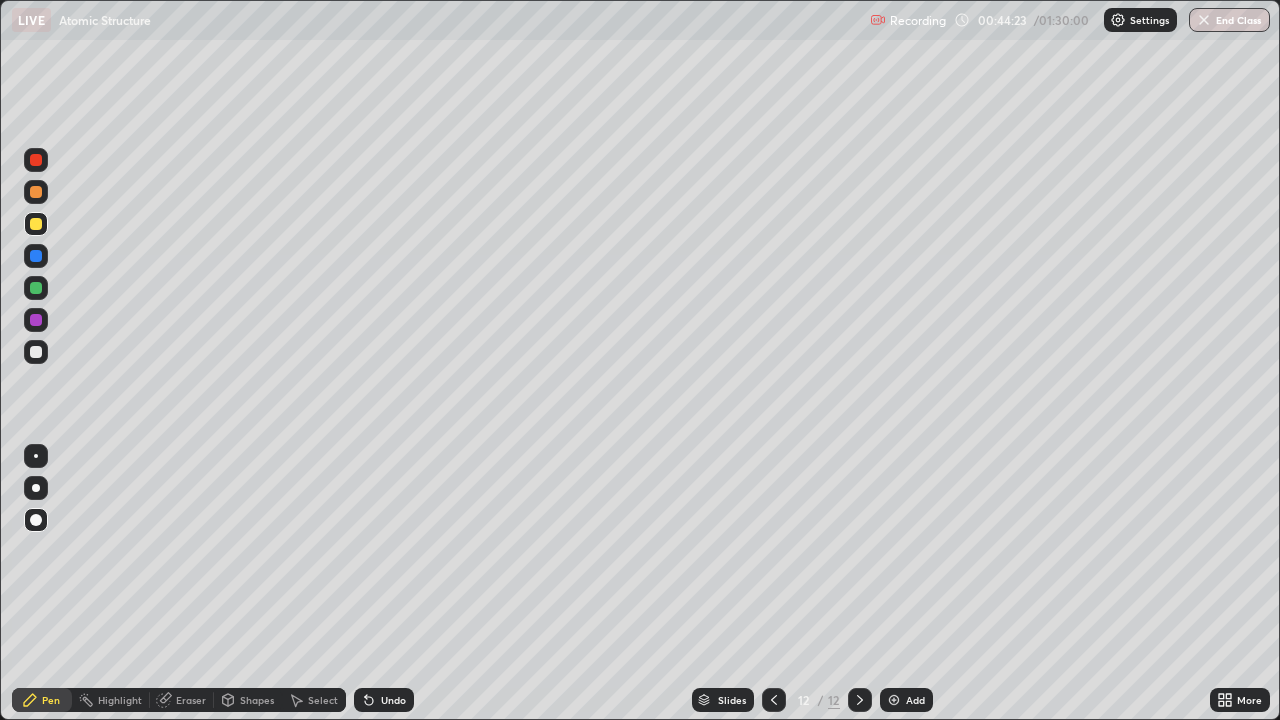 click on "Shapes" at bounding box center [248, 700] 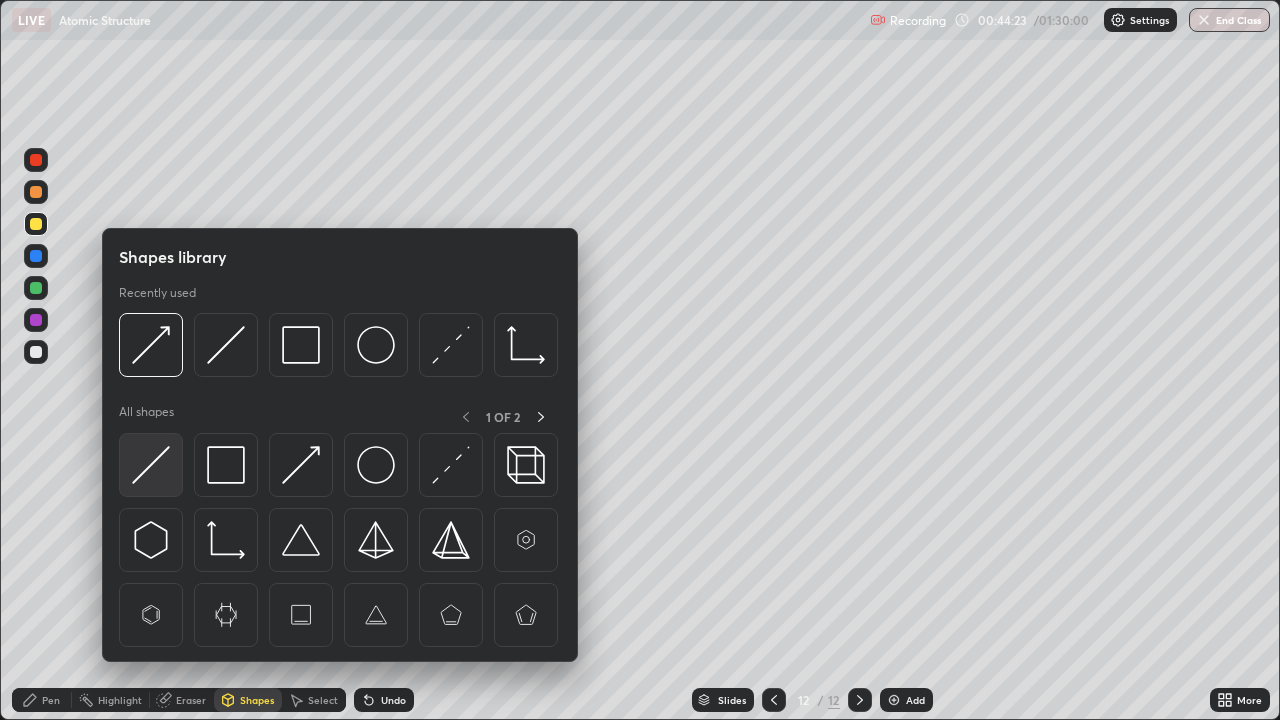click at bounding box center (151, 465) 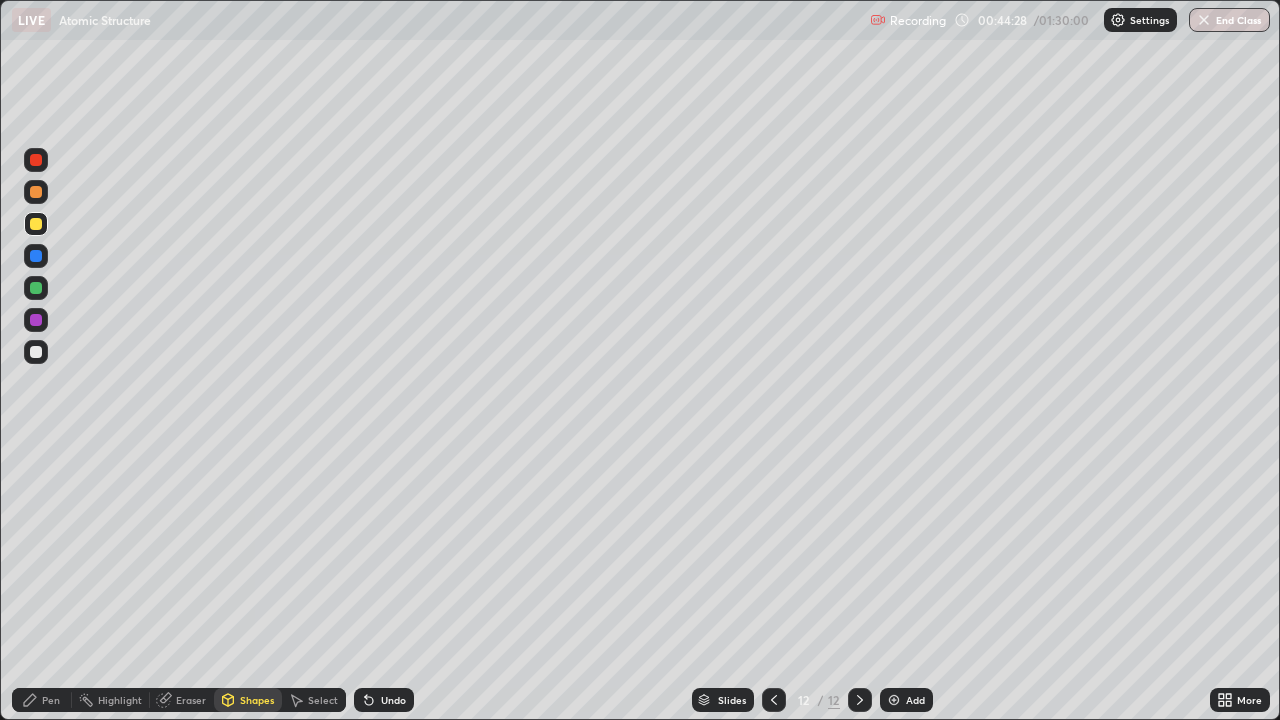click on "Pen" at bounding box center (51, 700) 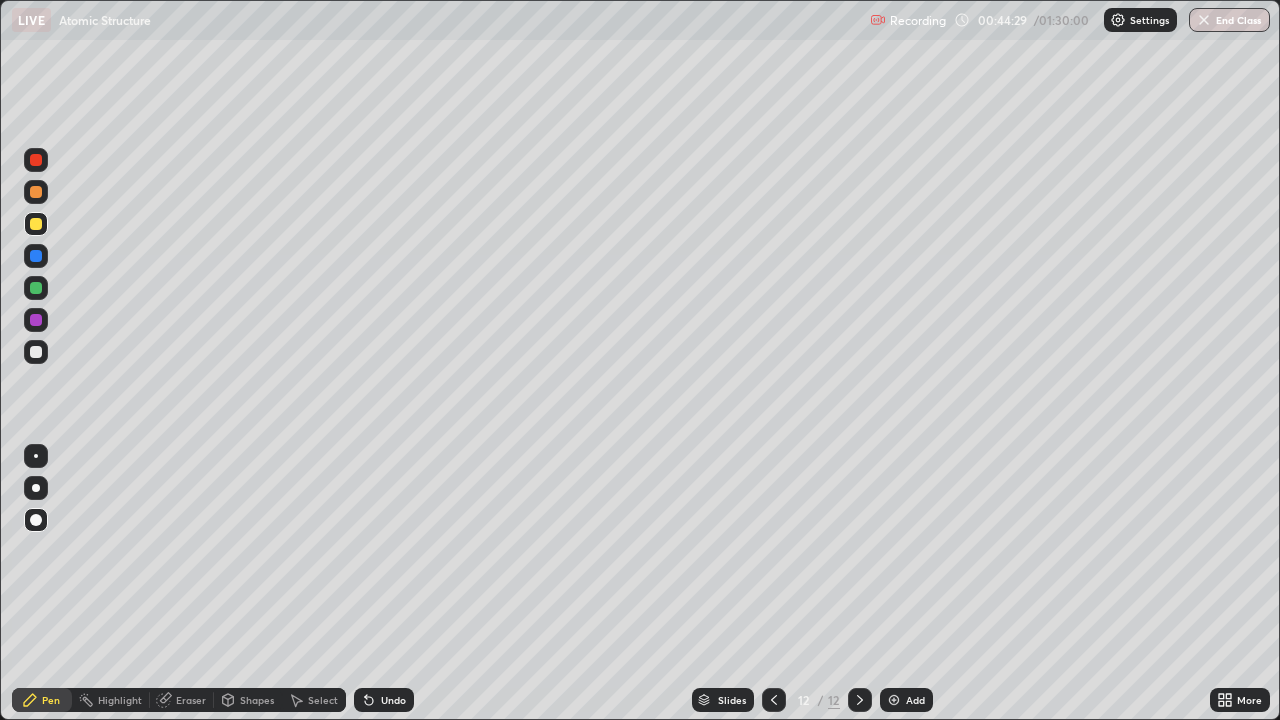 click at bounding box center (36, 320) 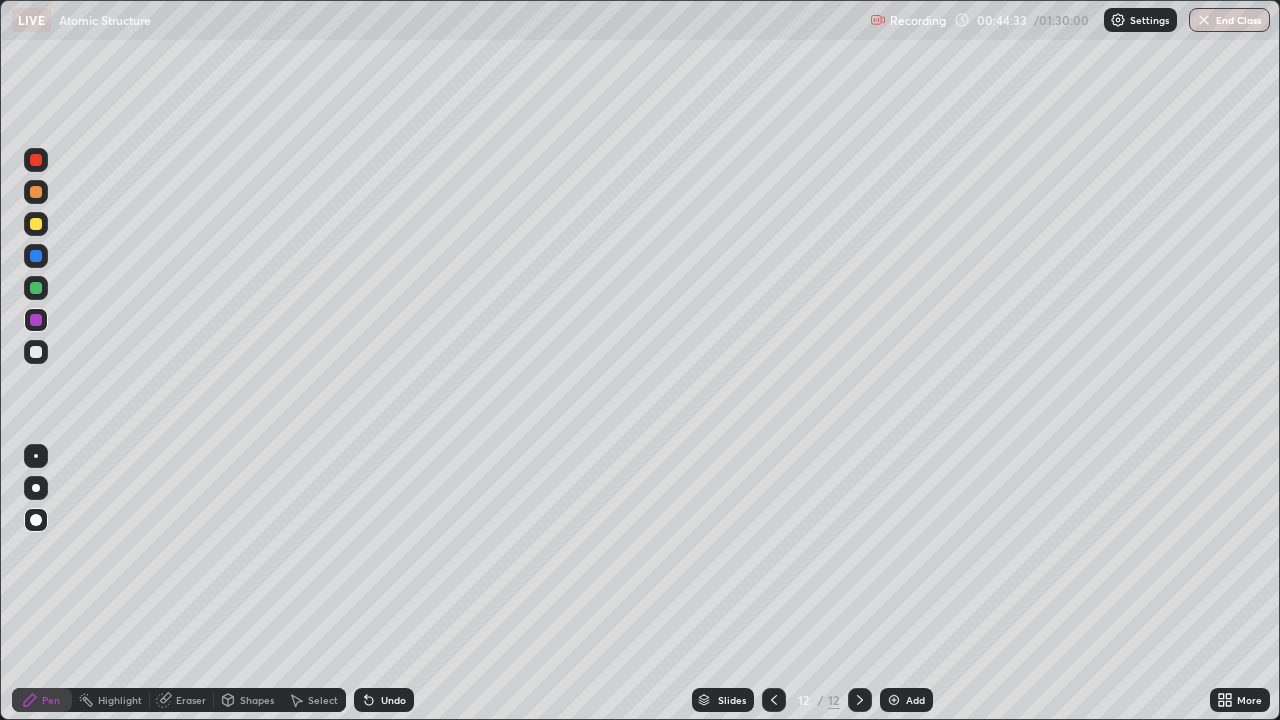 click on "Shapes" at bounding box center [257, 700] 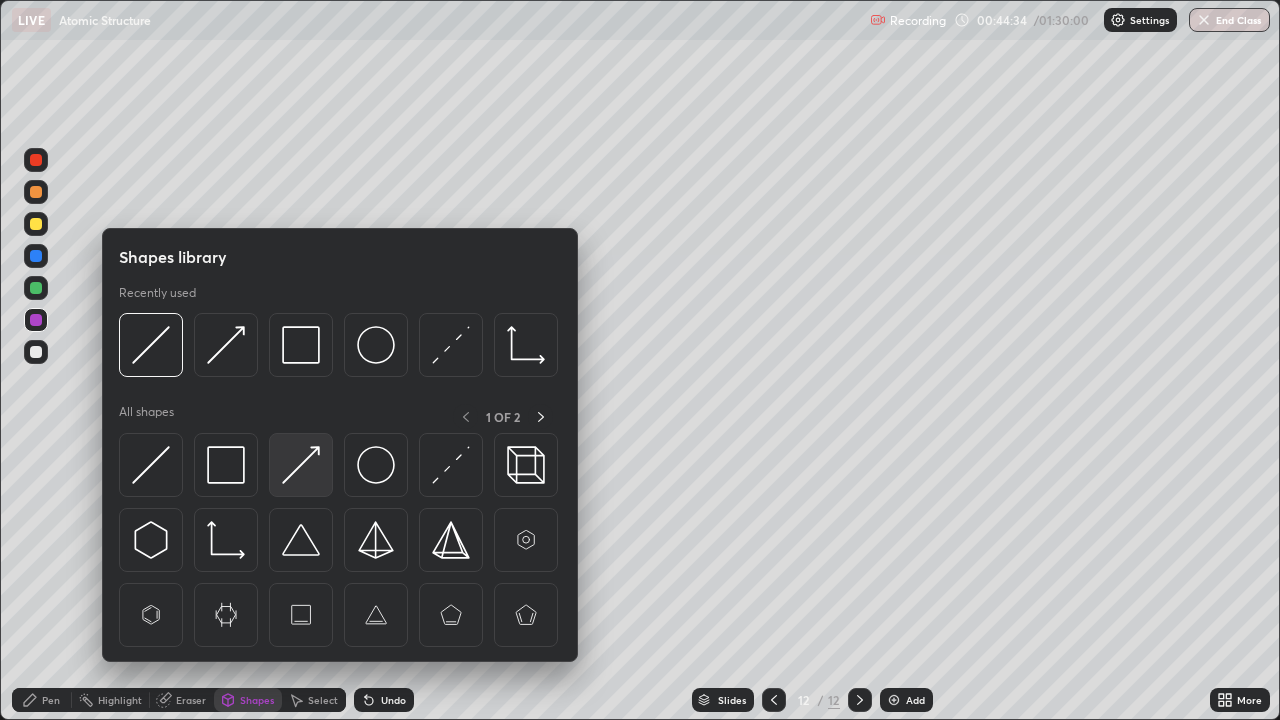 click at bounding box center (301, 465) 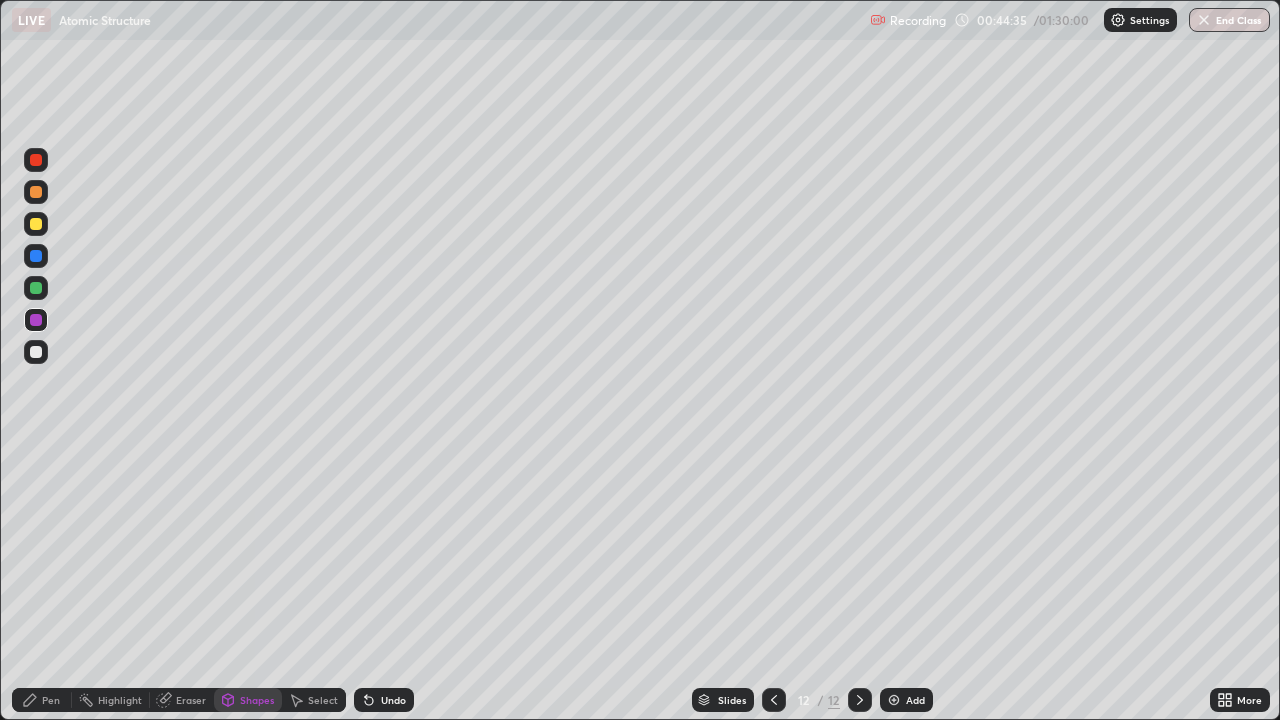 click 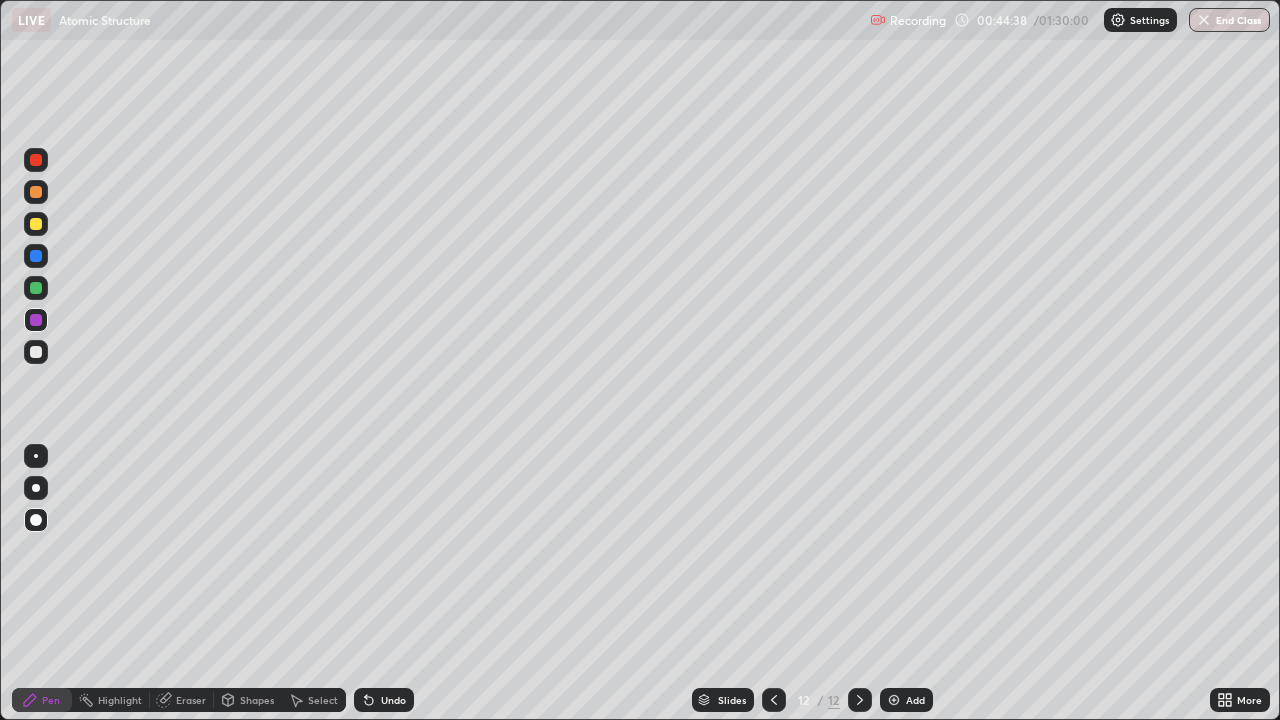 click at bounding box center [774, 700] 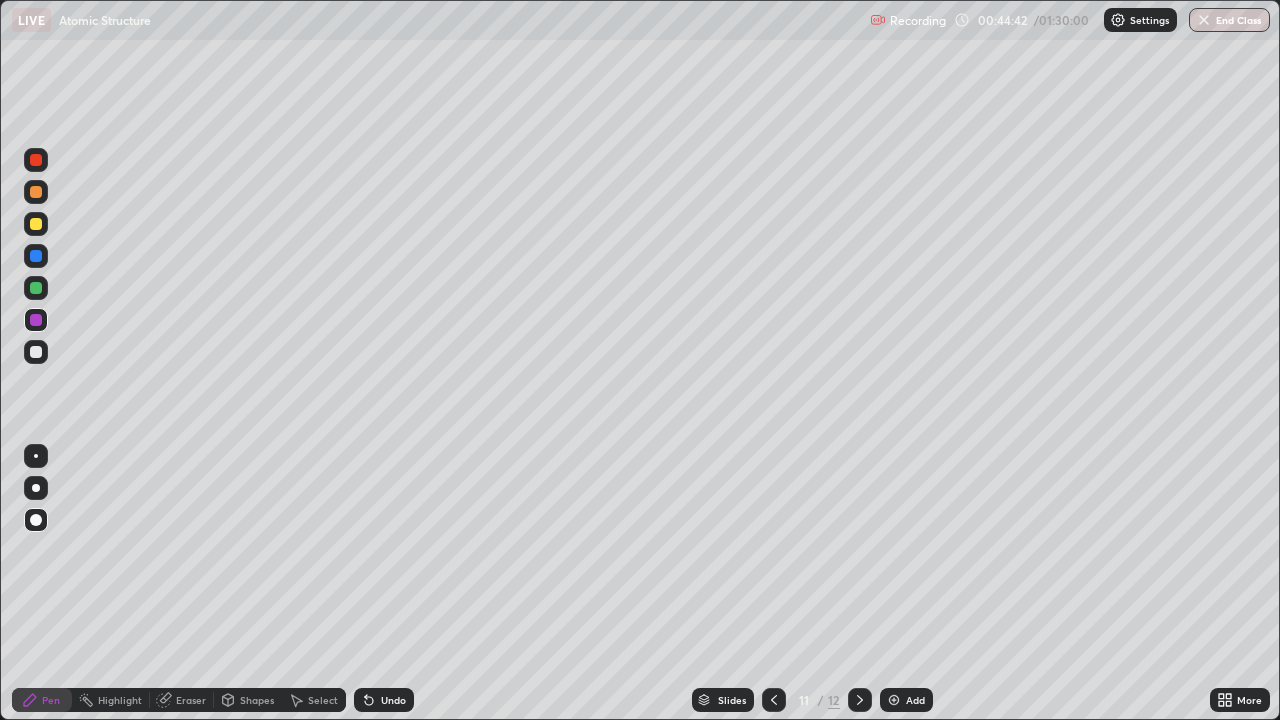 click 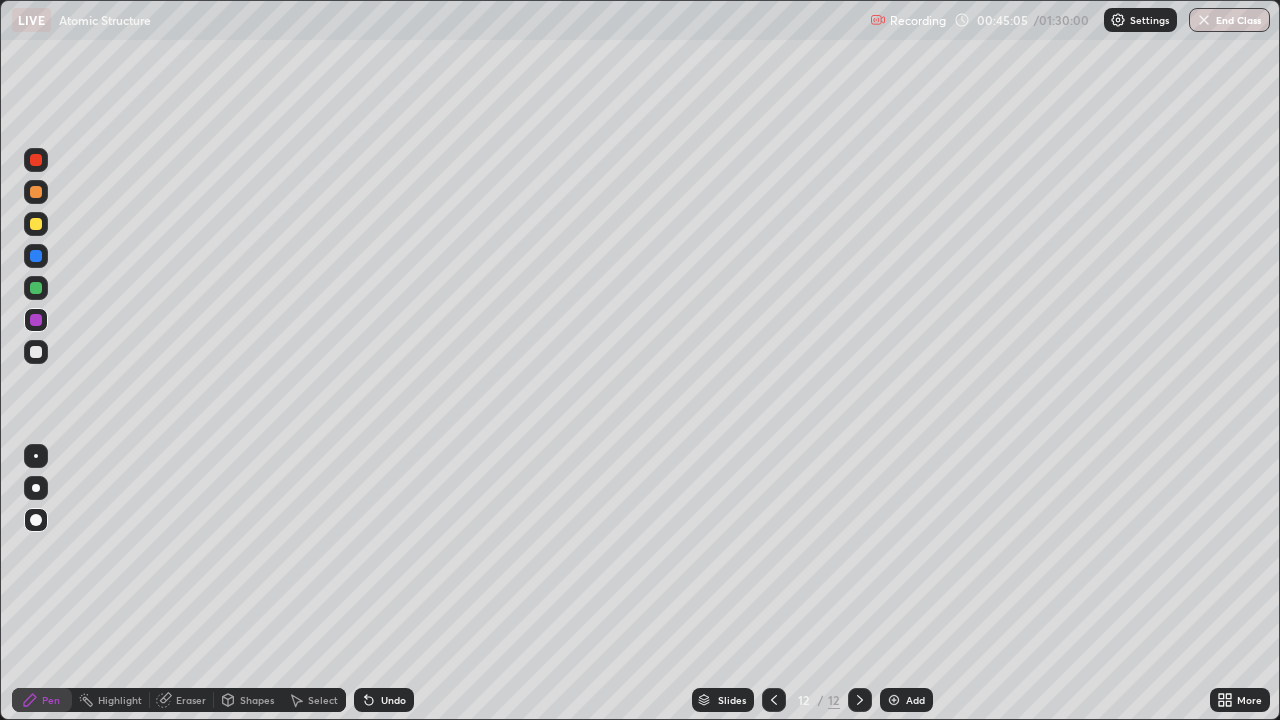 click on "Add" at bounding box center (906, 700) 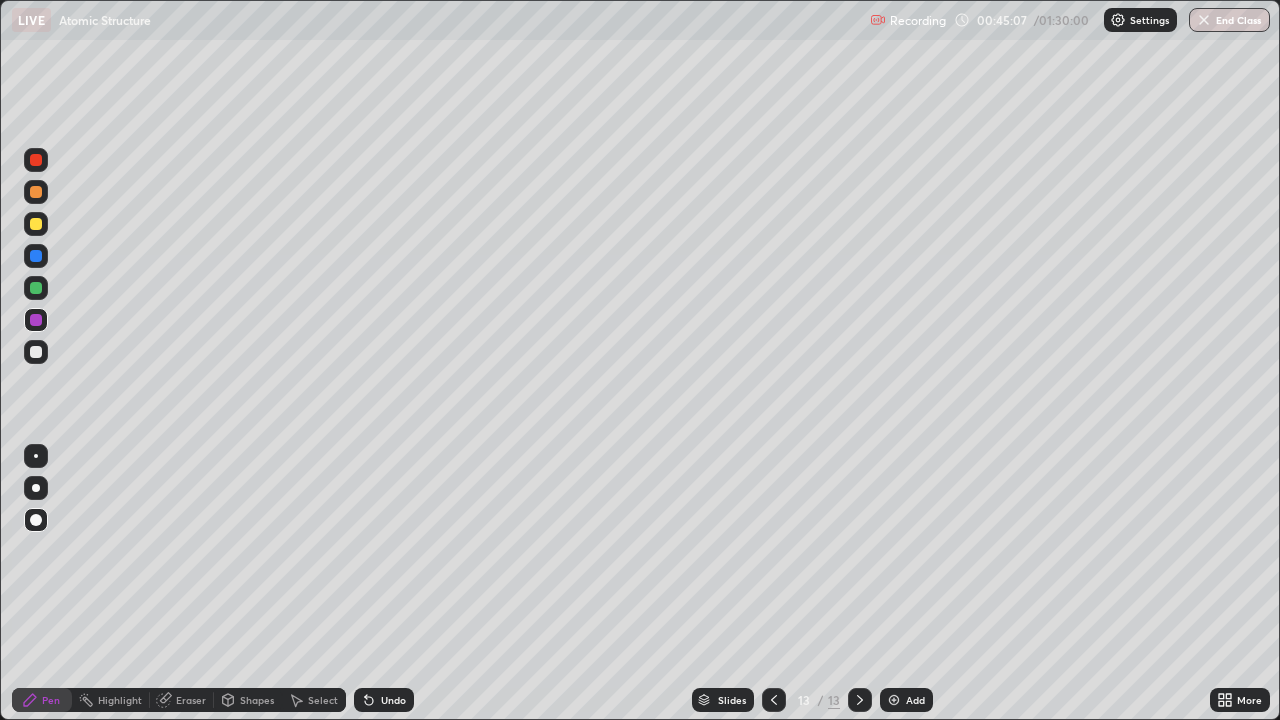 click on "Shapes" at bounding box center (257, 700) 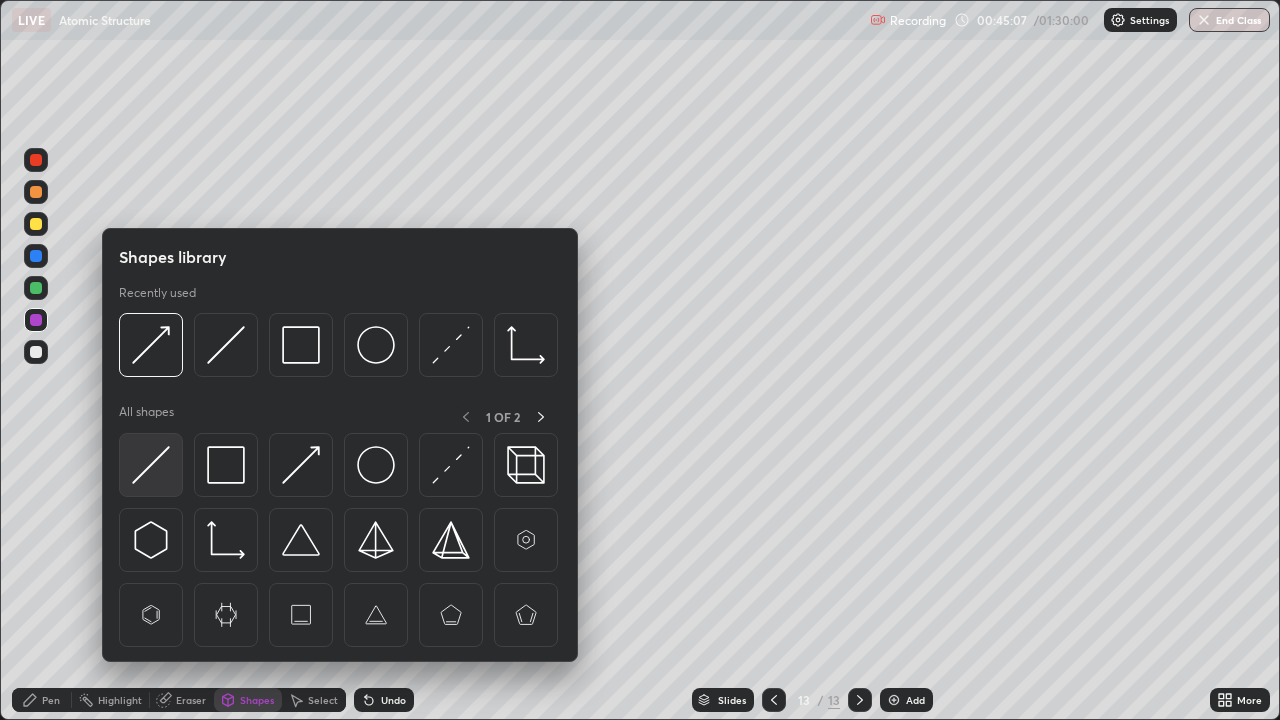 click at bounding box center [151, 465] 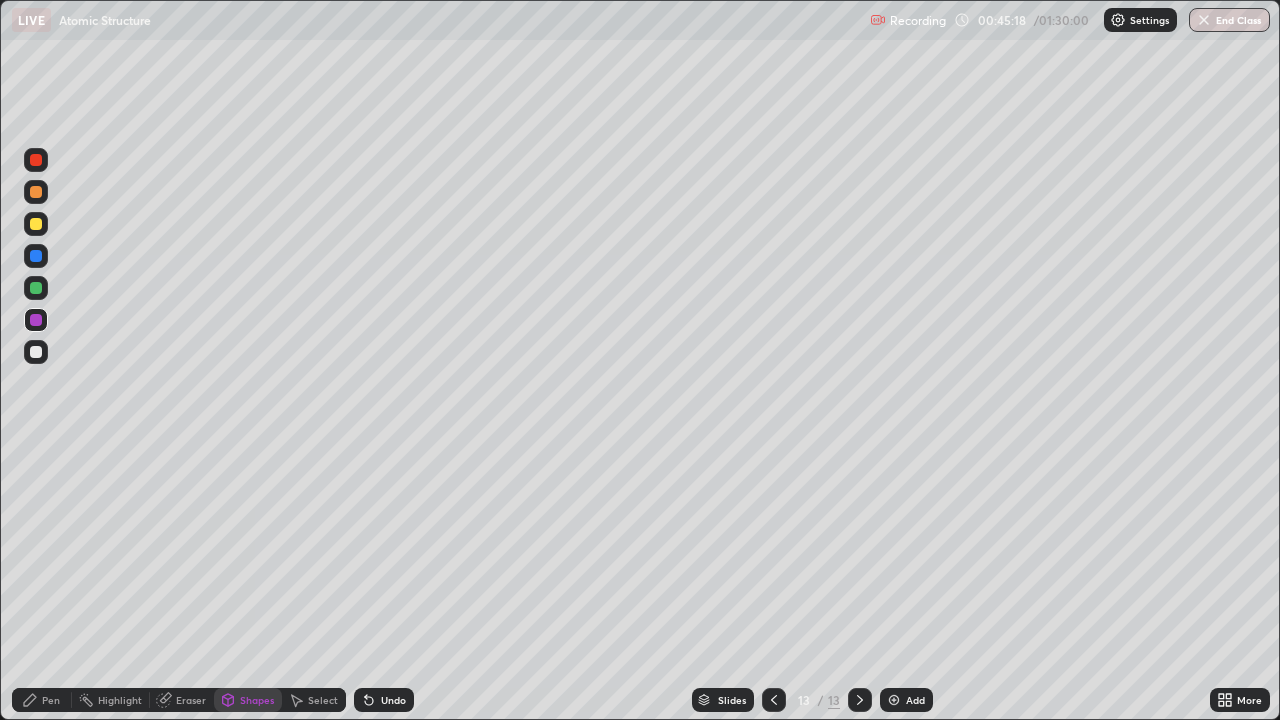 click on "Pen" at bounding box center (42, 700) 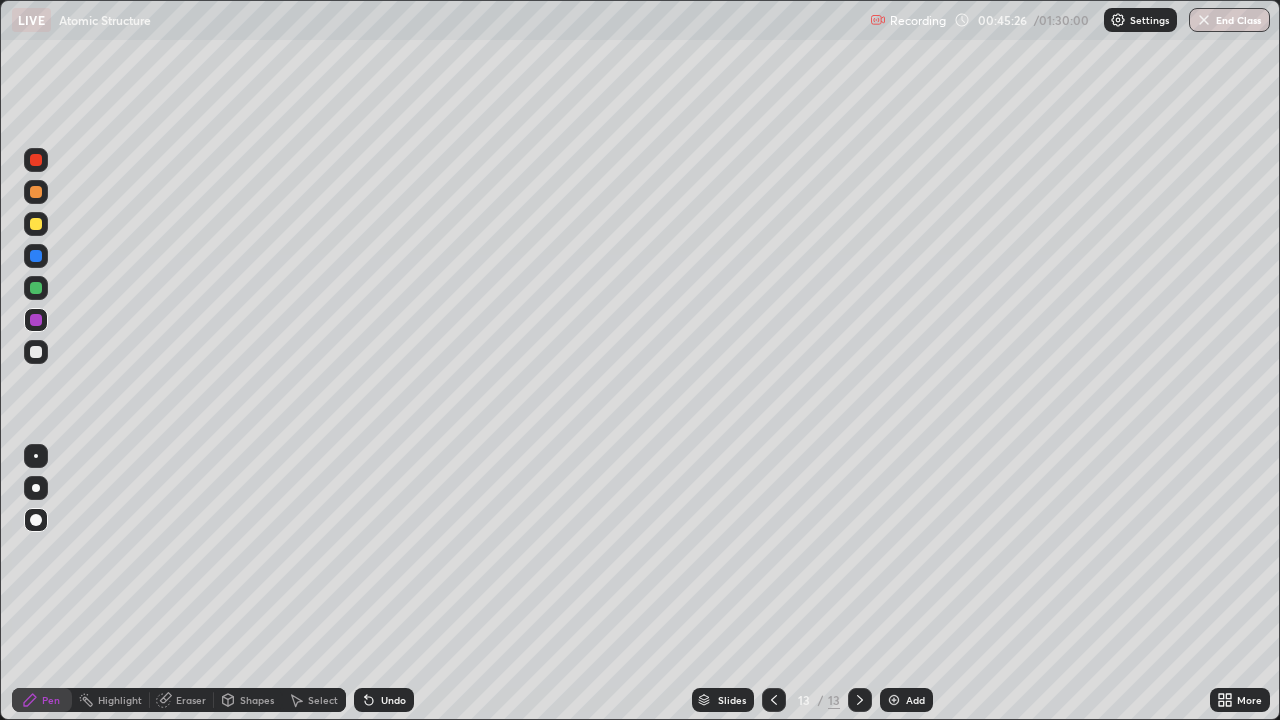 click on "Shapes" at bounding box center [257, 700] 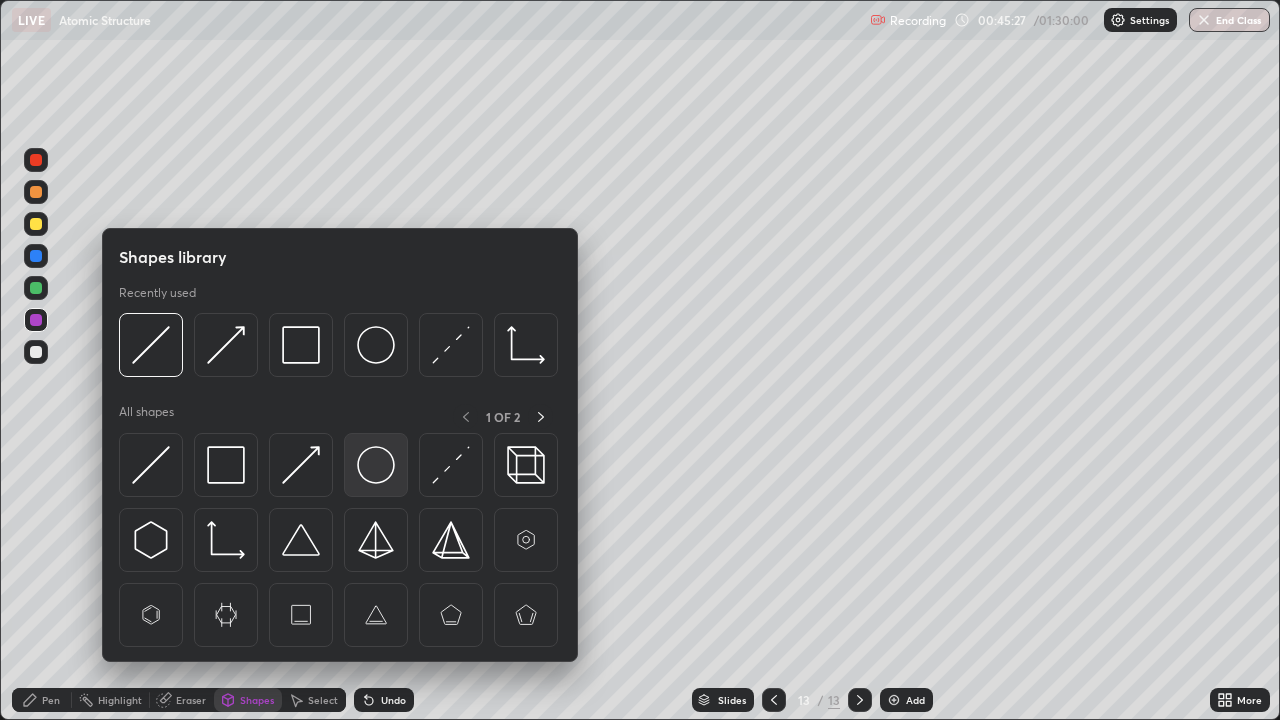 click at bounding box center (376, 465) 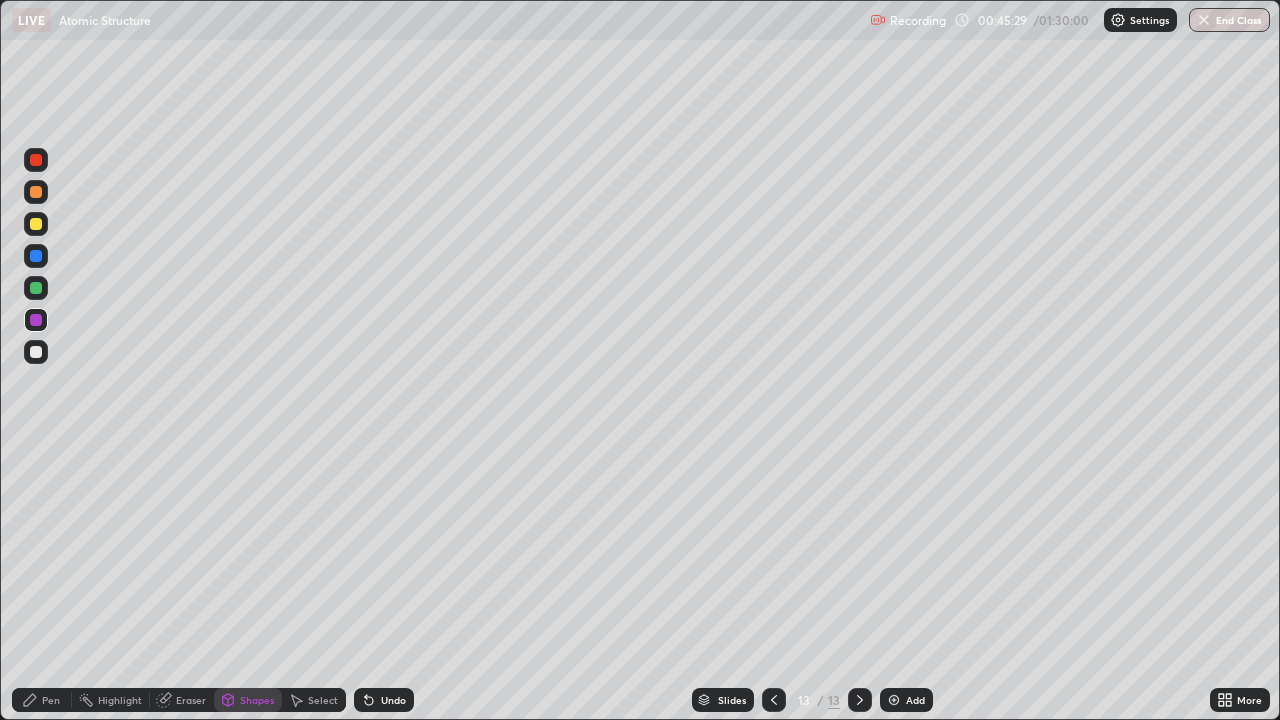 click on "Pen" at bounding box center [51, 700] 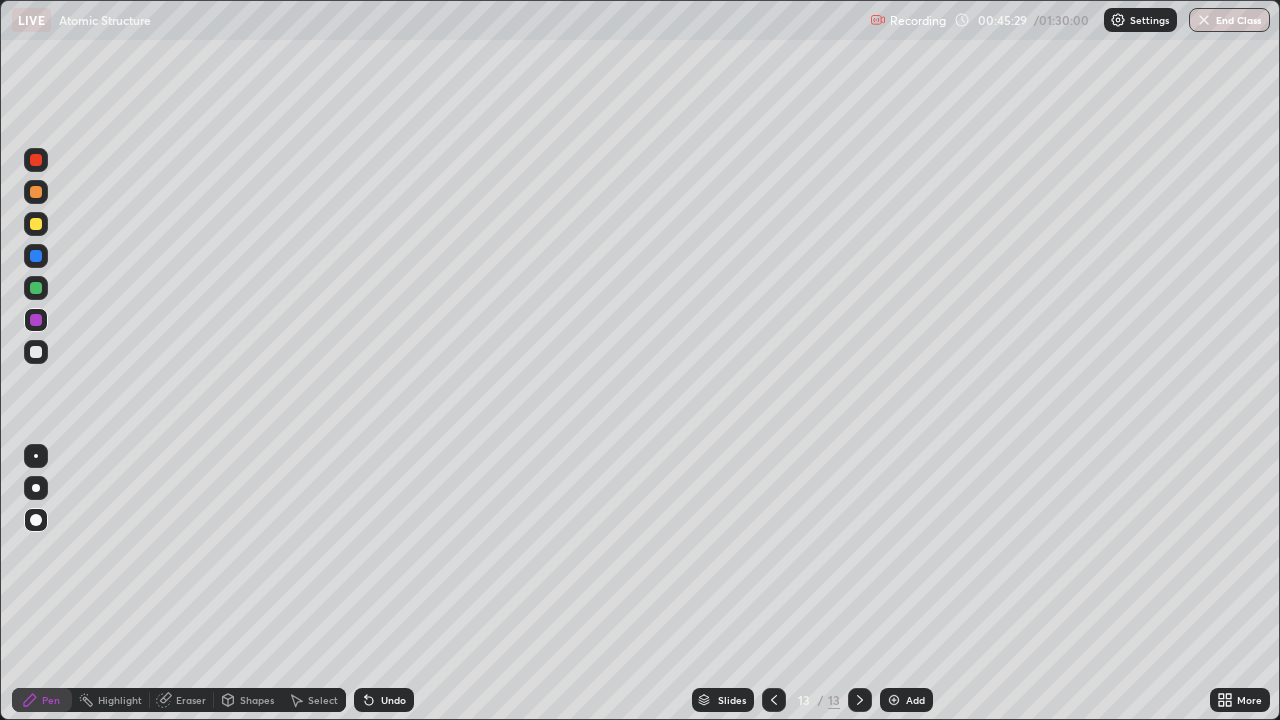 click at bounding box center (36, 352) 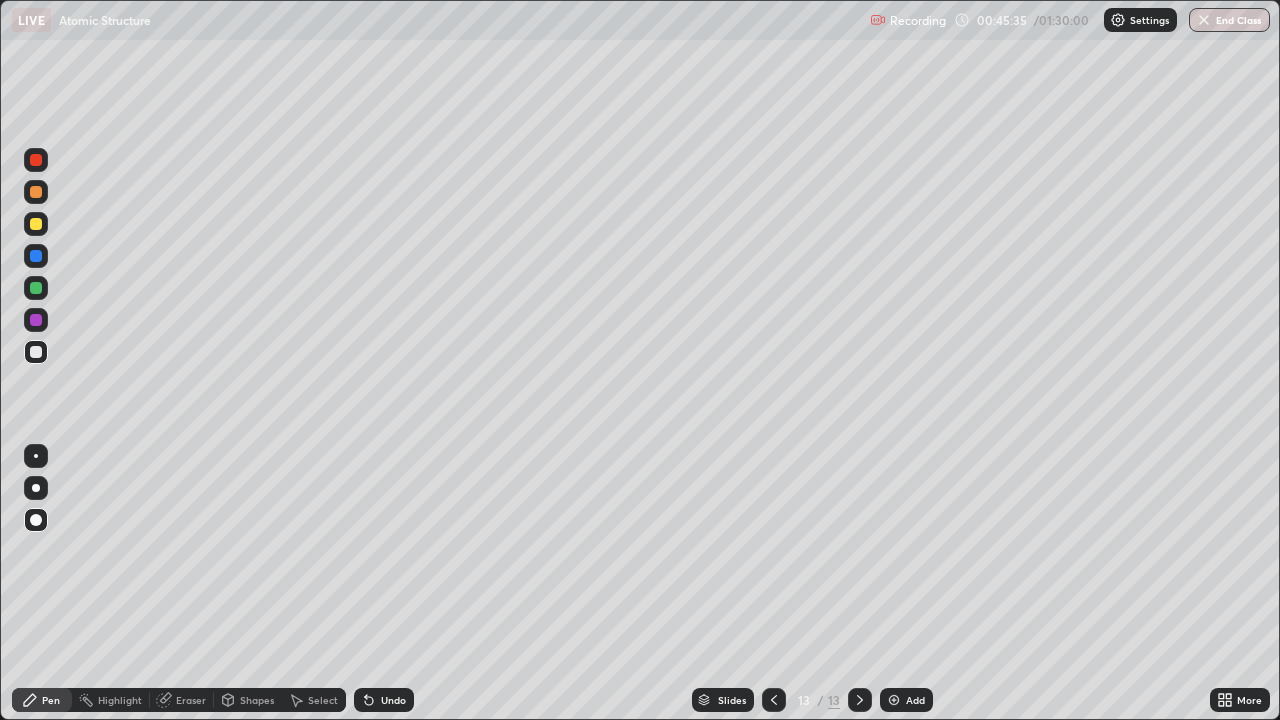 click on "Shapes" at bounding box center [257, 700] 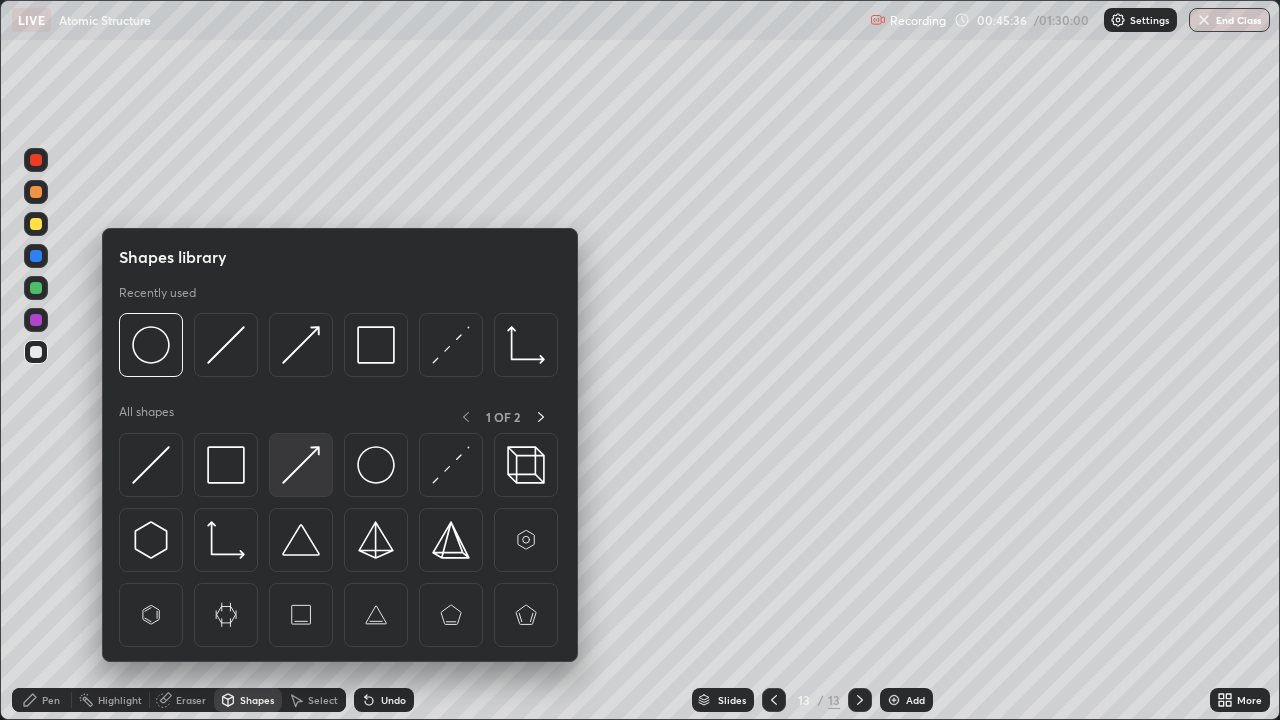 click at bounding box center (301, 465) 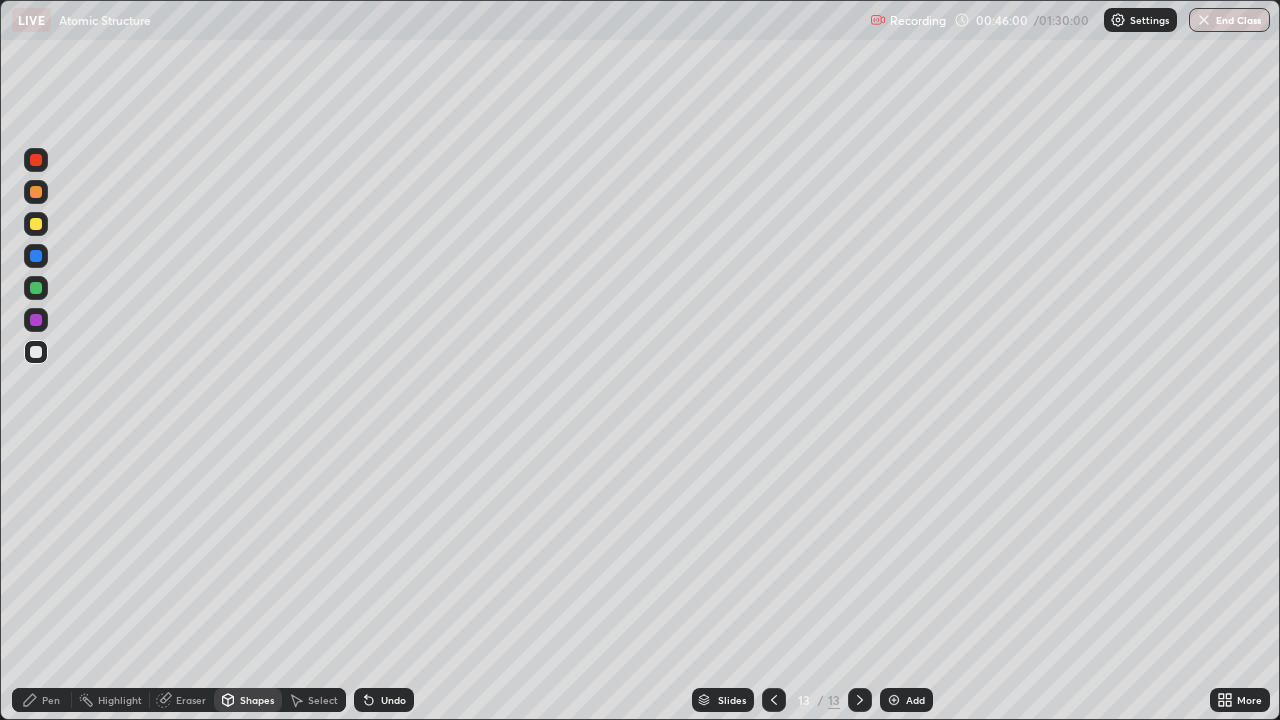 click on "Pen" at bounding box center [42, 700] 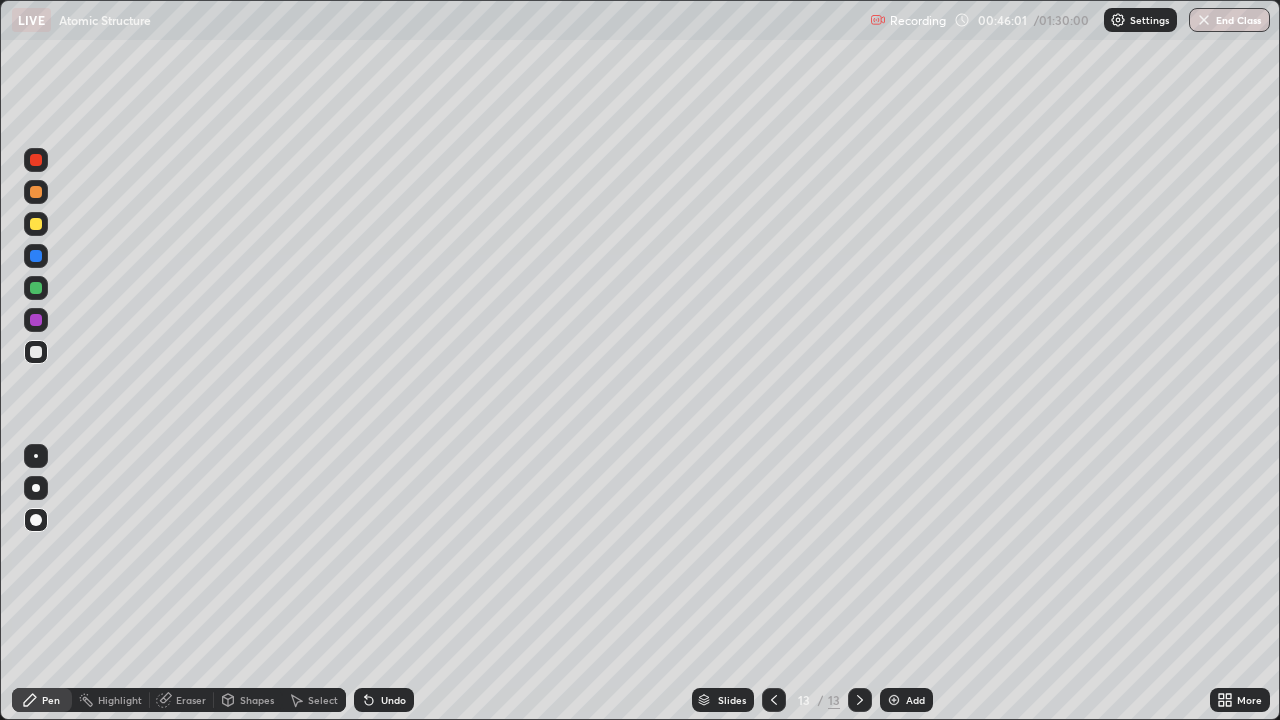 click at bounding box center [36, 224] 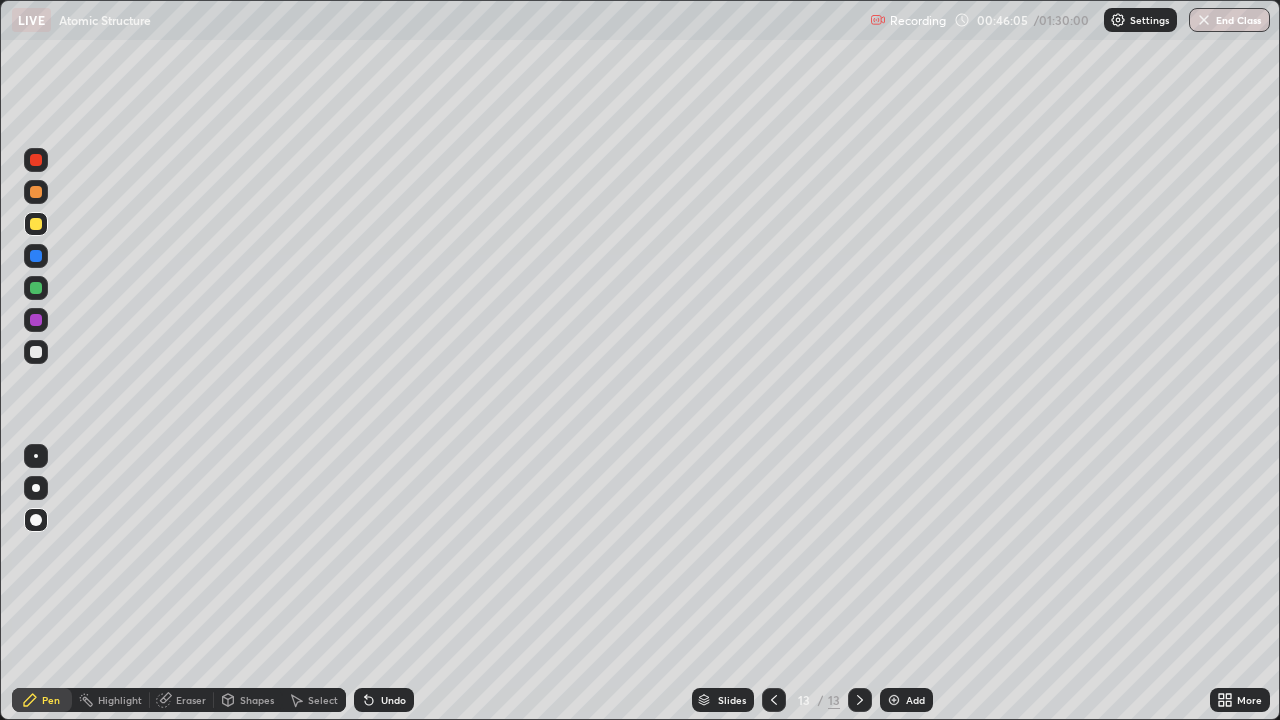 click on "Undo" at bounding box center [384, 700] 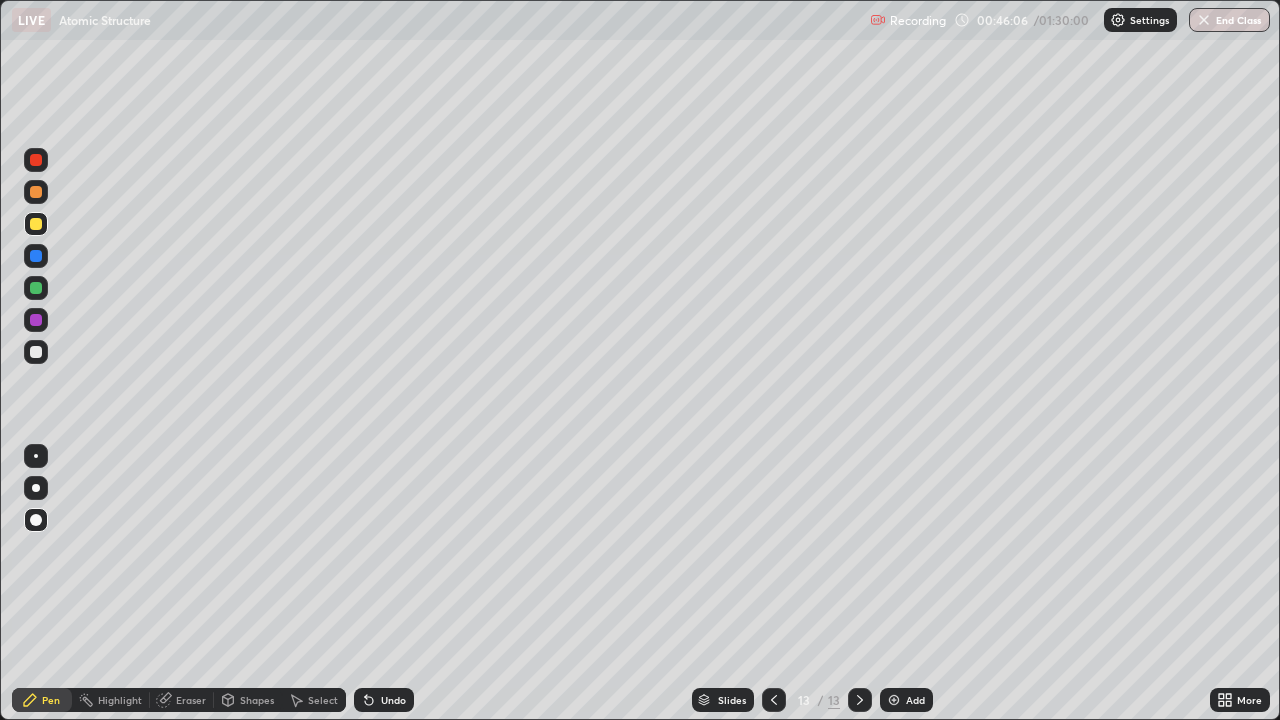 click on "Undo" at bounding box center [393, 700] 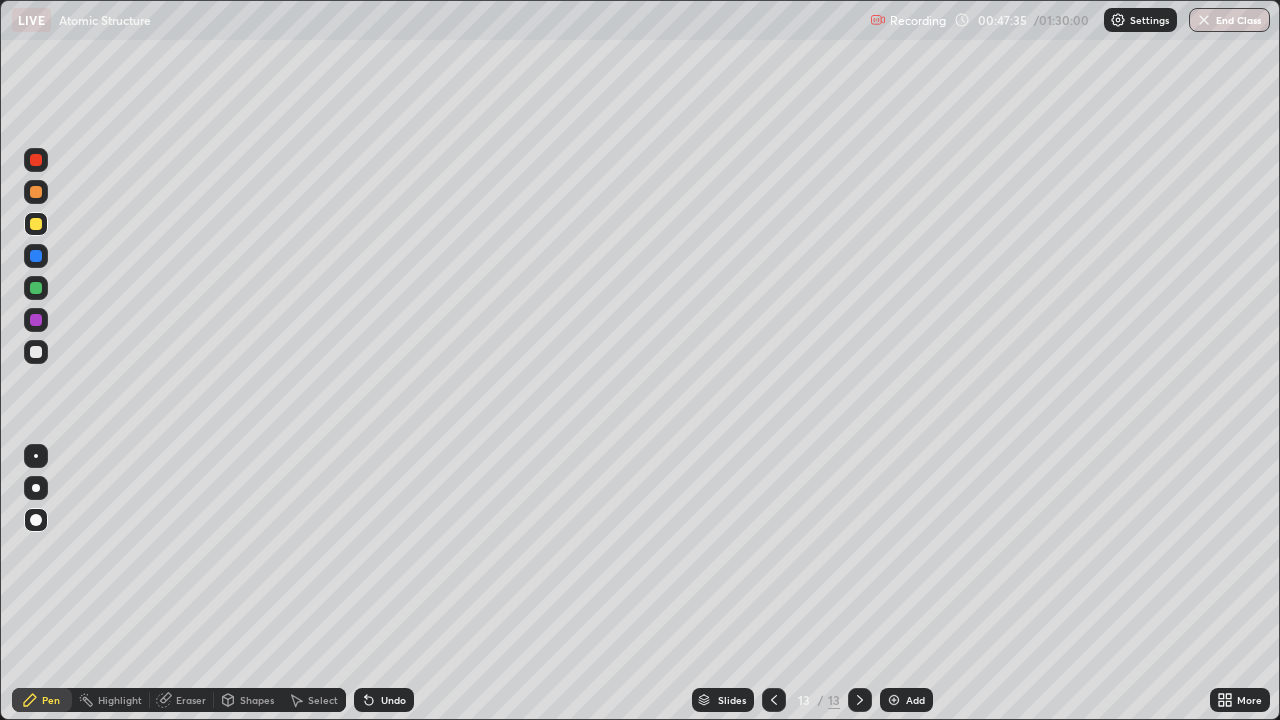 click at bounding box center (774, 700) 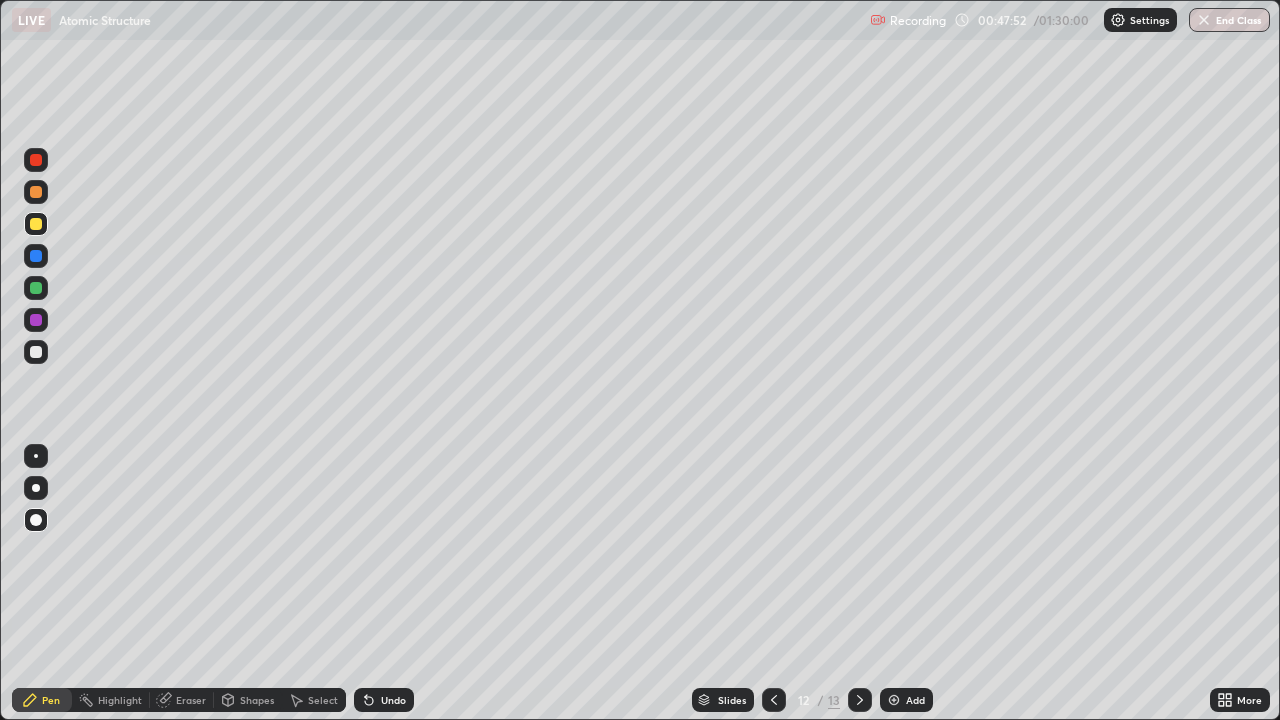 click 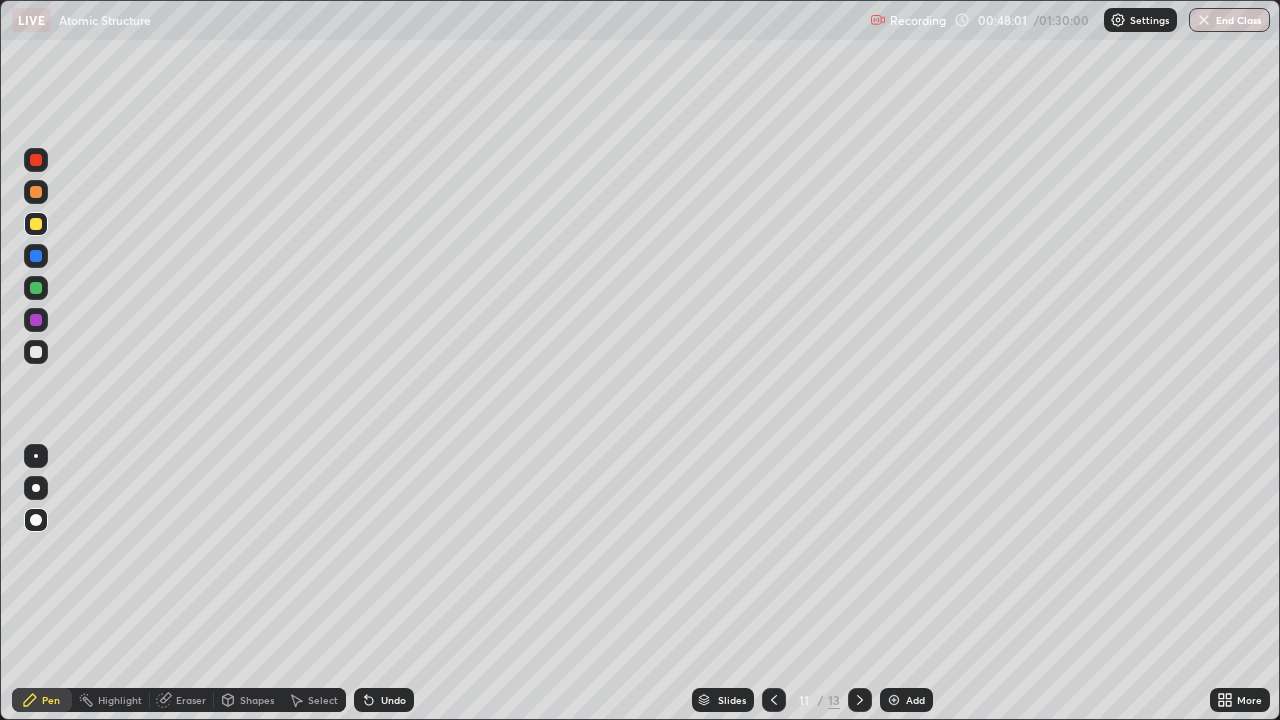 click 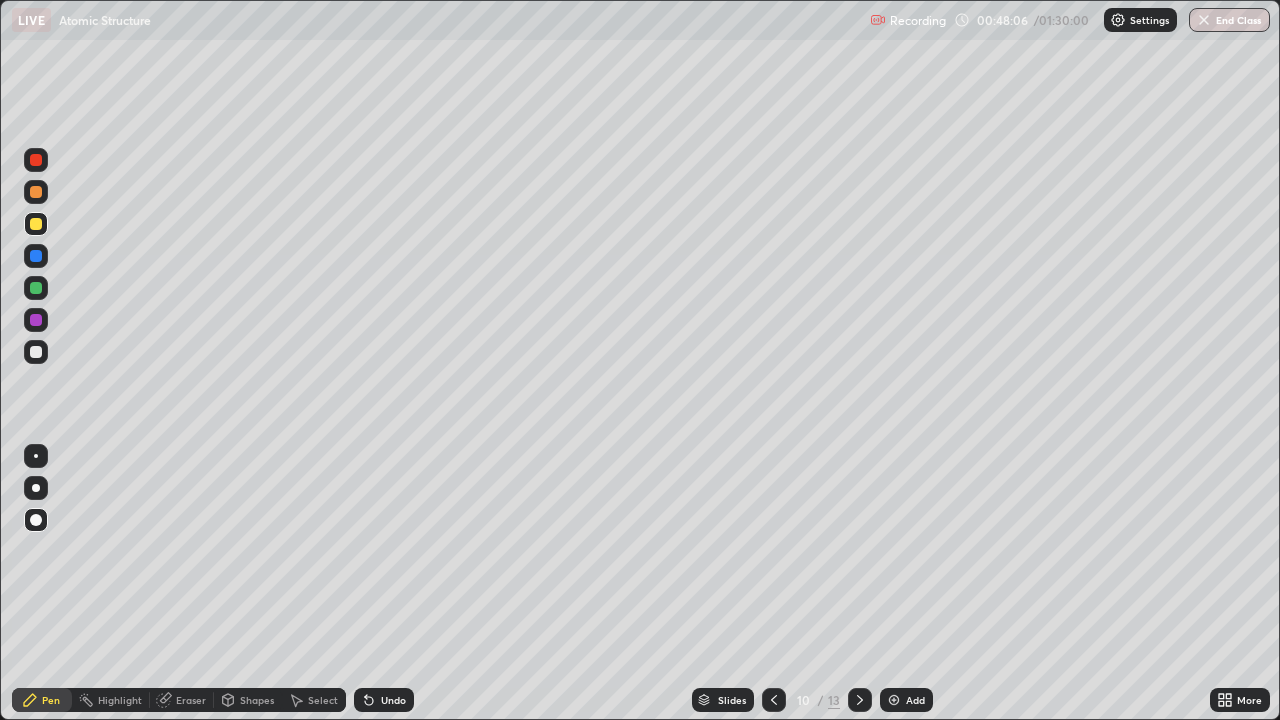 click 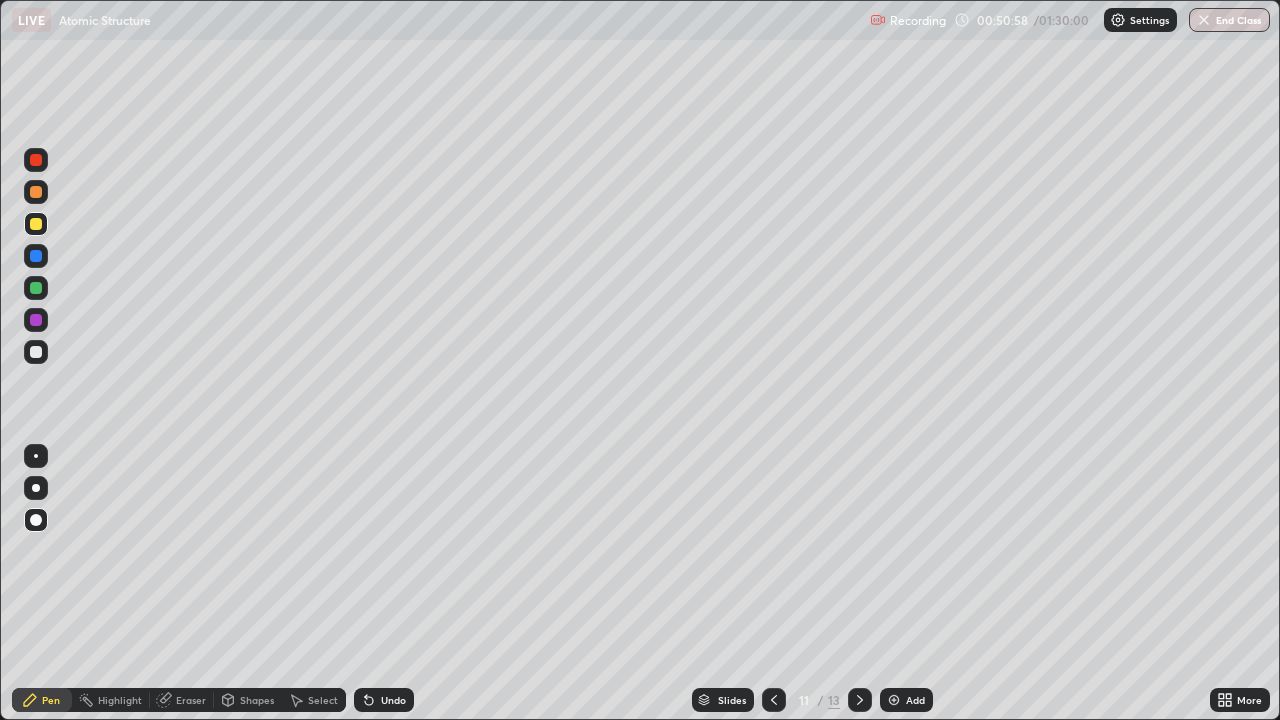click 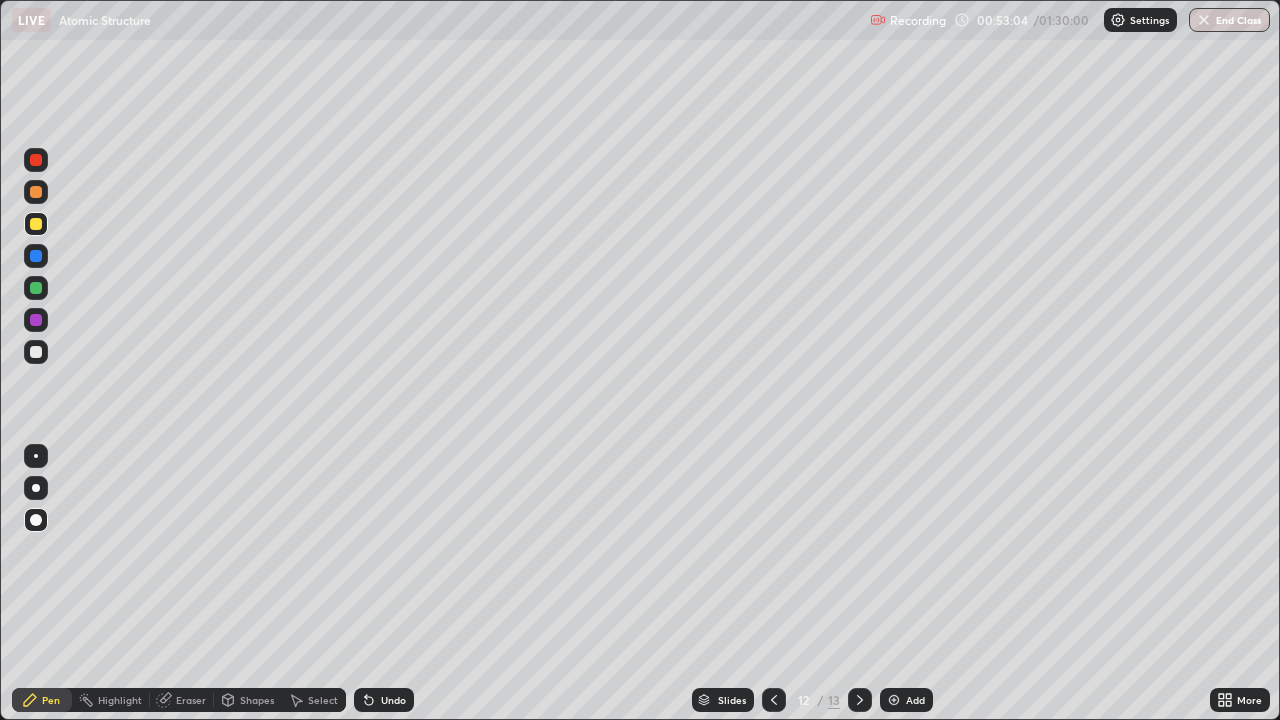 click 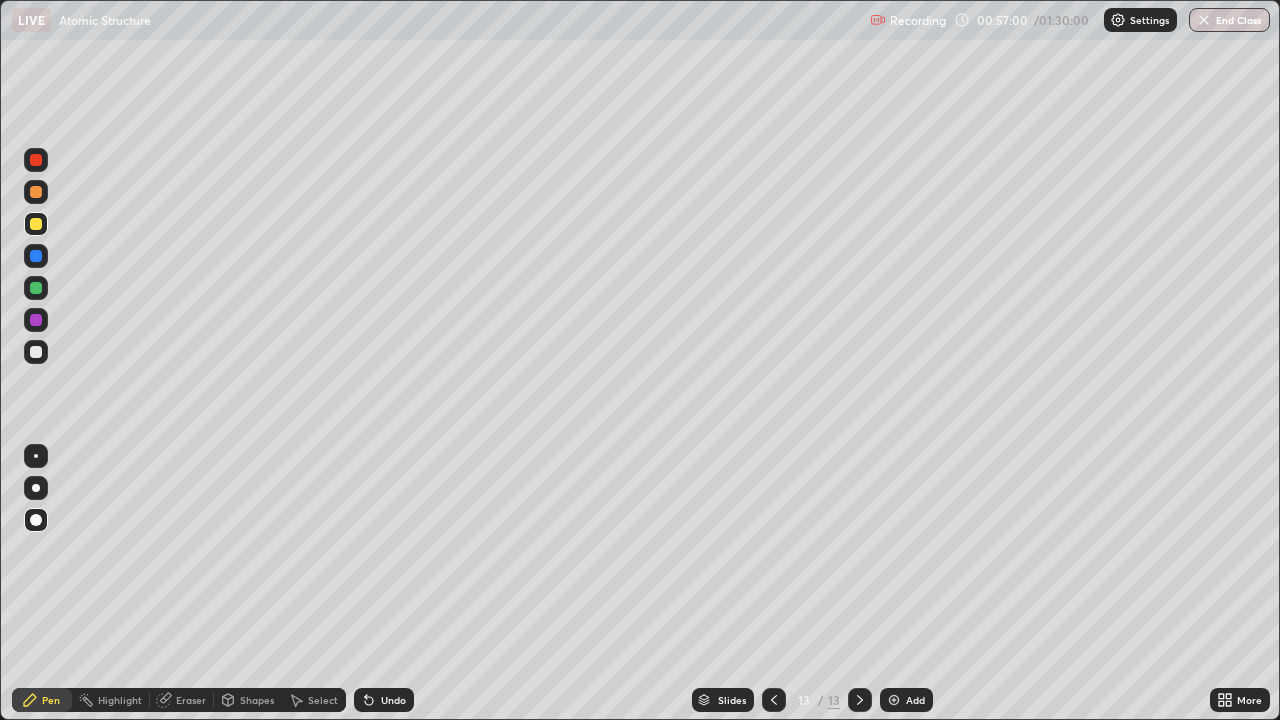 click on "Add" at bounding box center [906, 700] 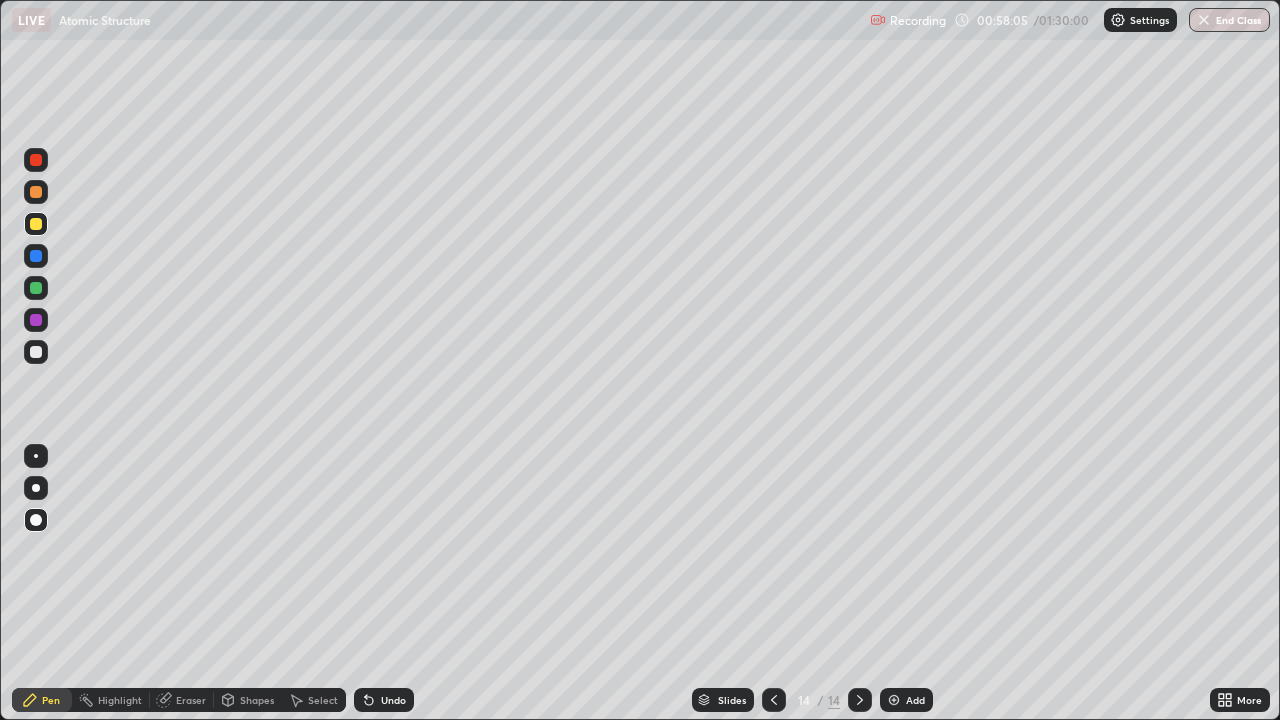 click on "Undo" at bounding box center (393, 700) 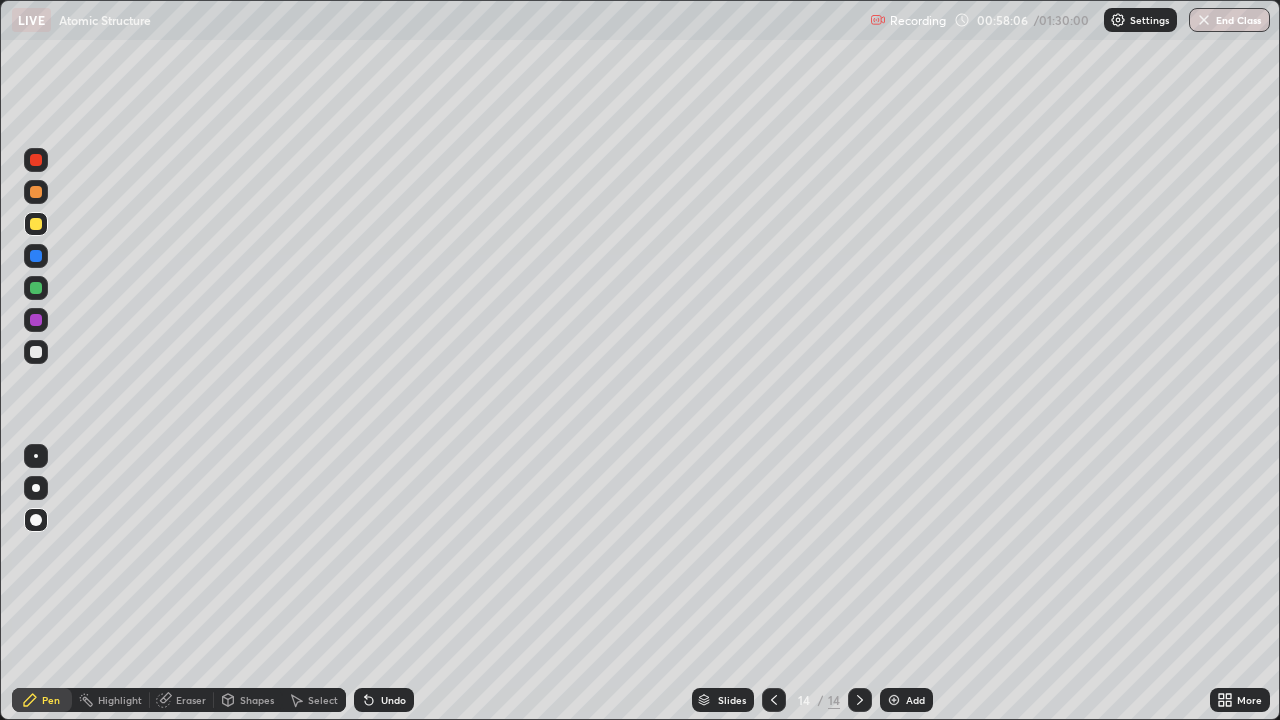 click on "Undo" at bounding box center (384, 700) 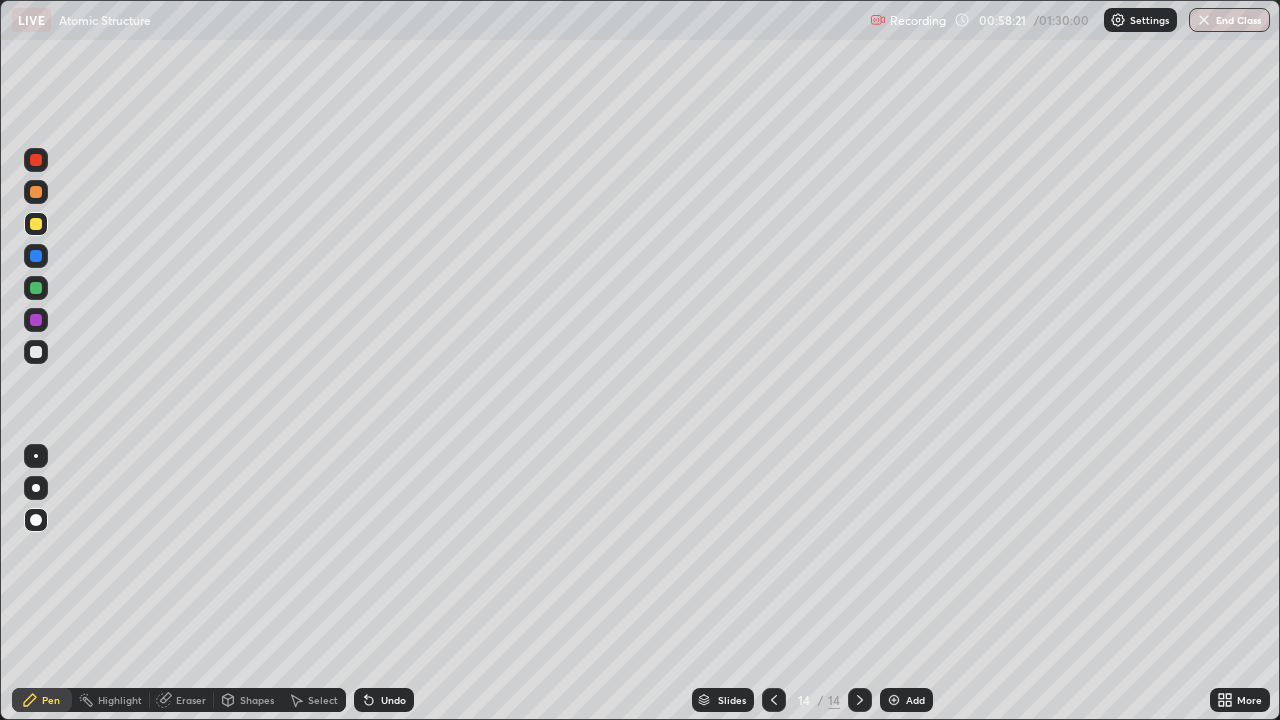 click on "Undo" at bounding box center (393, 700) 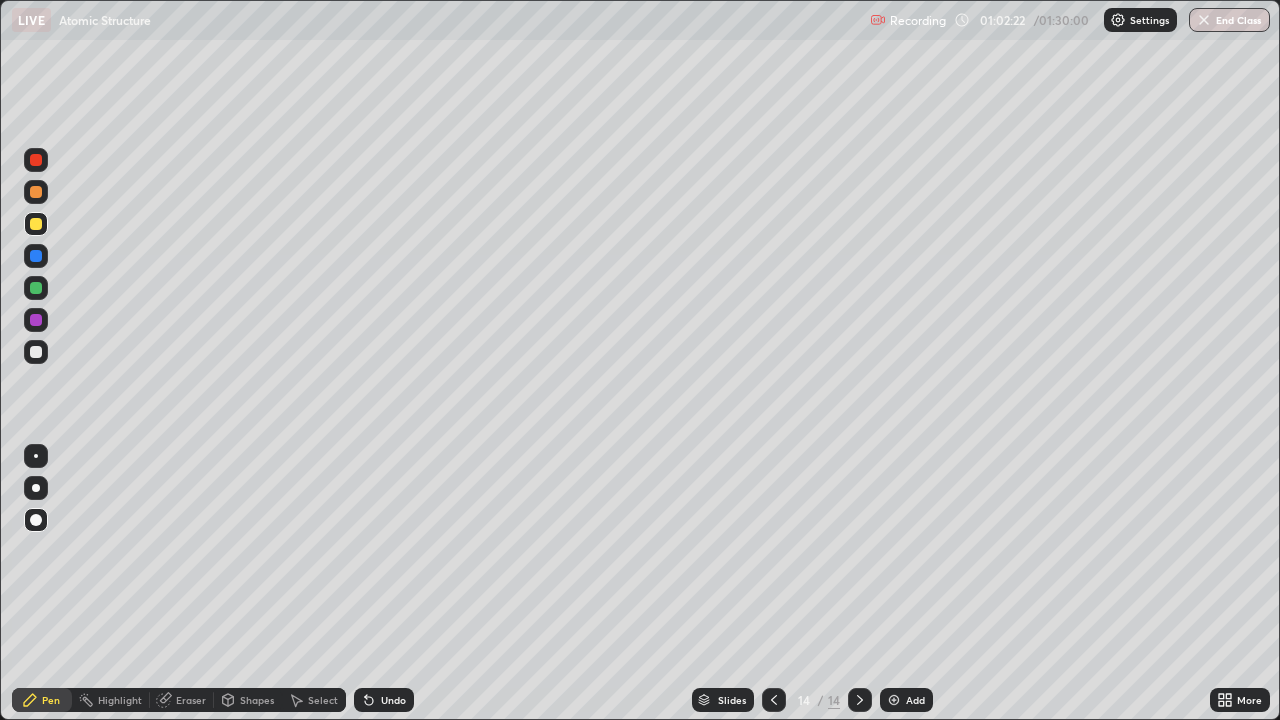 click on "Add" at bounding box center (906, 700) 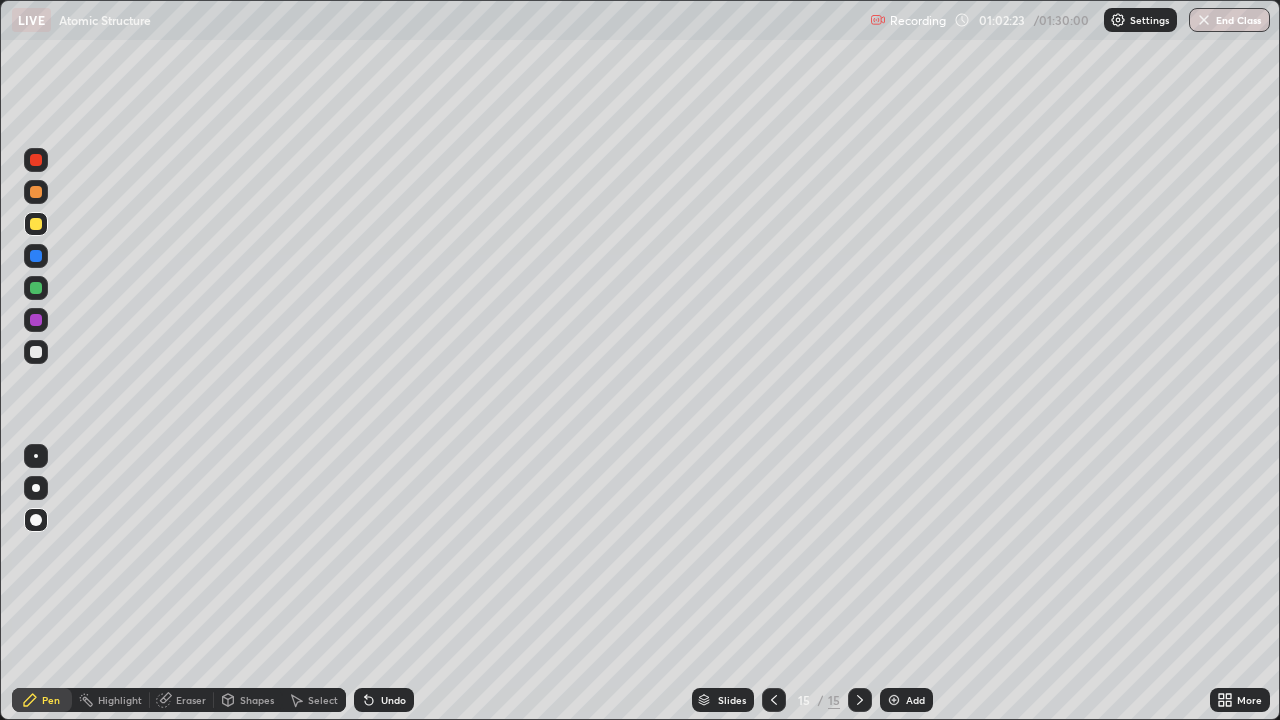 click on "Shapes" at bounding box center [257, 700] 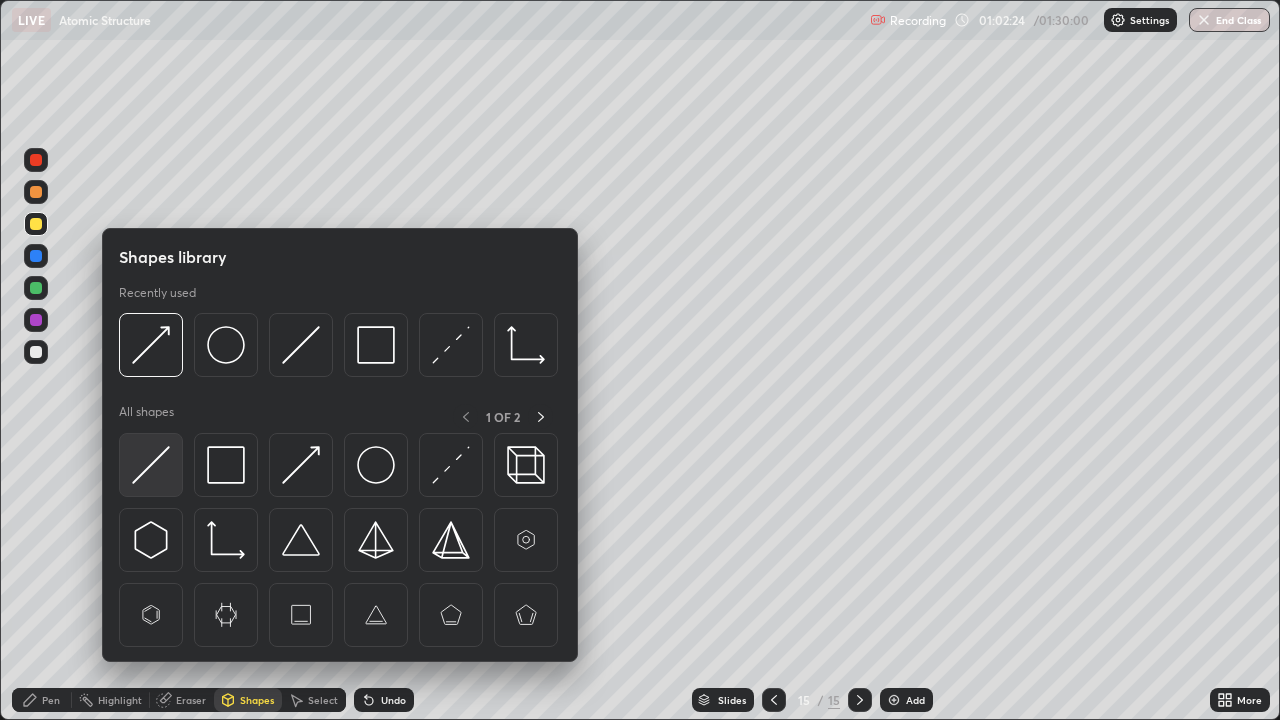 click at bounding box center (151, 465) 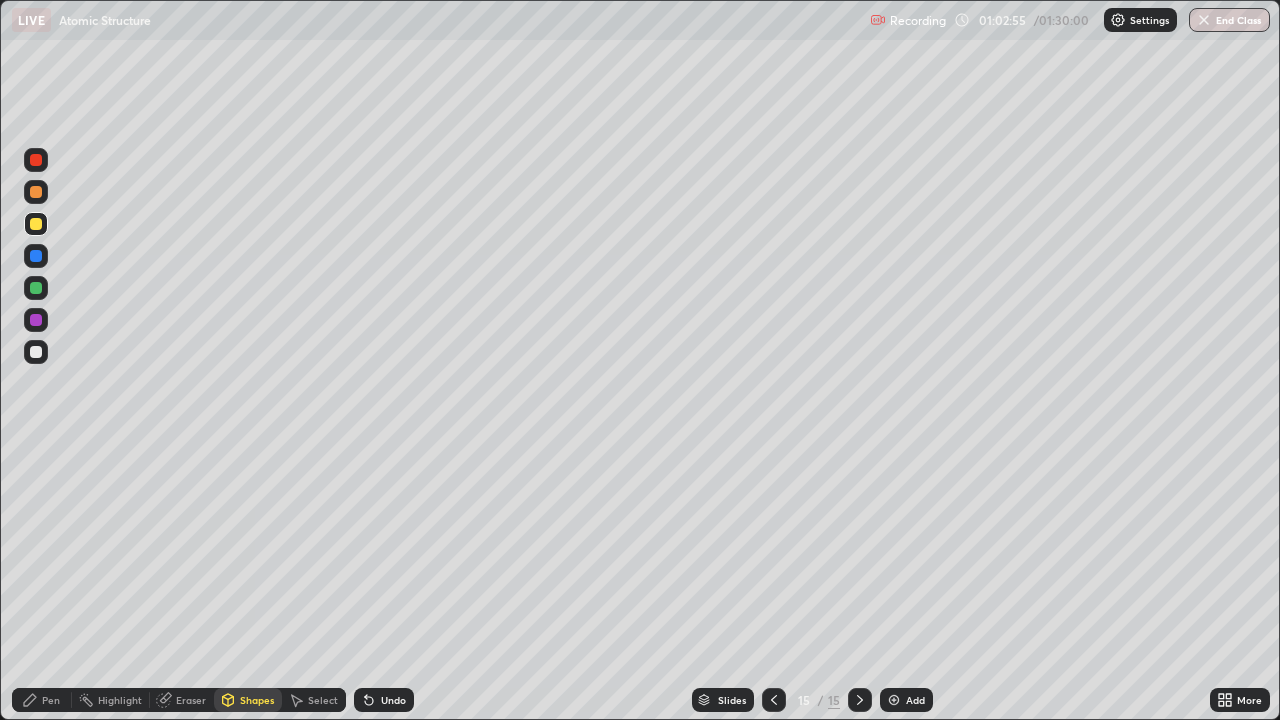 click on "Pen" at bounding box center (42, 700) 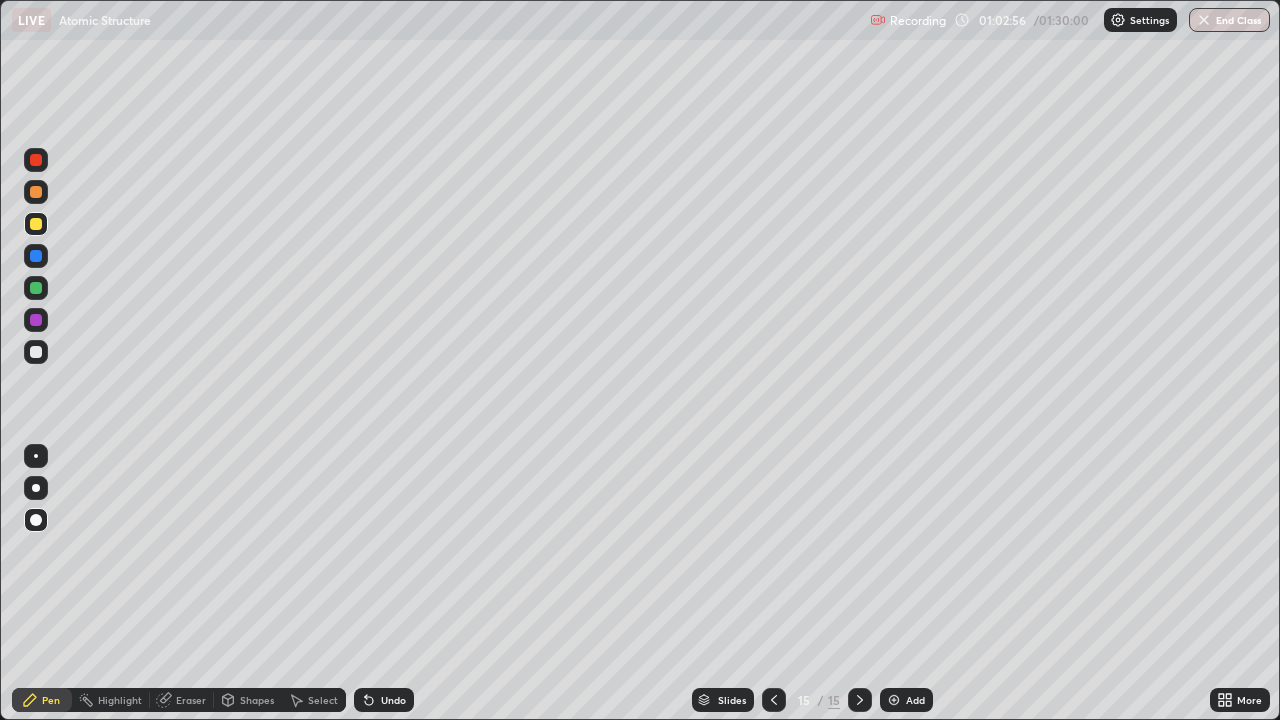 click at bounding box center (36, 256) 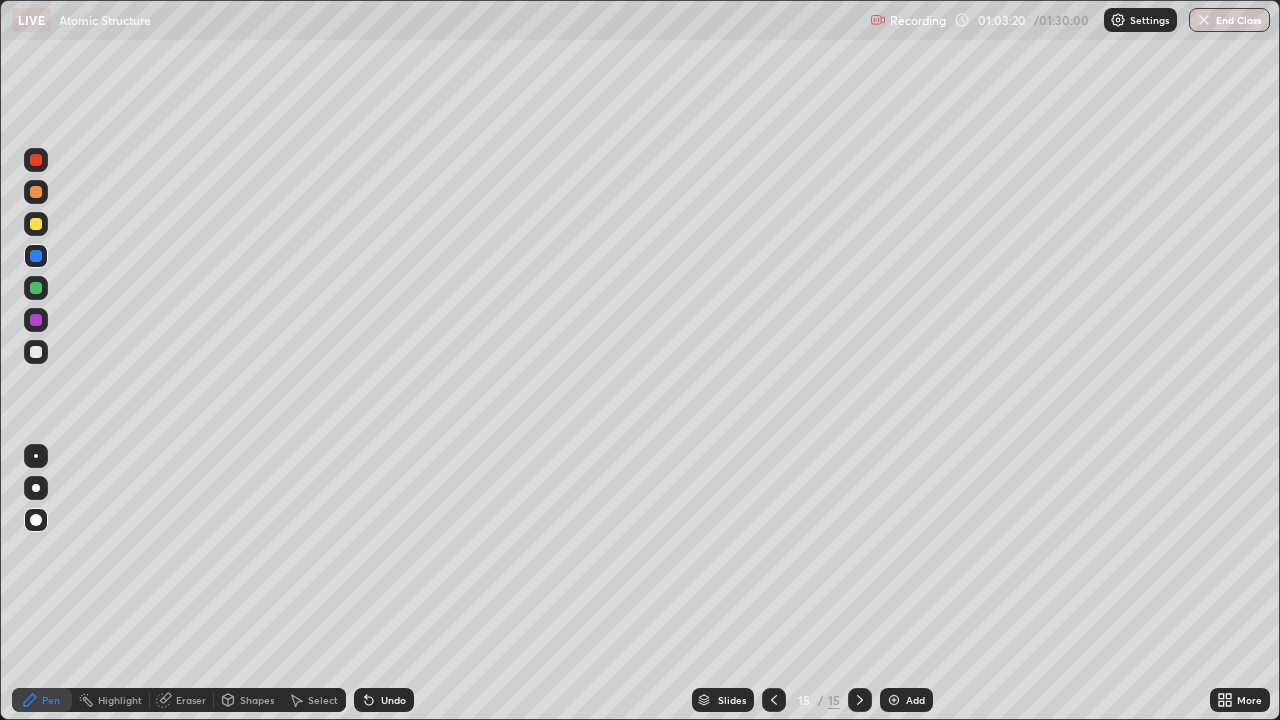 click on "Undo" at bounding box center [393, 700] 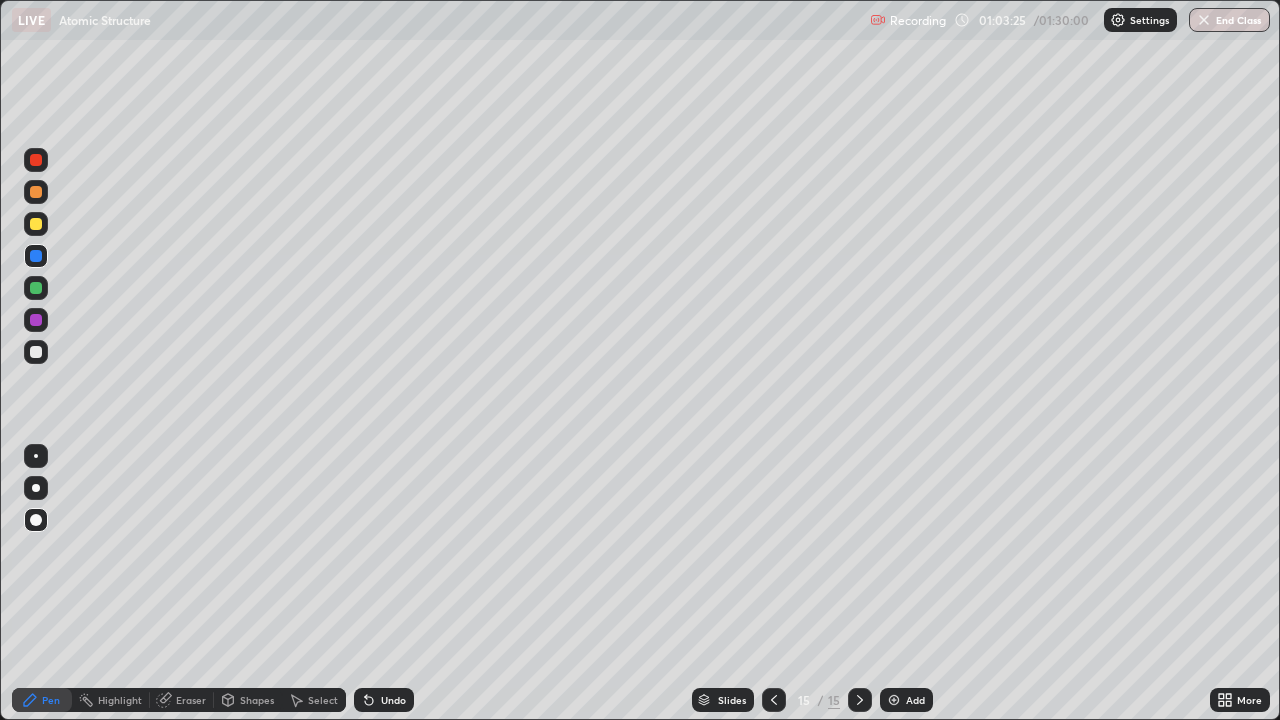 click on "Shapes" at bounding box center (248, 700) 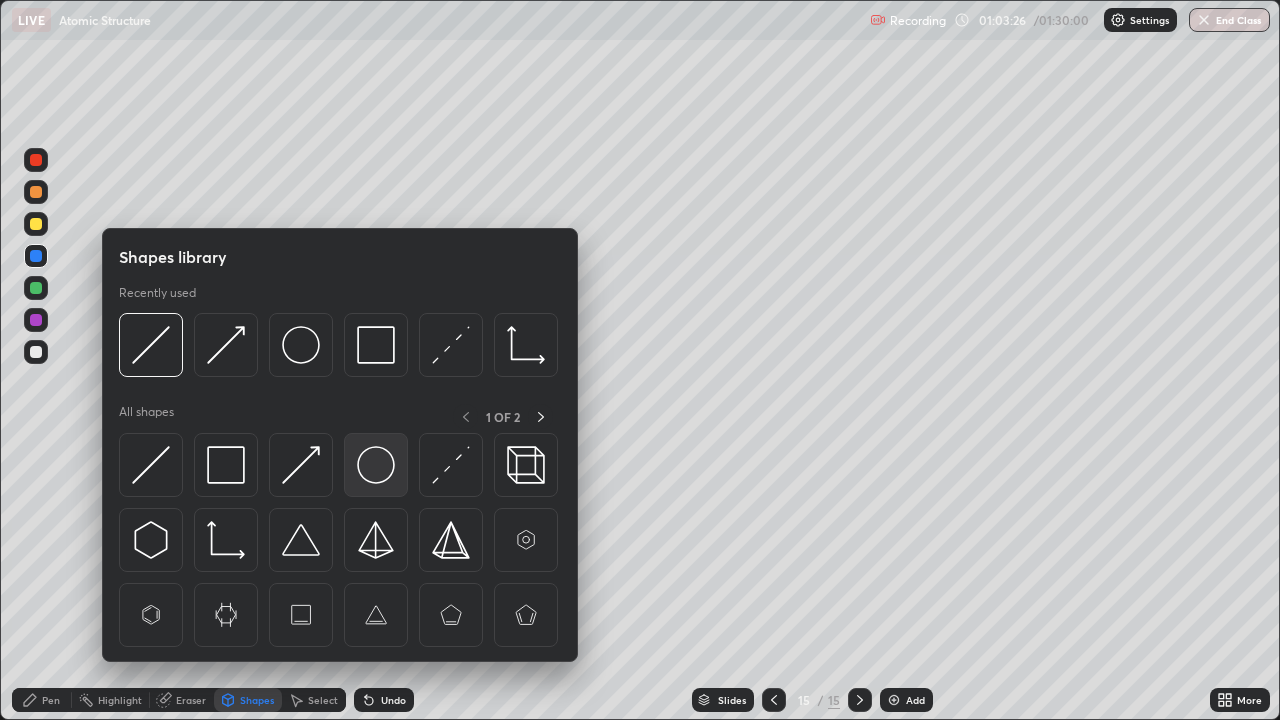 click at bounding box center [376, 465] 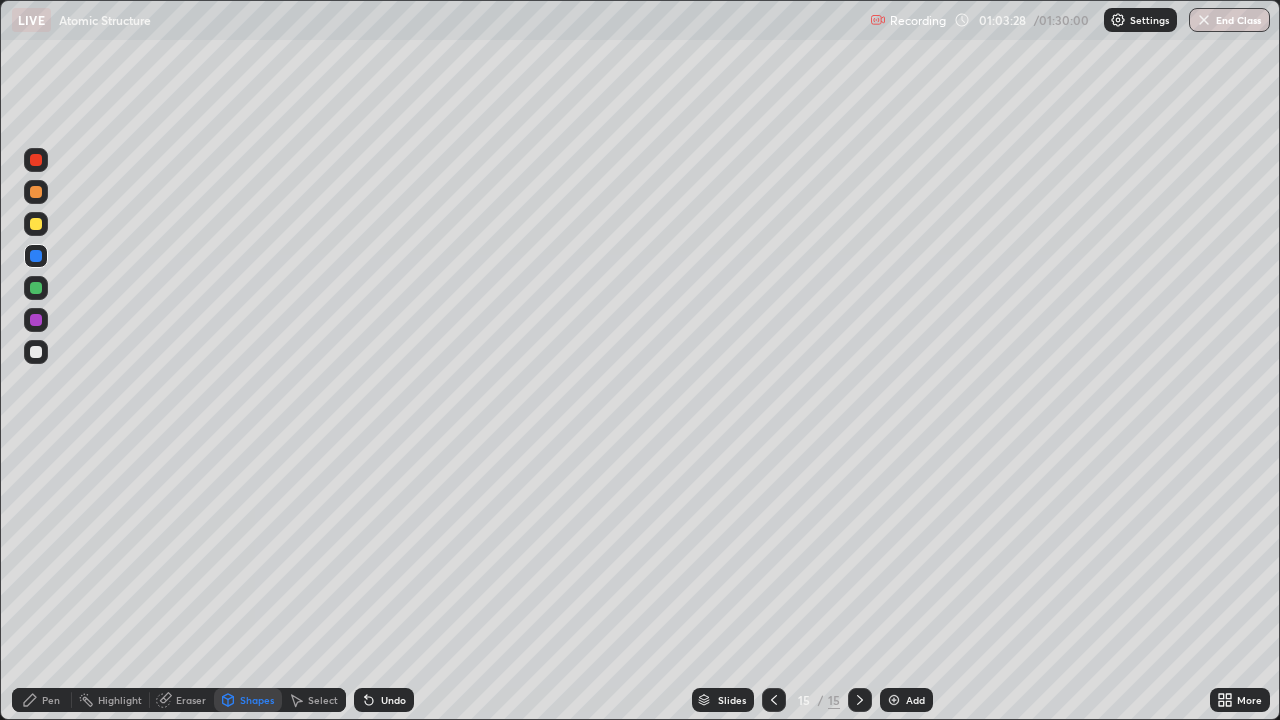 click on "Pen" at bounding box center [42, 700] 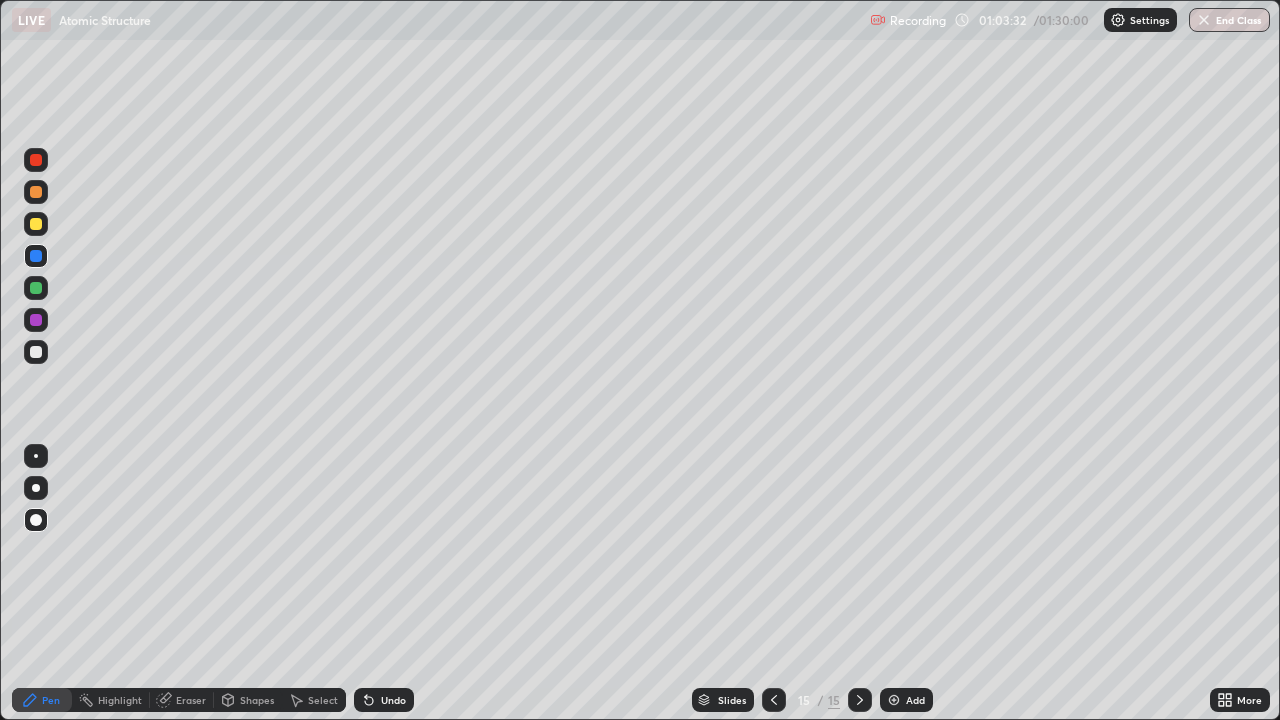 click 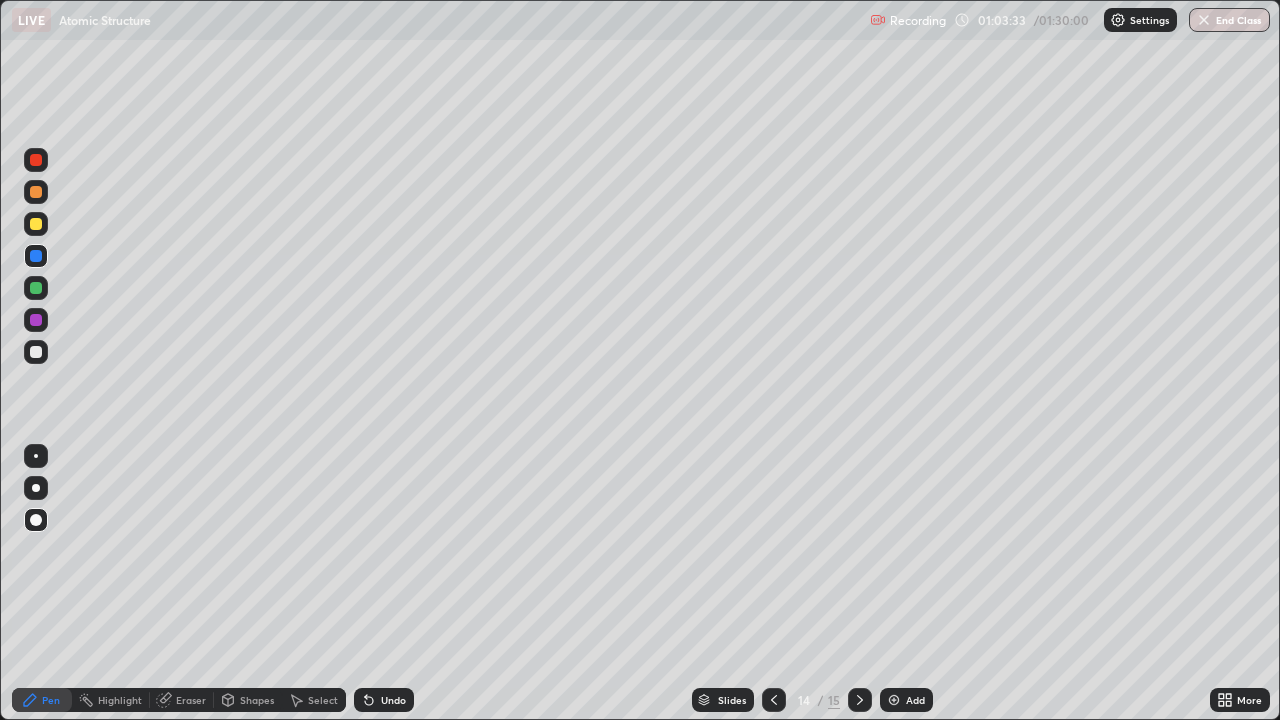 click at bounding box center (860, 700) 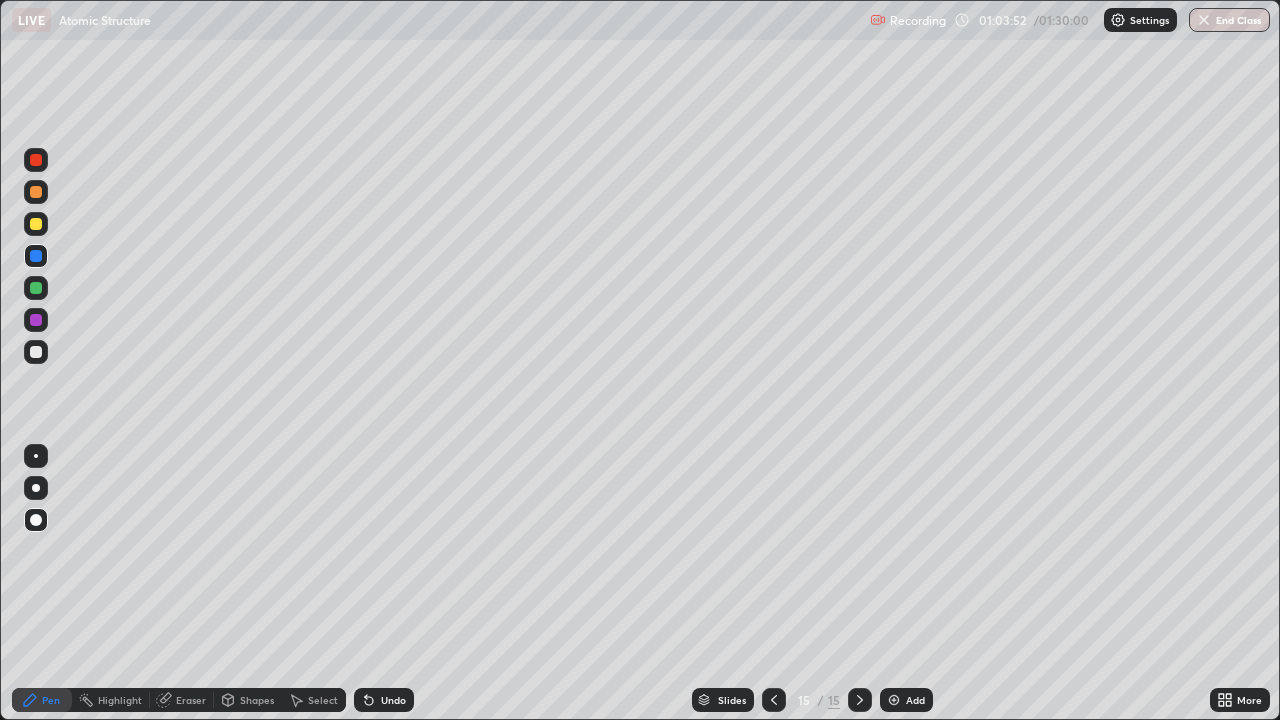 click on "Add" at bounding box center [915, 700] 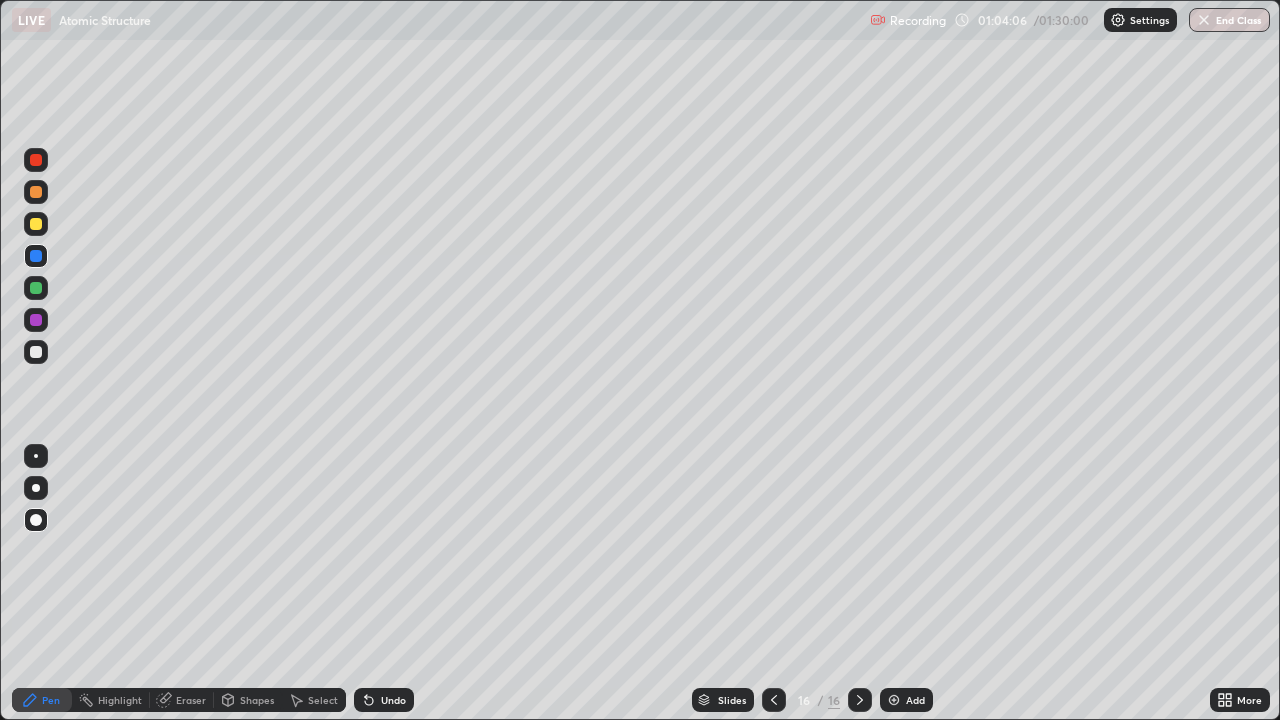 click on "Undo" at bounding box center (384, 700) 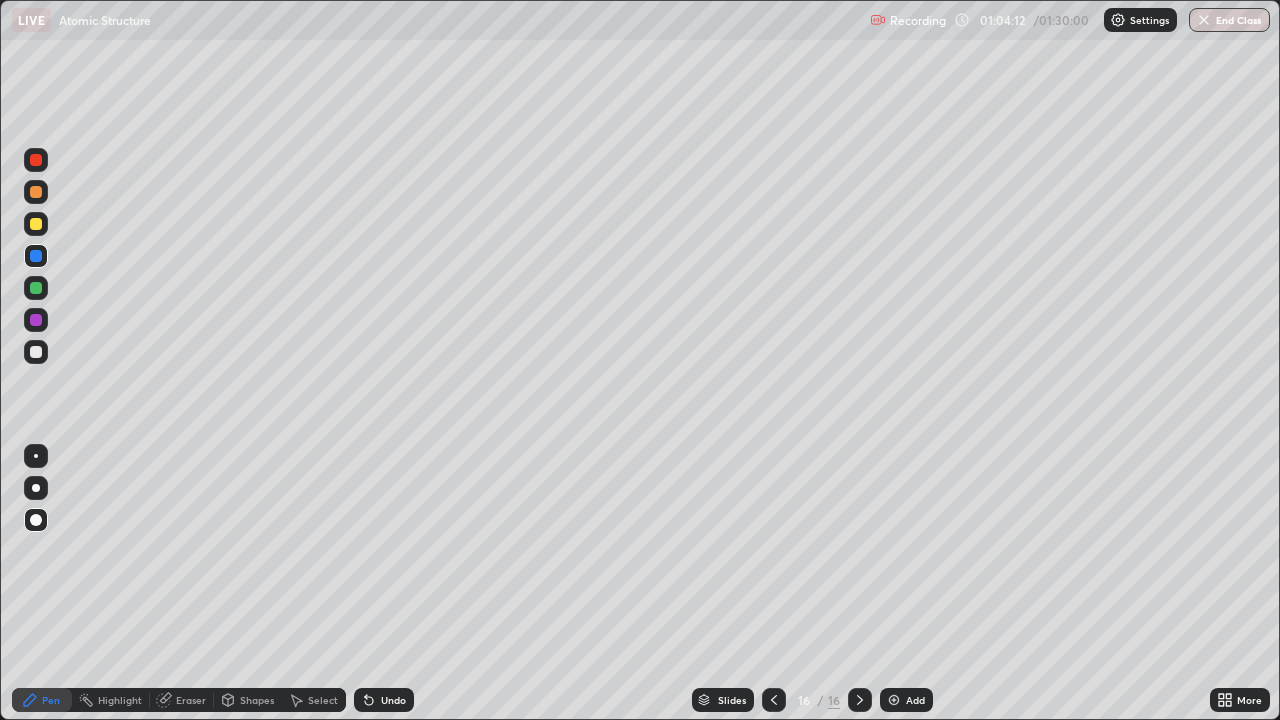click on "Shapes" at bounding box center [257, 700] 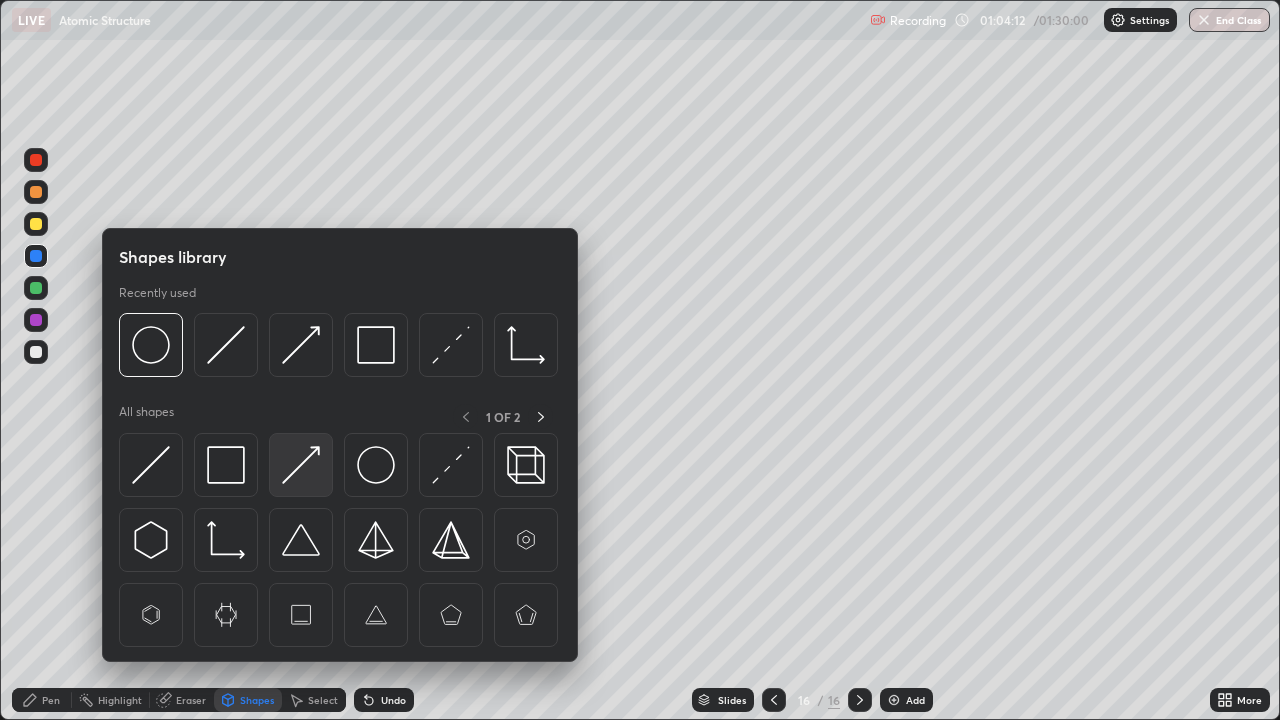 click at bounding box center (301, 465) 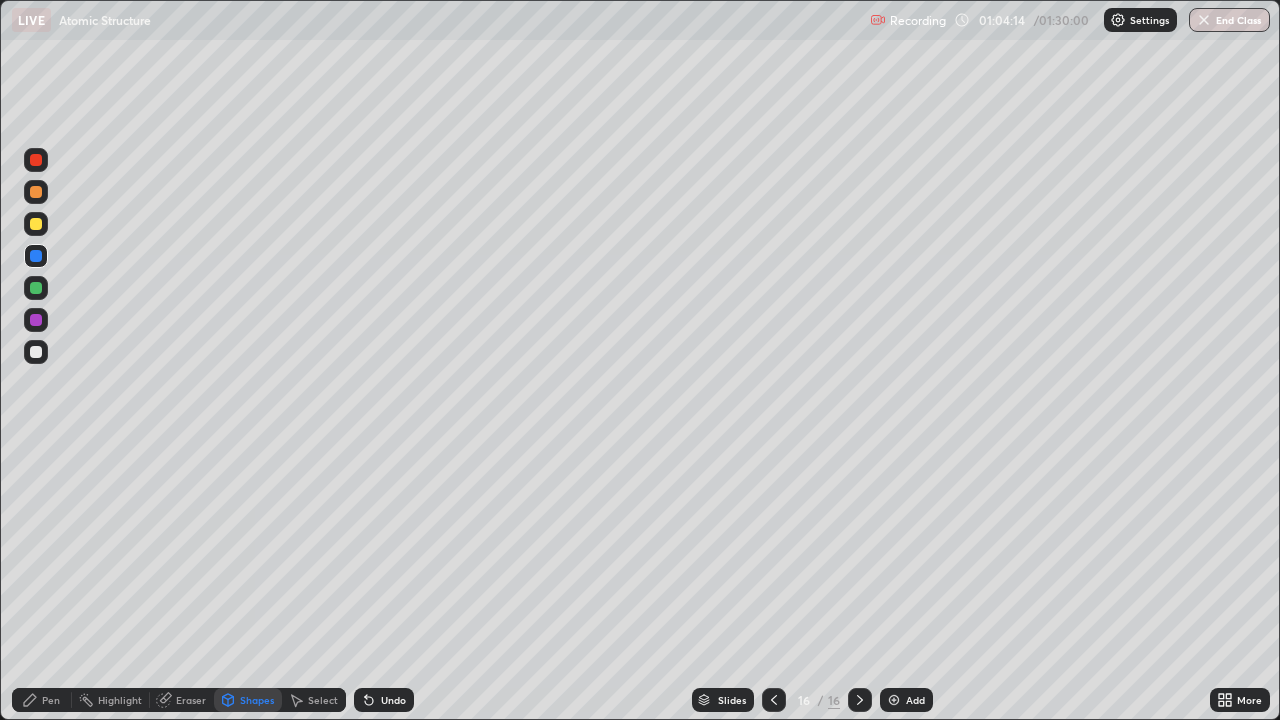 click on "Pen" at bounding box center [51, 700] 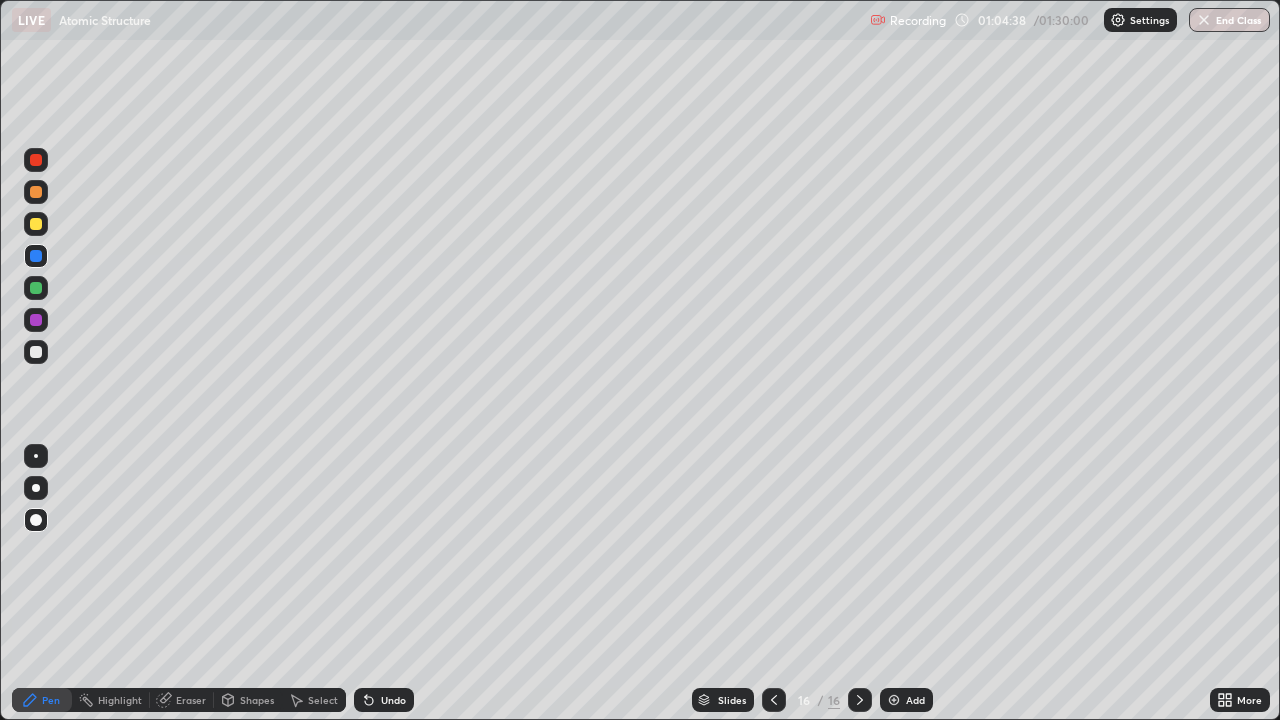 click on "Shapes" at bounding box center (257, 700) 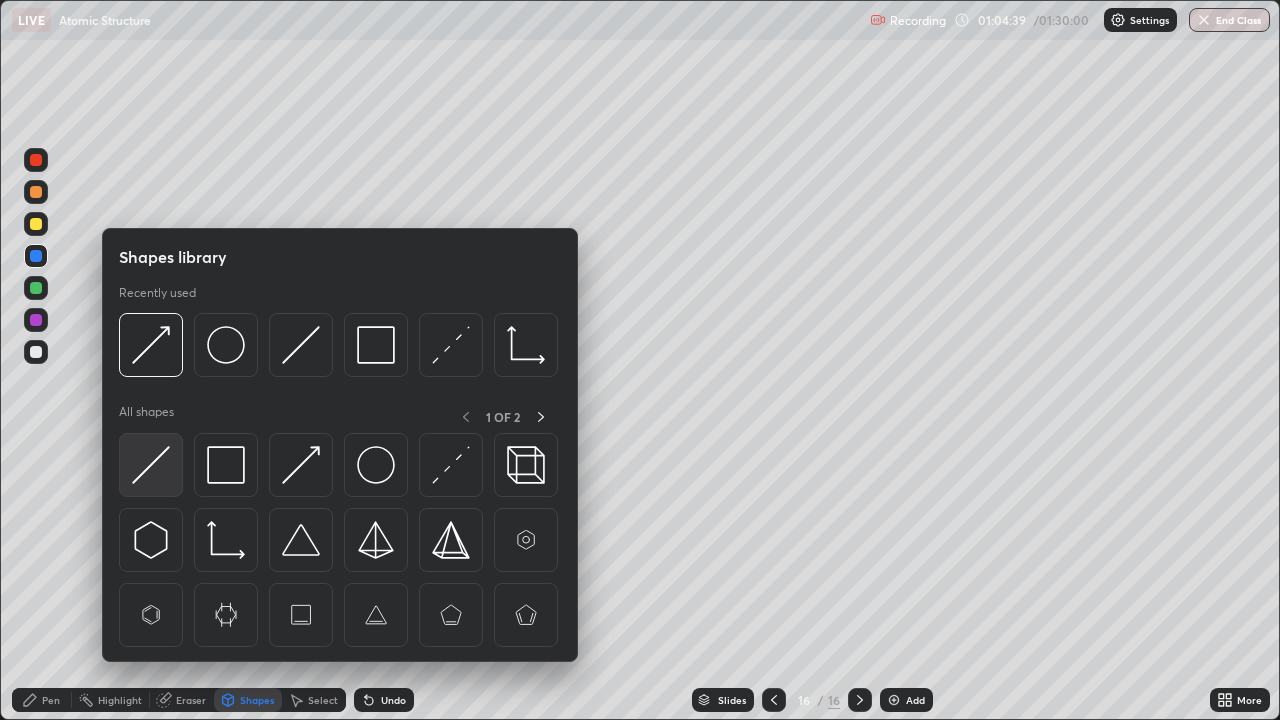 click at bounding box center [151, 465] 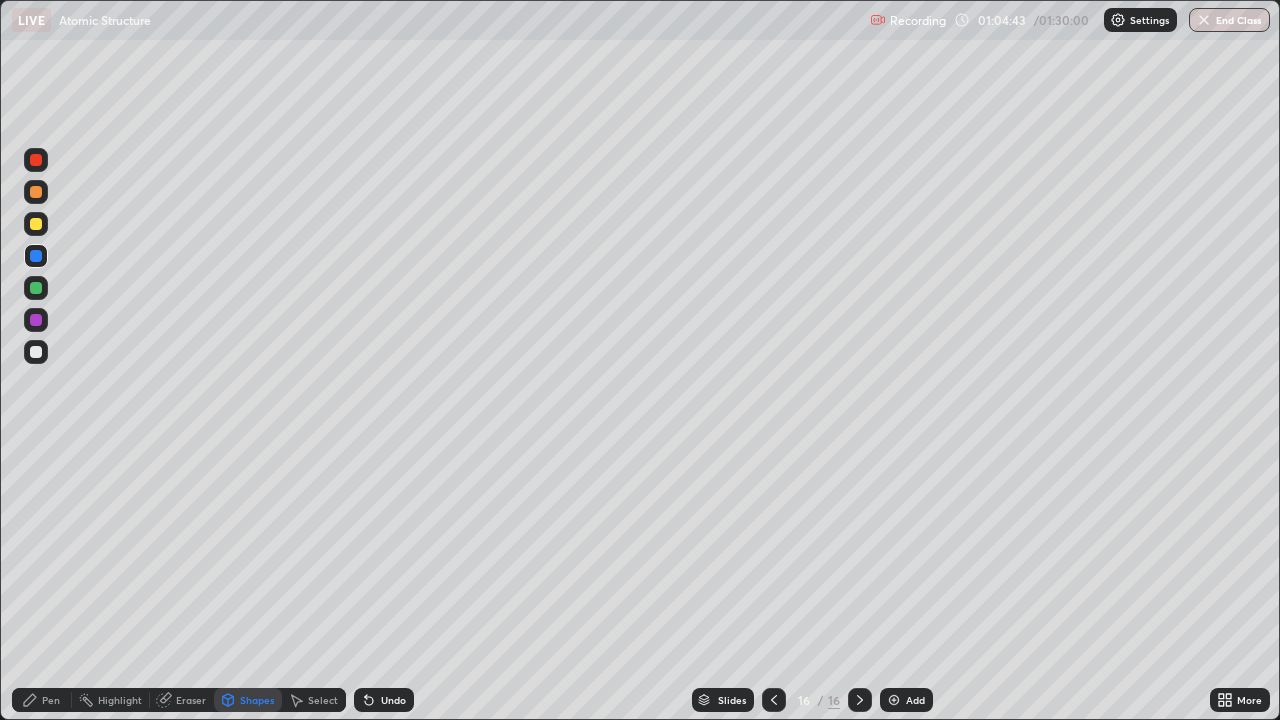 click on "Pen" at bounding box center (42, 700) 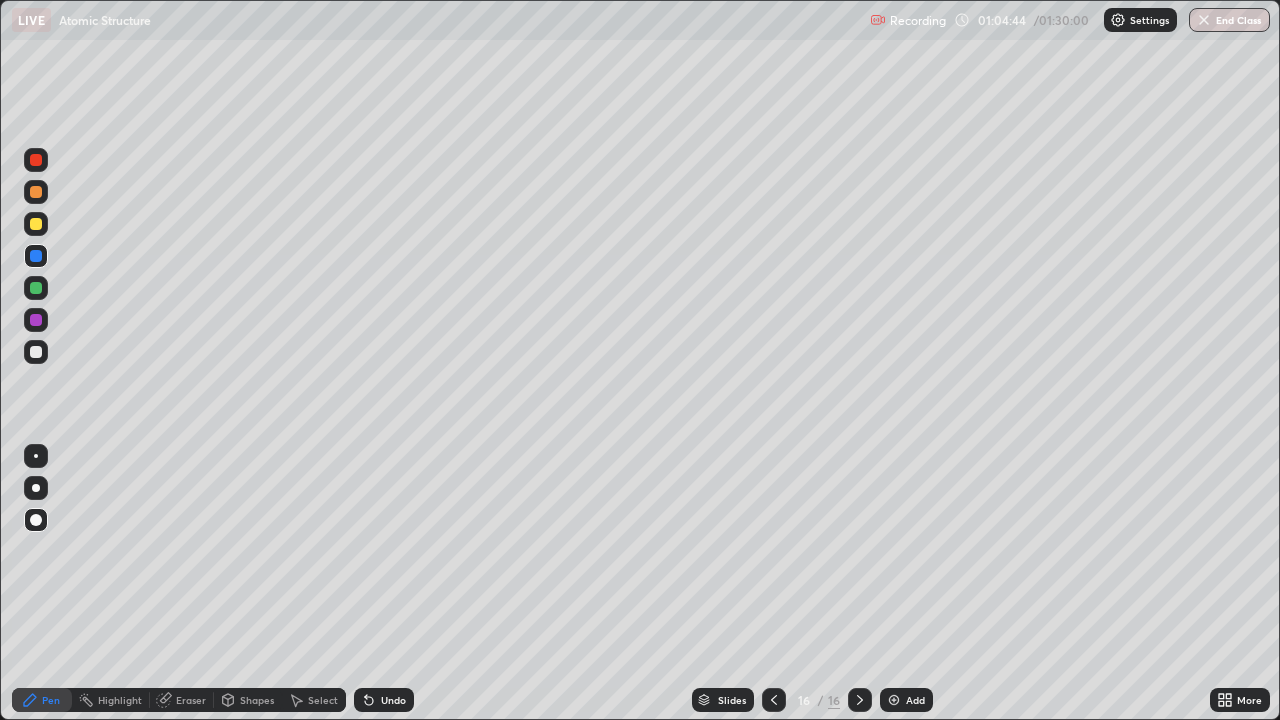click at bounding box center [36, 224] 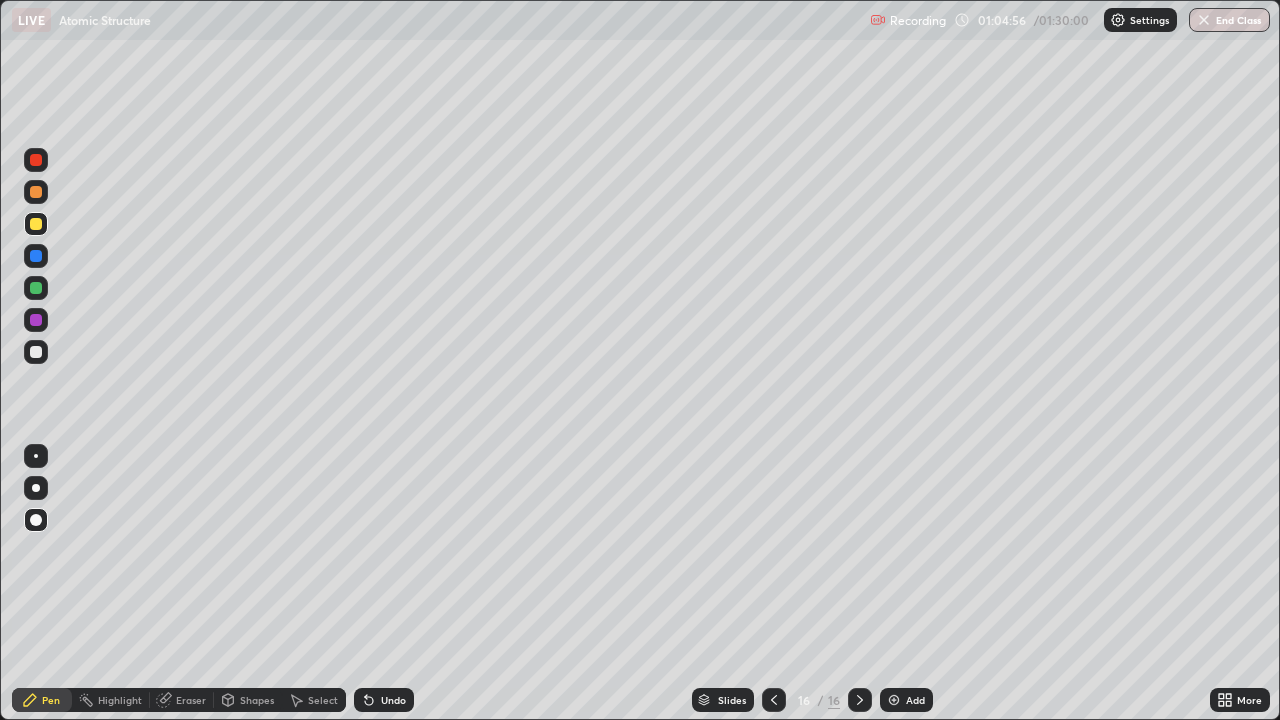 click on "Shapes" at bounding box center [257, 700] 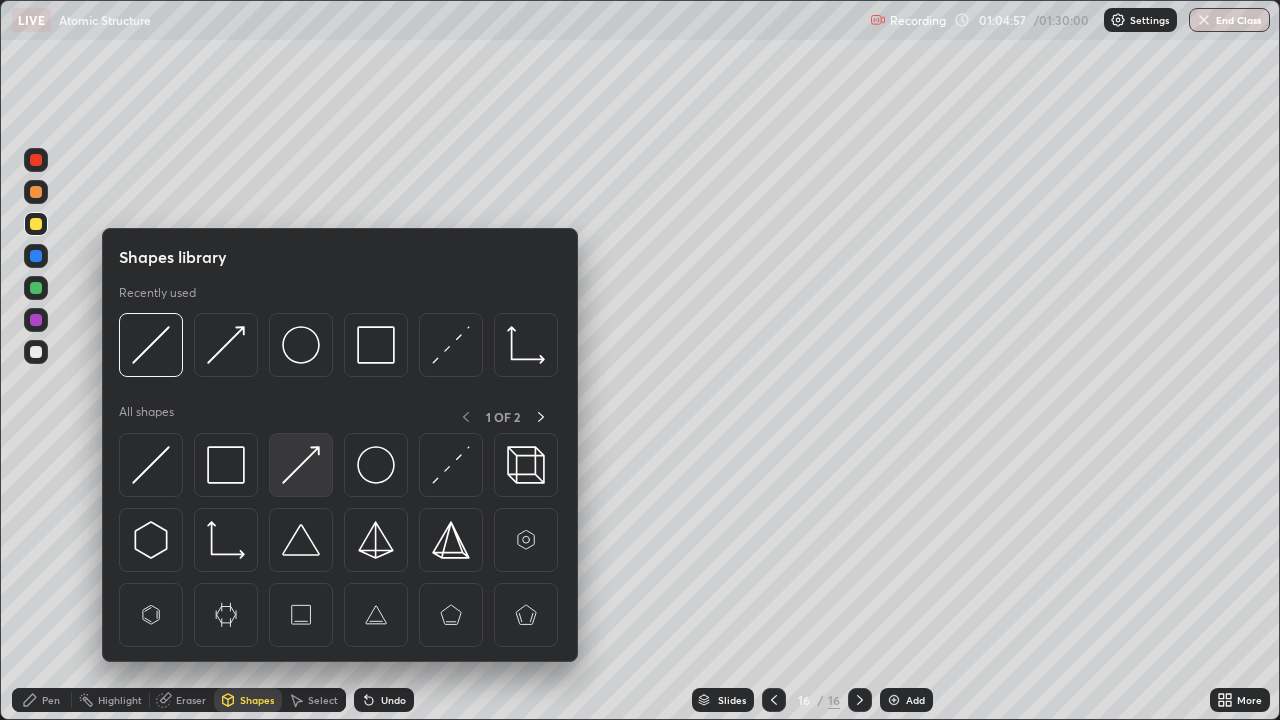 click at bounding box center [301, 465] 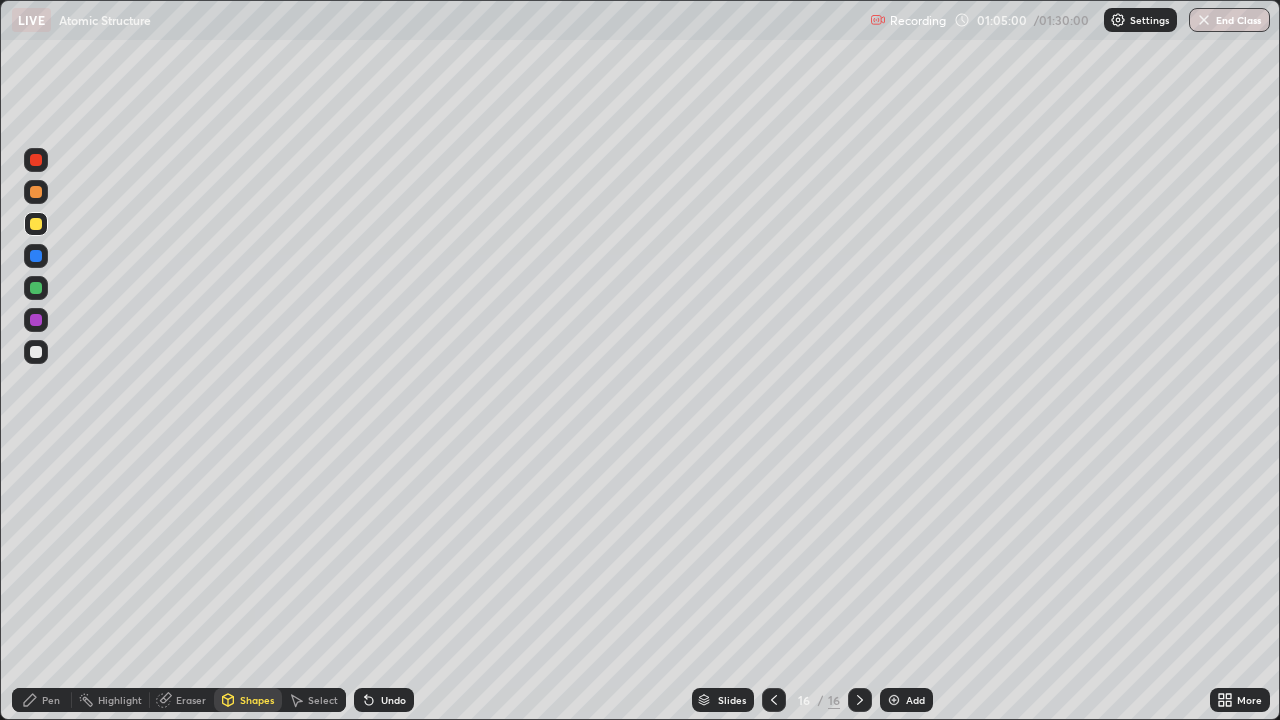 click 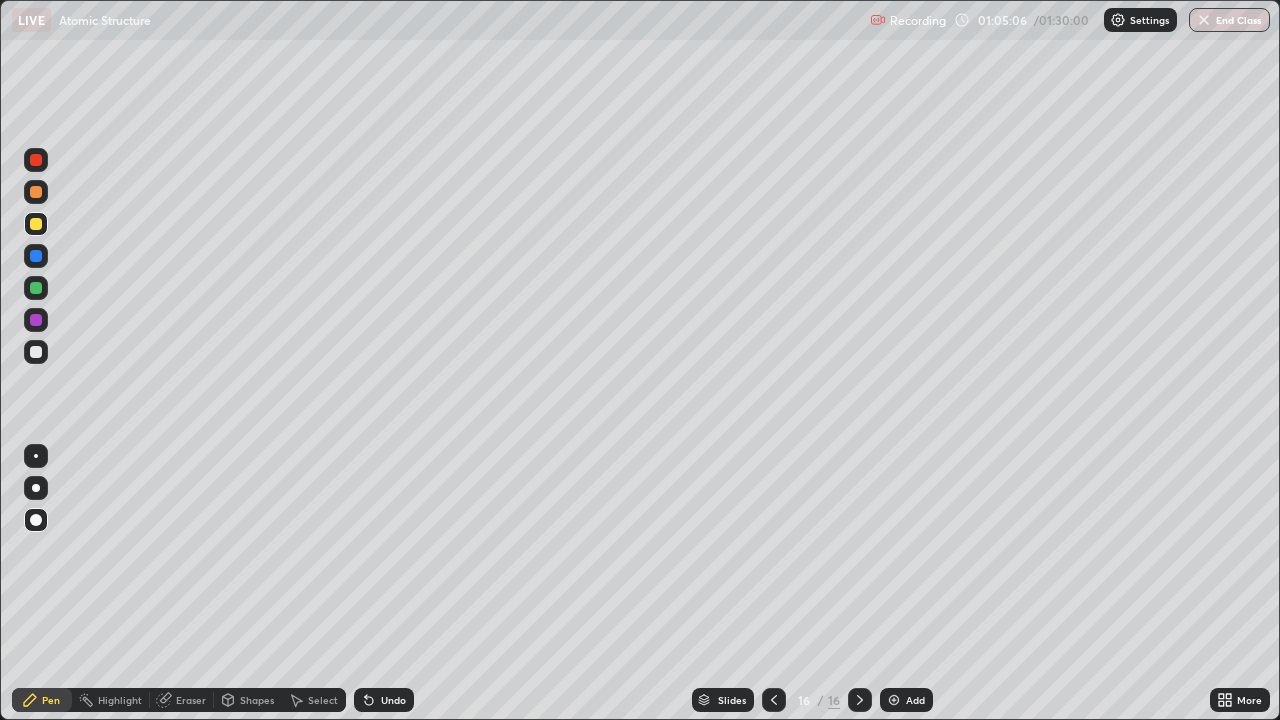 click on "Undo" at bounding box center (393, 700) 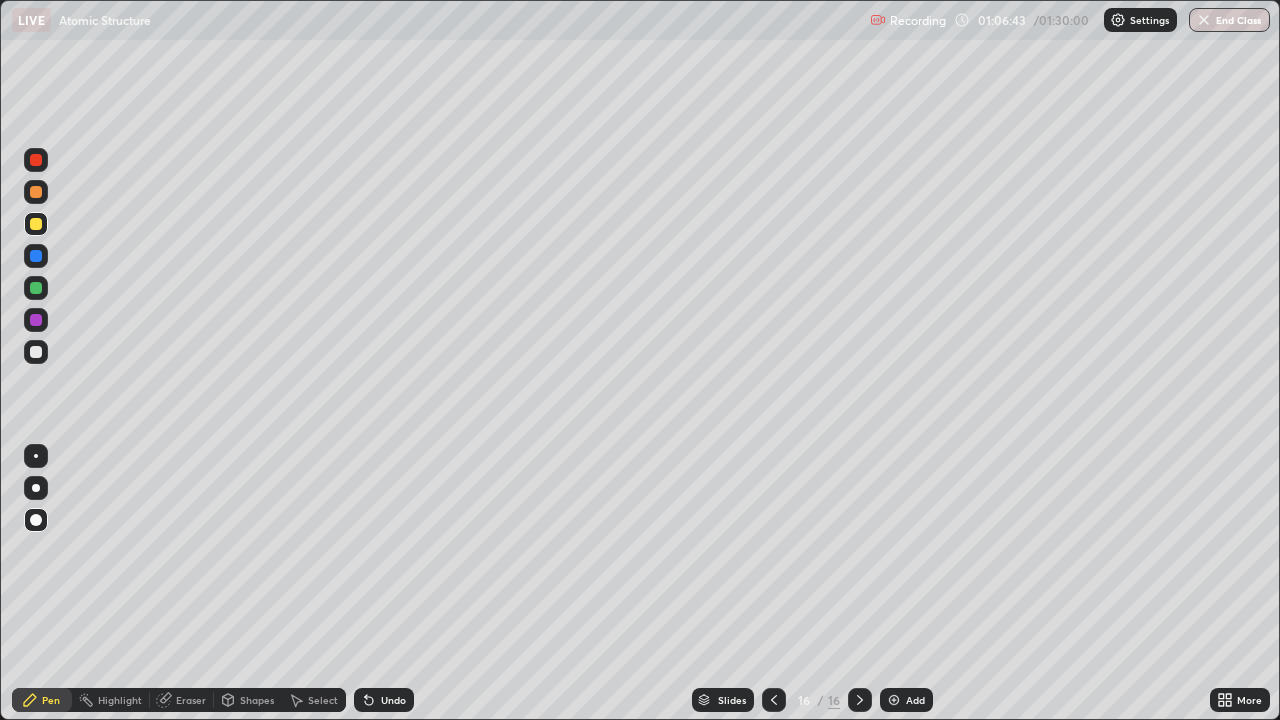 click 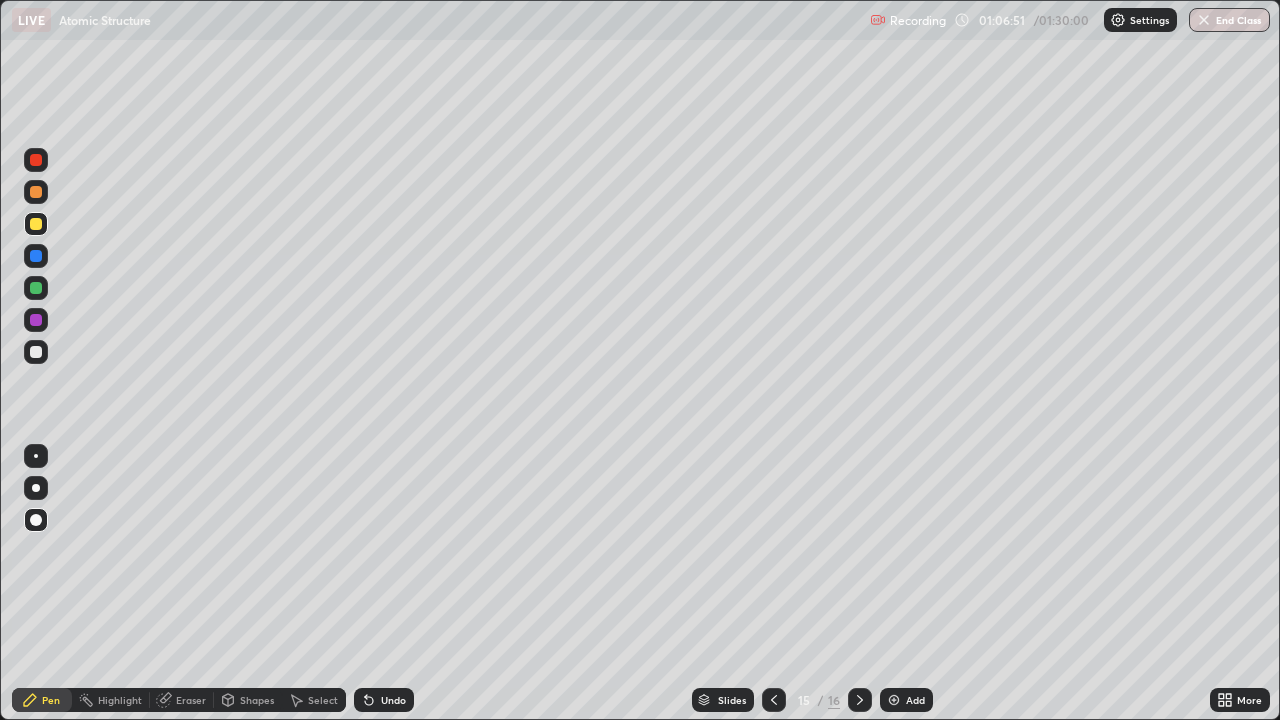 click 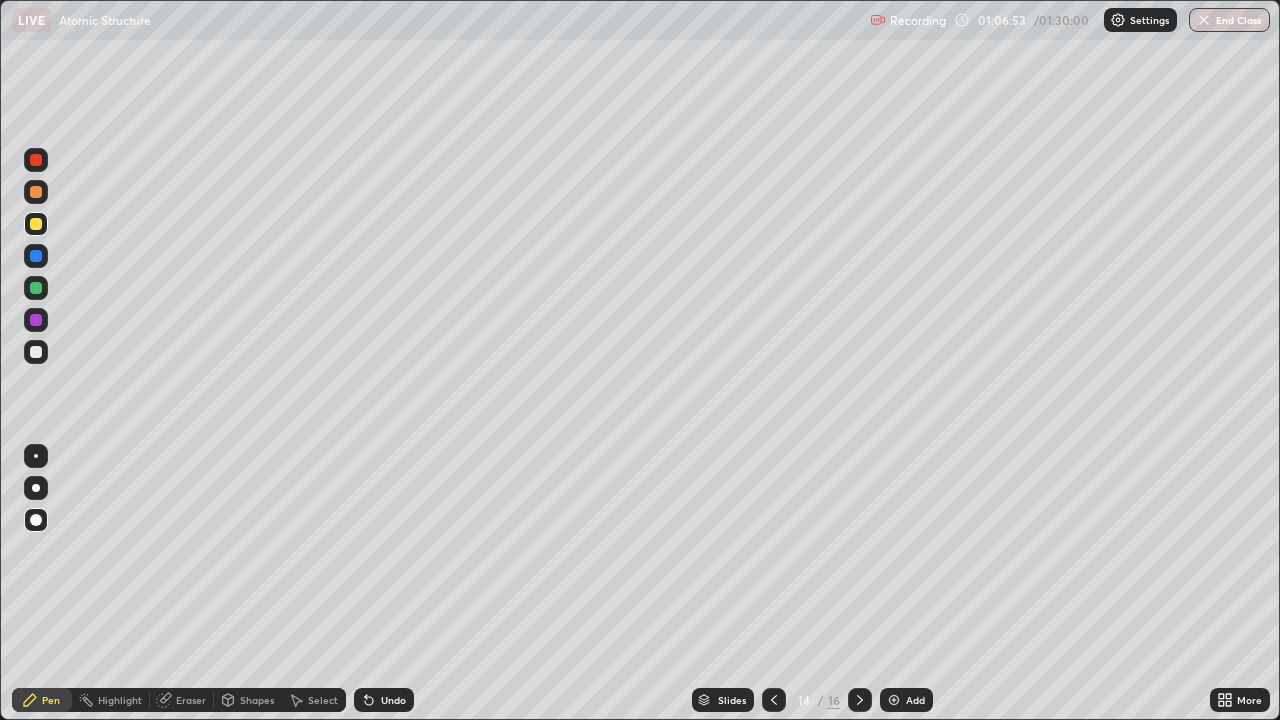 click at bounding box center (36, 256) 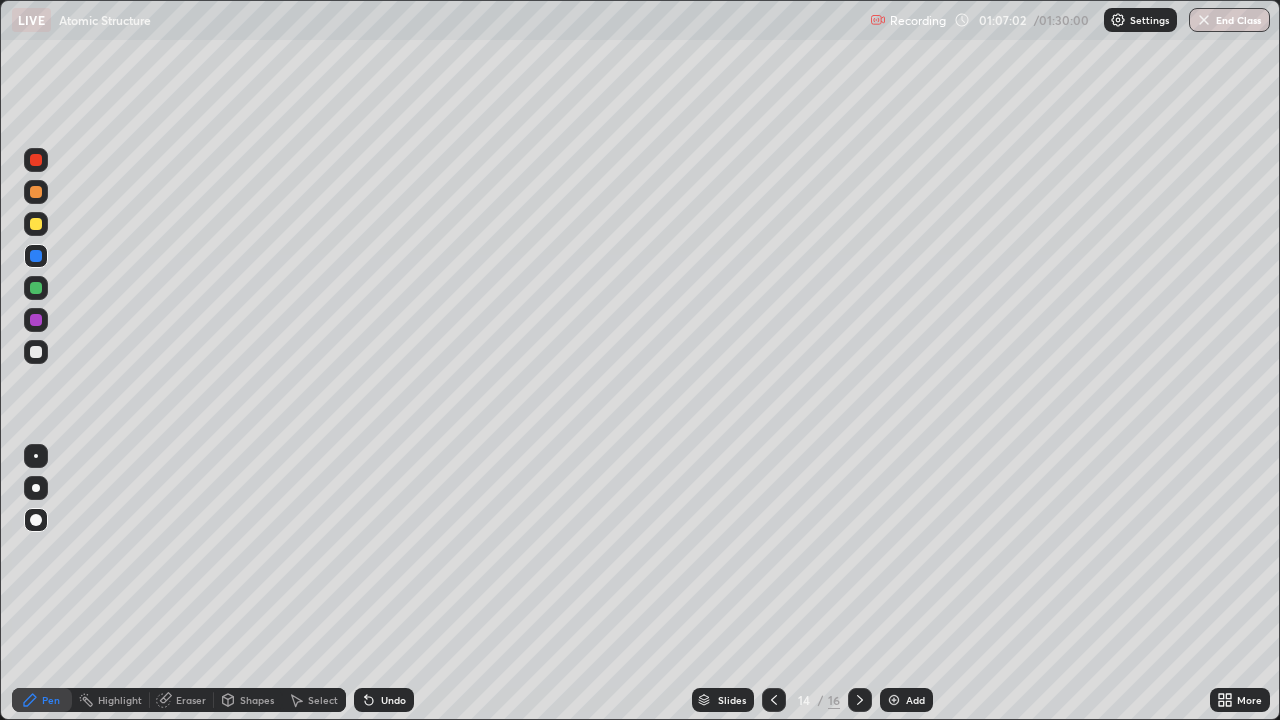 click on "Shapes" at bounding box center (257, 700) 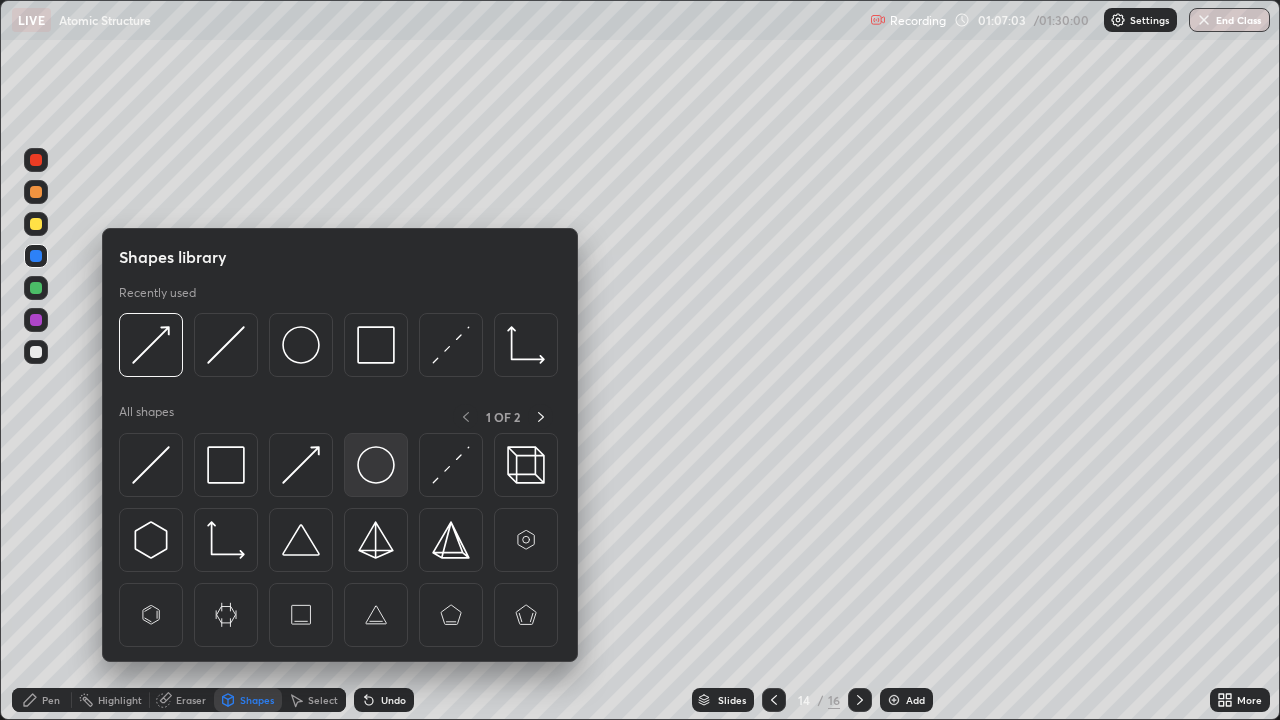 click at bounding box center [376, 465] 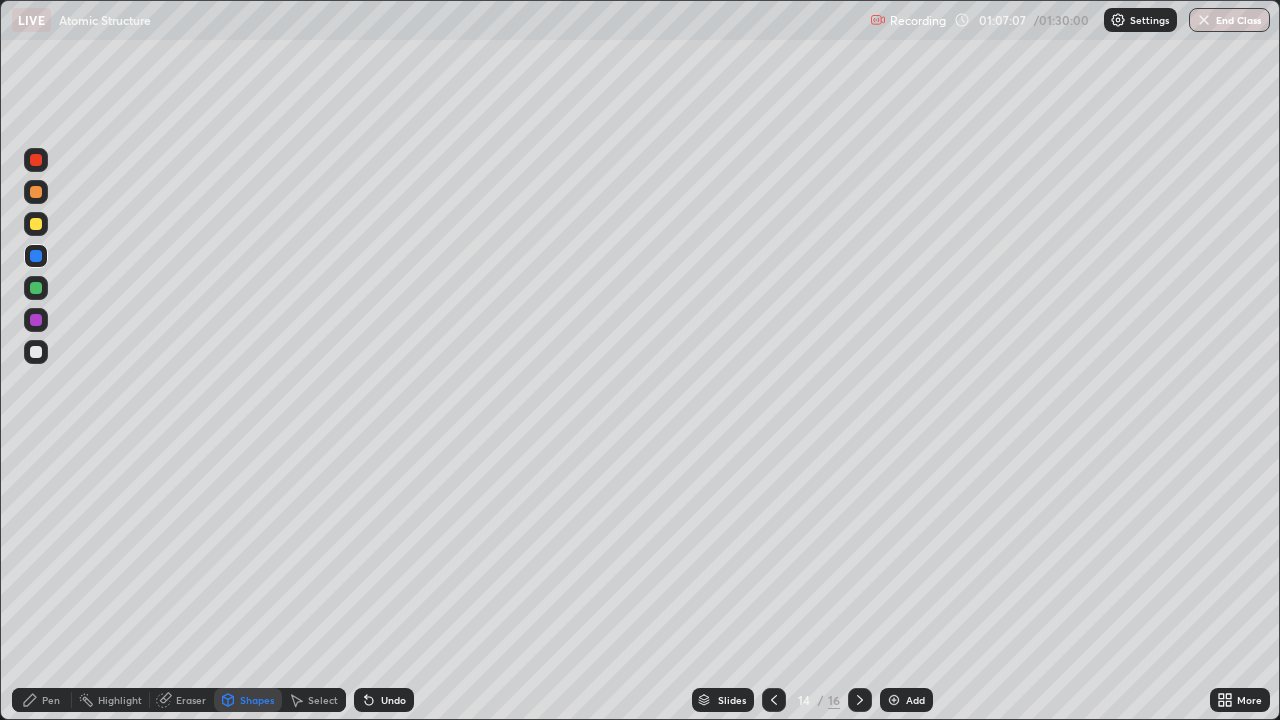 click 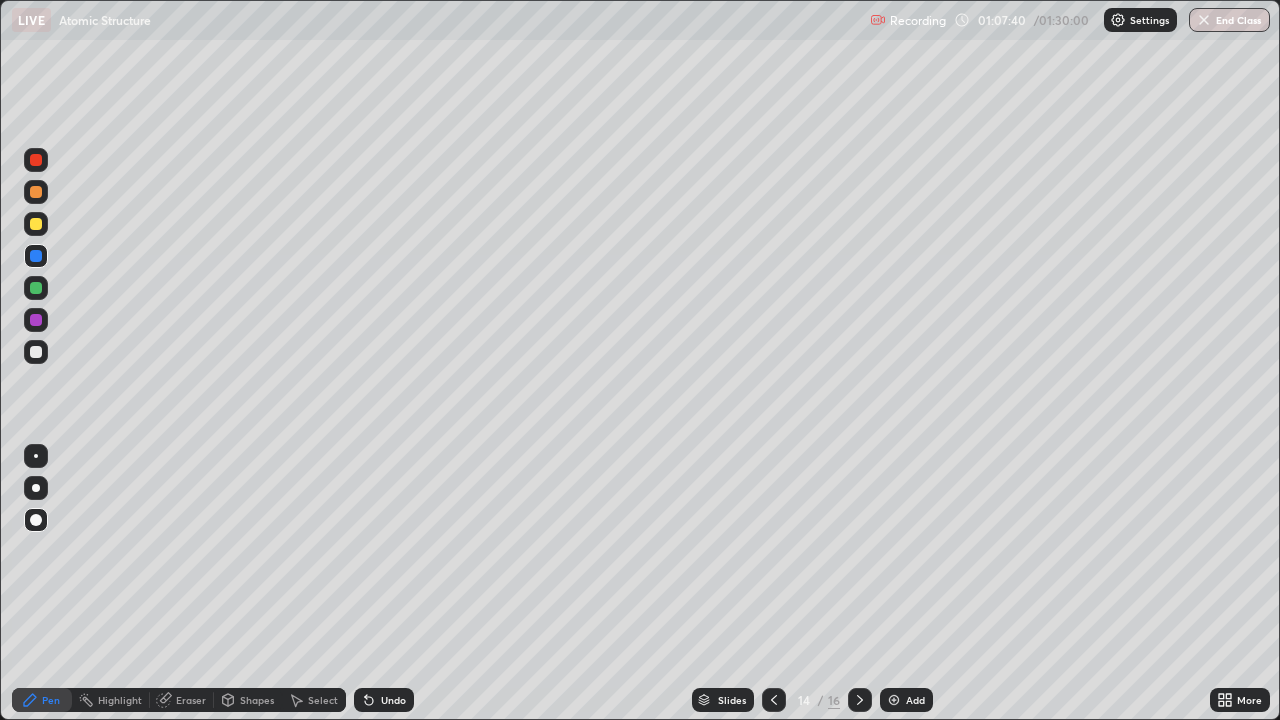 click 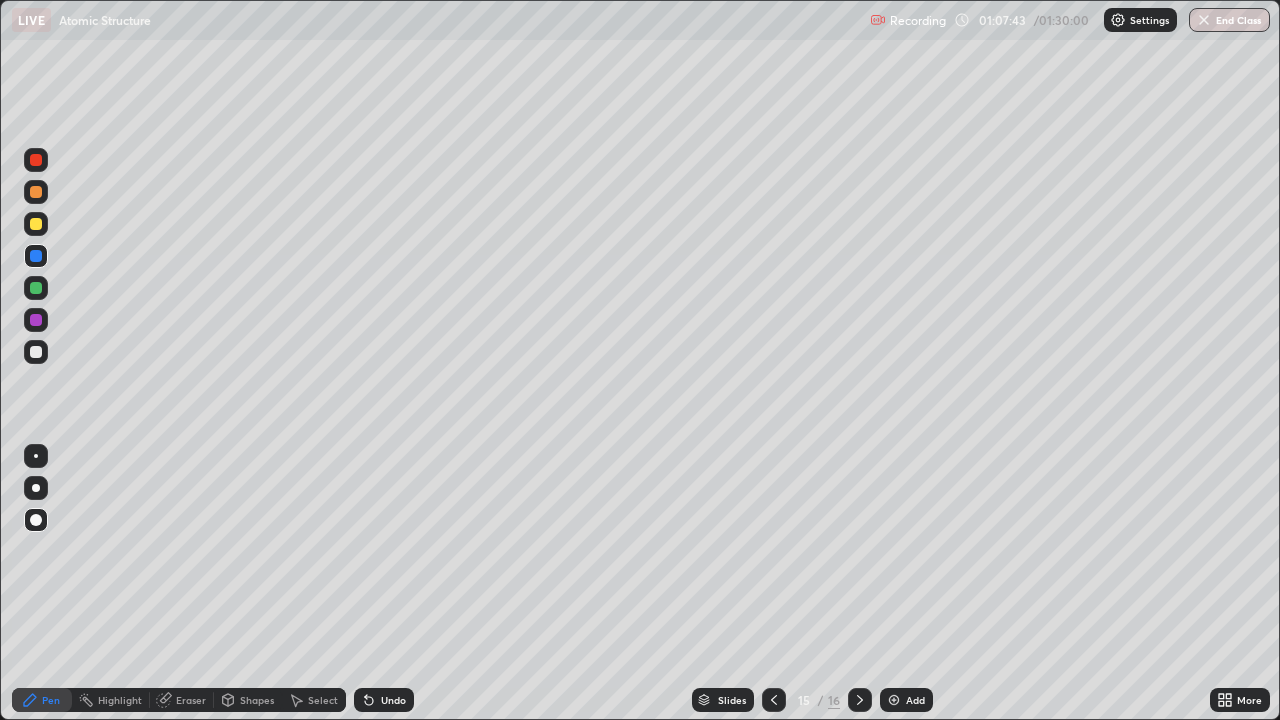 click at bounding box center (36, 288) 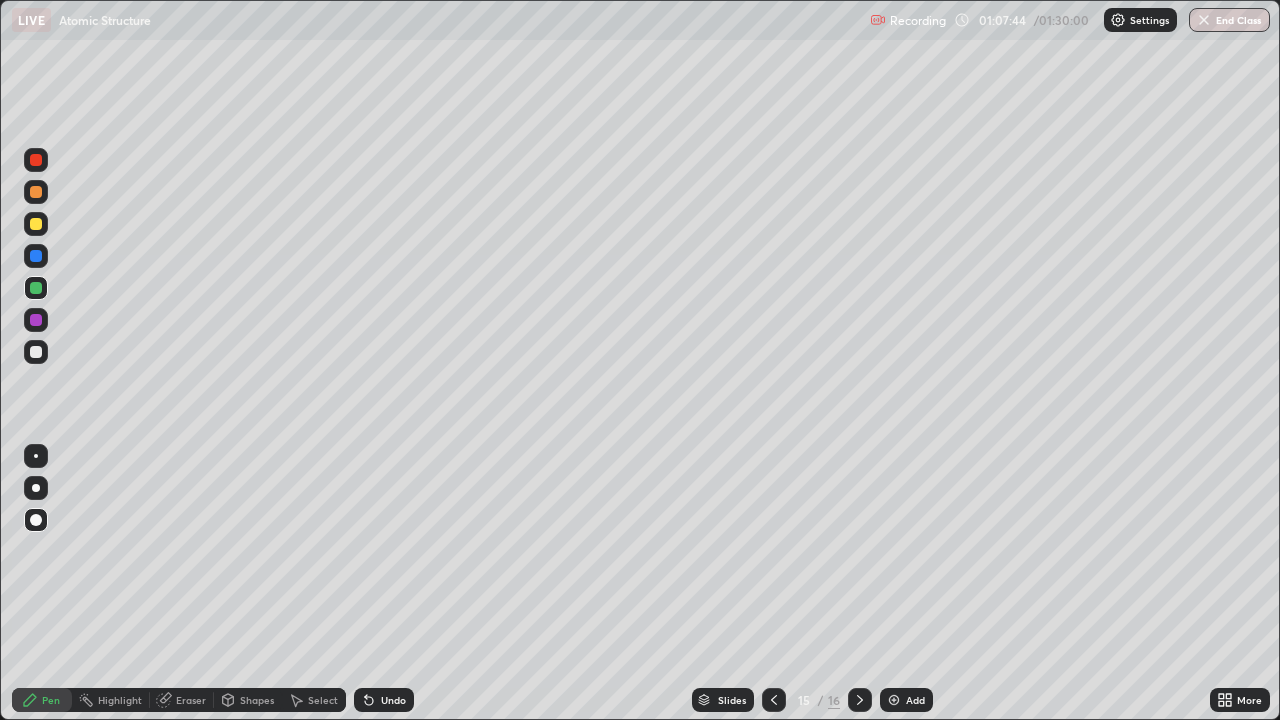 click on "Shapes" at bounding box center [257, 700] 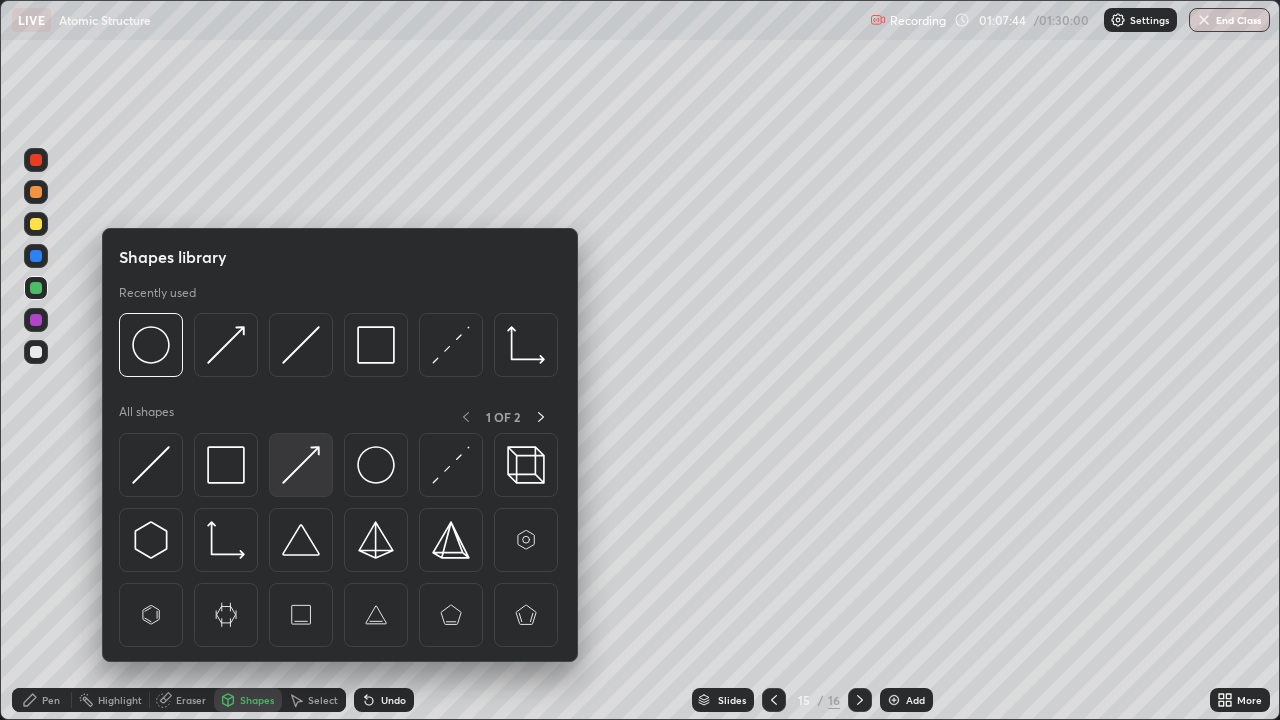 click at bounding box center (301, 465) 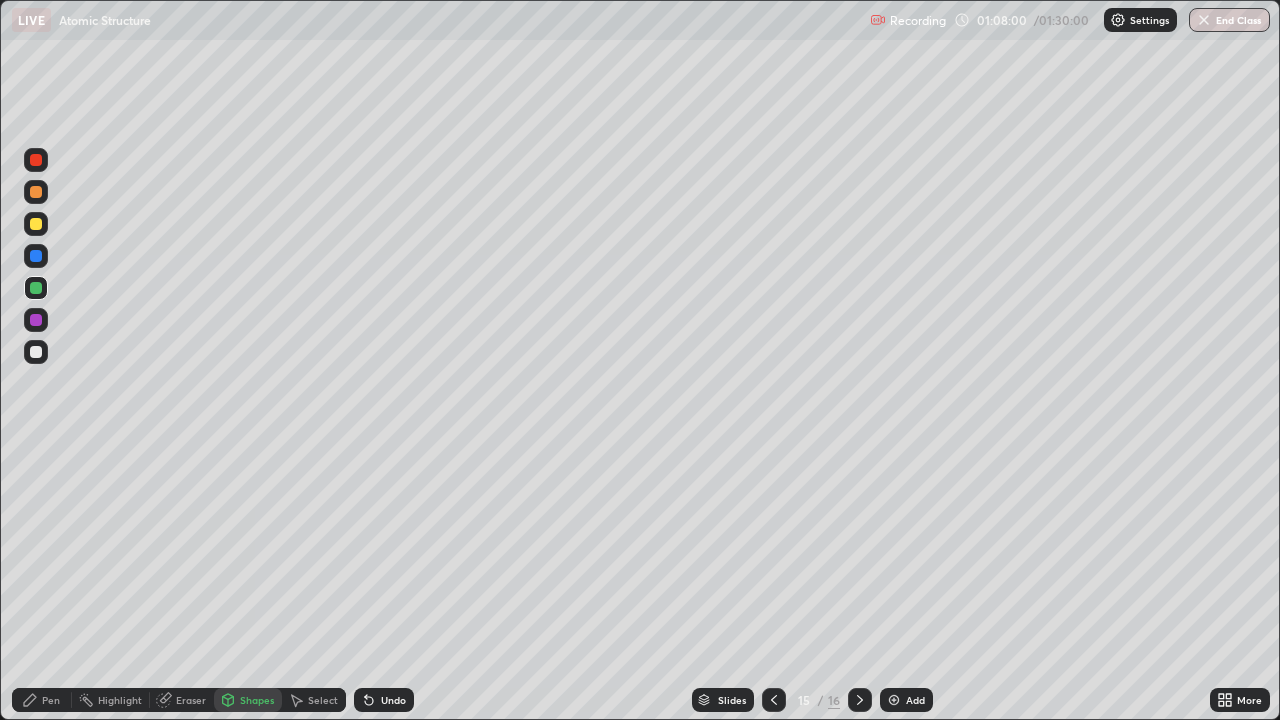click on "Pen" at bounding box center (42, 700) 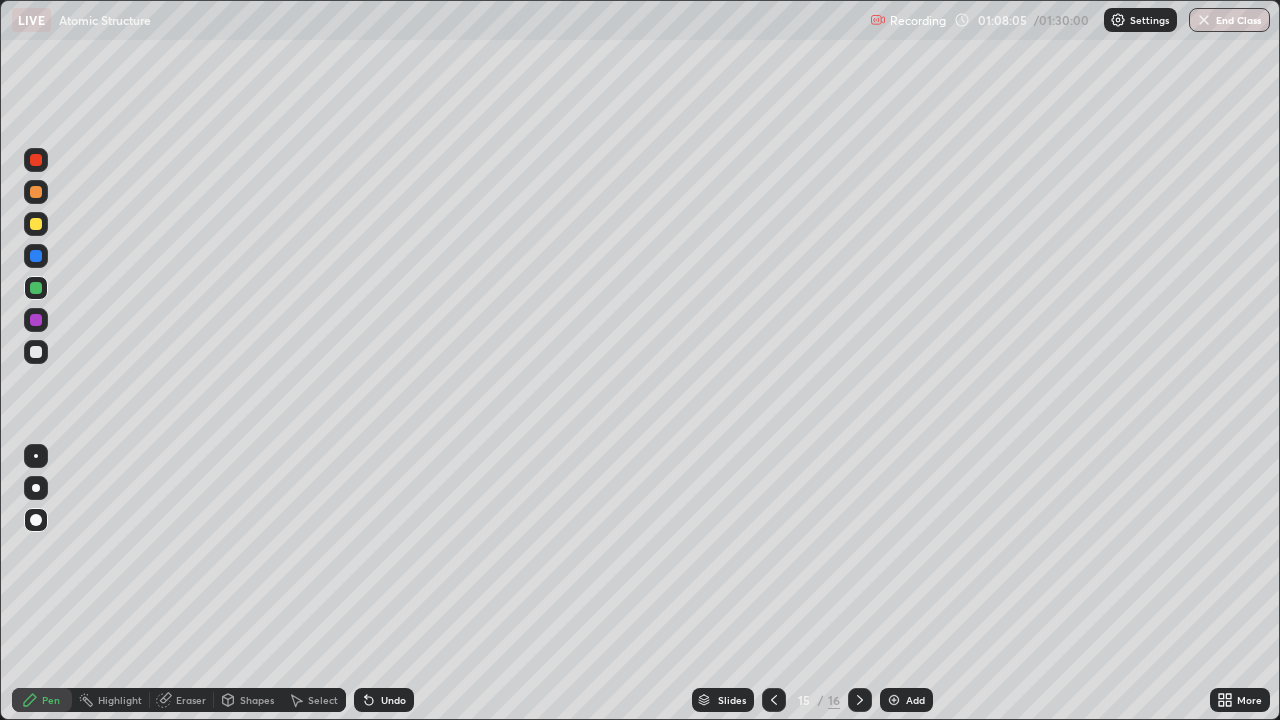 click at bounding box center (36, 320) 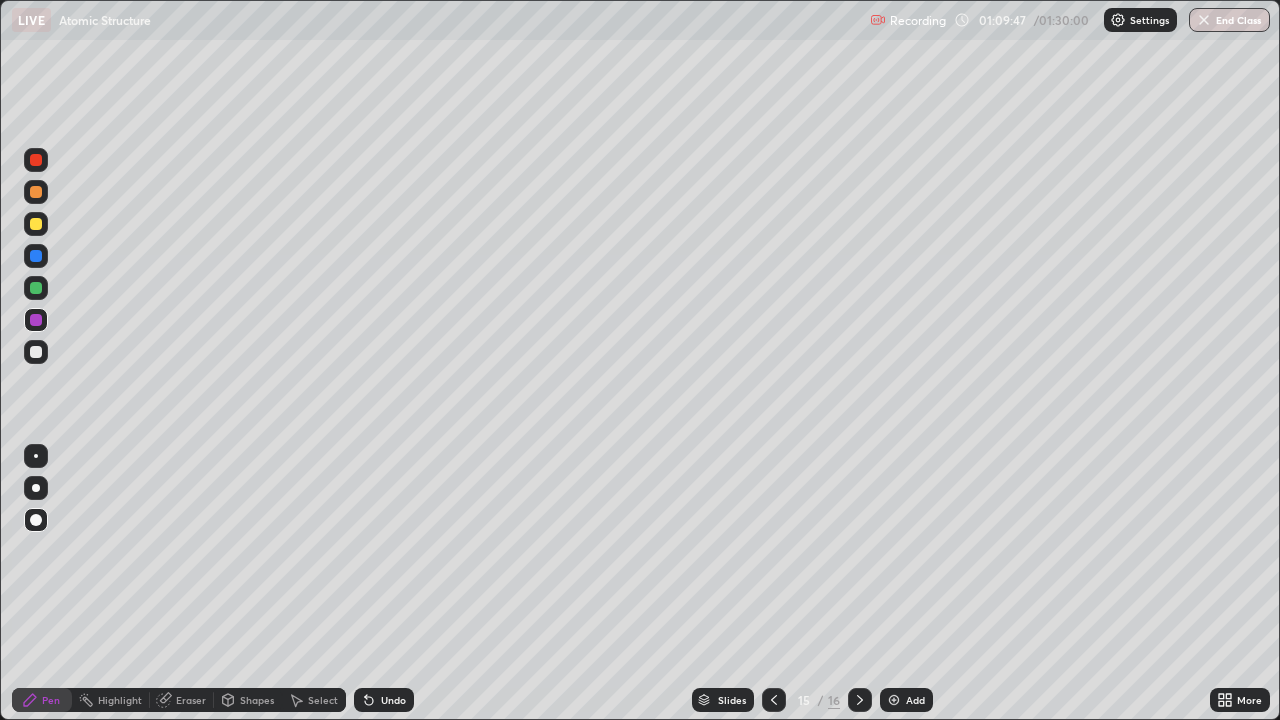 click 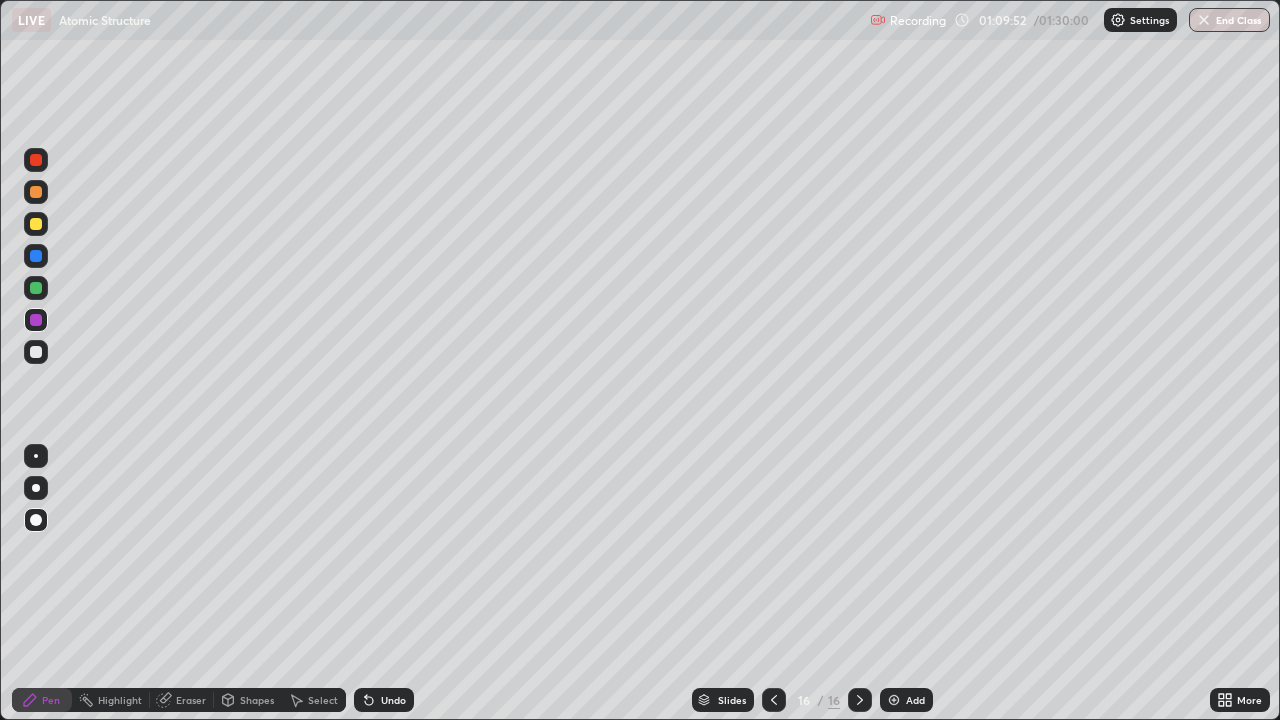 click on "Add" at bounding box center (906, 700) 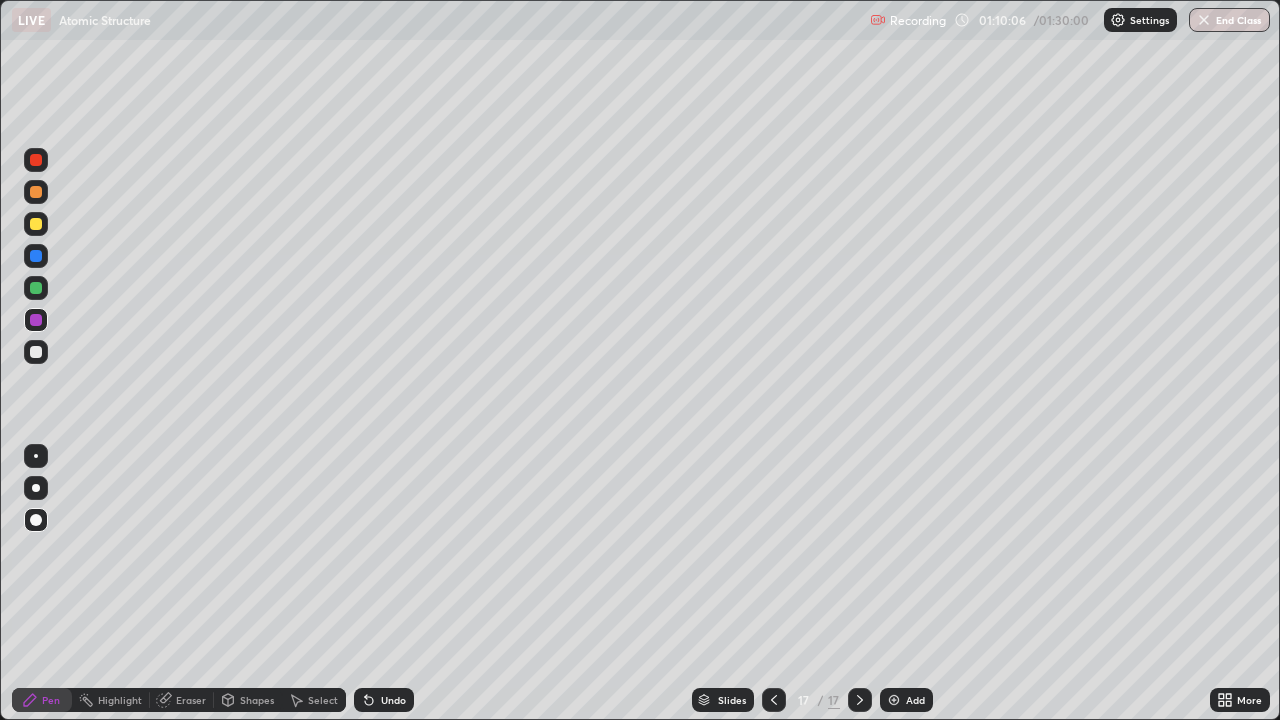 click on "Undo" at bounding box center (384, 700) 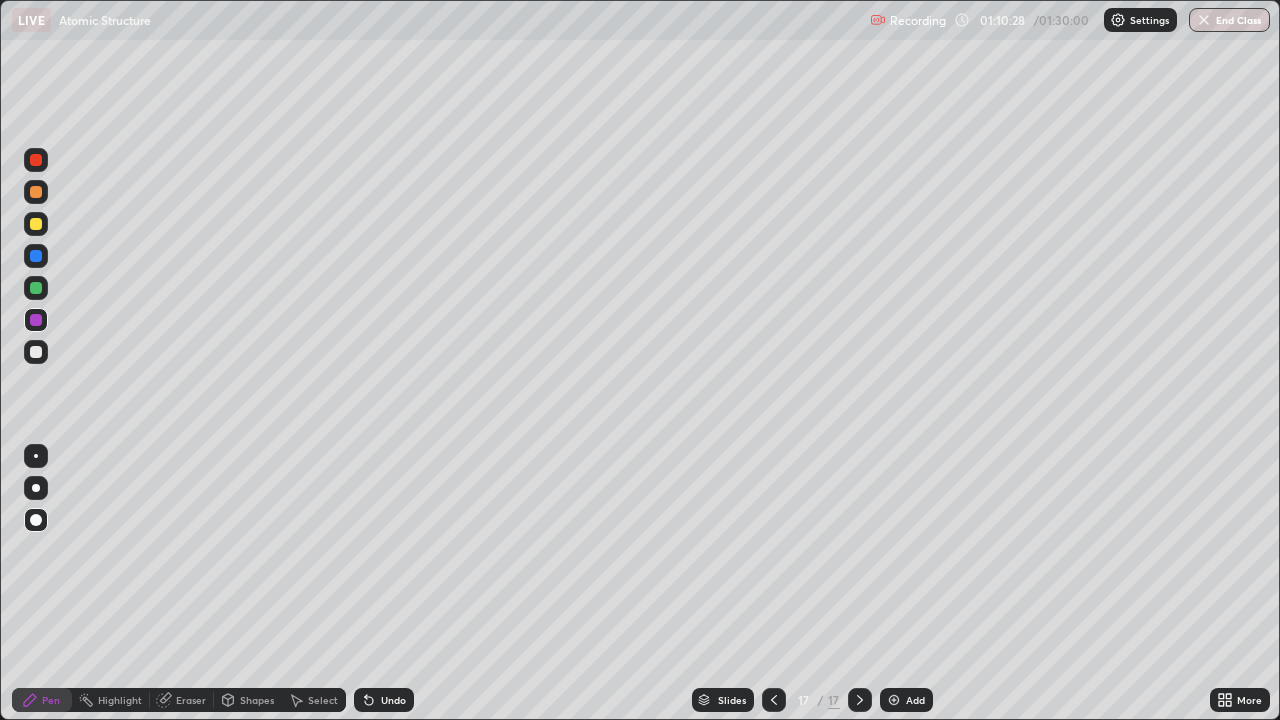 click 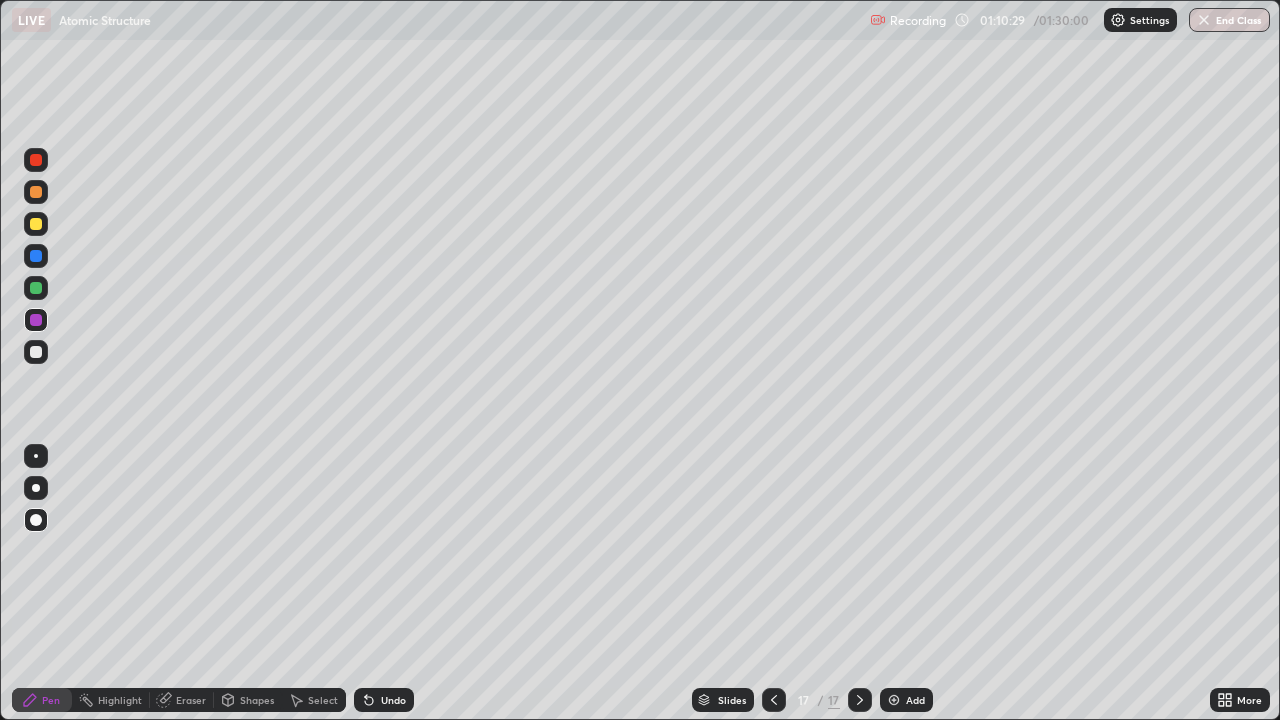 click on "Undo" at bounding box center [384, 700] 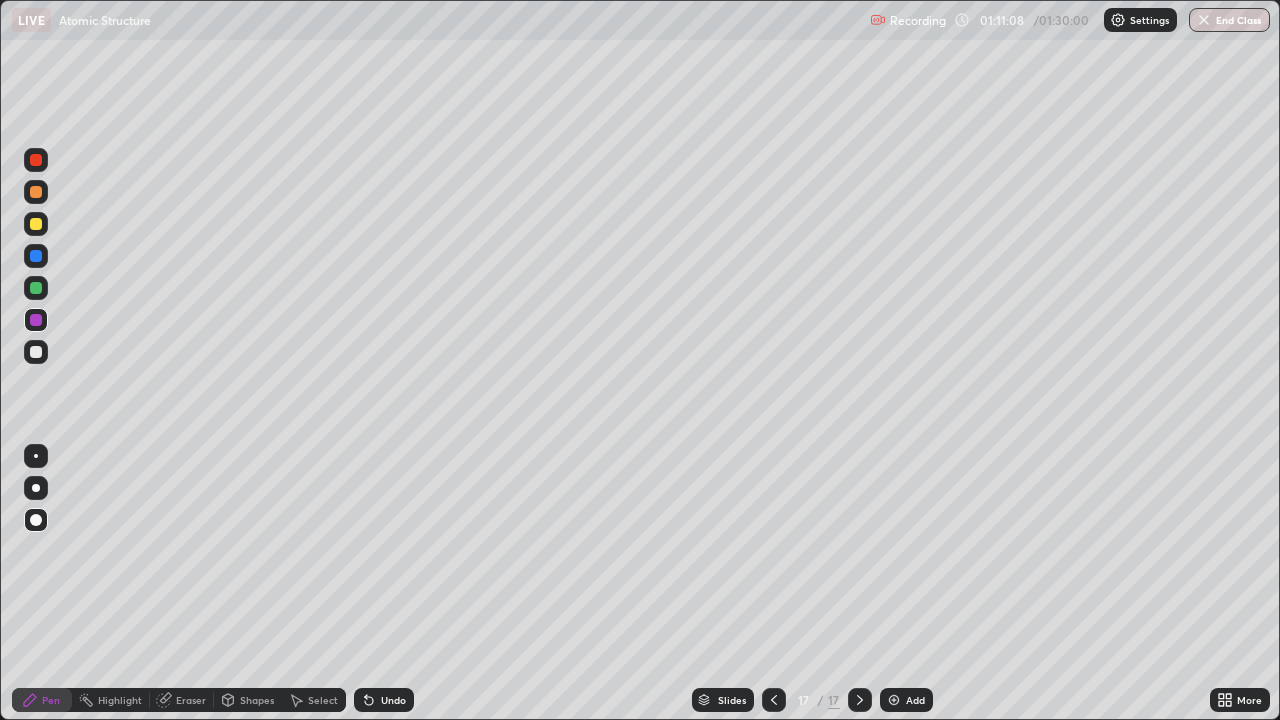 click at bounding box center [36, 224] 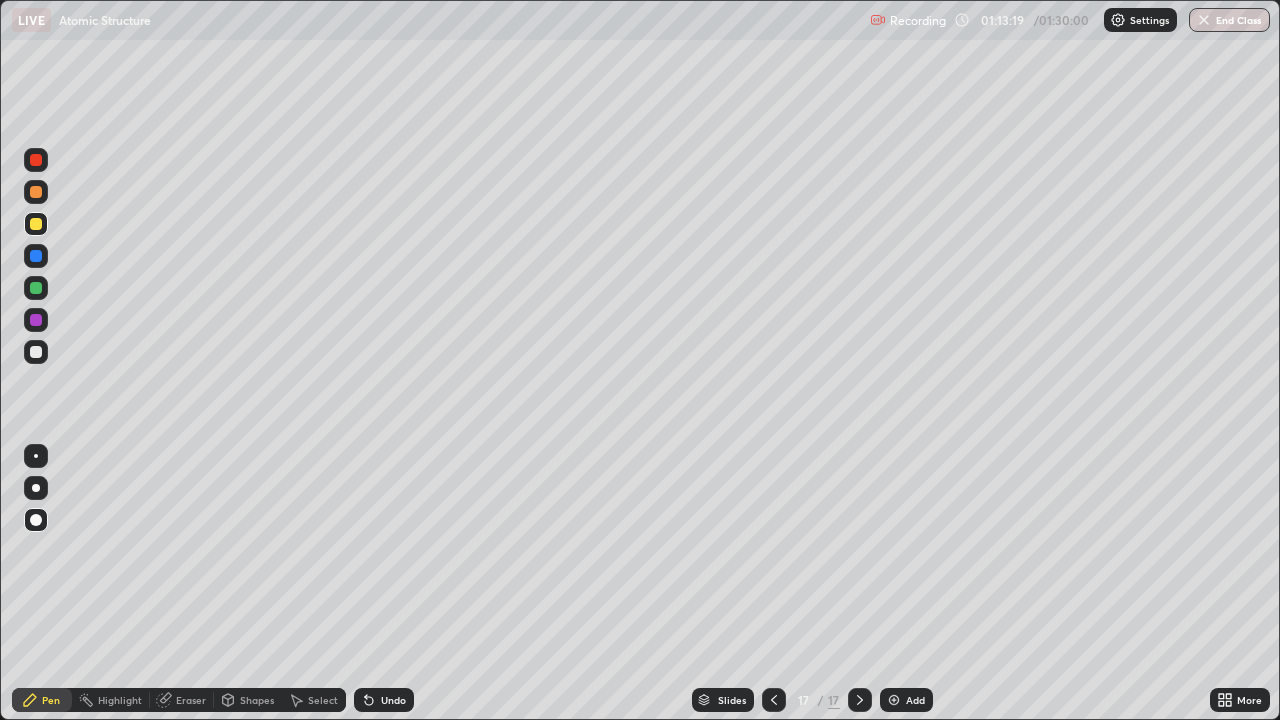 click 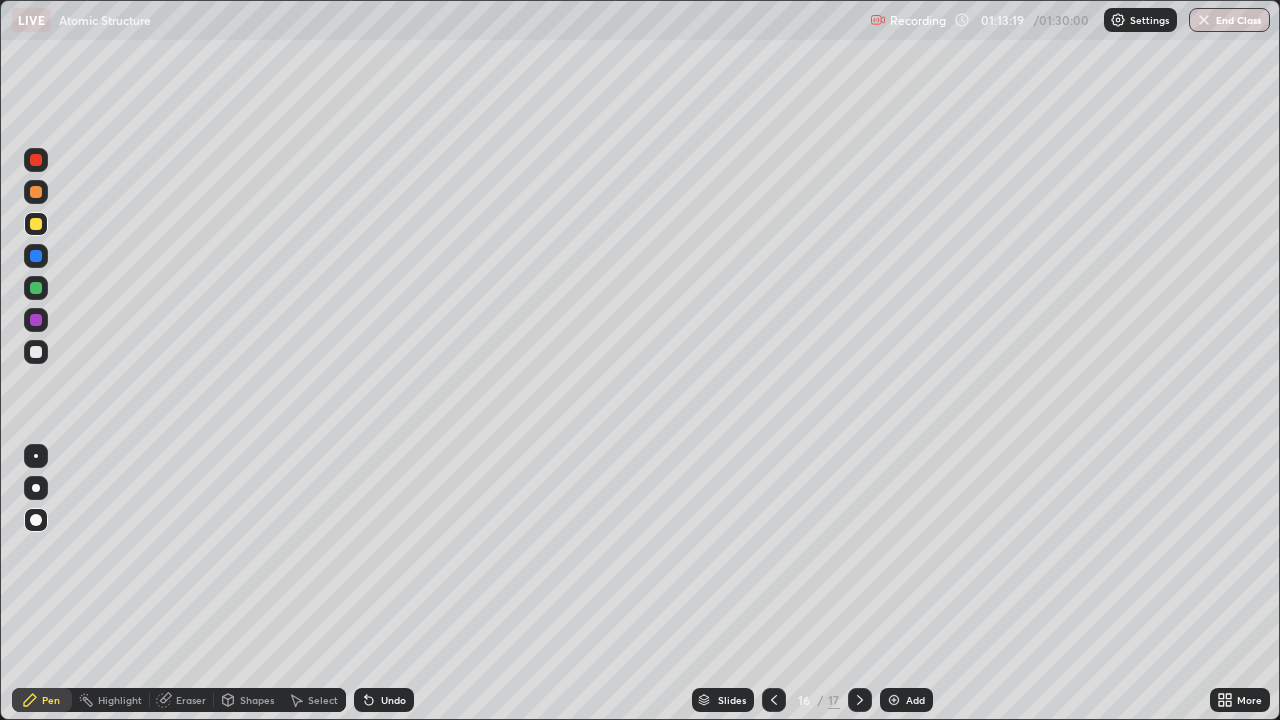 click 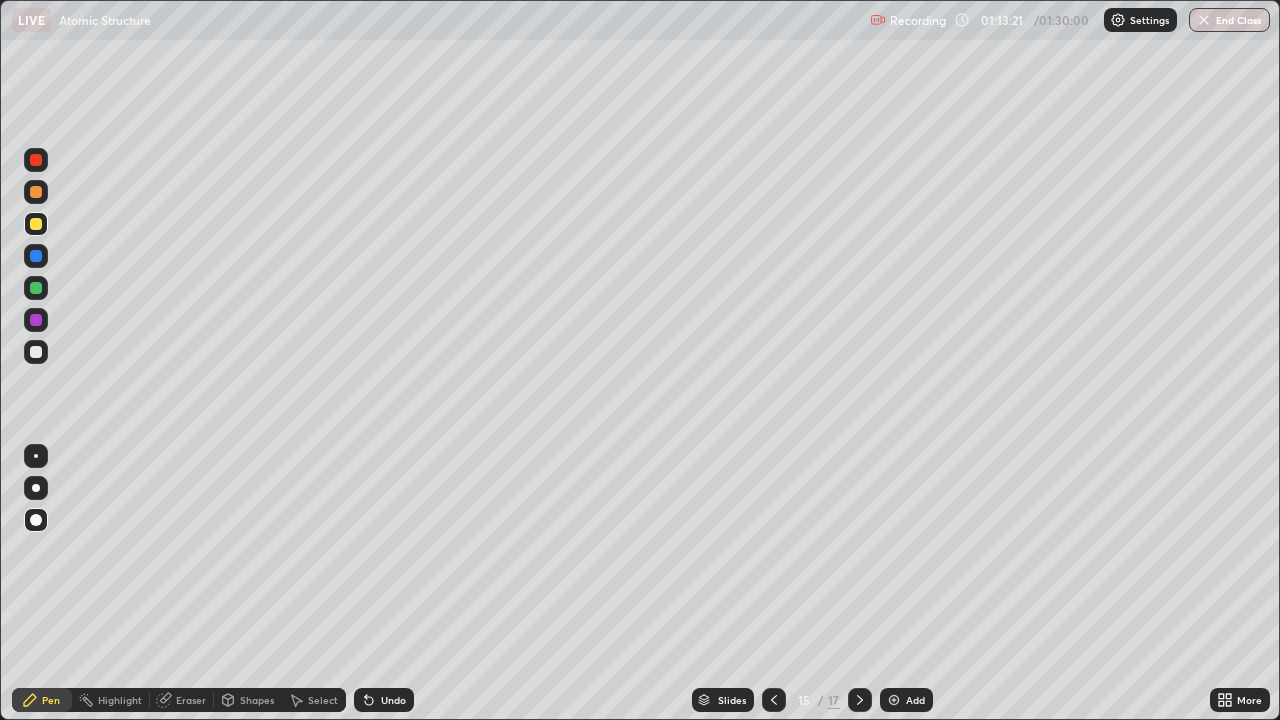 click 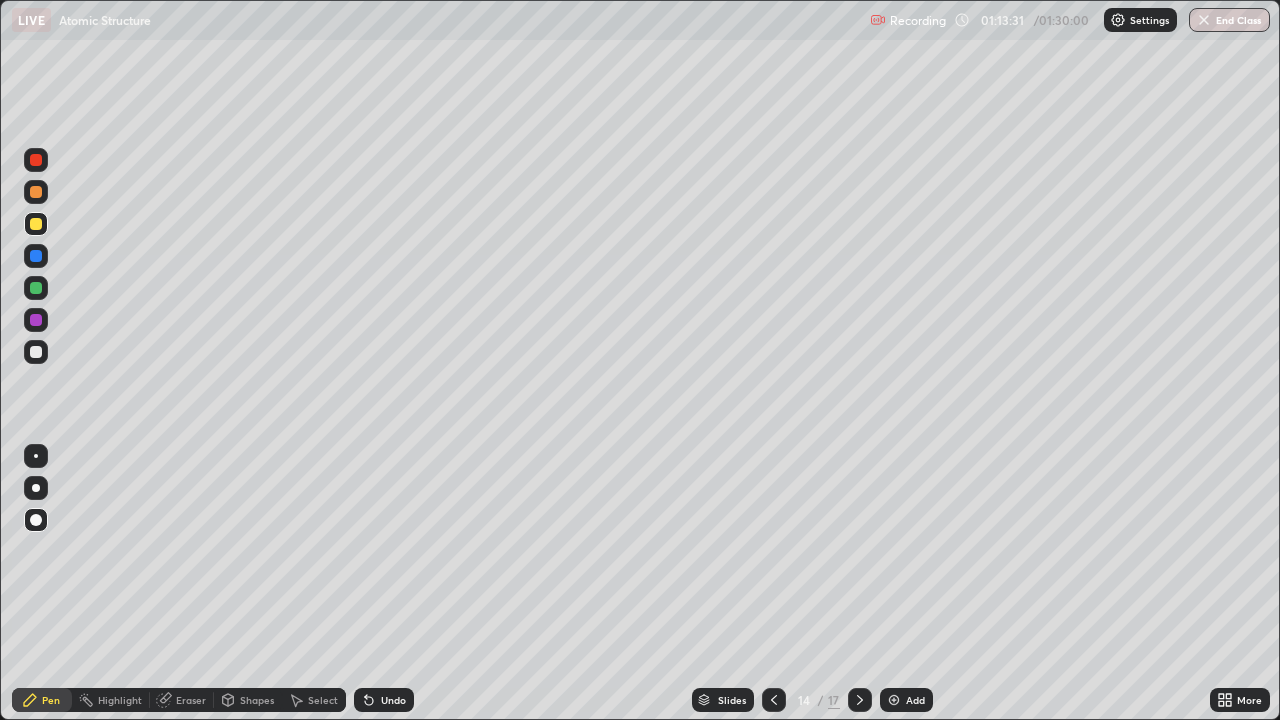 click 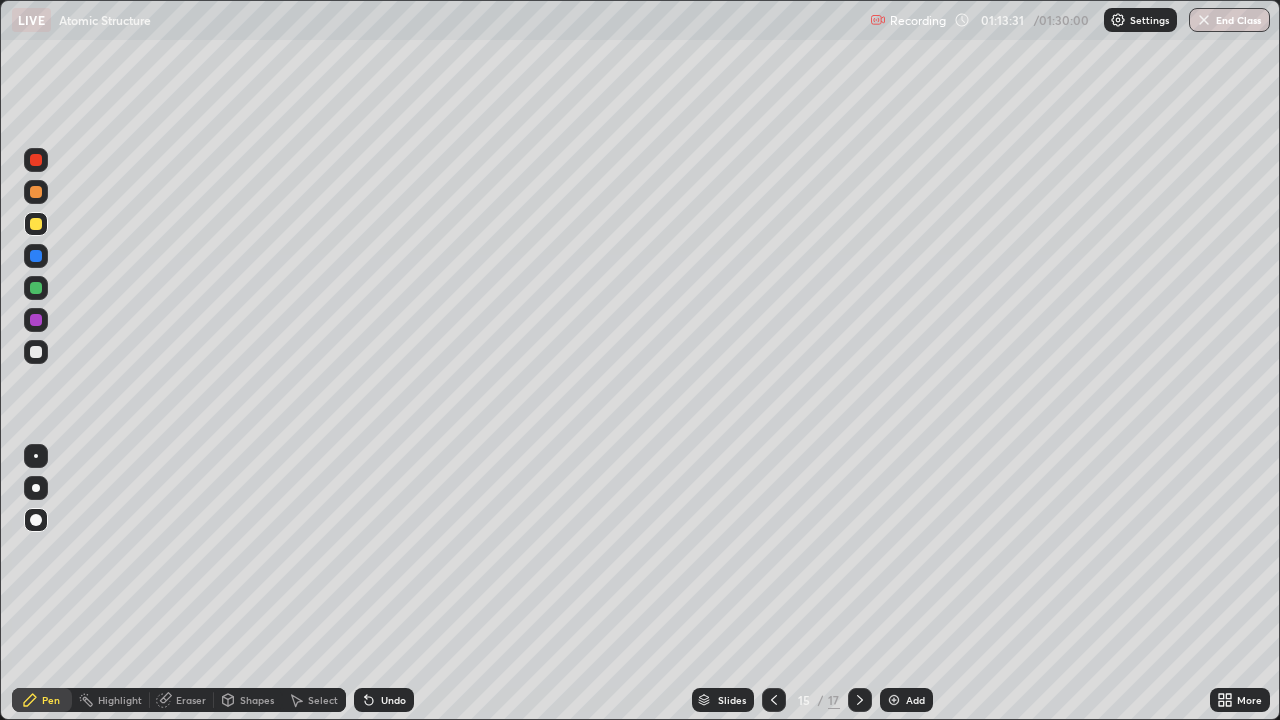 click 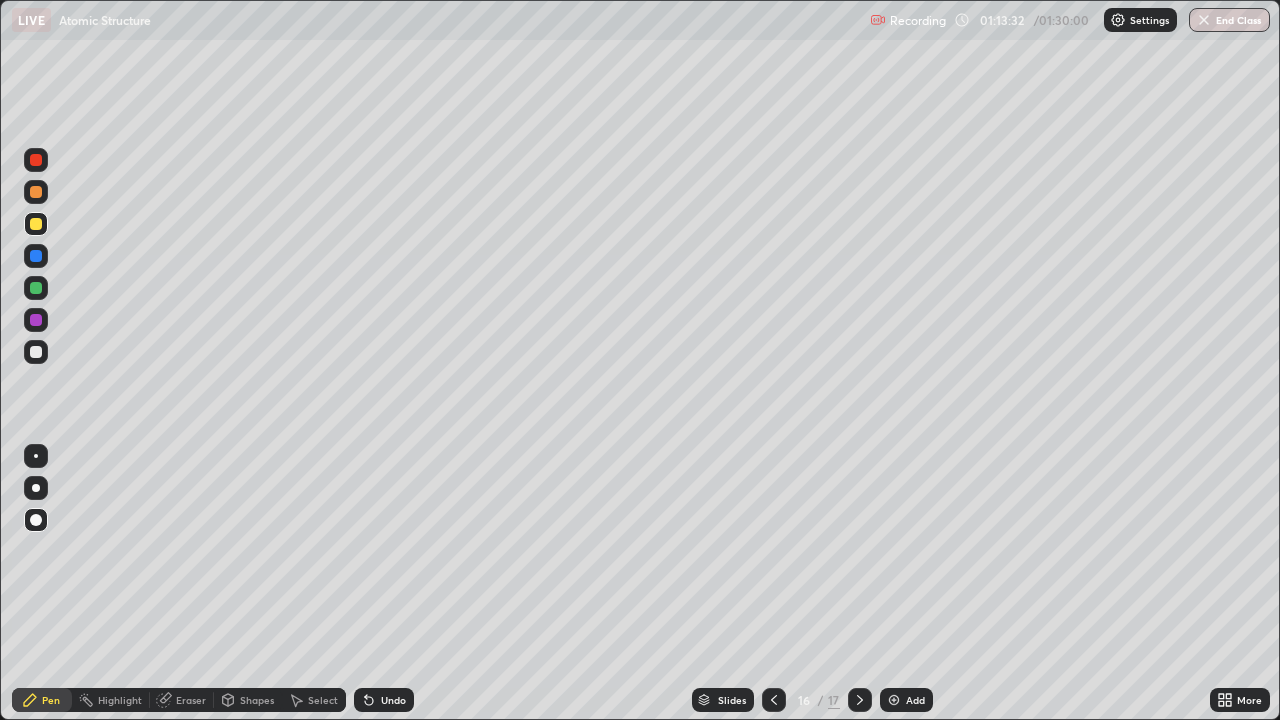 click 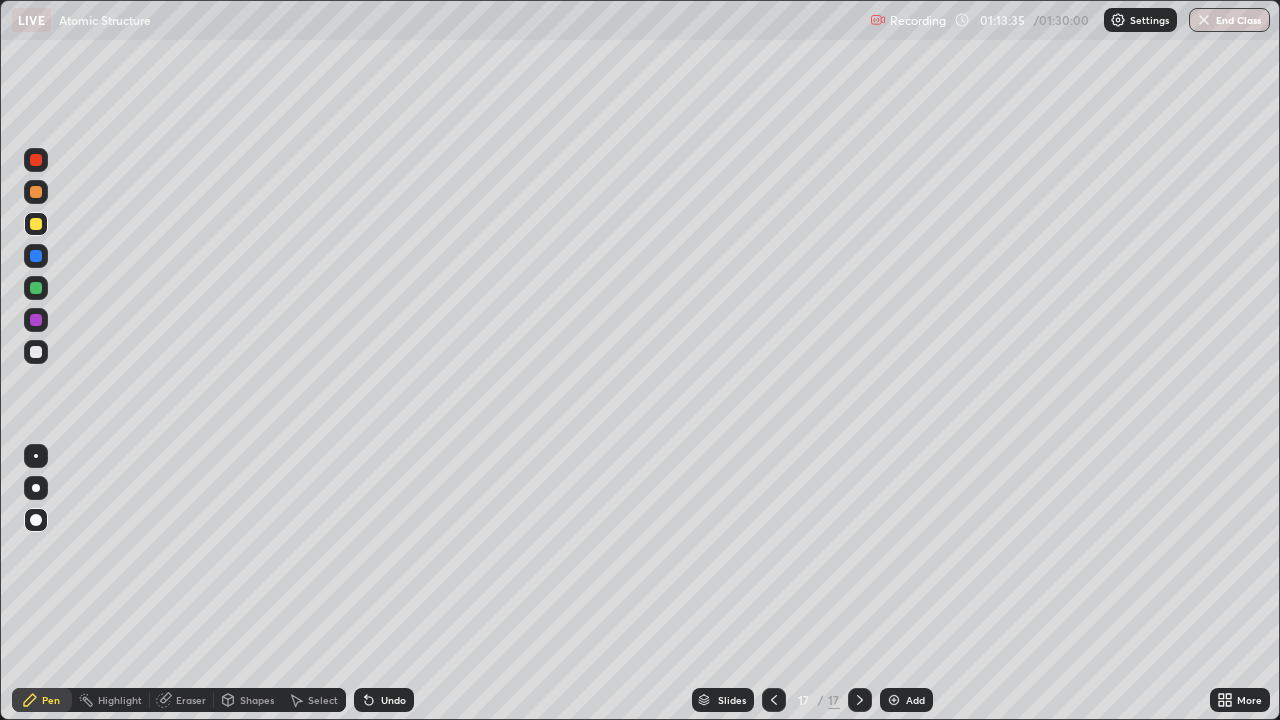 click on "Add" at bounding box center (906, 700) 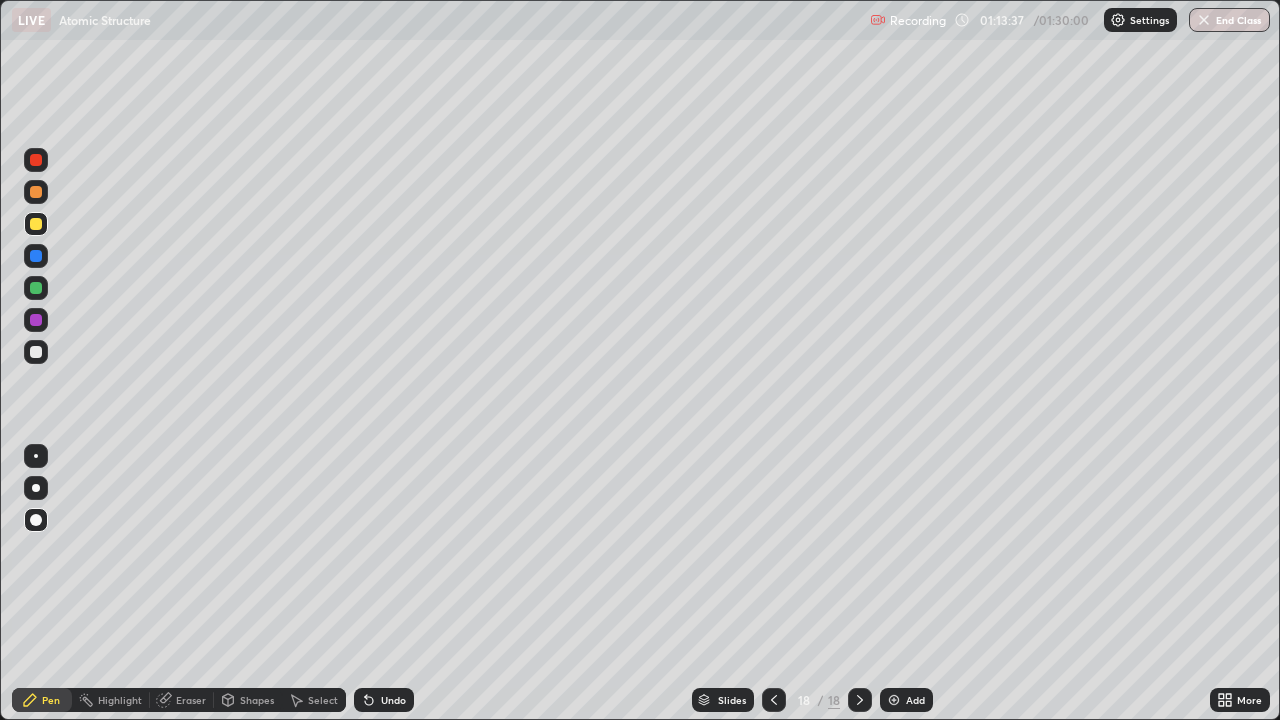 click on "Shapes" at bounding box center (257, 700) 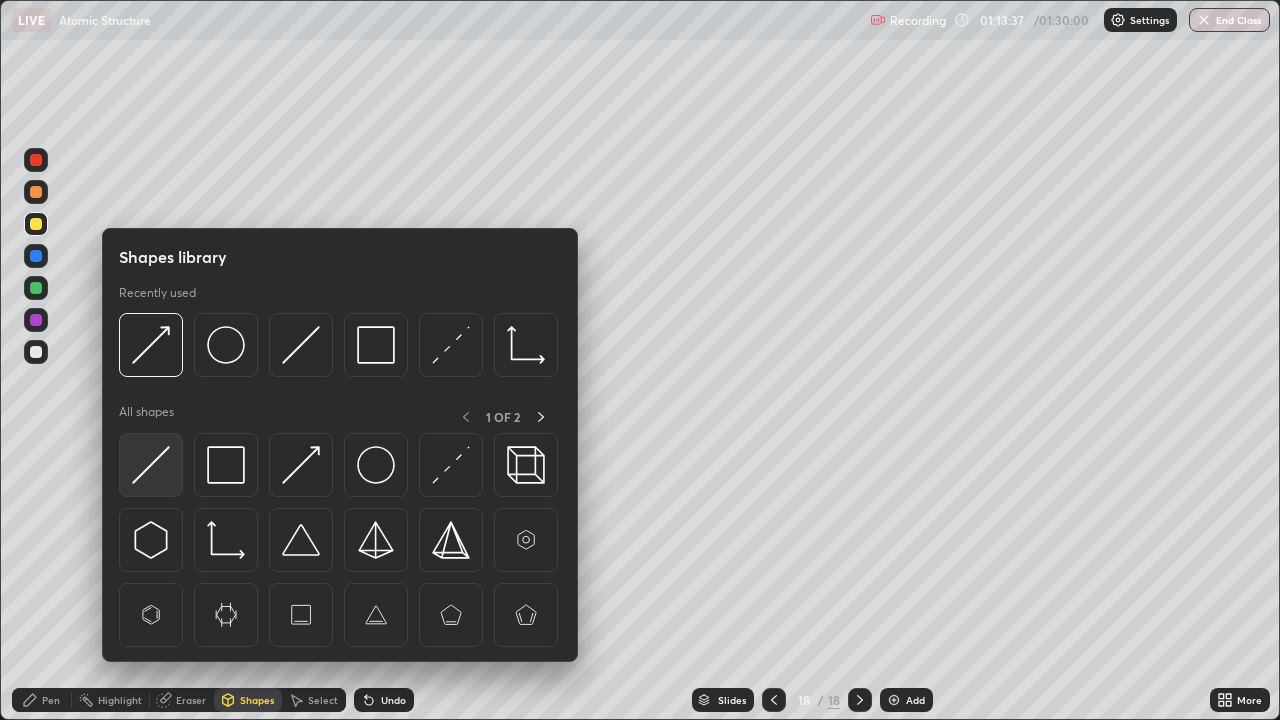 click at bounding box center (151, 465) 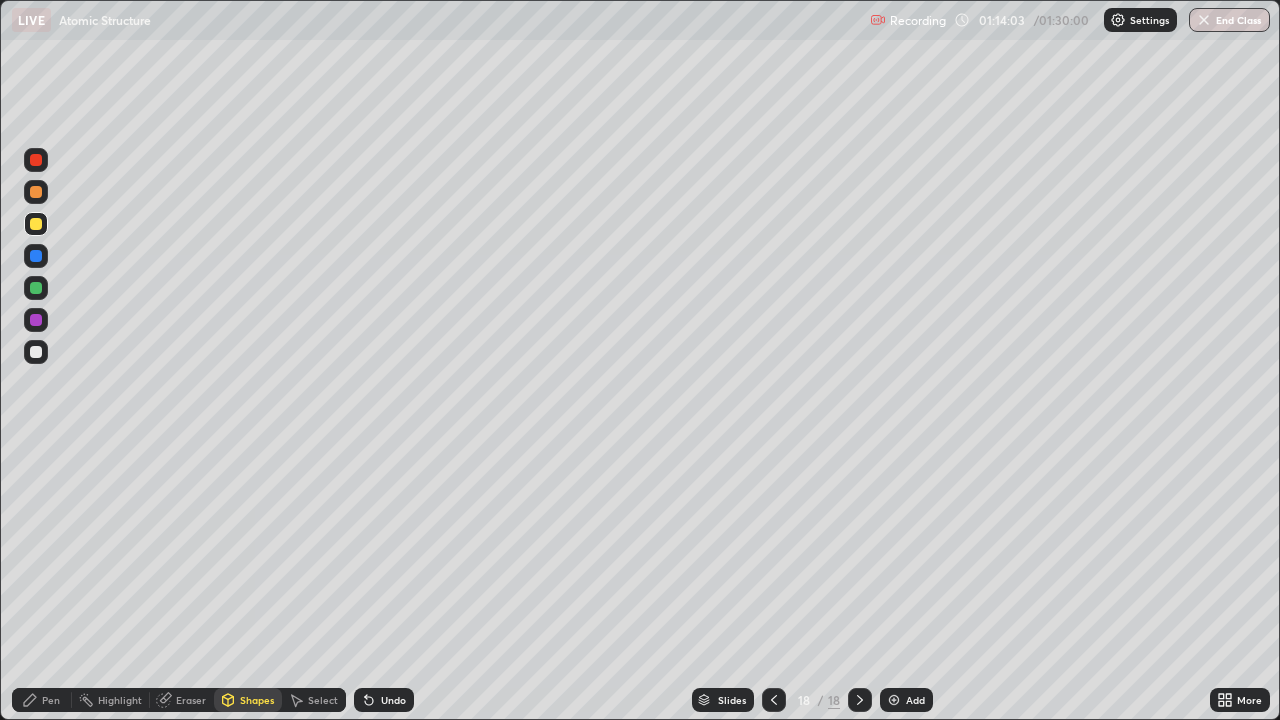 click on "Pen" at bounding box center [51, 700] 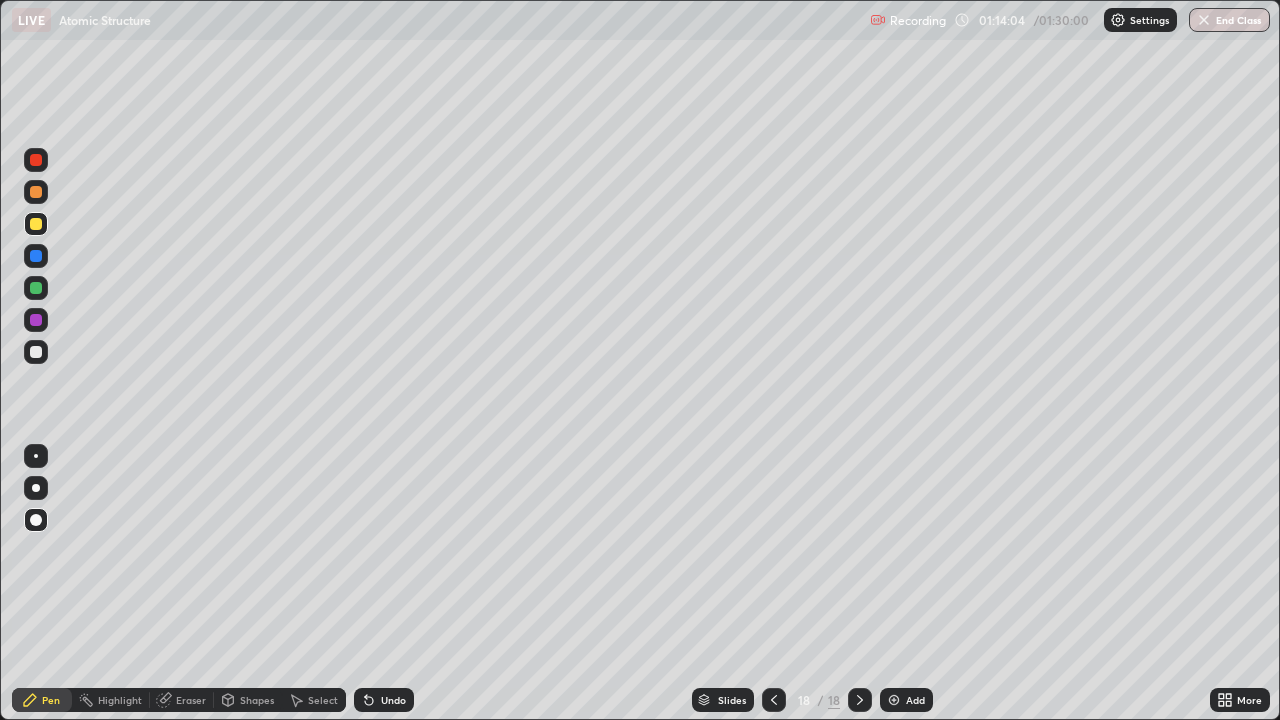 click on "Eraser" at bounding box center (191, 700) 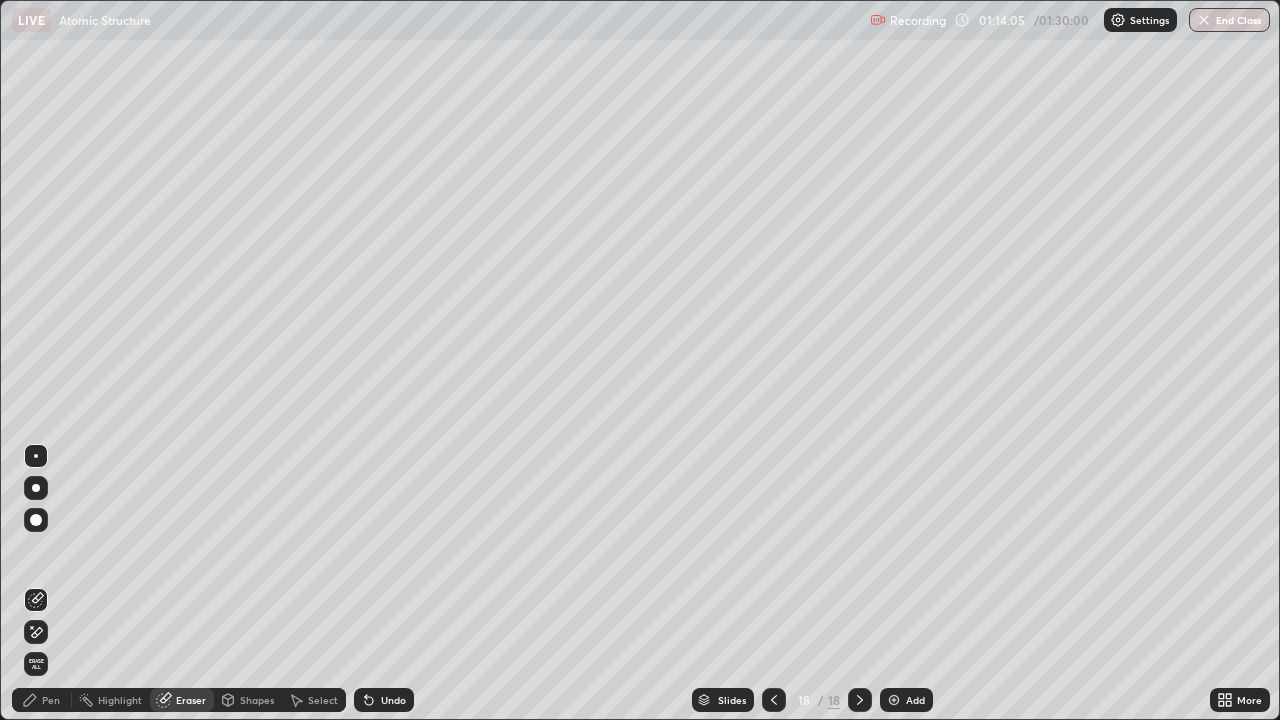 click on "Shapes" at bounding box center [257, 700] 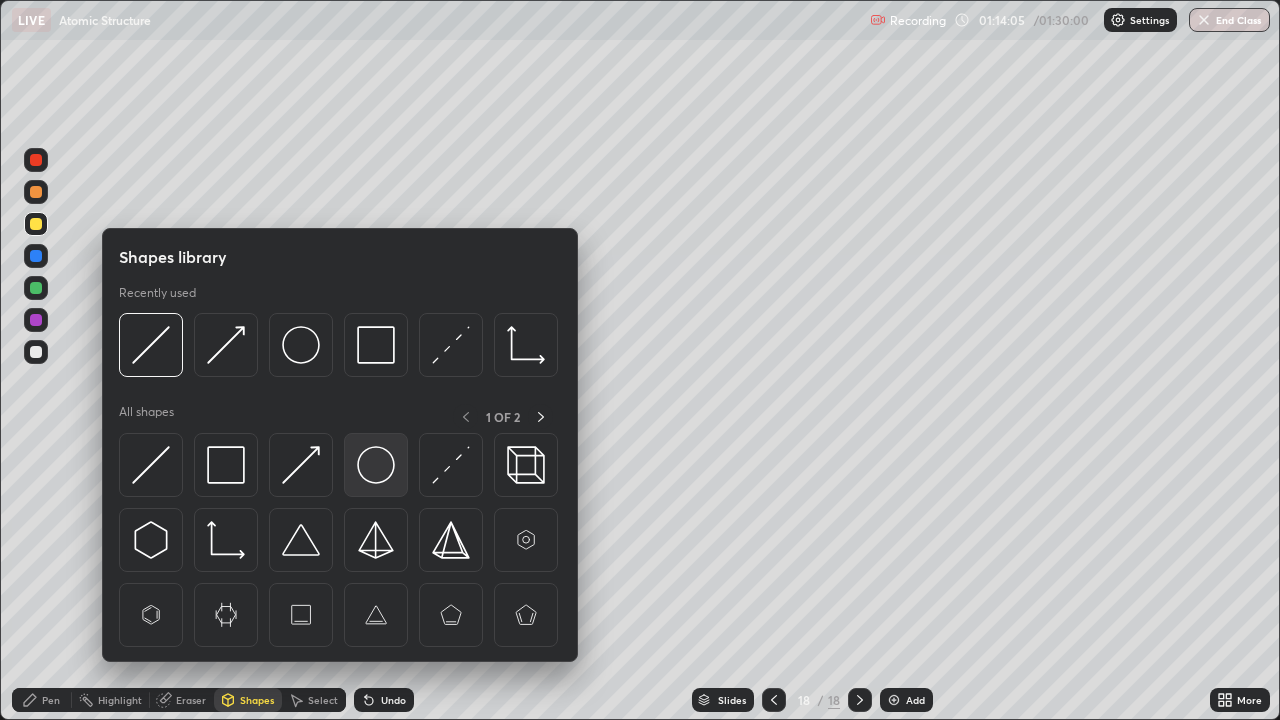 click at bounding box center (376, 465) 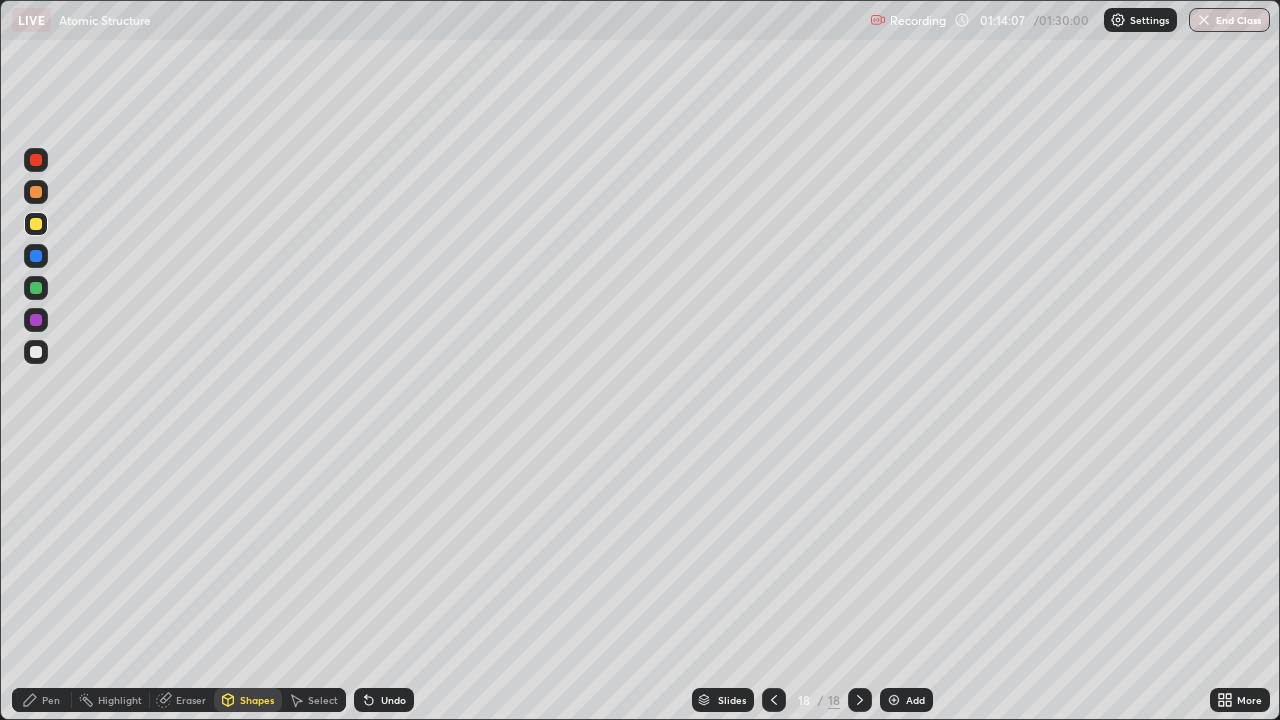 click on "Pen" at bounding box center (42, 700) 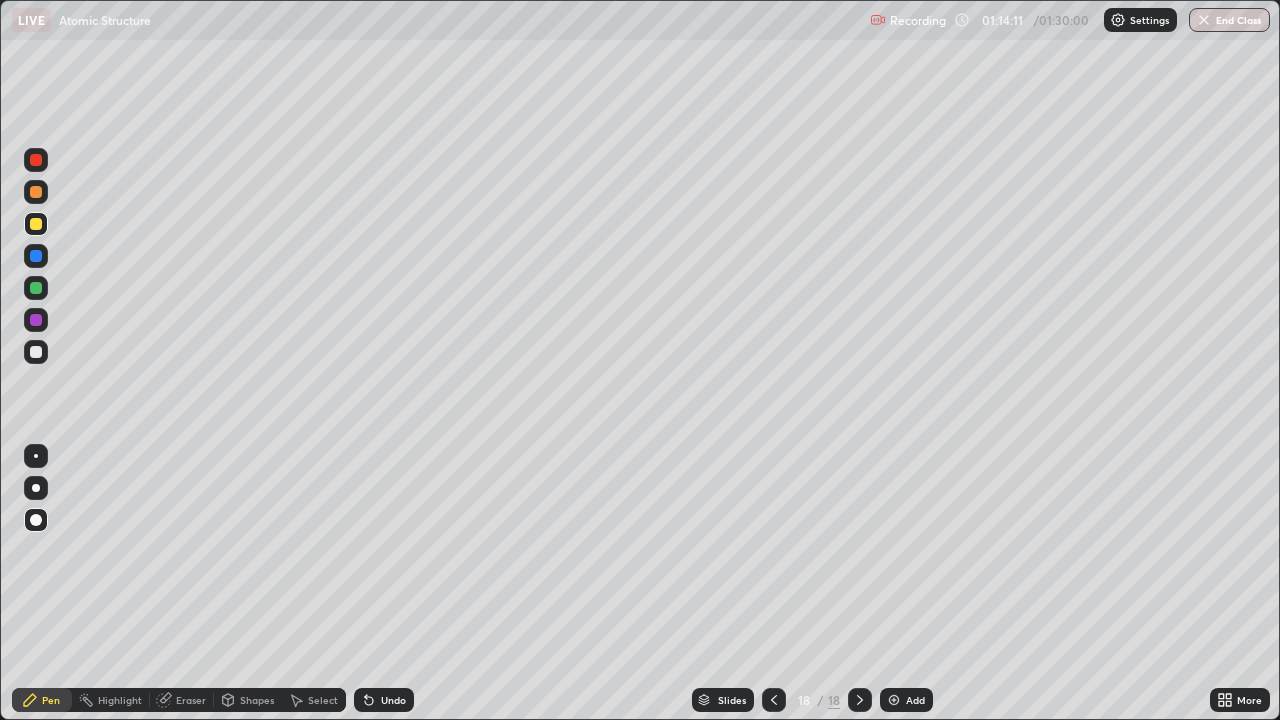 click at bounding box center (36, 352) 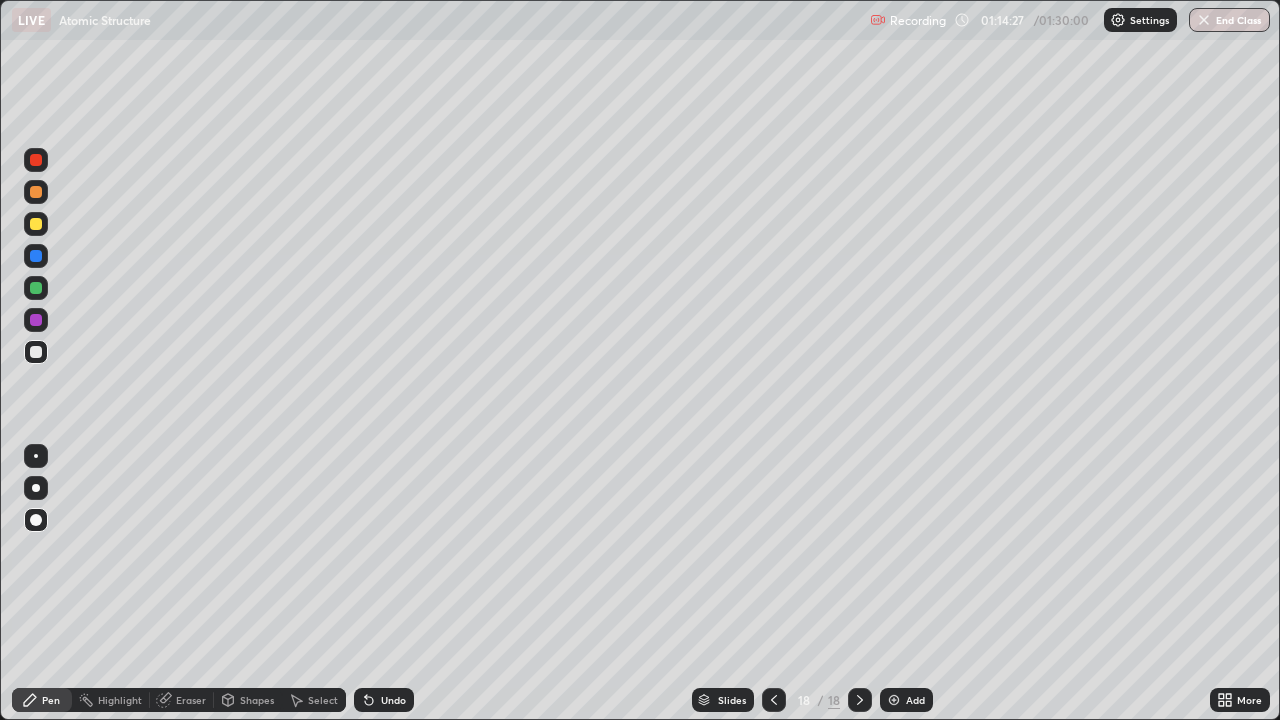 click 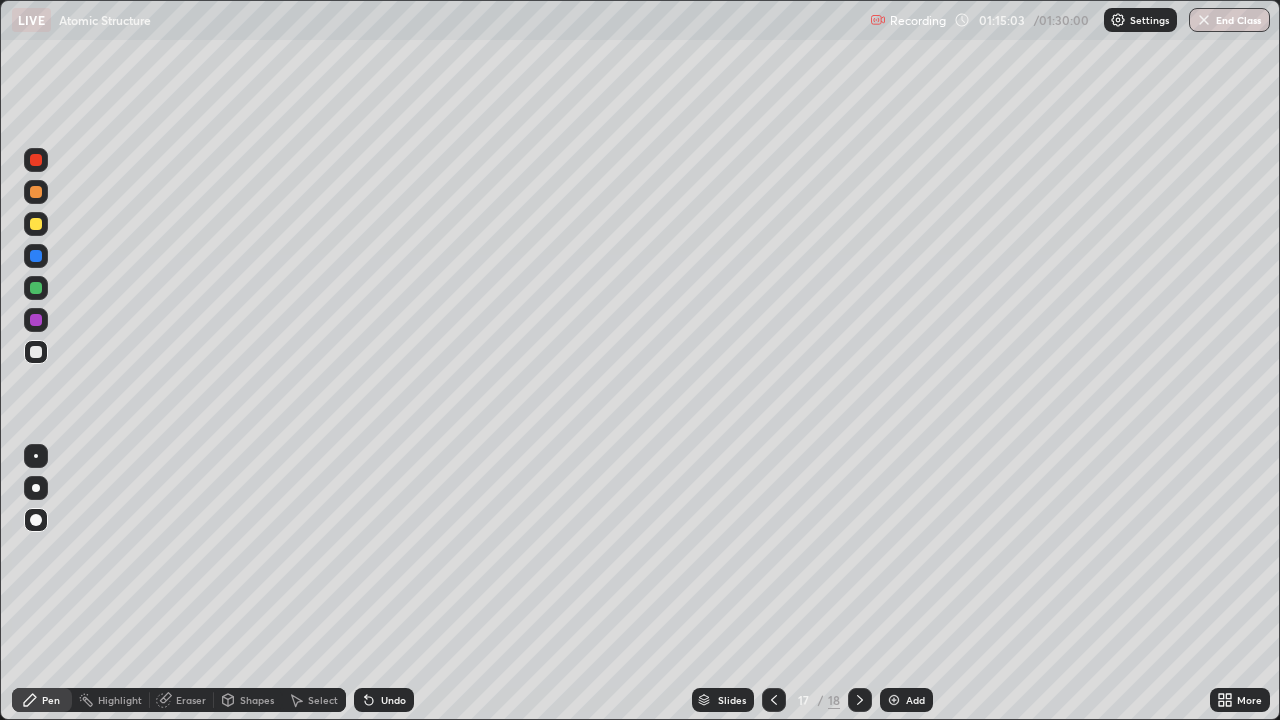 click on "Shapes" at bounding box center [257, 700] 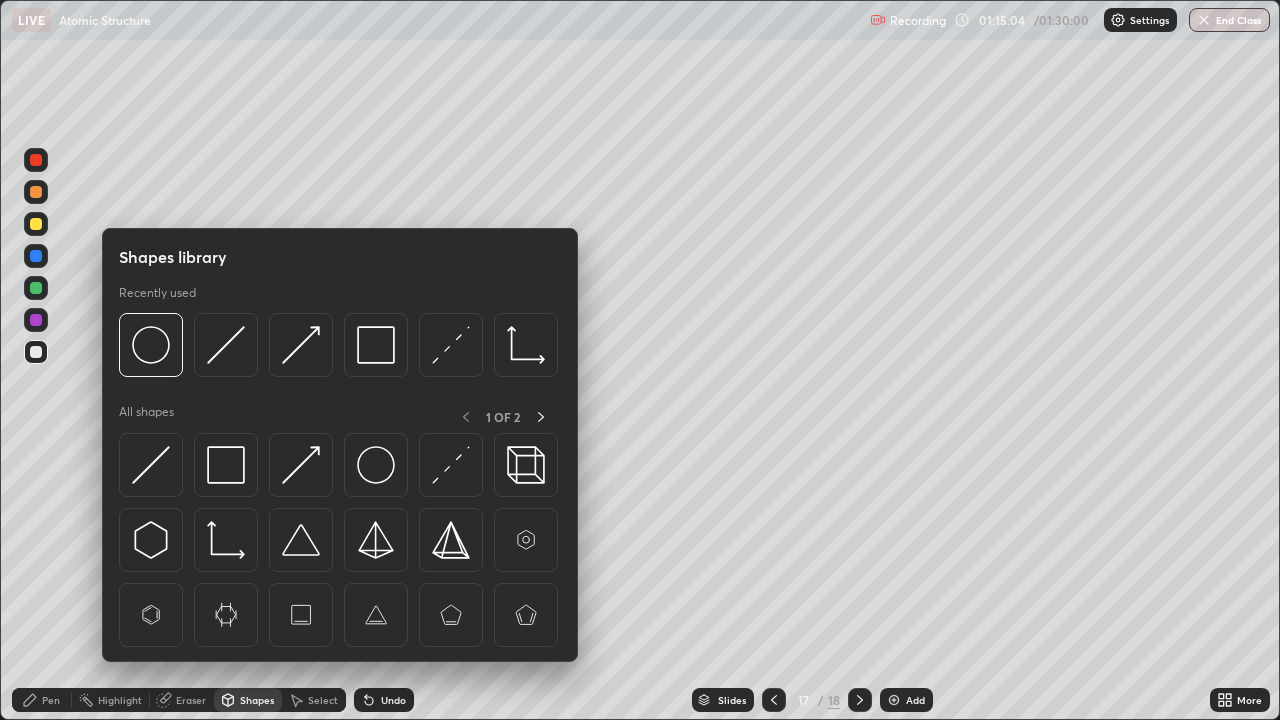 click at bounding box center (151, 465) 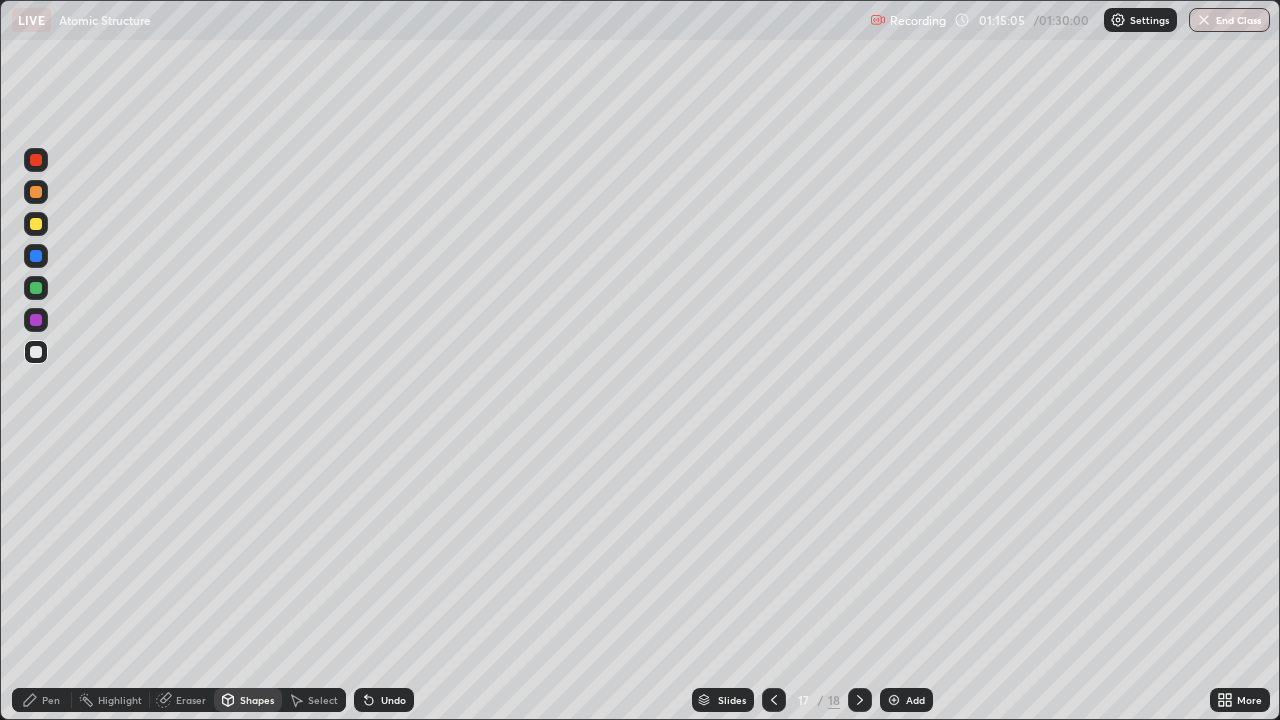 click at bounding box center [36, 320] 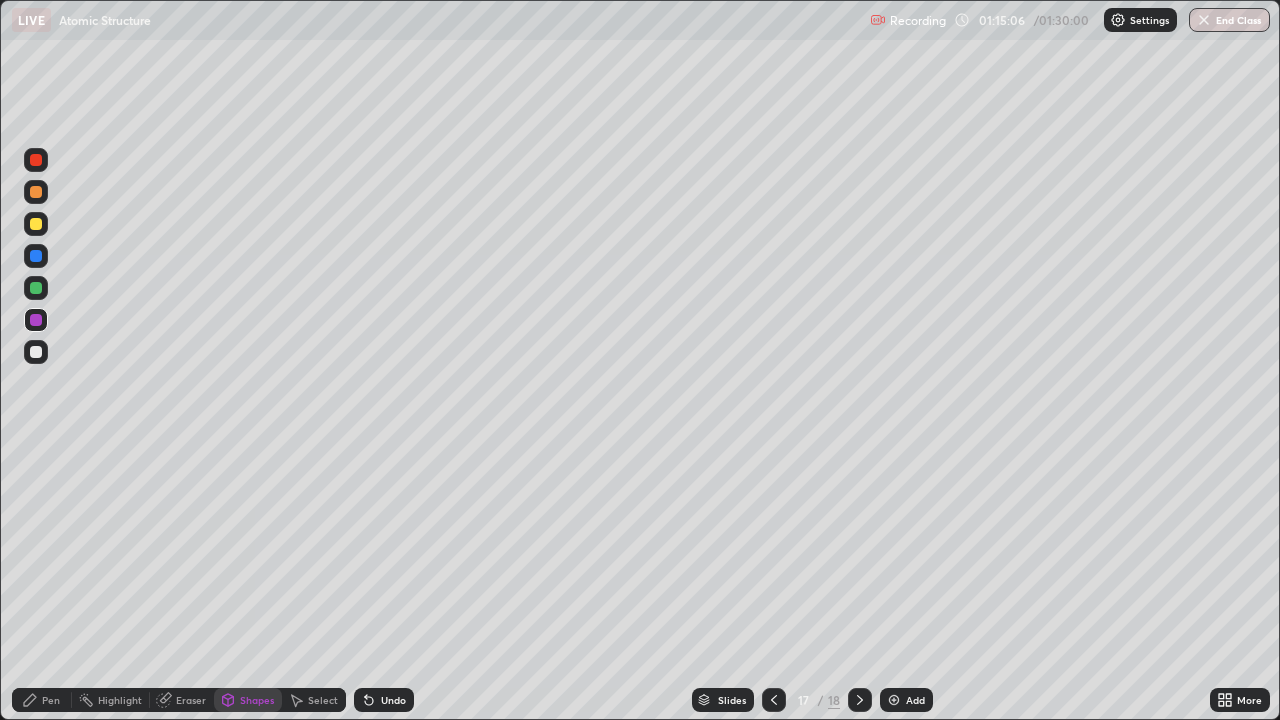 click at bounding box center [36, 256] 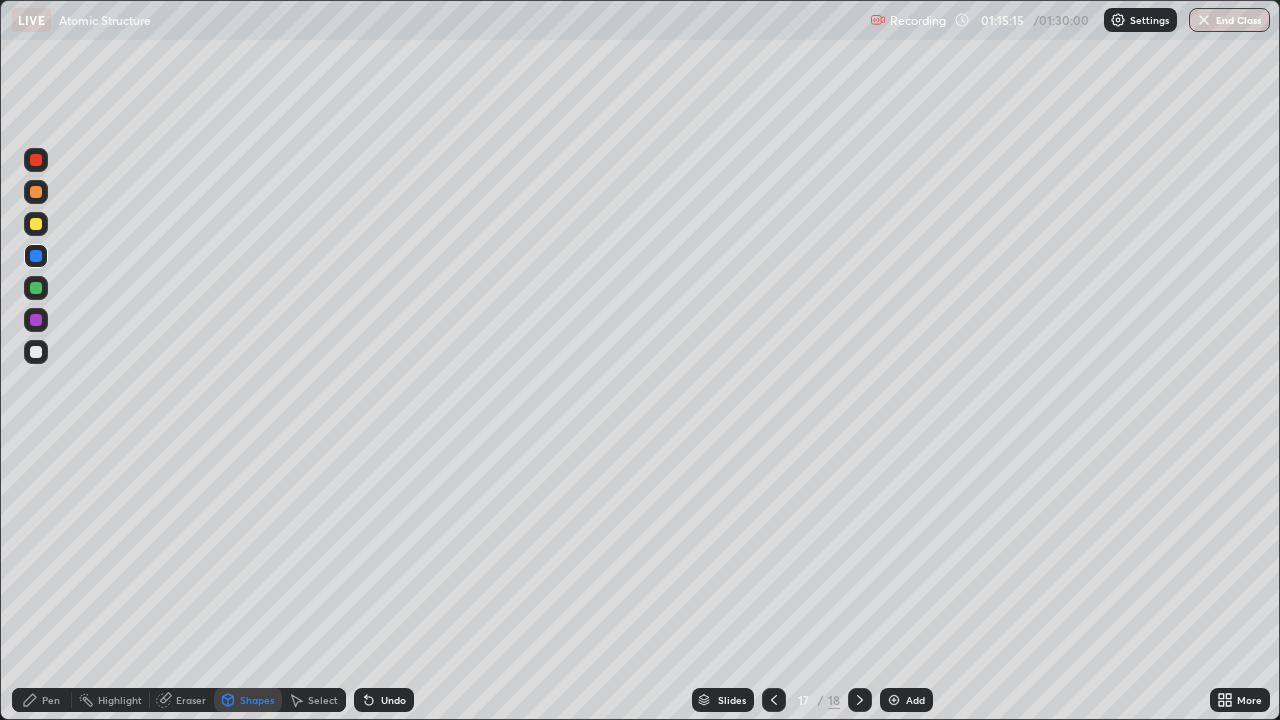 click on "Pen" at bounding box center (51, 700) 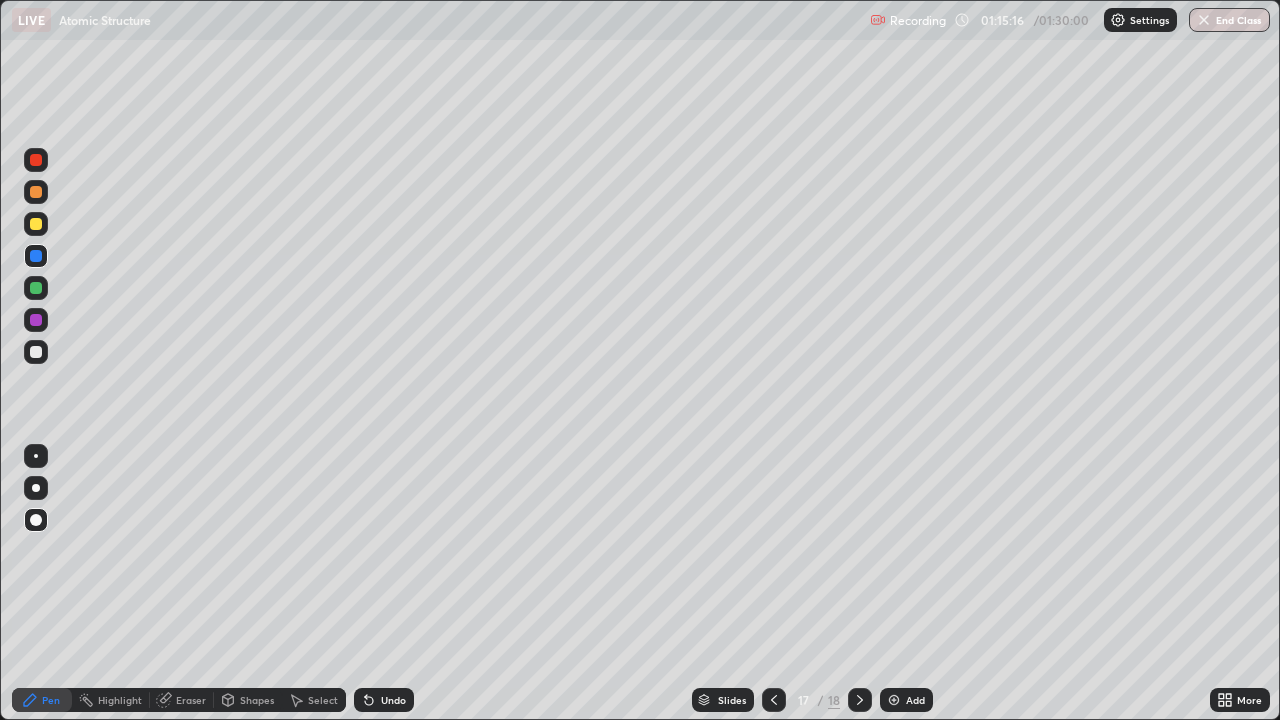 click 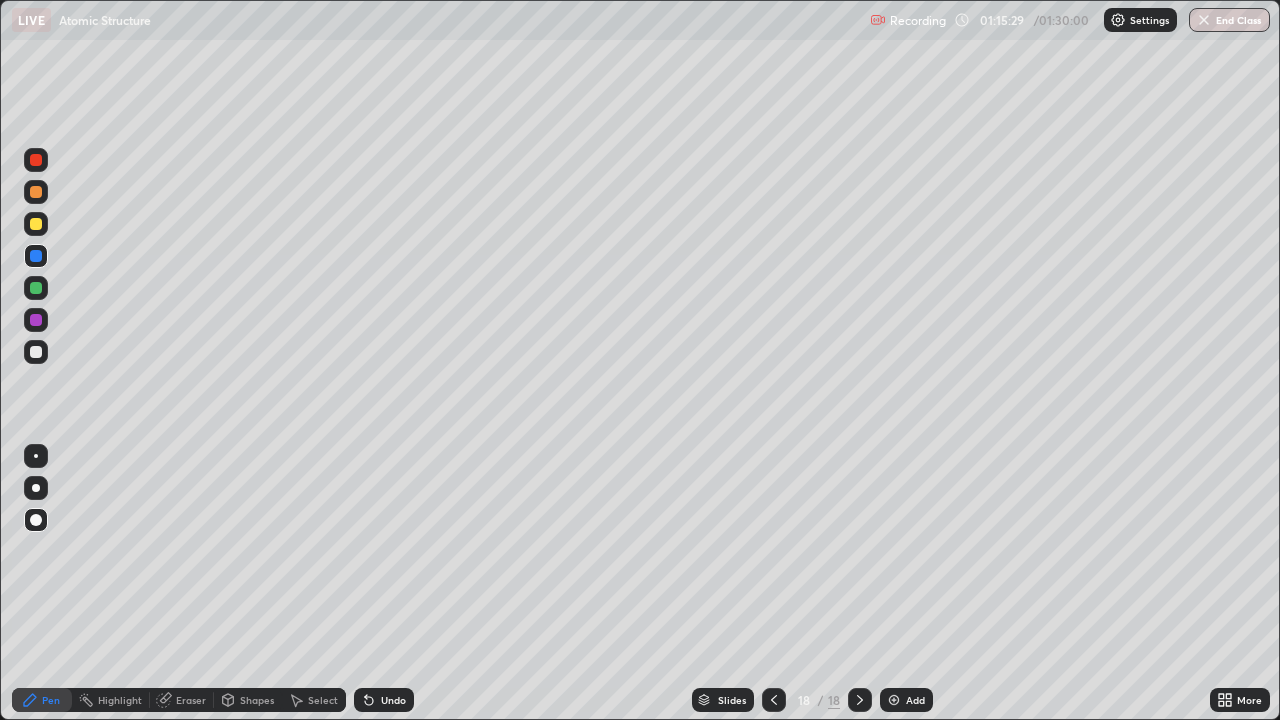 click 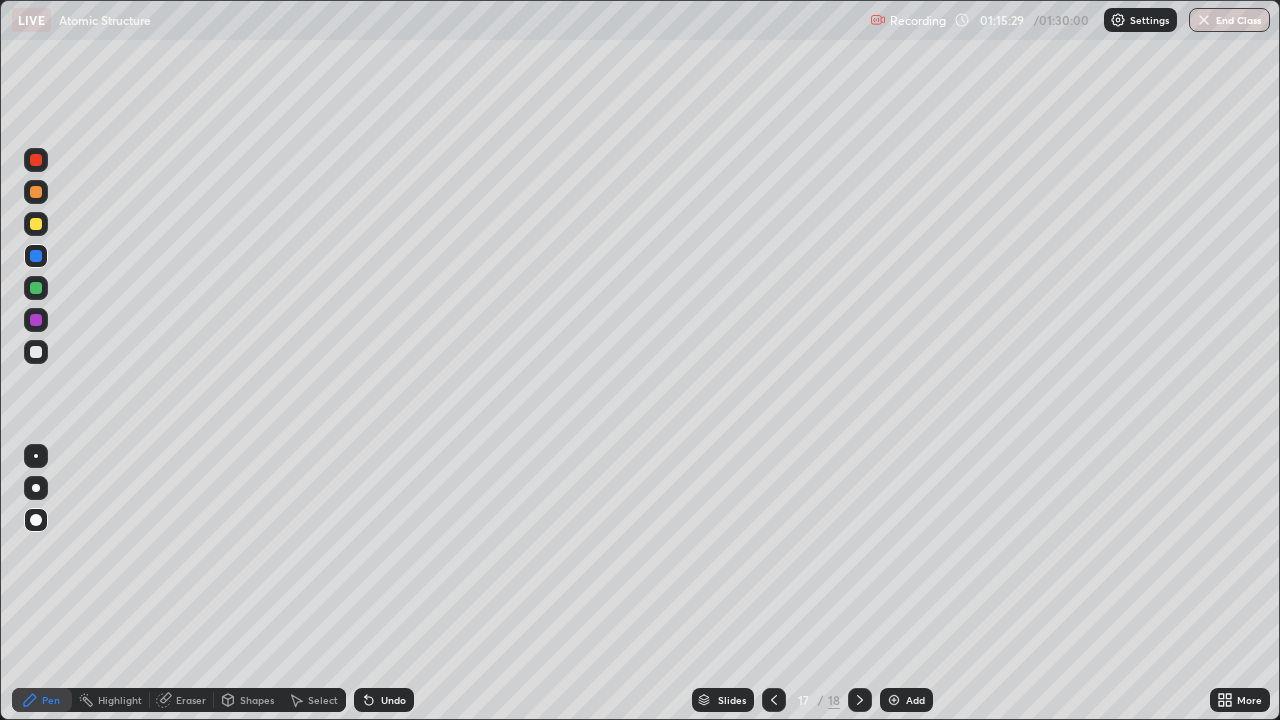 click 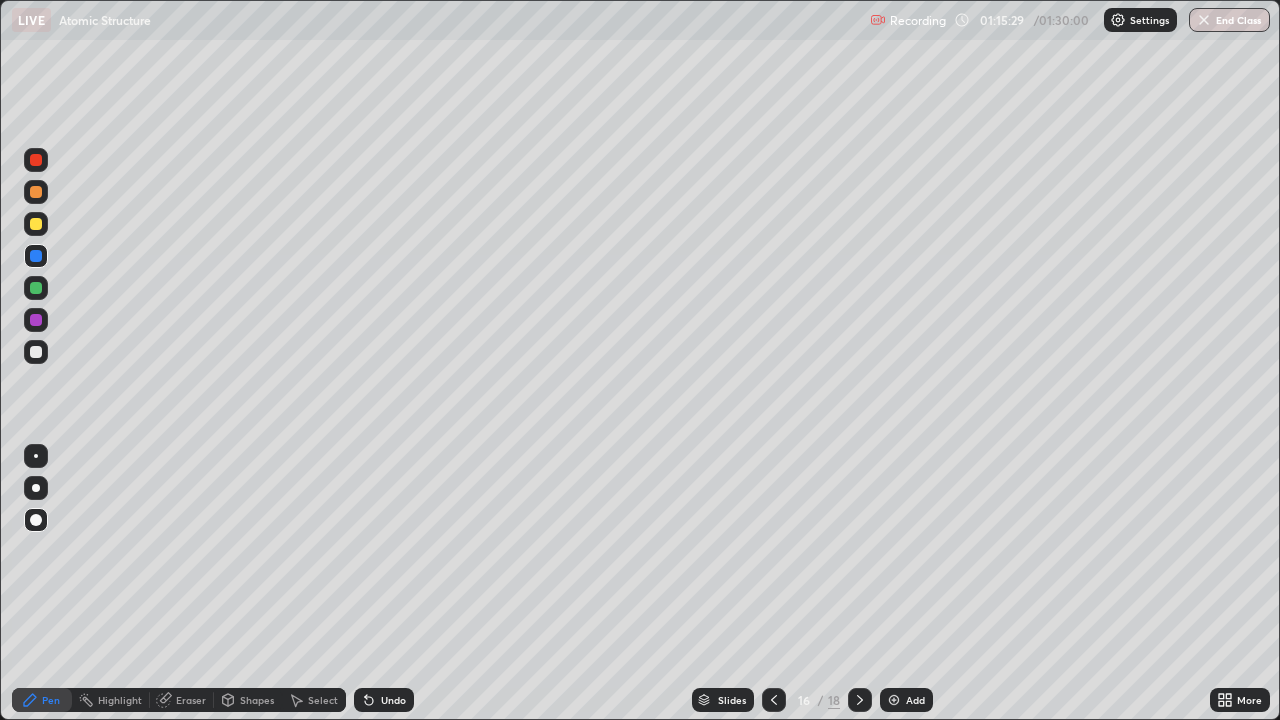 click 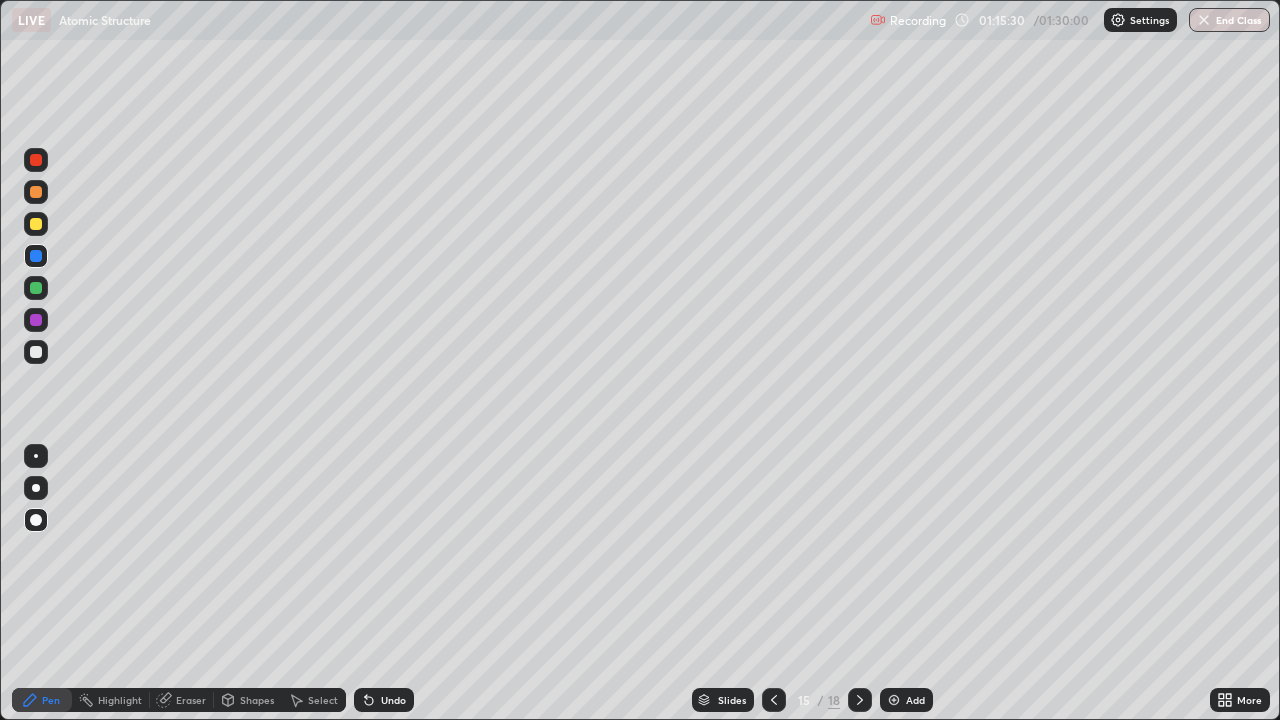 click 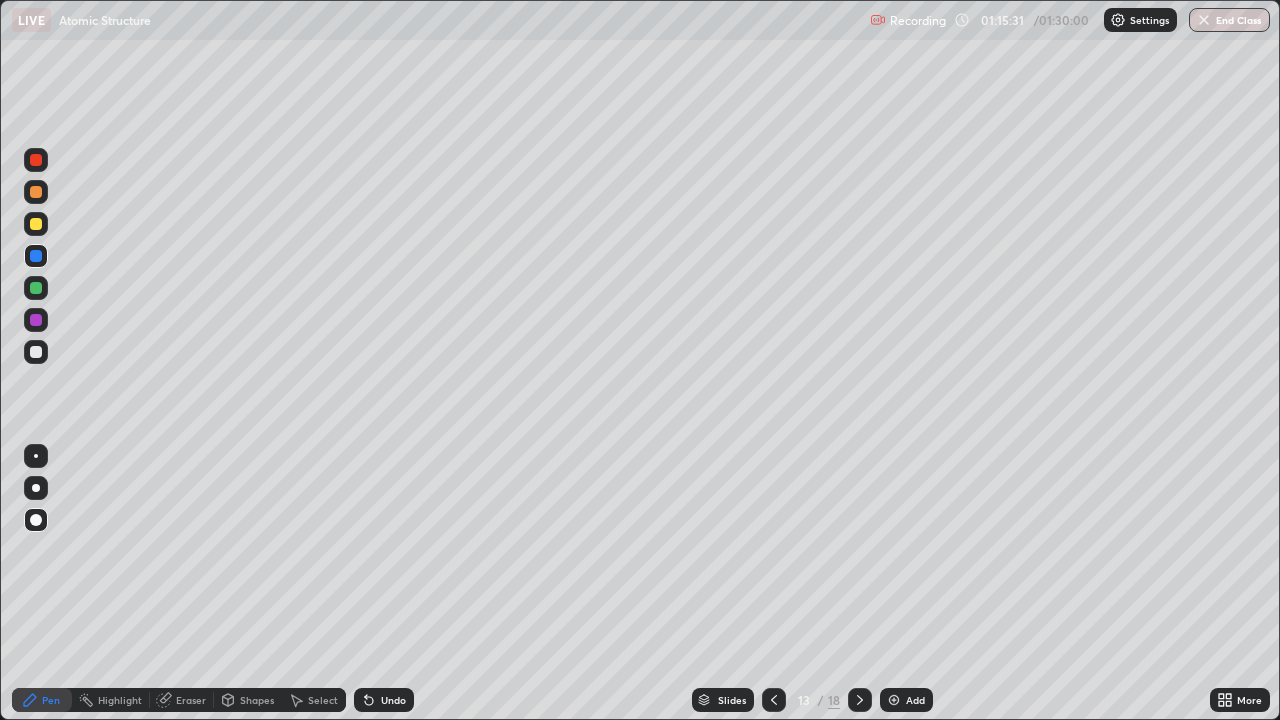 click 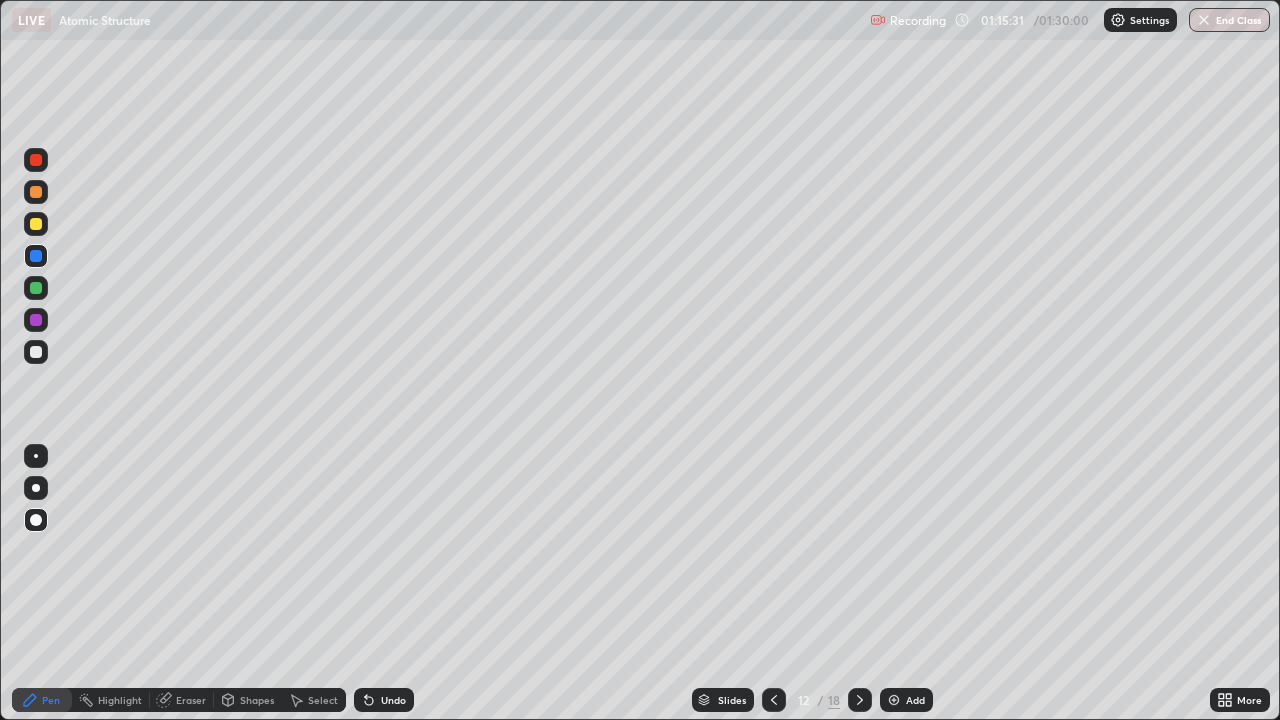 click 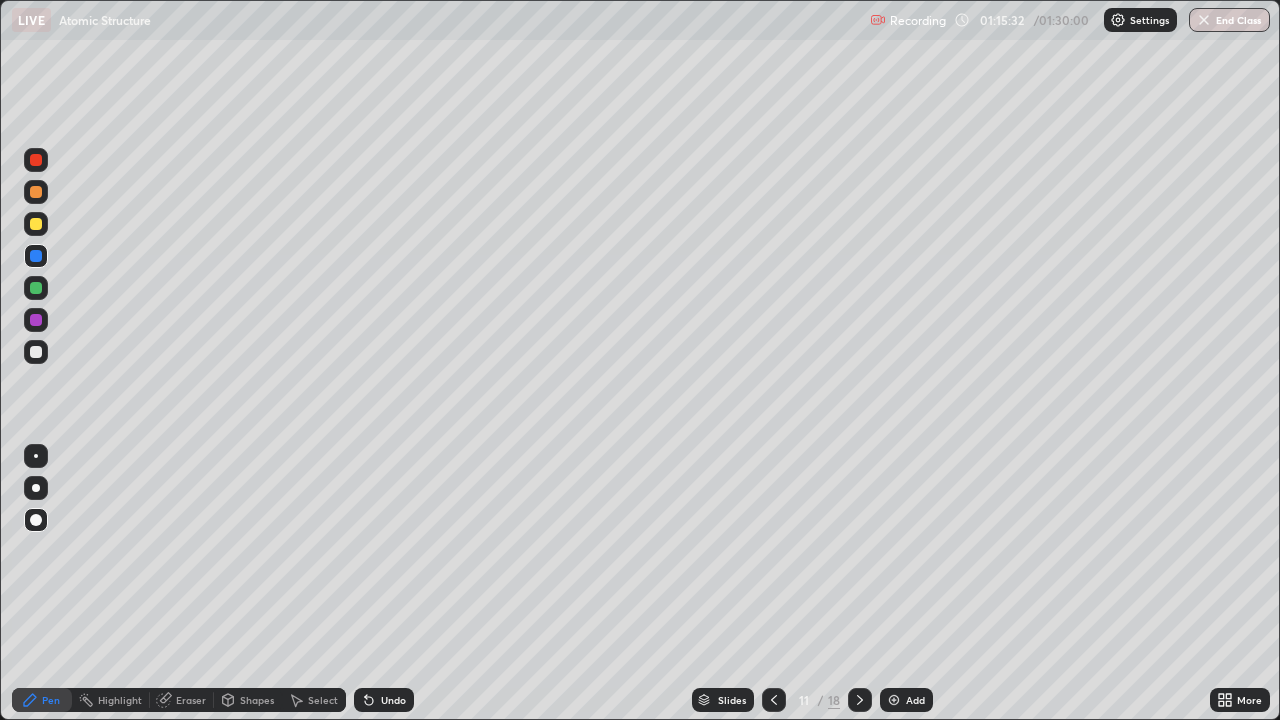 click 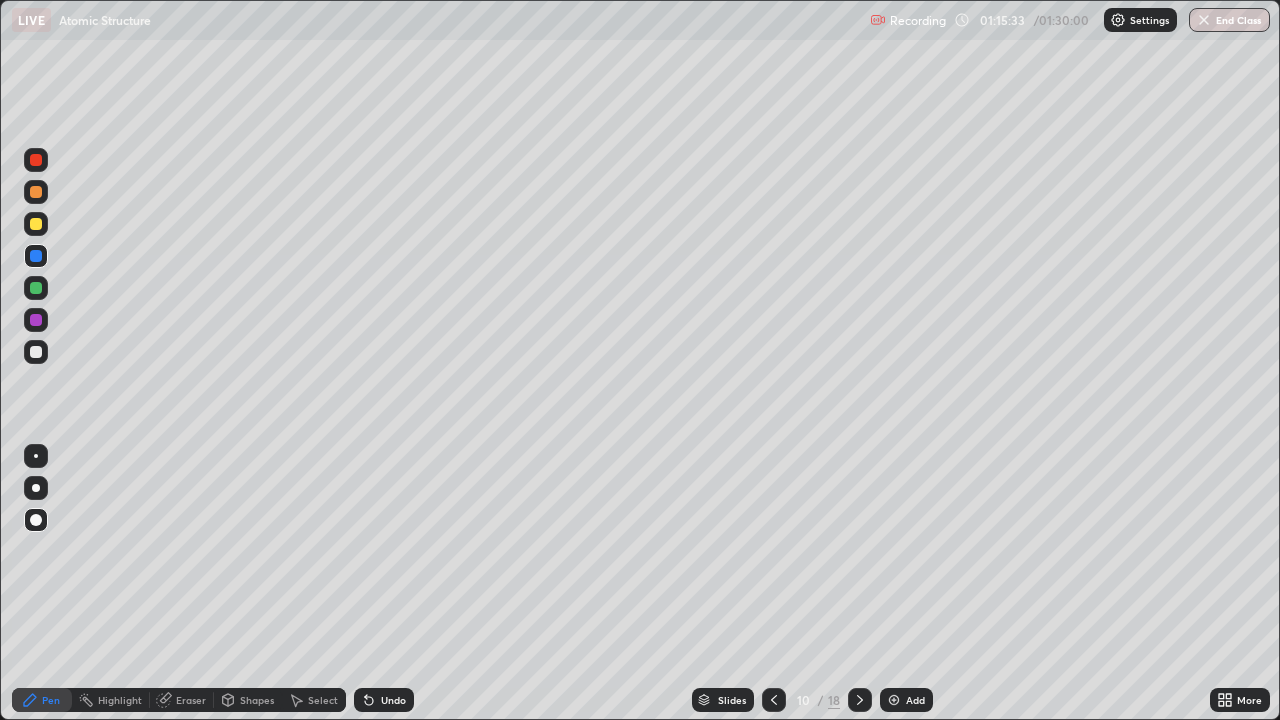 click 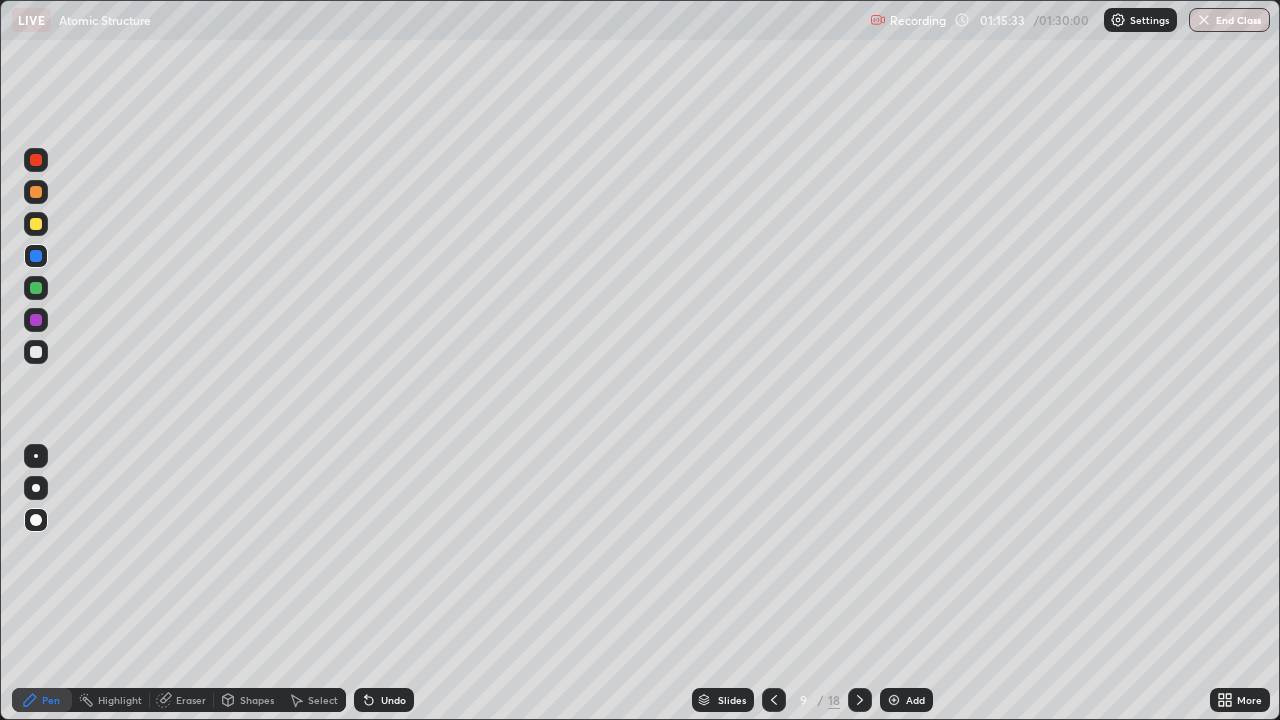 click 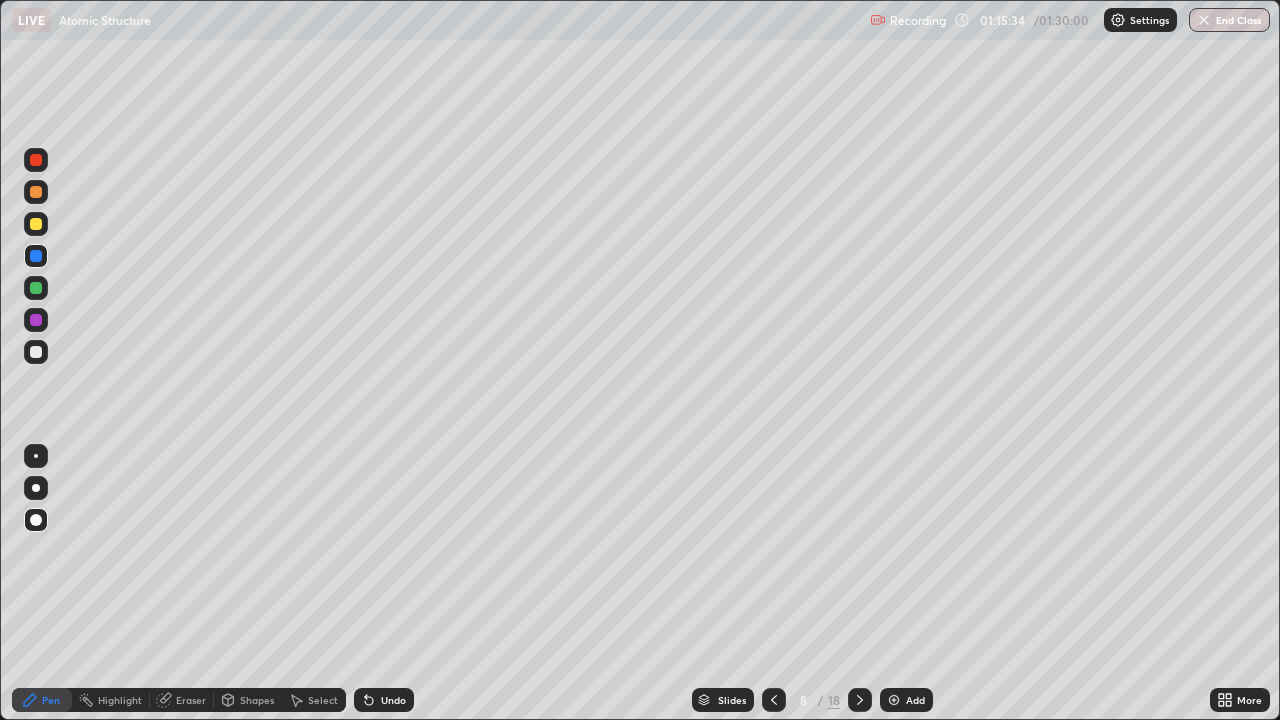 click 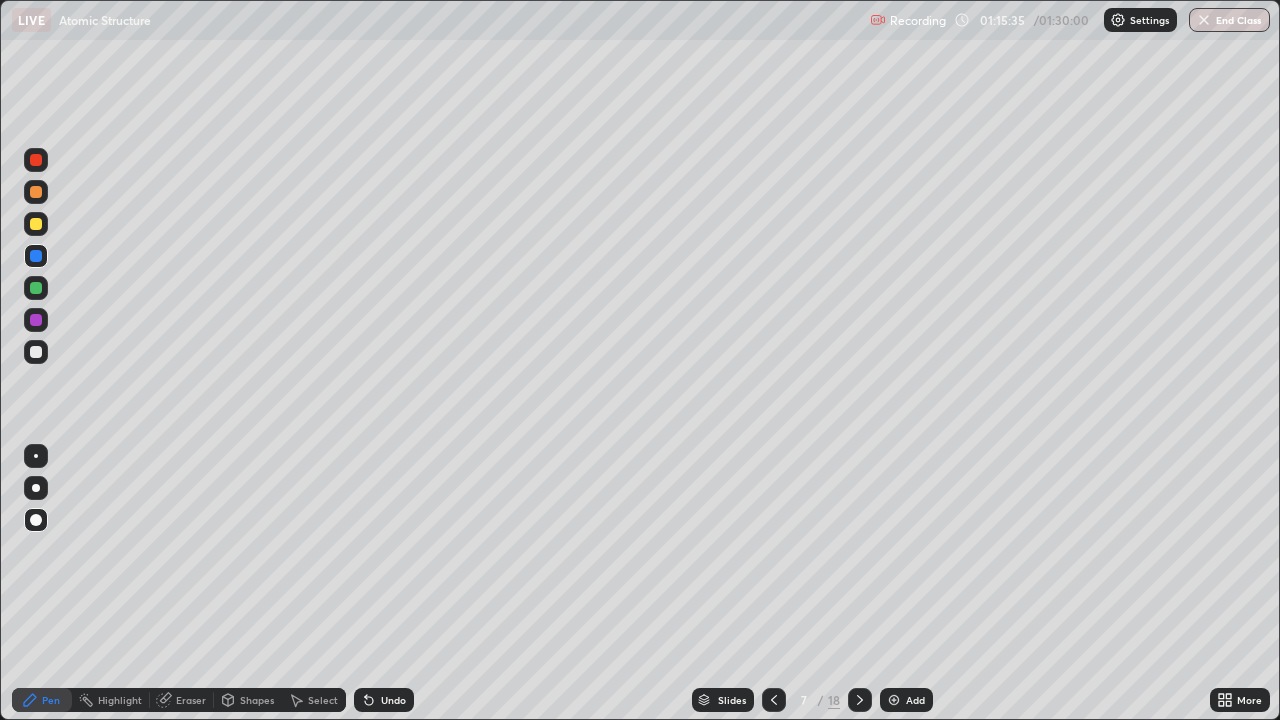 click 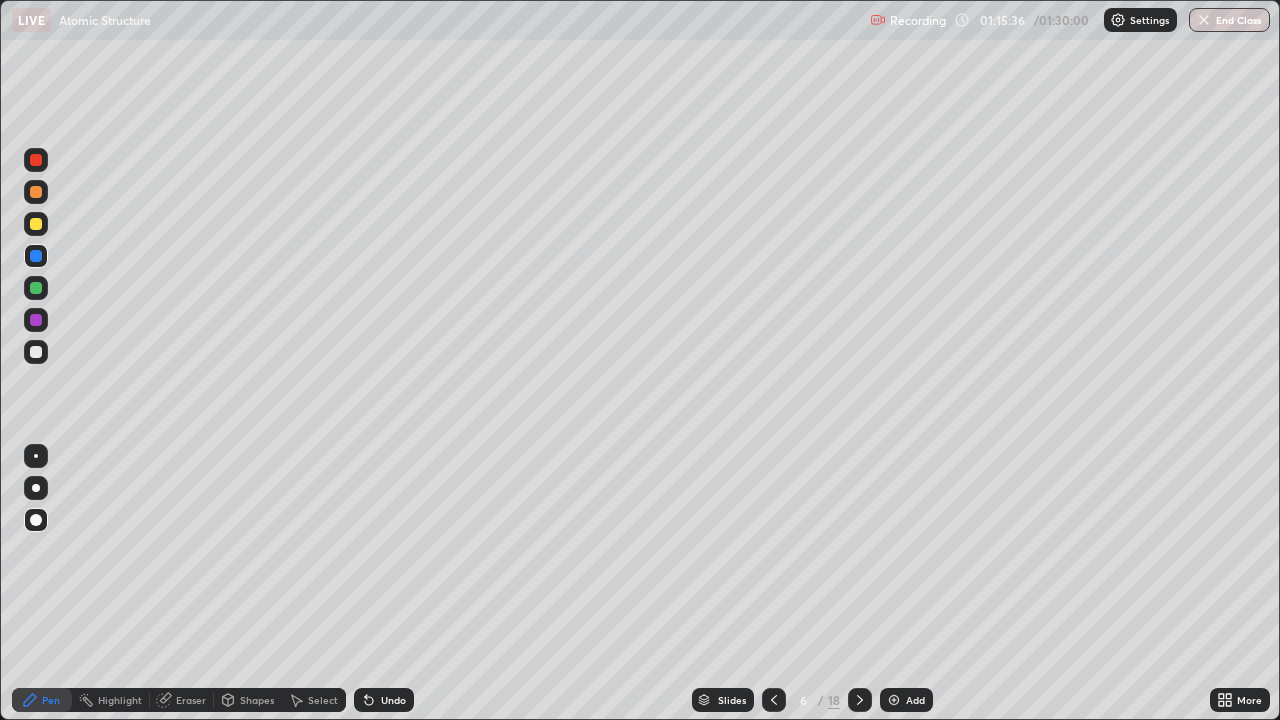 click at bounding box center [774, 700] 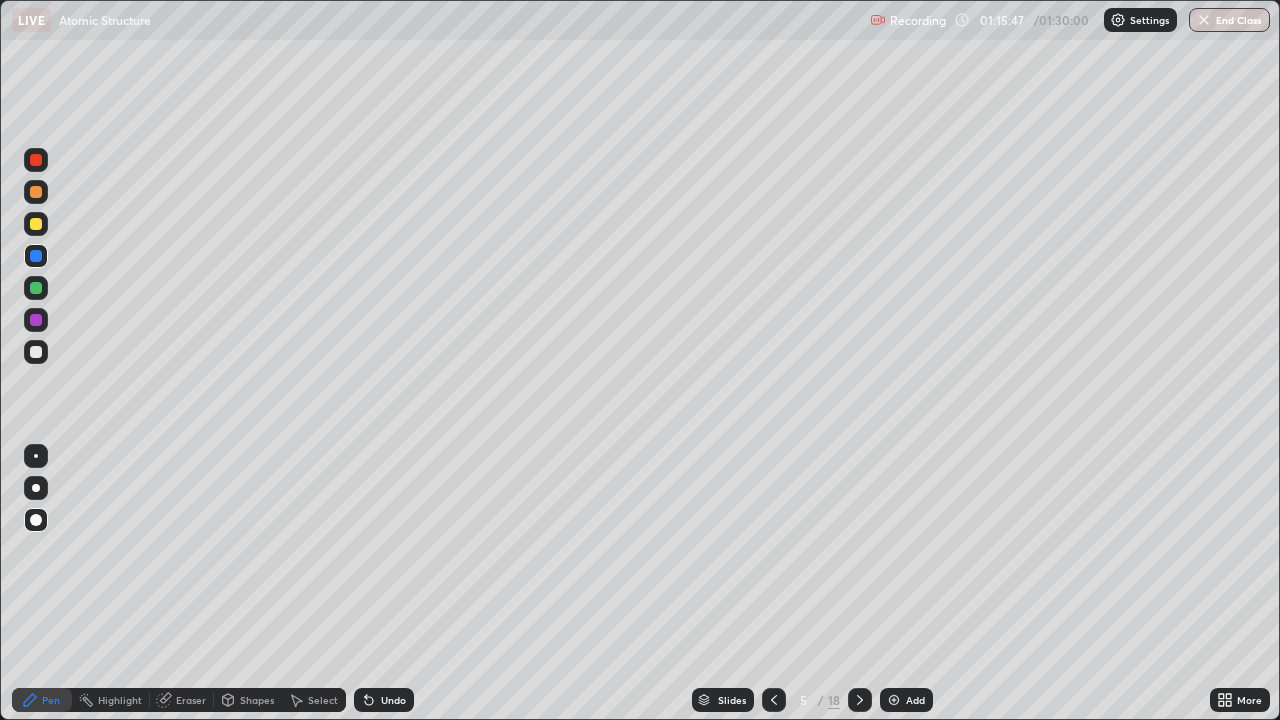 click 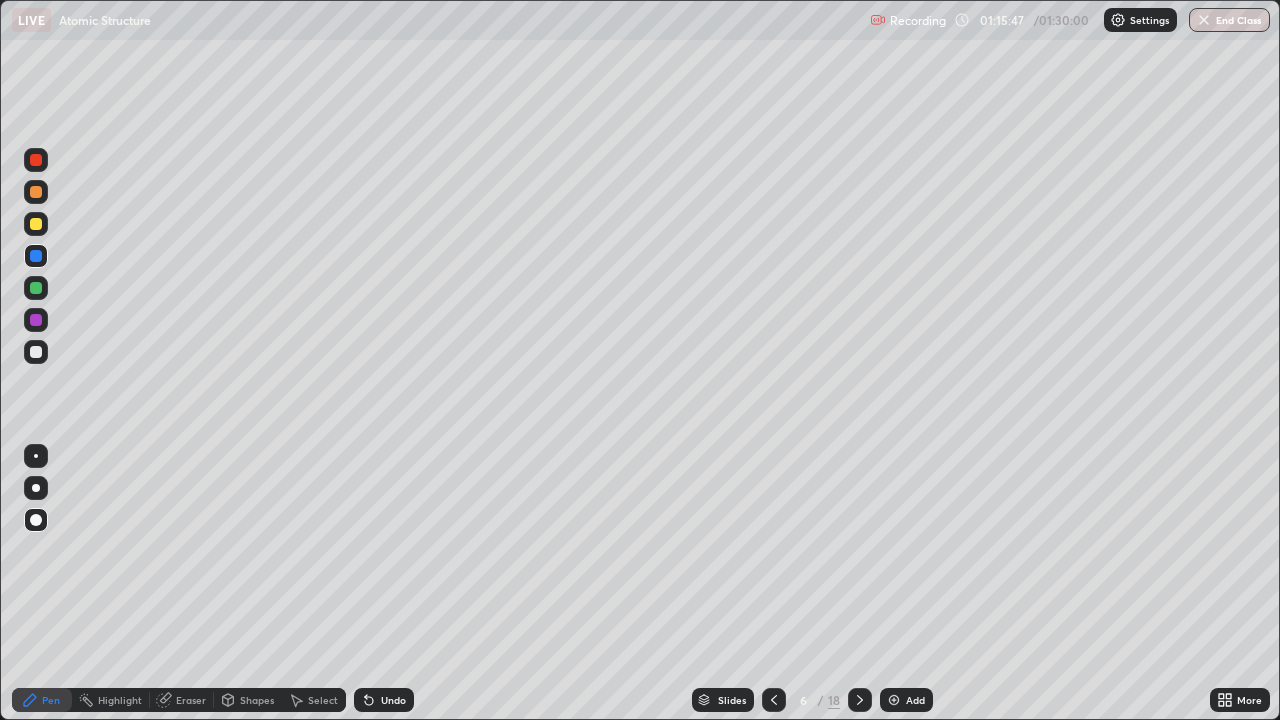 click 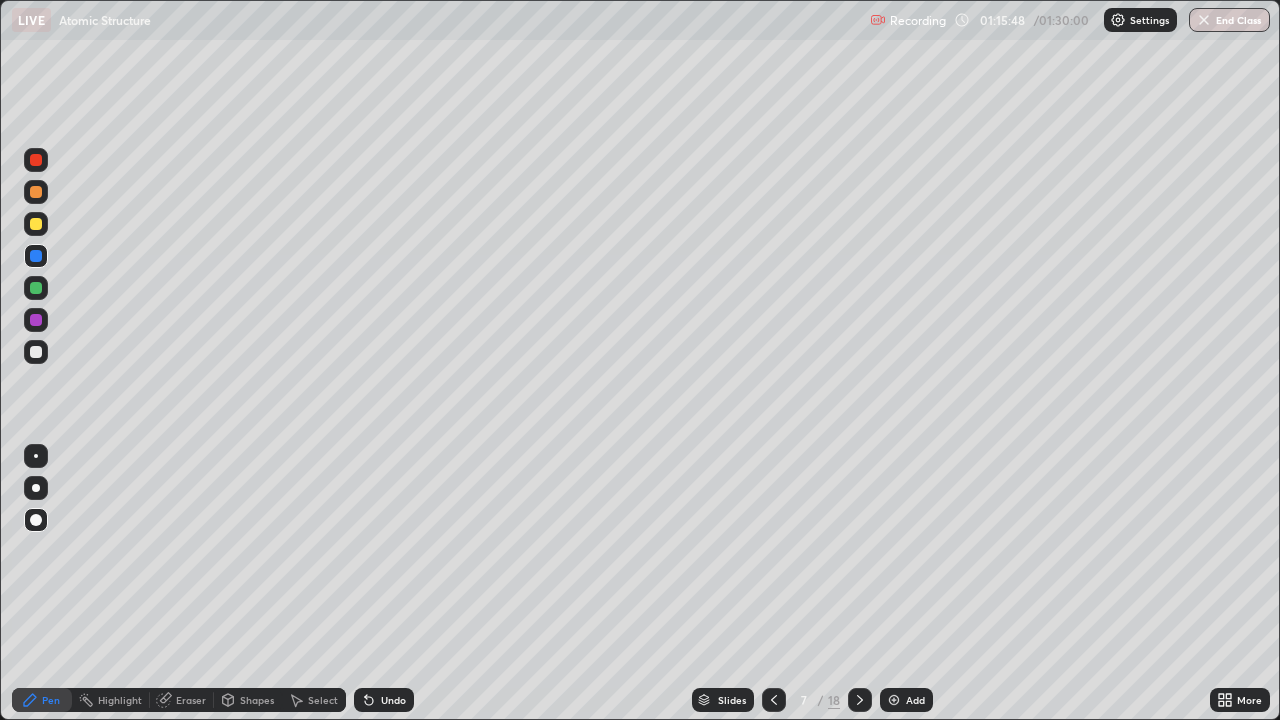 click 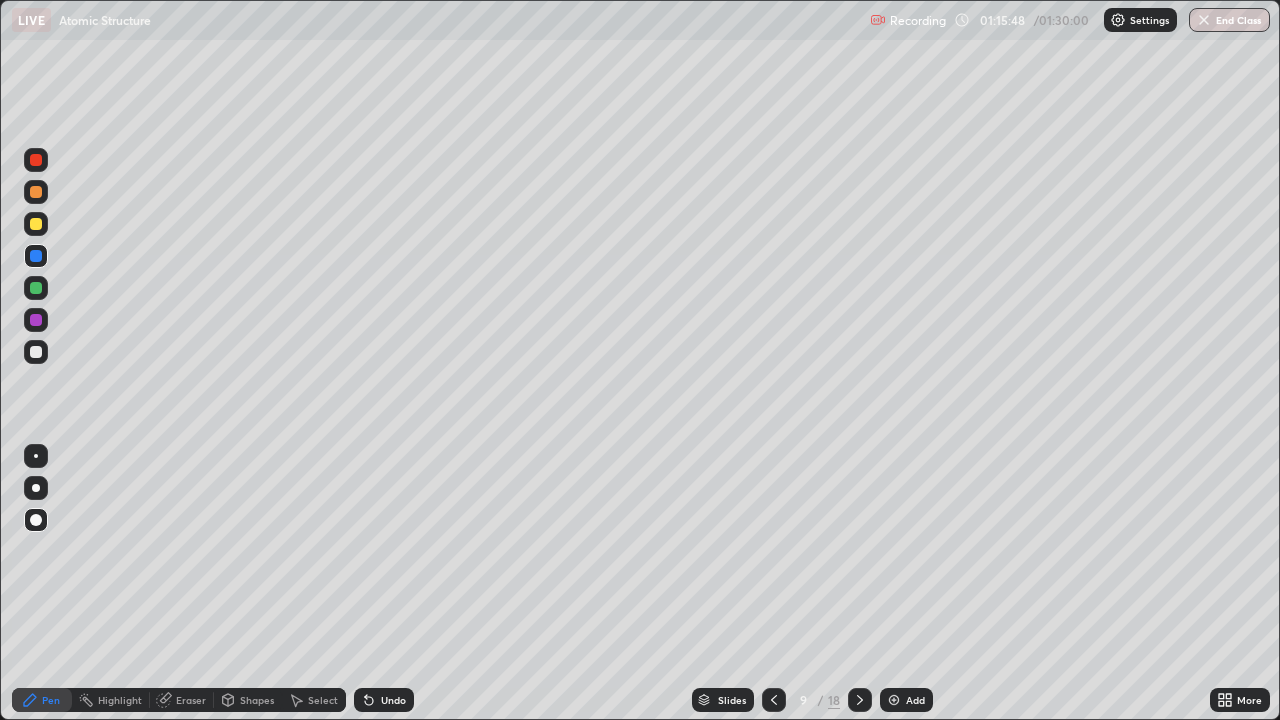 click 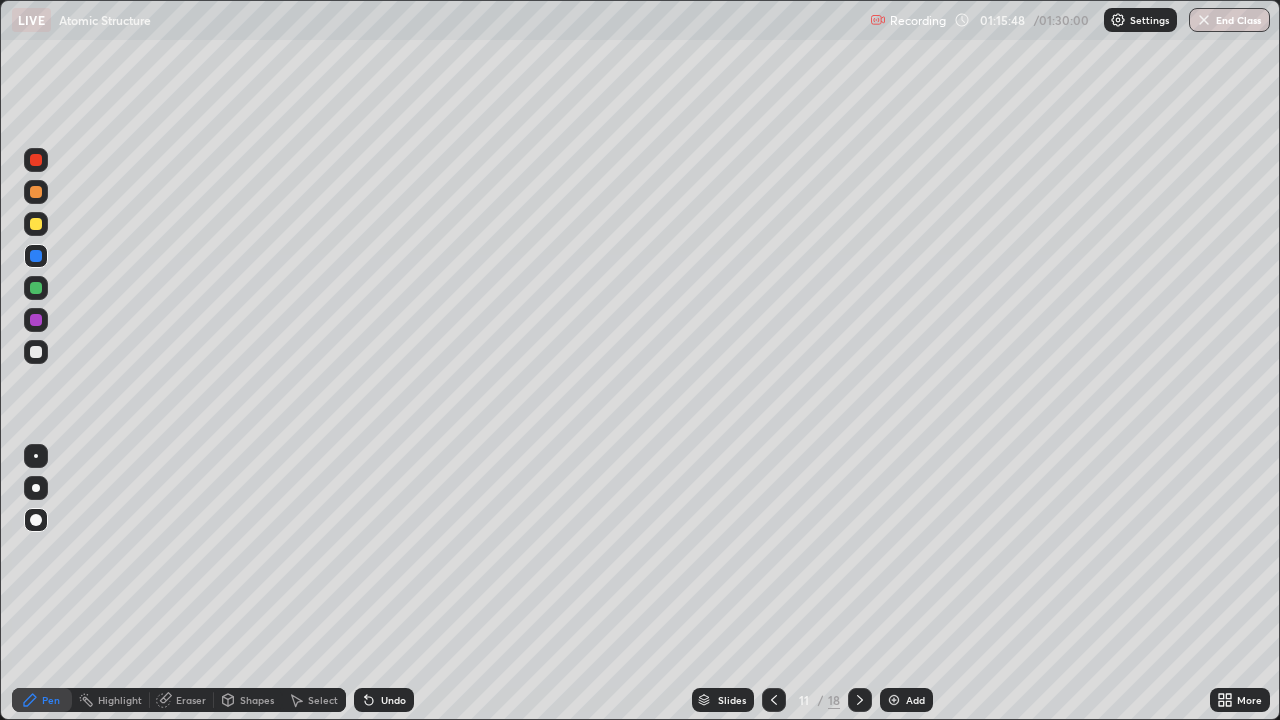 click 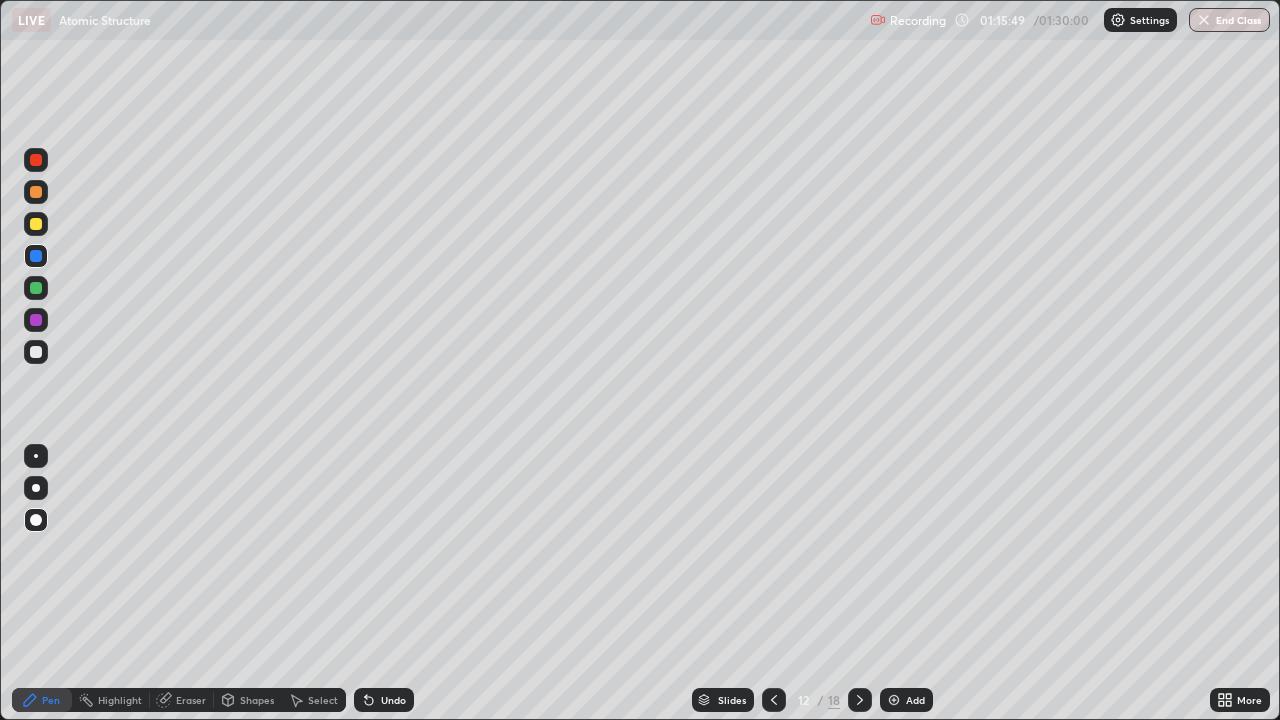 click 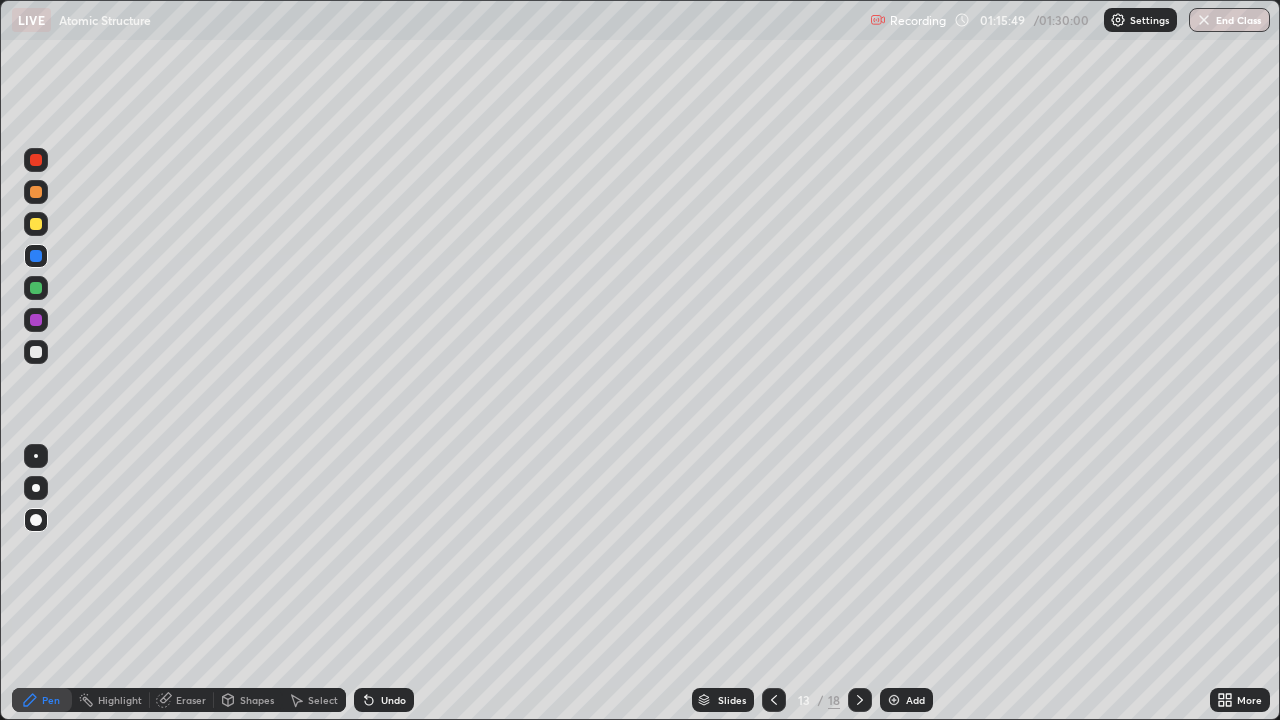 click 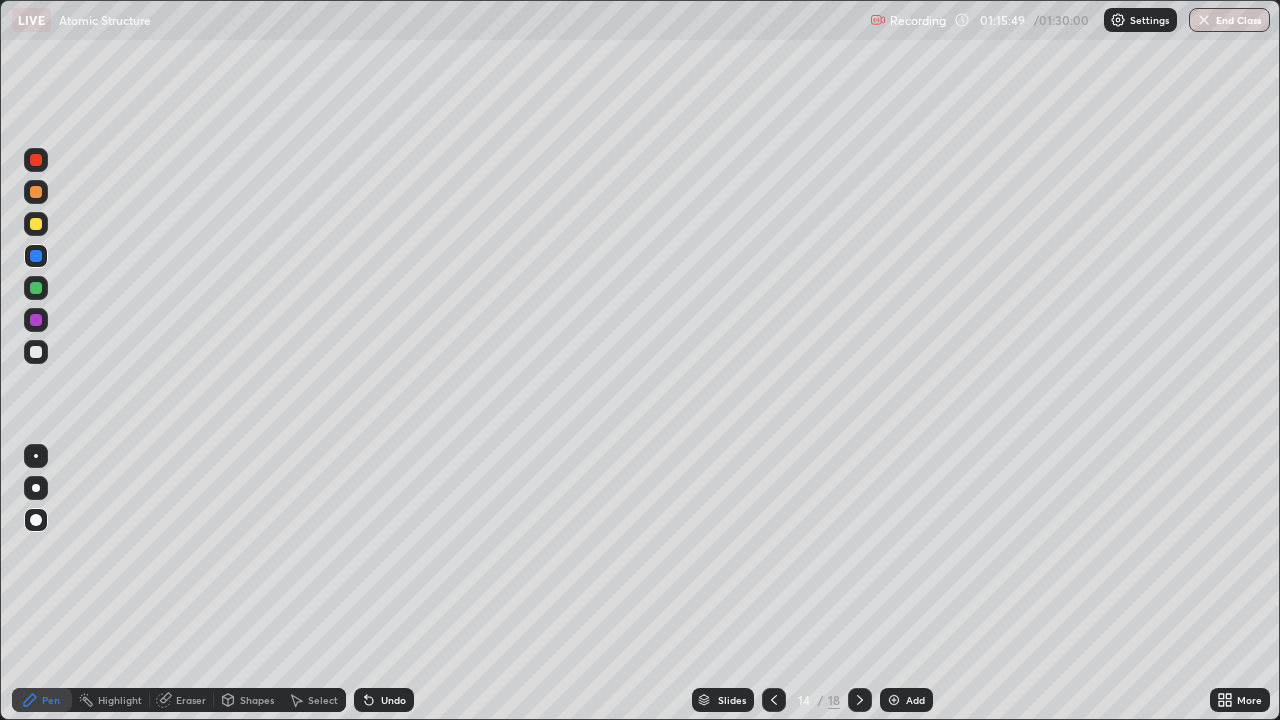 click 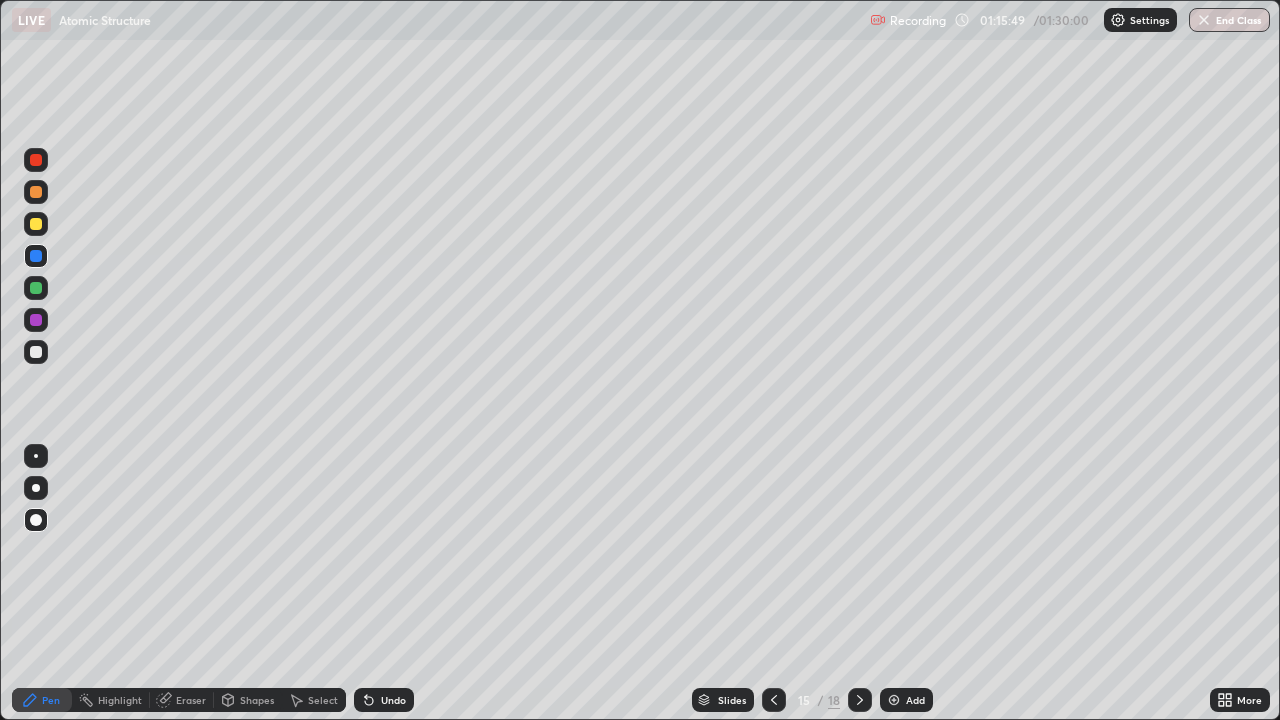 click 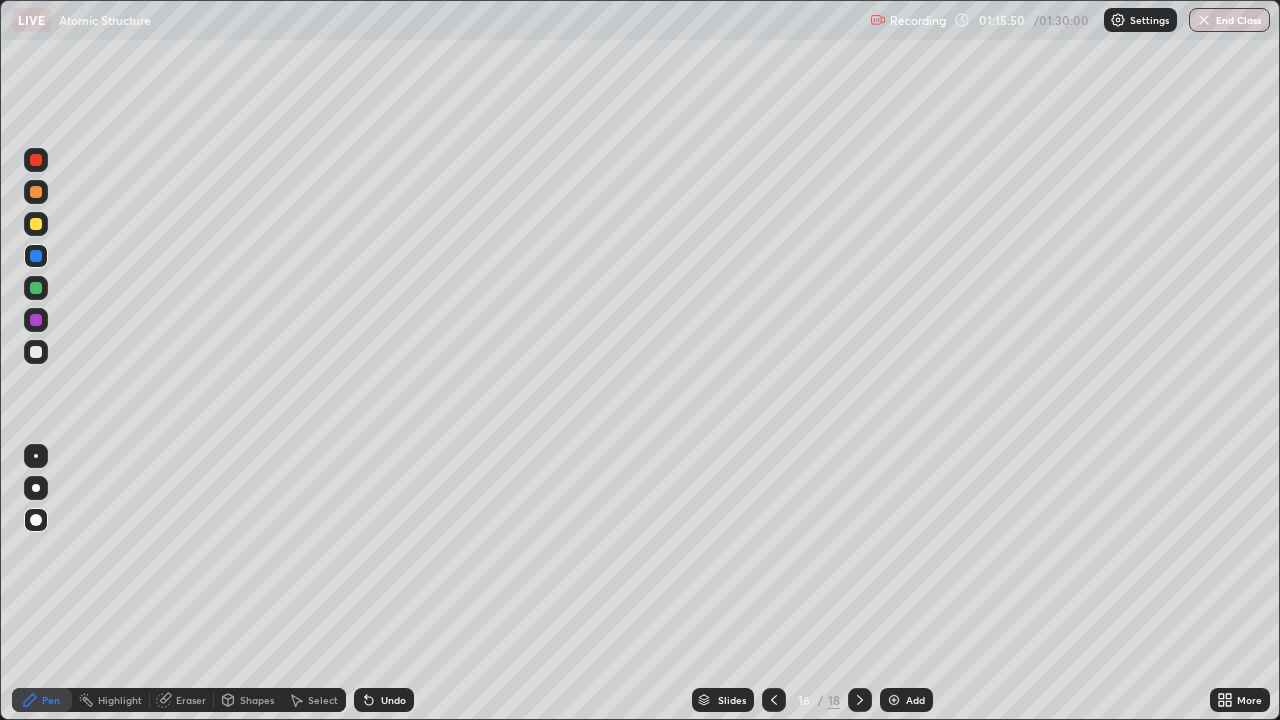 click 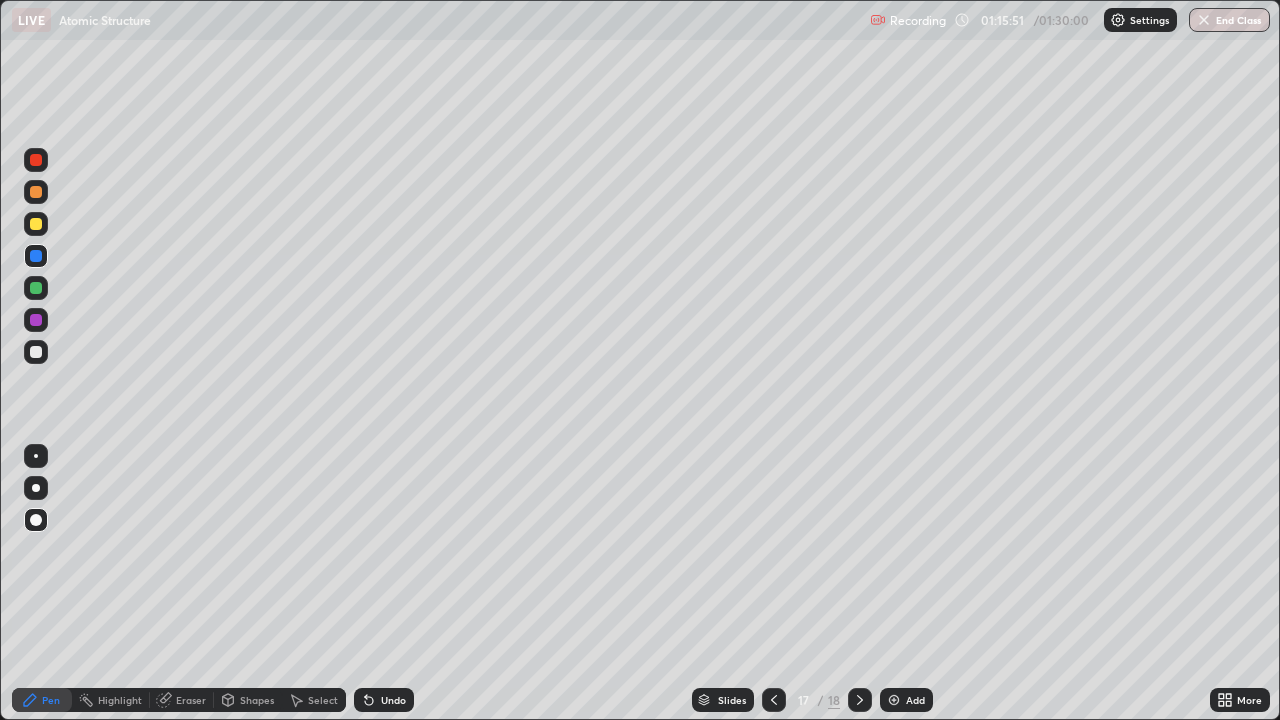 click 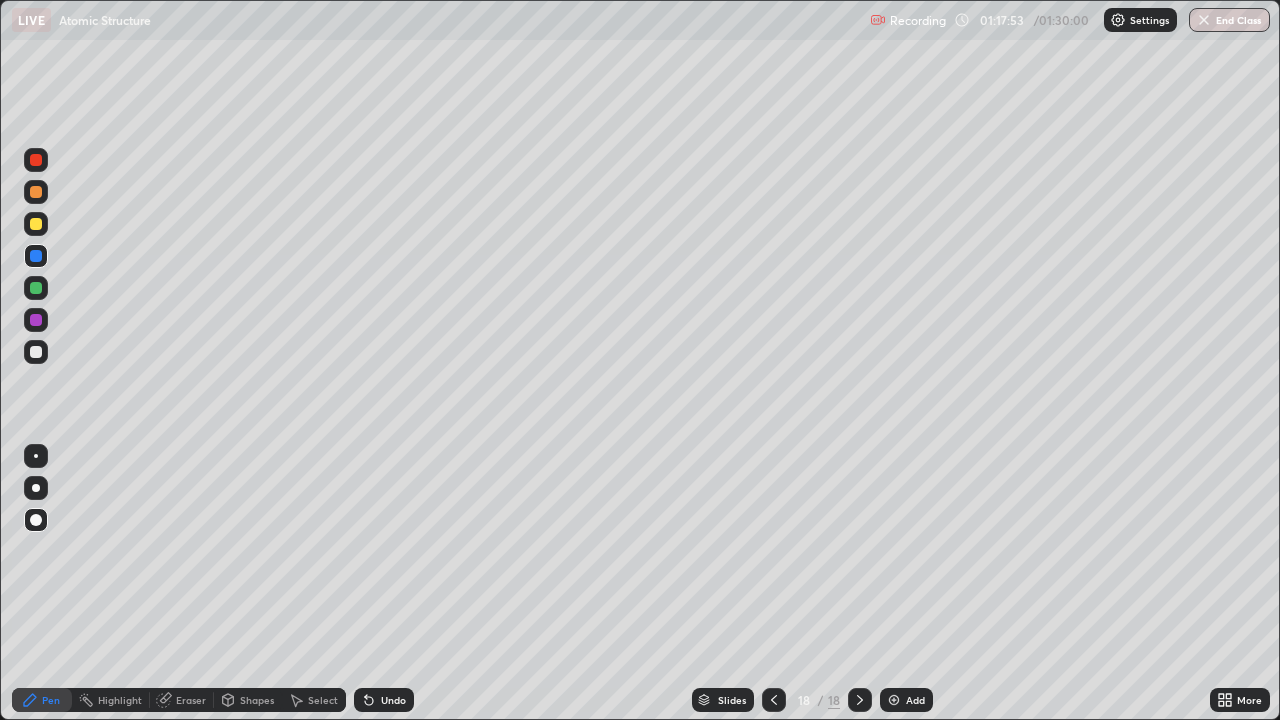 click on "Shapes" at bounding box center (257, 700) 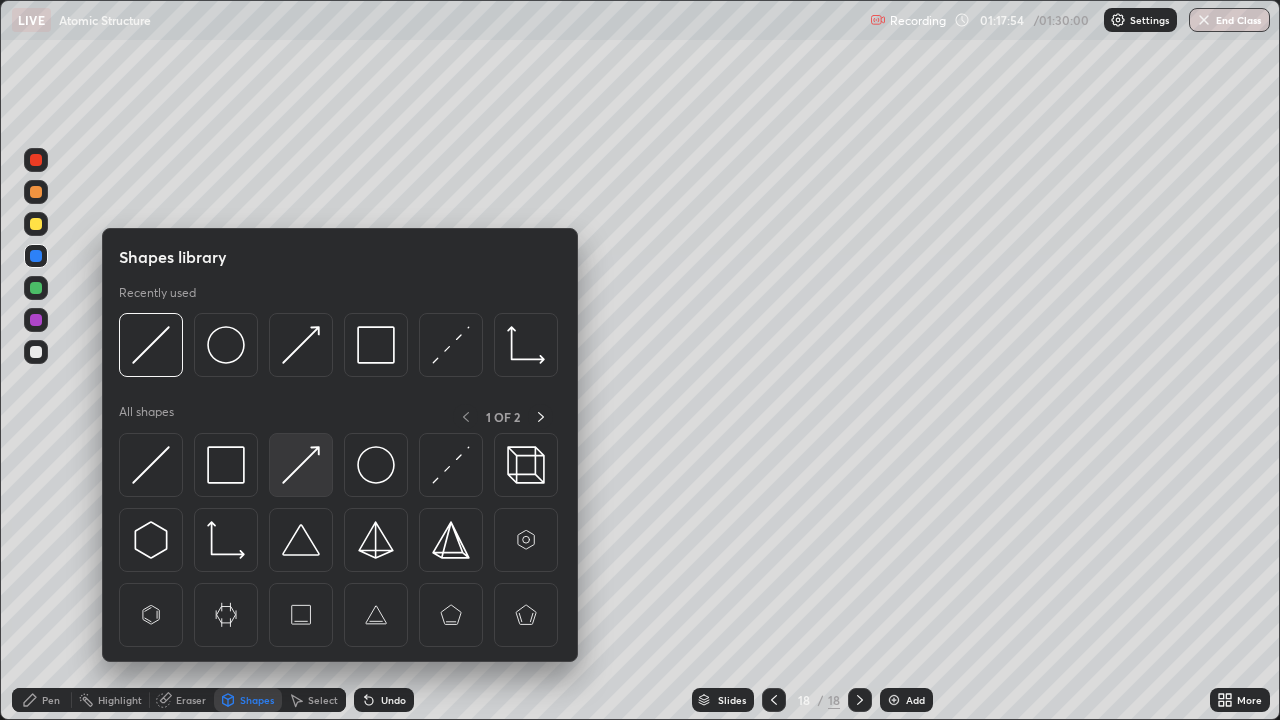 click at bounding box center [301, 465] 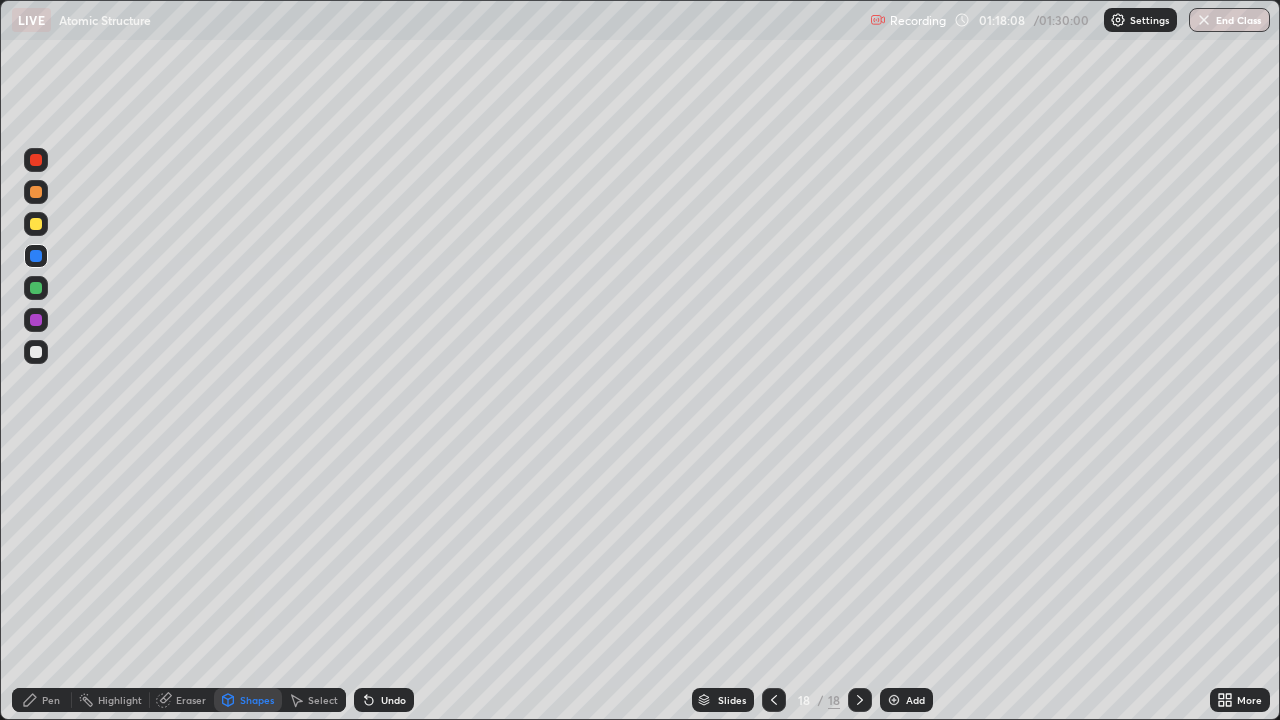 click on "Pen" at bounding box center (51, 700) 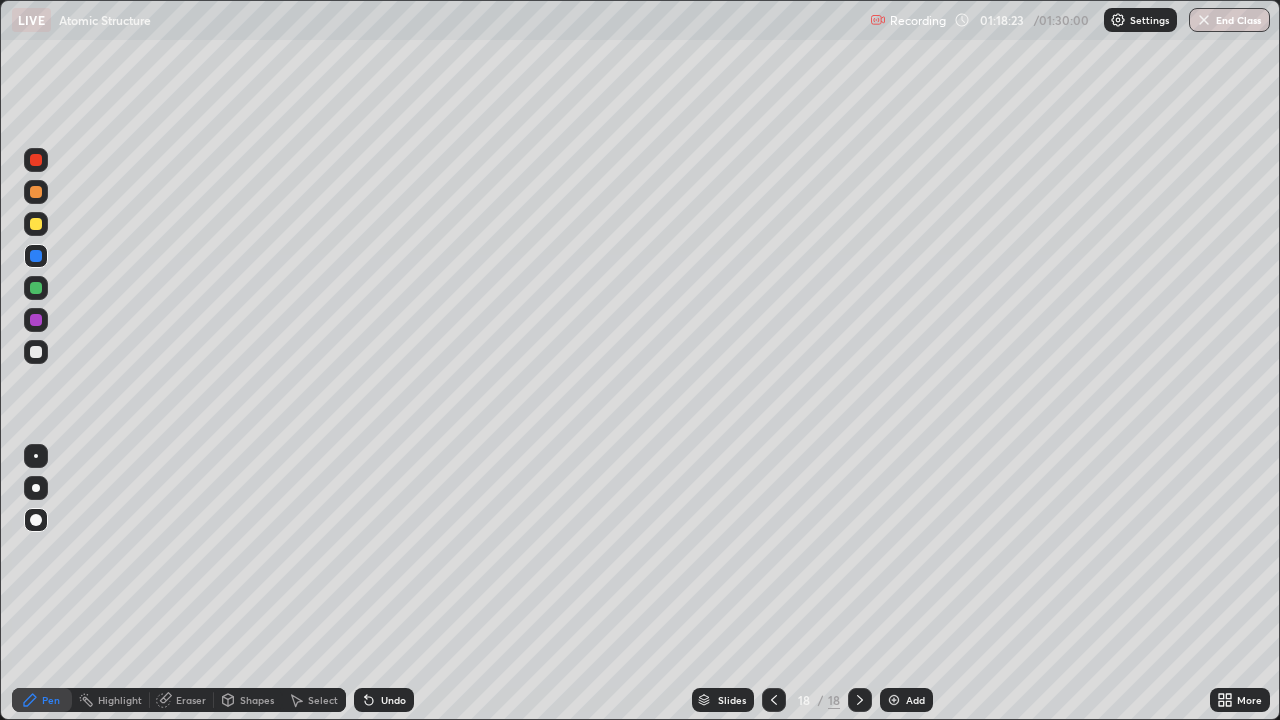 click at bounding box center (774, 700) 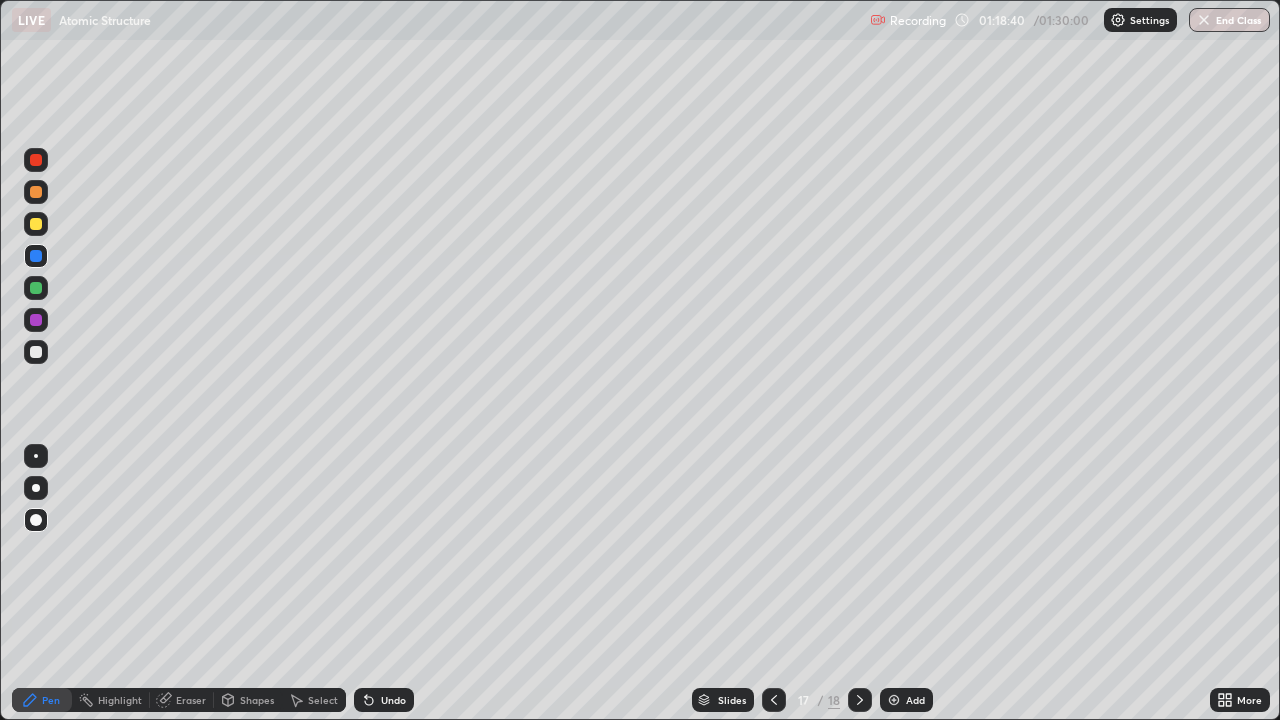 click at bounding box center [36, 352] 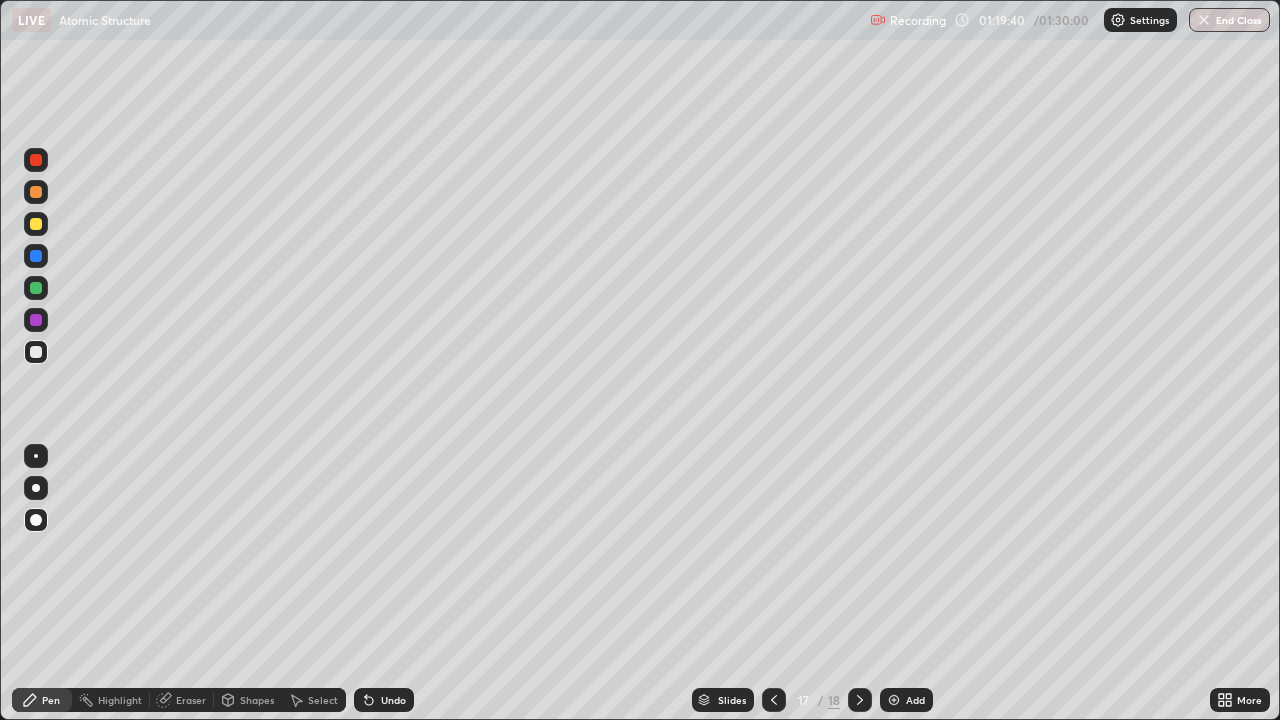 click at bounding box center (860, 700) 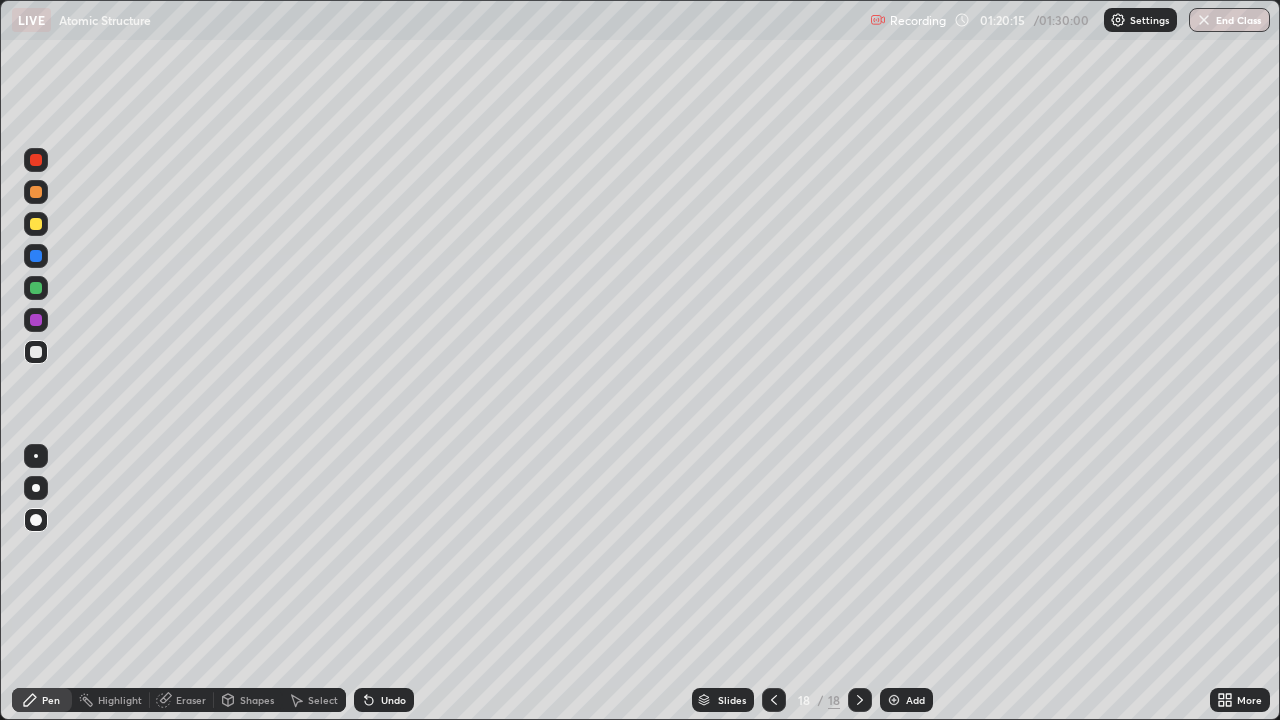 click on "Add" at bounding box center [906, 700] 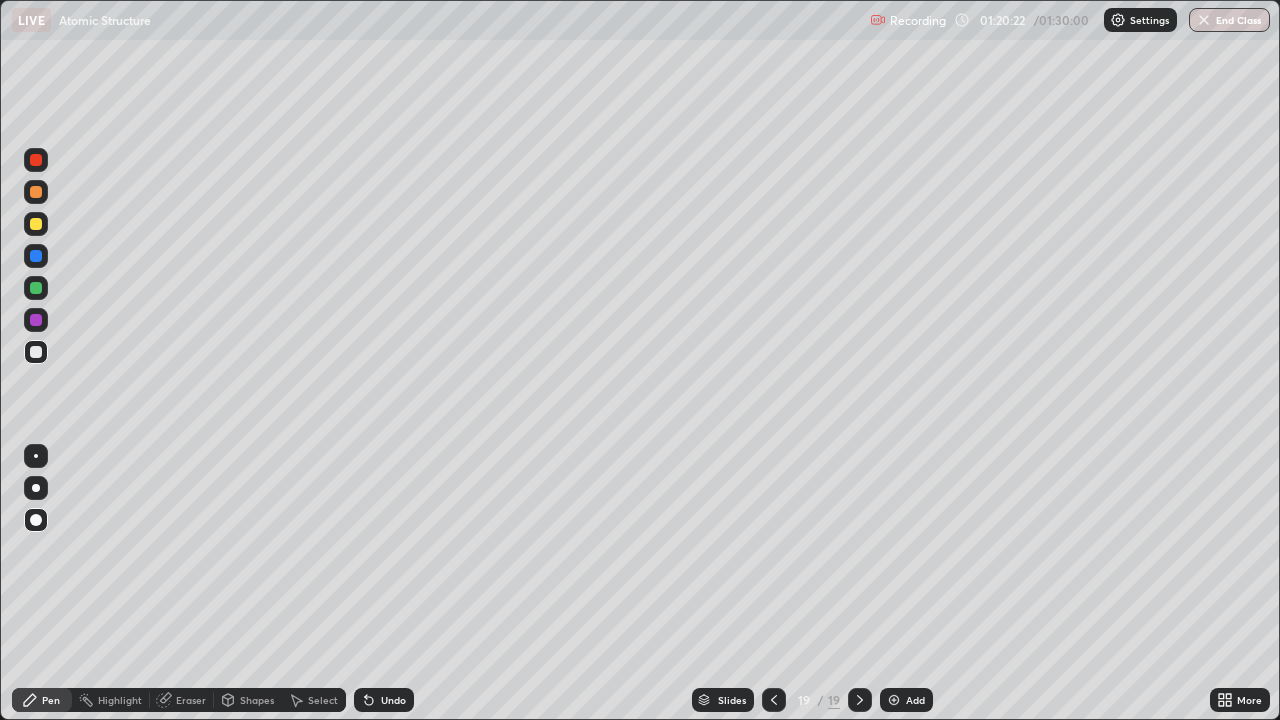 click on "Shapes" at bounding box center (257, 700) 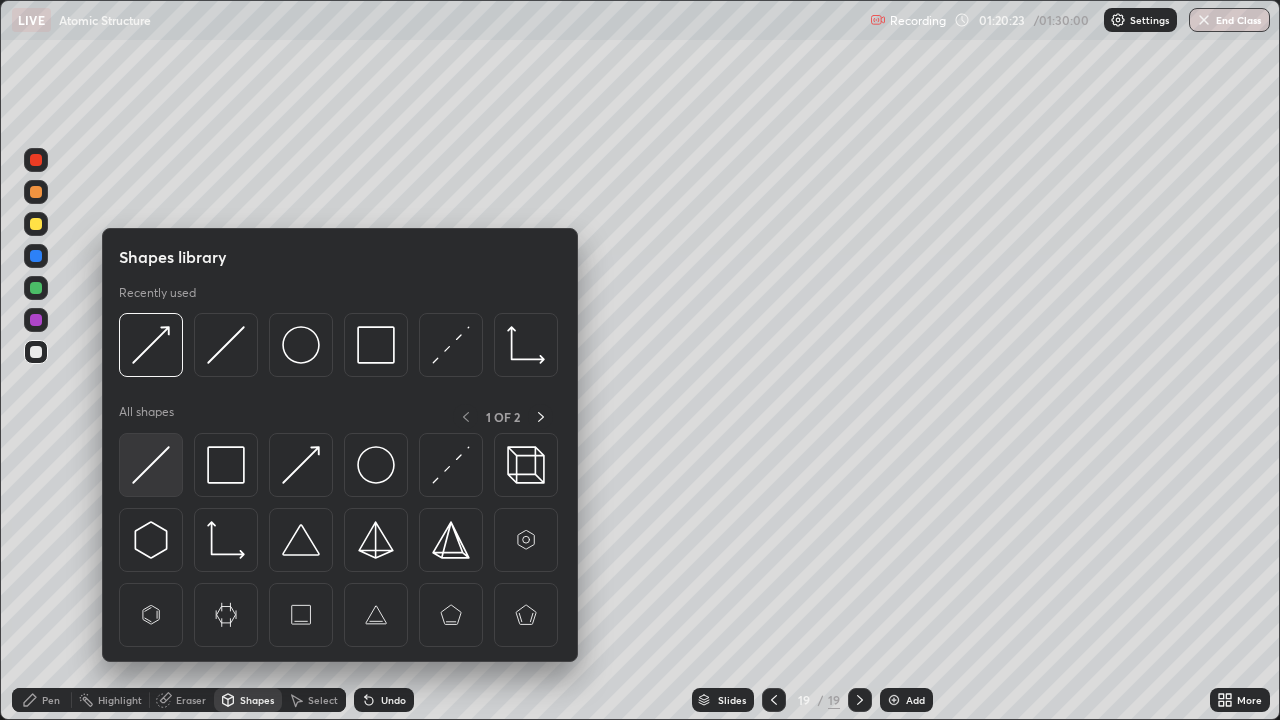 click at bounding box center (151, 465) 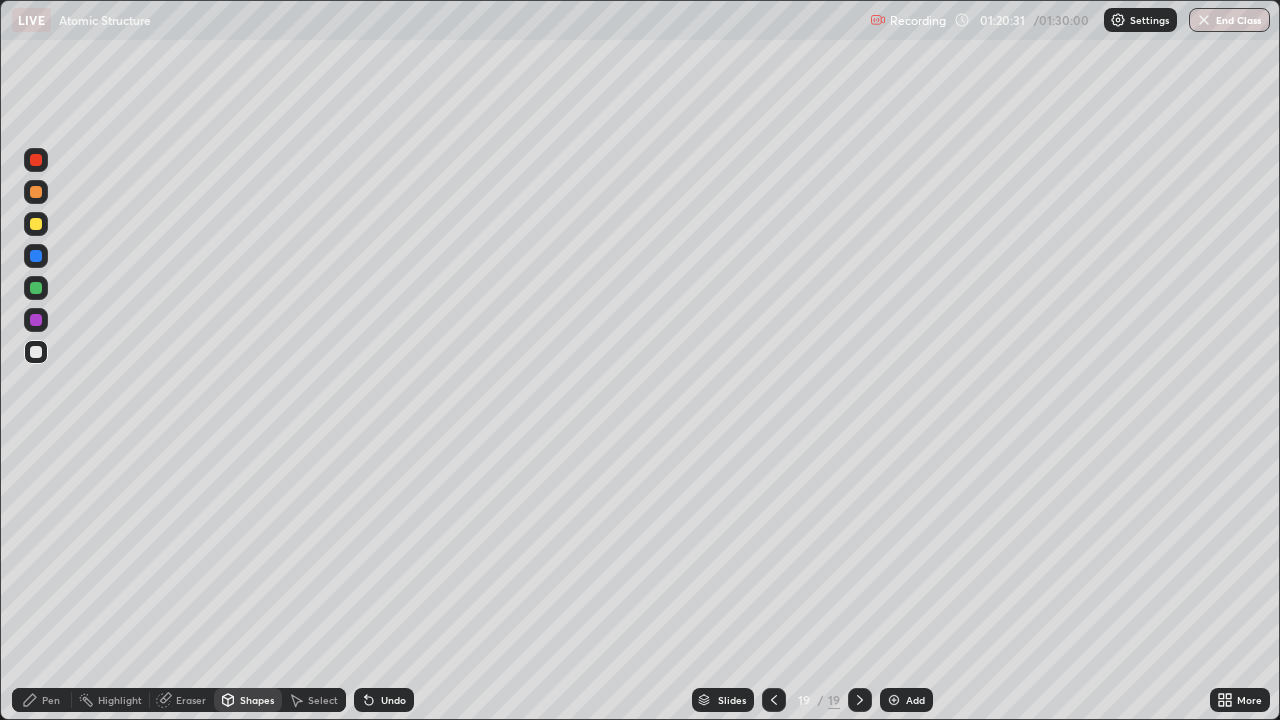 click on "Pen" at bounding box center (51, 700) 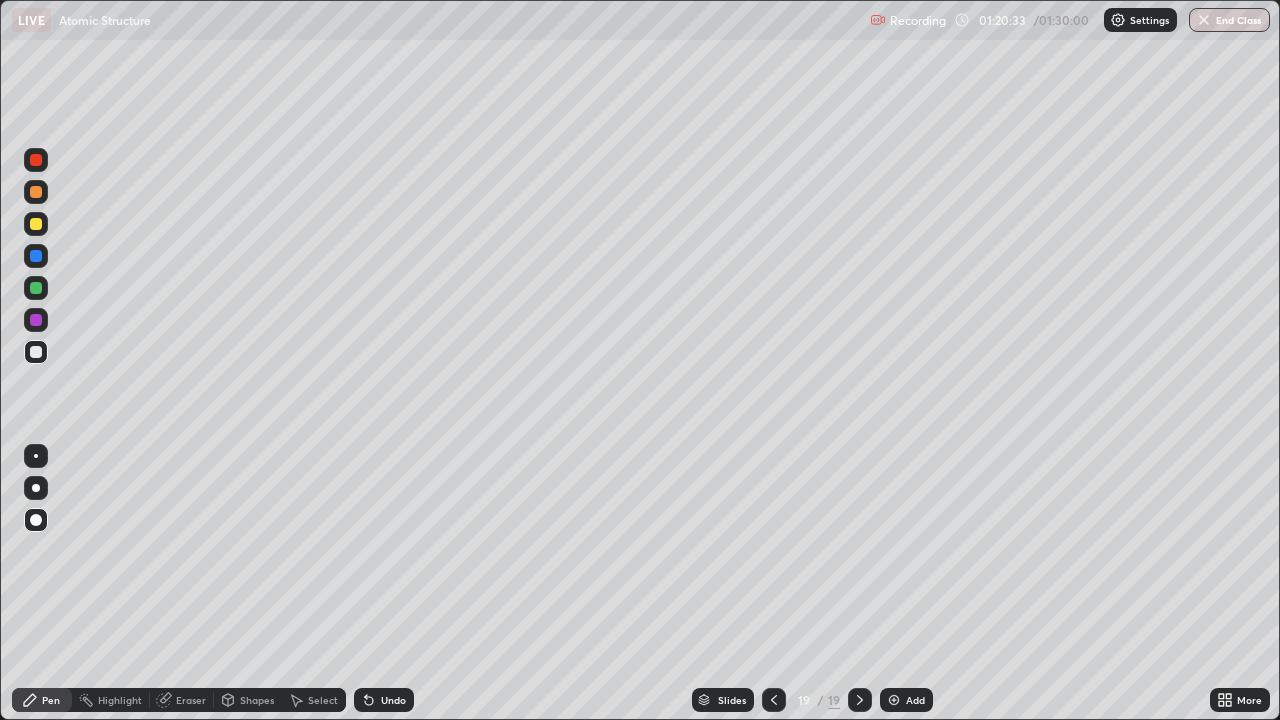click on "Undo" at bounding box center (393, 700) 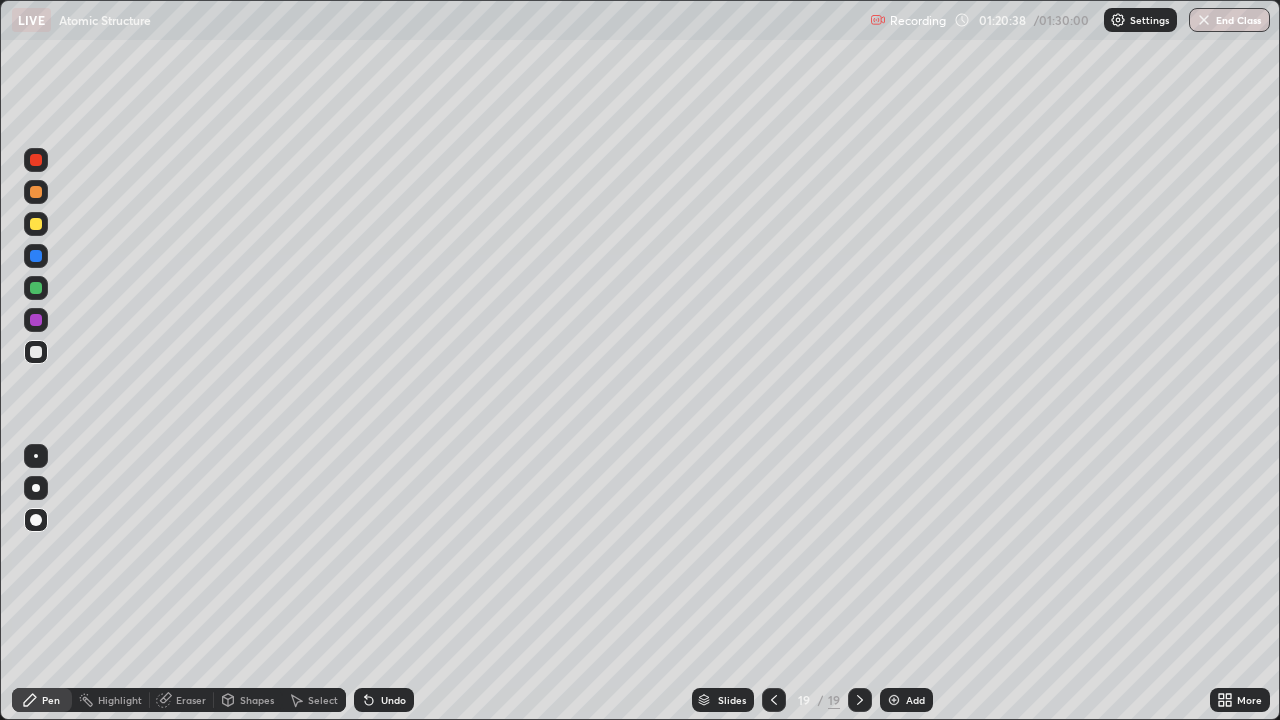 click on "Shapes" at bounding box center [257, 700] 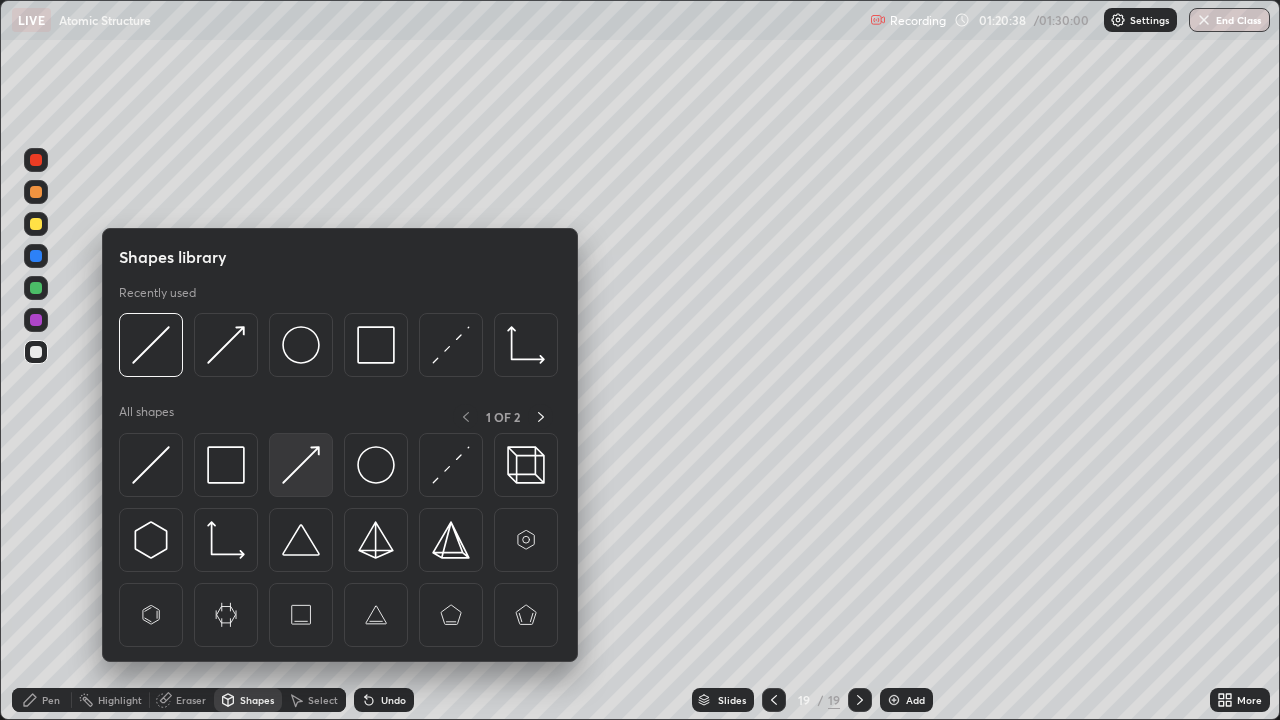 click at bounding box center (301, 465) 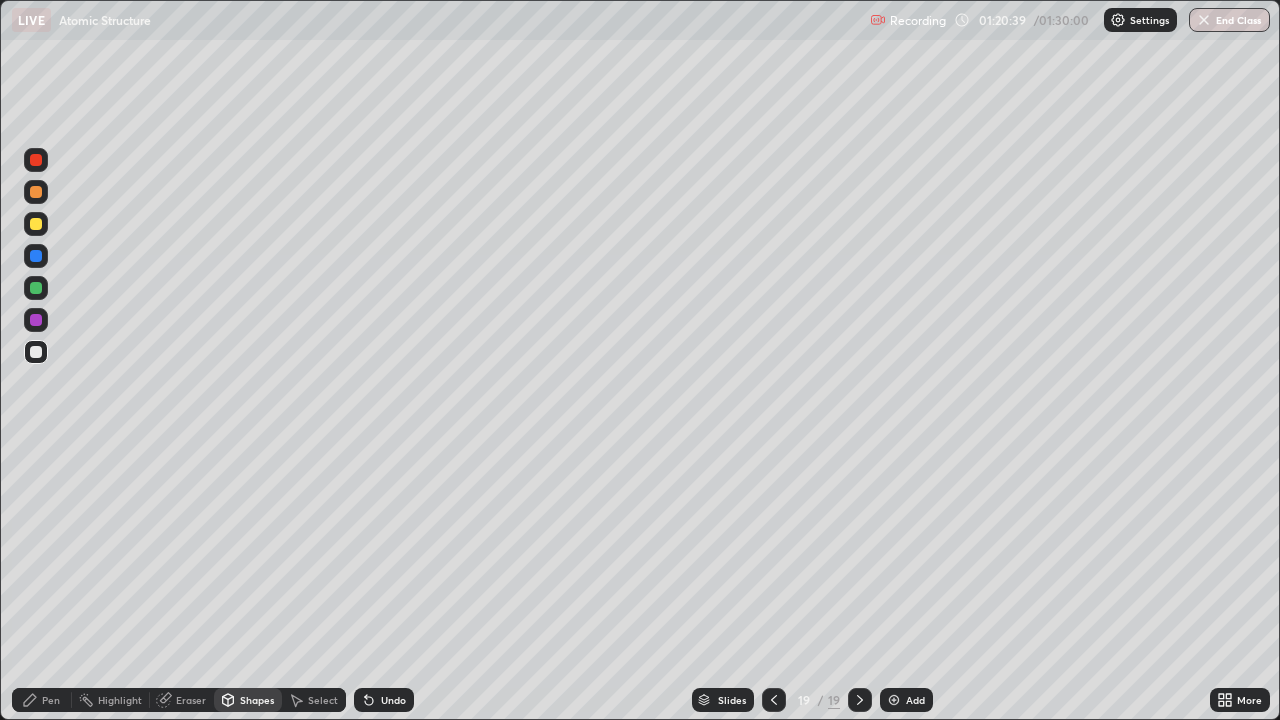 click at bounding box center [36, 224] 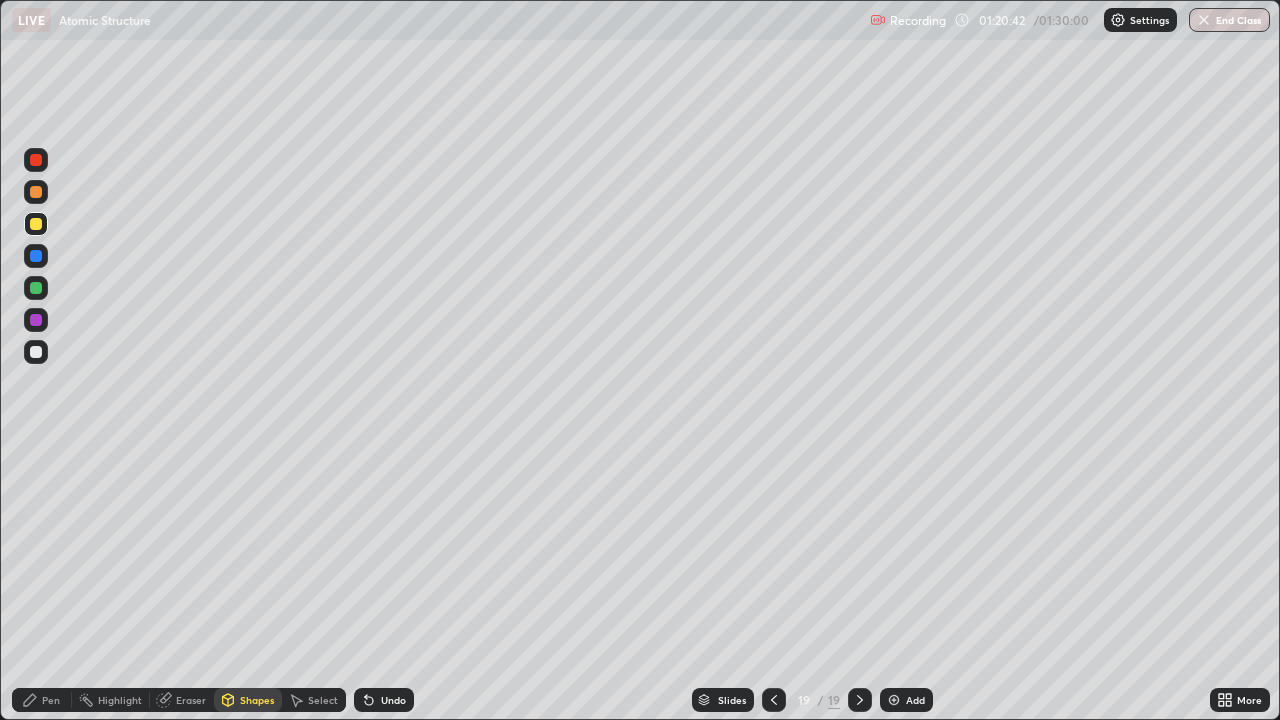 click on "Pen" at bounding box center [51, 700] 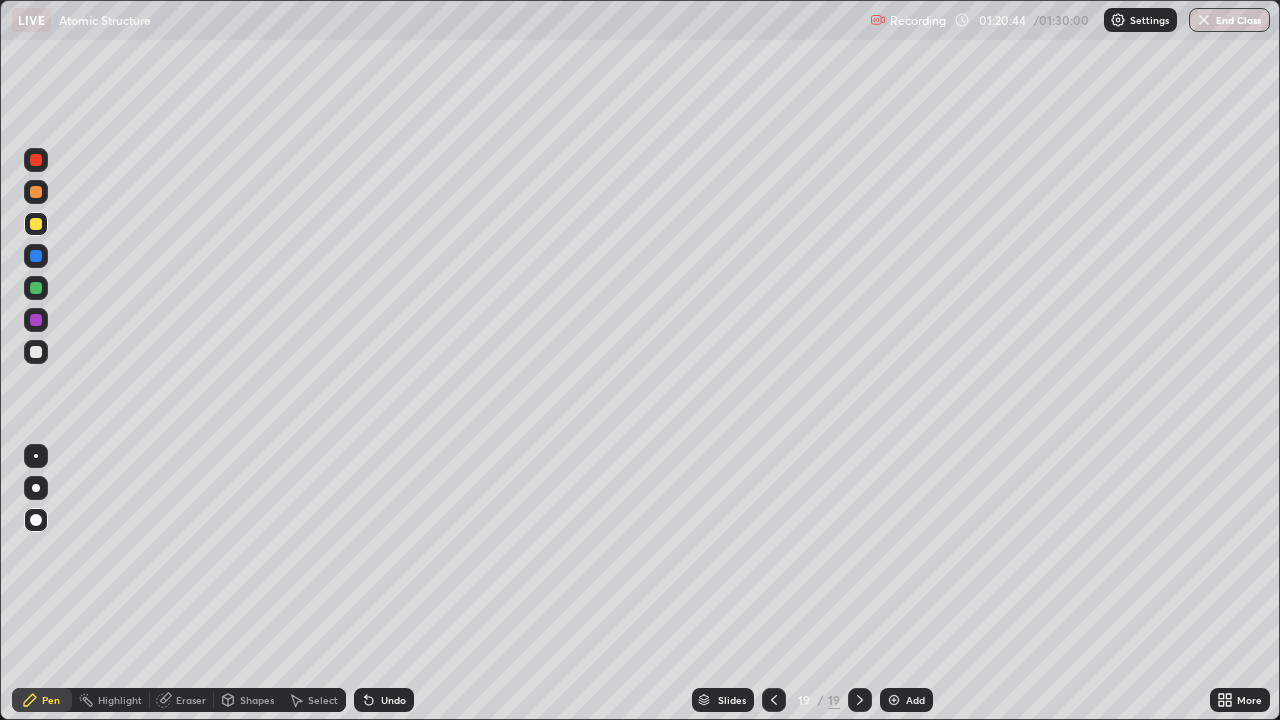 click on "Shapes" at bounding box center (257, 700) 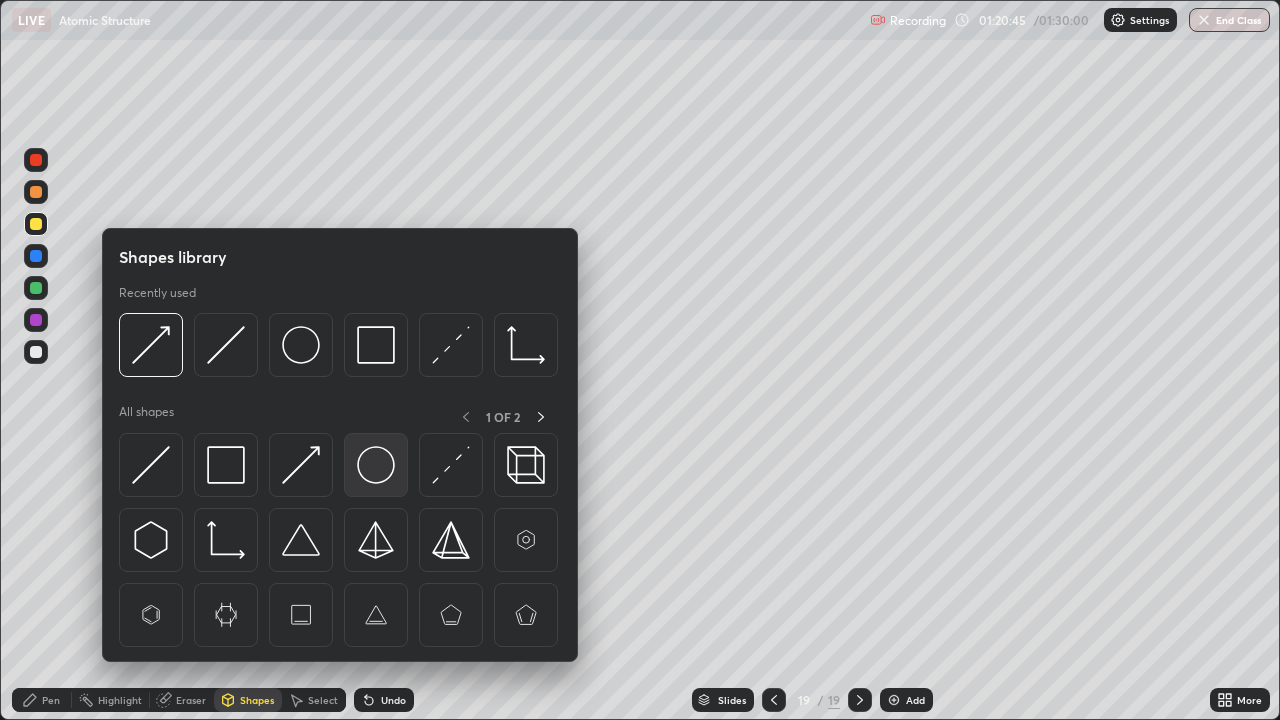 click at bounding box center [376, 465] 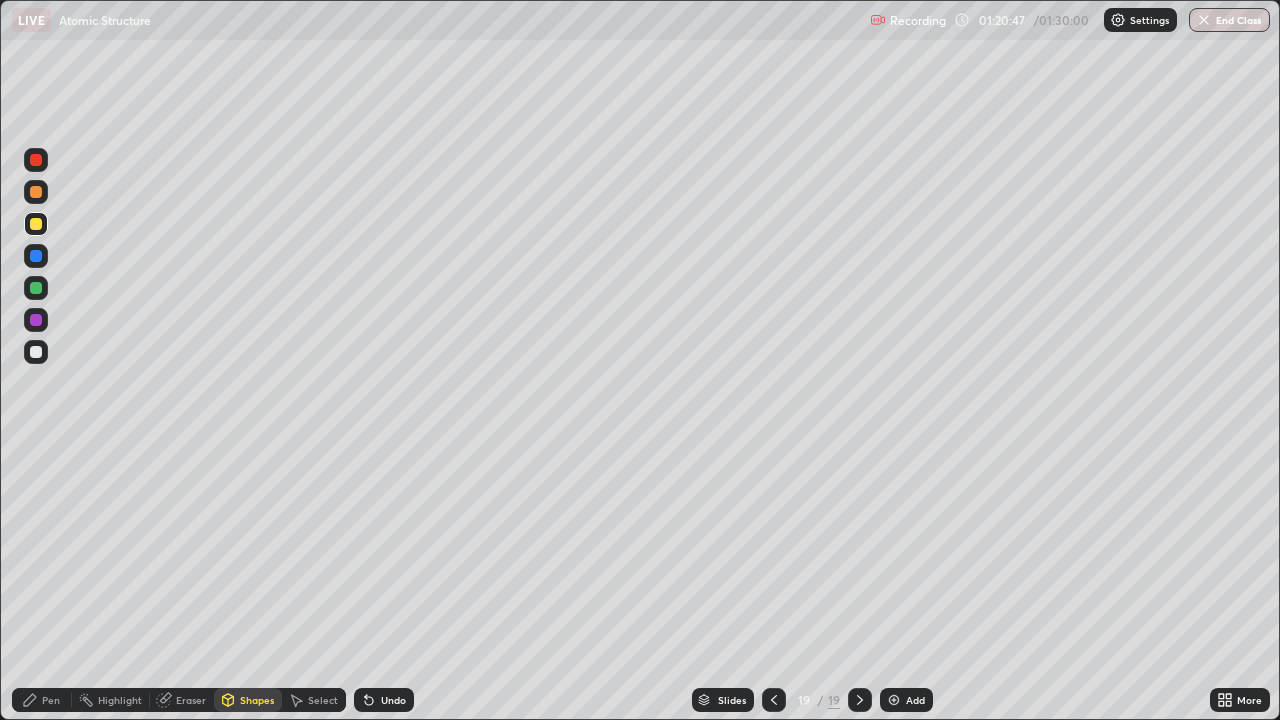 click on "Pen" at bounding box center [51, 700] 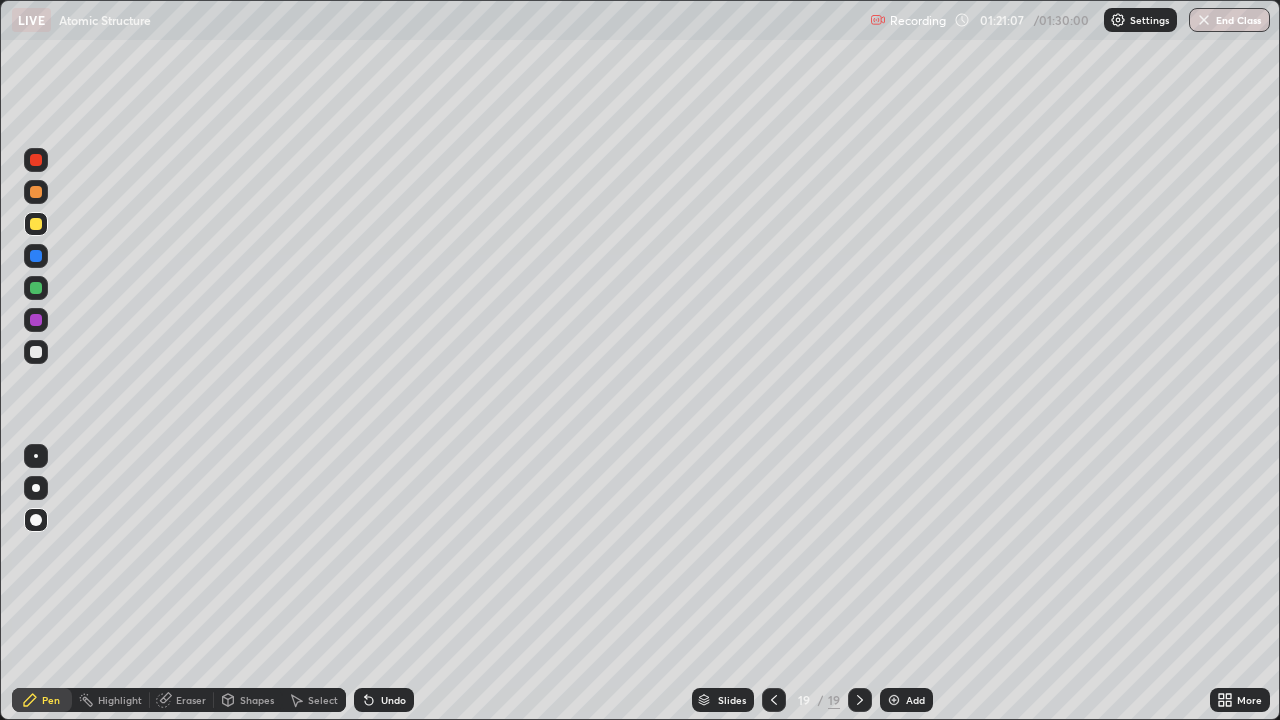 click on "Undo" at bounding box center [384, 700] 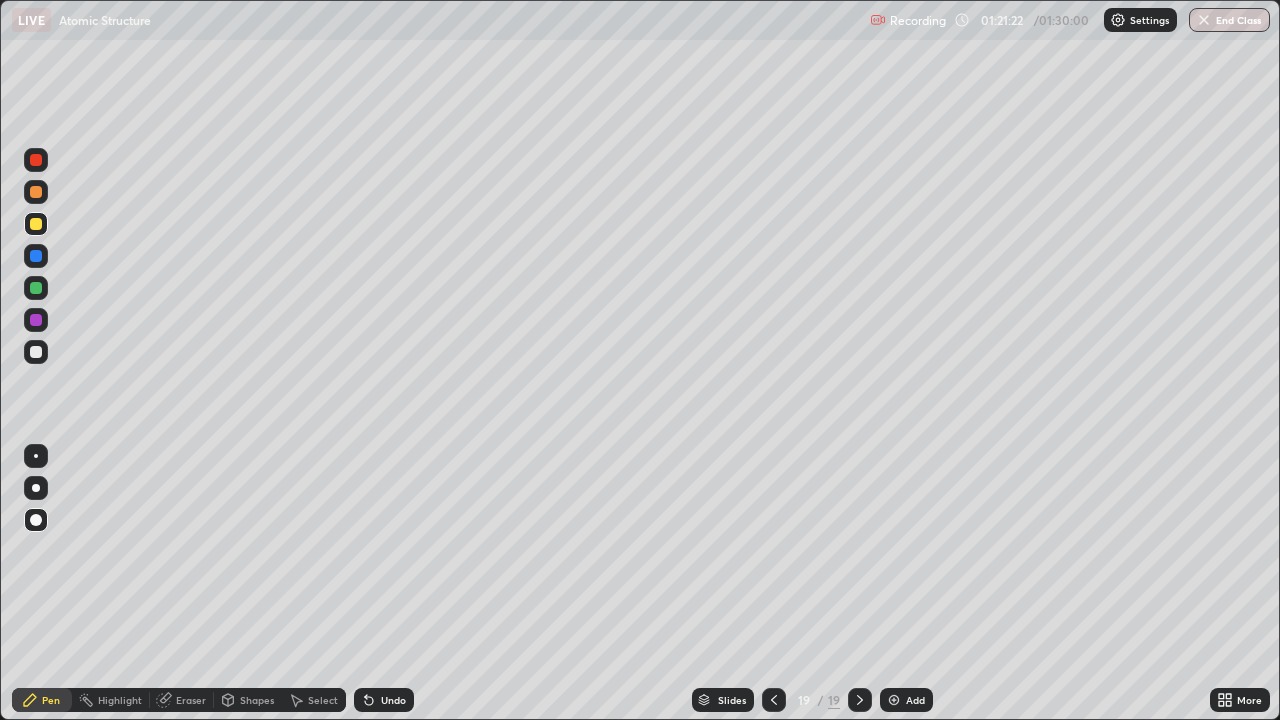 click on "Undo" at bounding box center (384, 700) 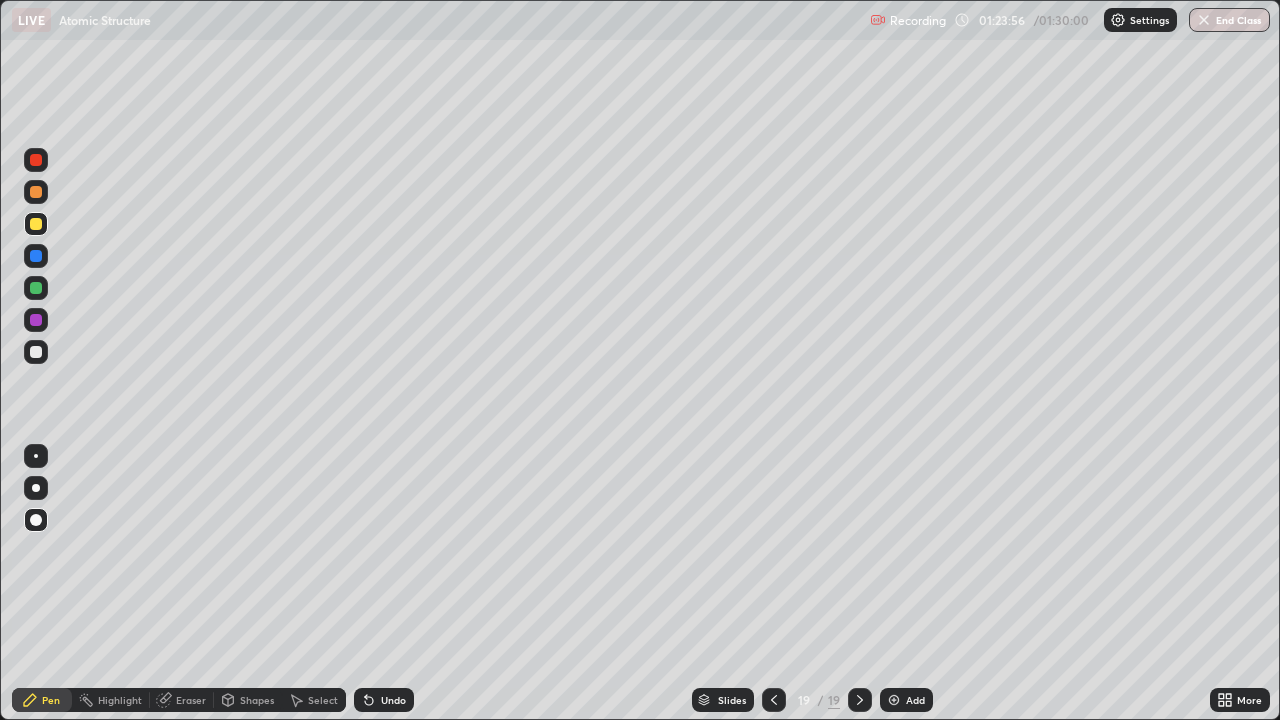 click on "End Class" at bounding box center (1229, 20) 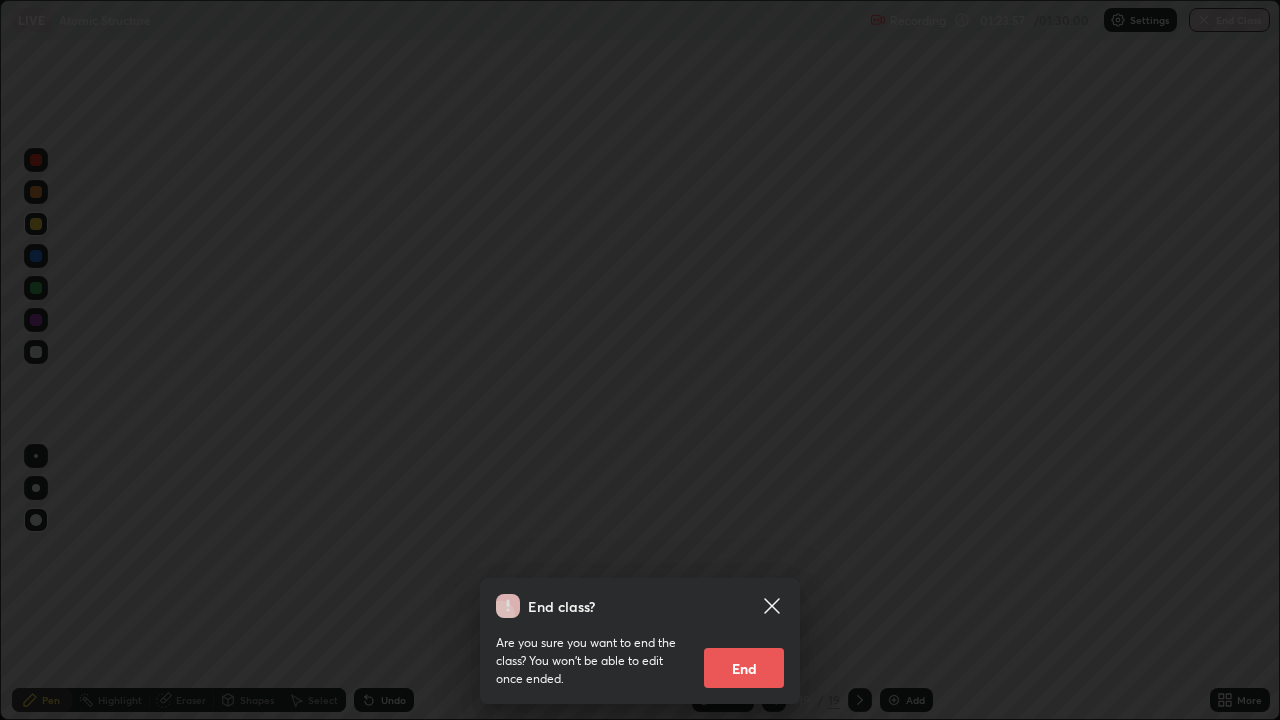 click on "End" at bounding box center [744, 668] 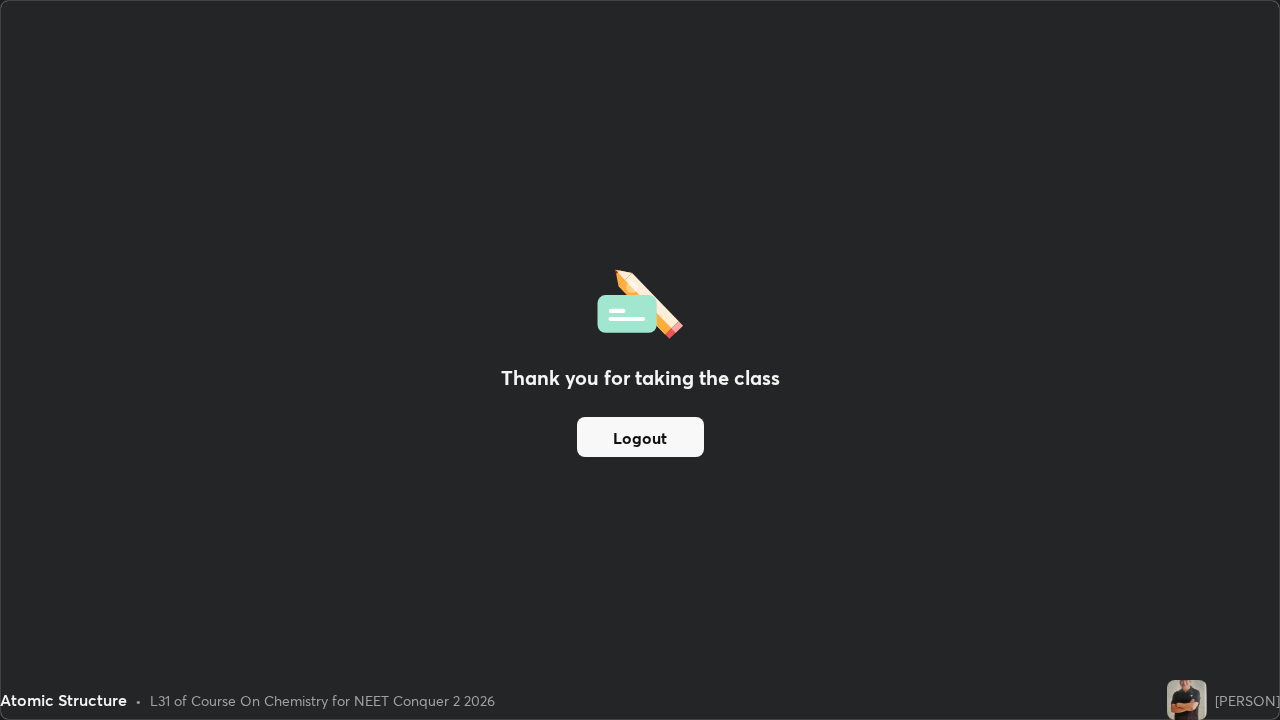 click on "Logout" at bounding box center (640, 437) 